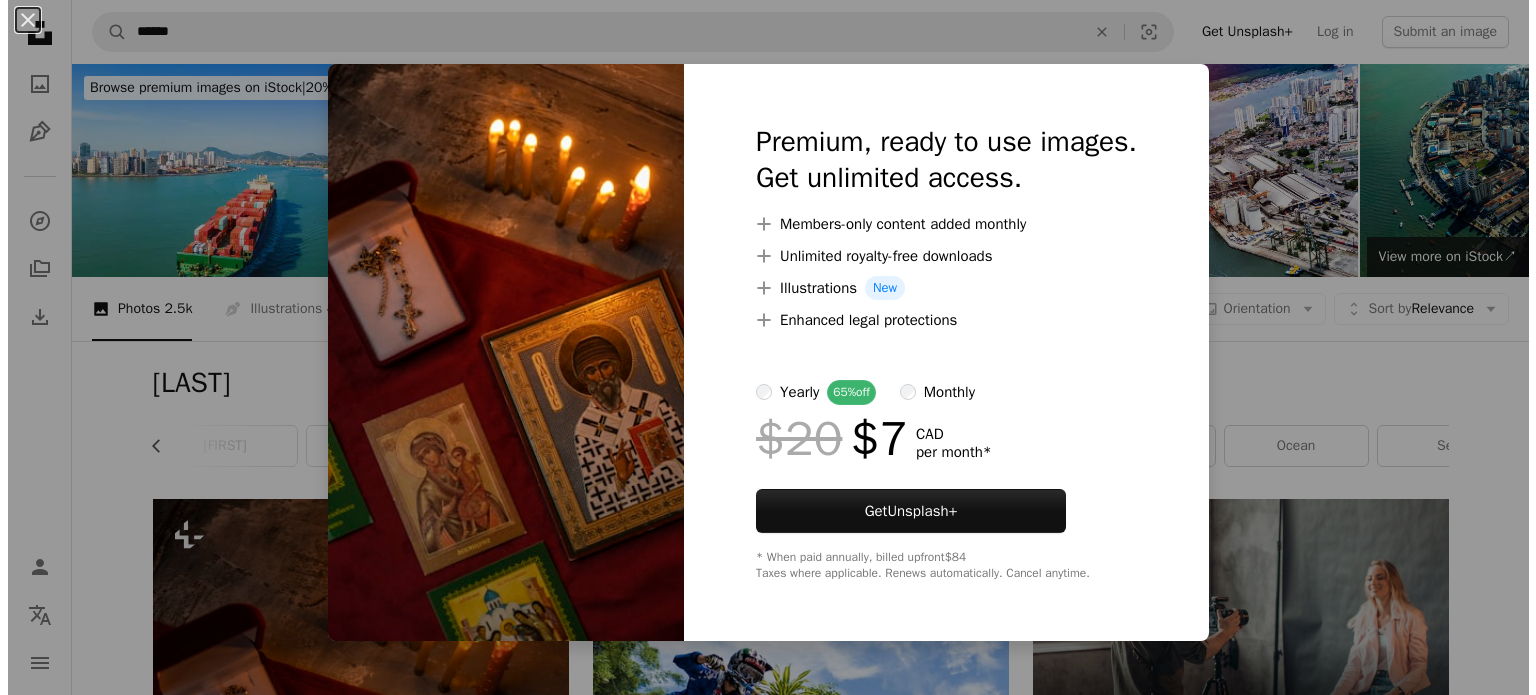 scroll, scrollTop: 666, scrollLeft: 0, axis: vertical 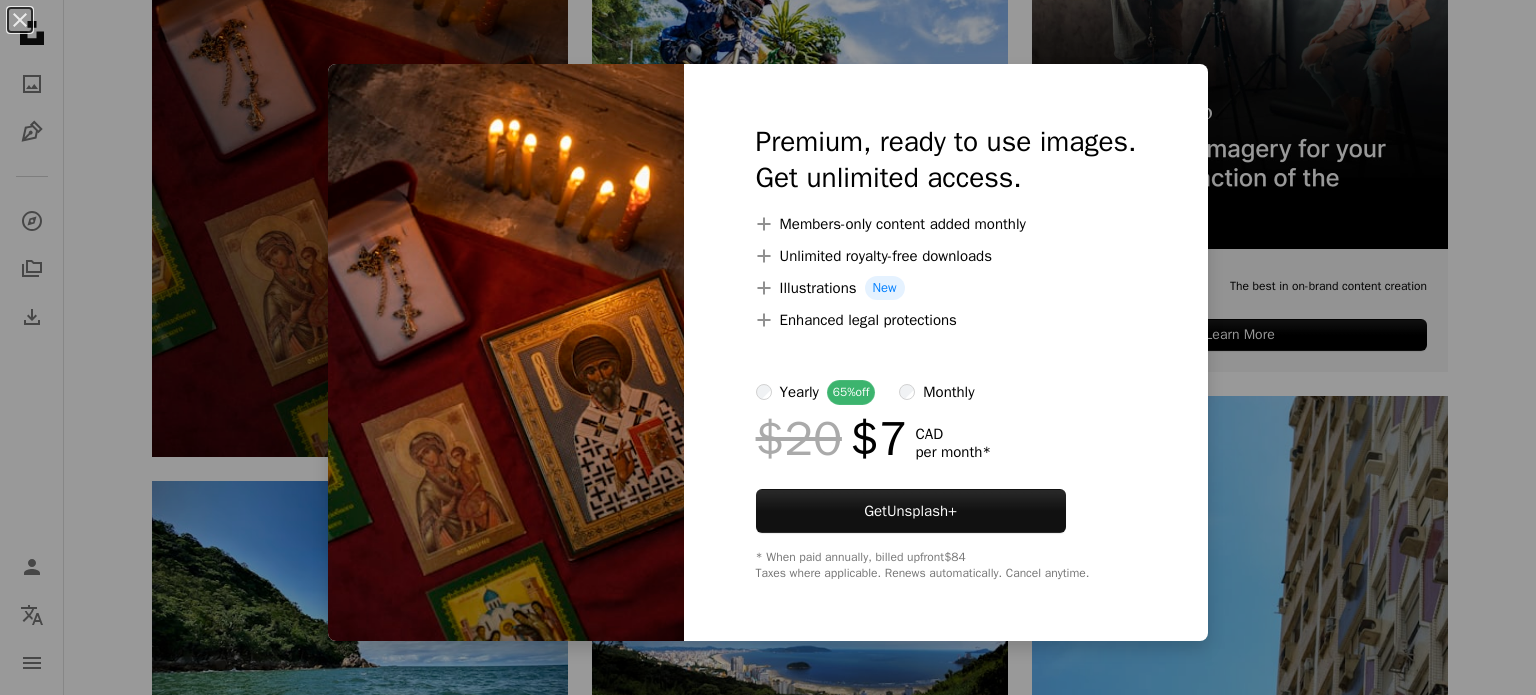 click on "An X shape Premium, ready to use images. Get unlimited access. A plus sign Members-only content added monthly A plus sign Unlimited royalty-free downloads A plus sign Illustrations  New A plus sign Enhanced legal protections yearly 65%  off monthly $20   $7 CAD per month * Get  Unsplash+ * When paid annually, billed upfront  $84 Taxes where applicable. Renews automatically. Cancel anytime." at bounding box center [768, 347] 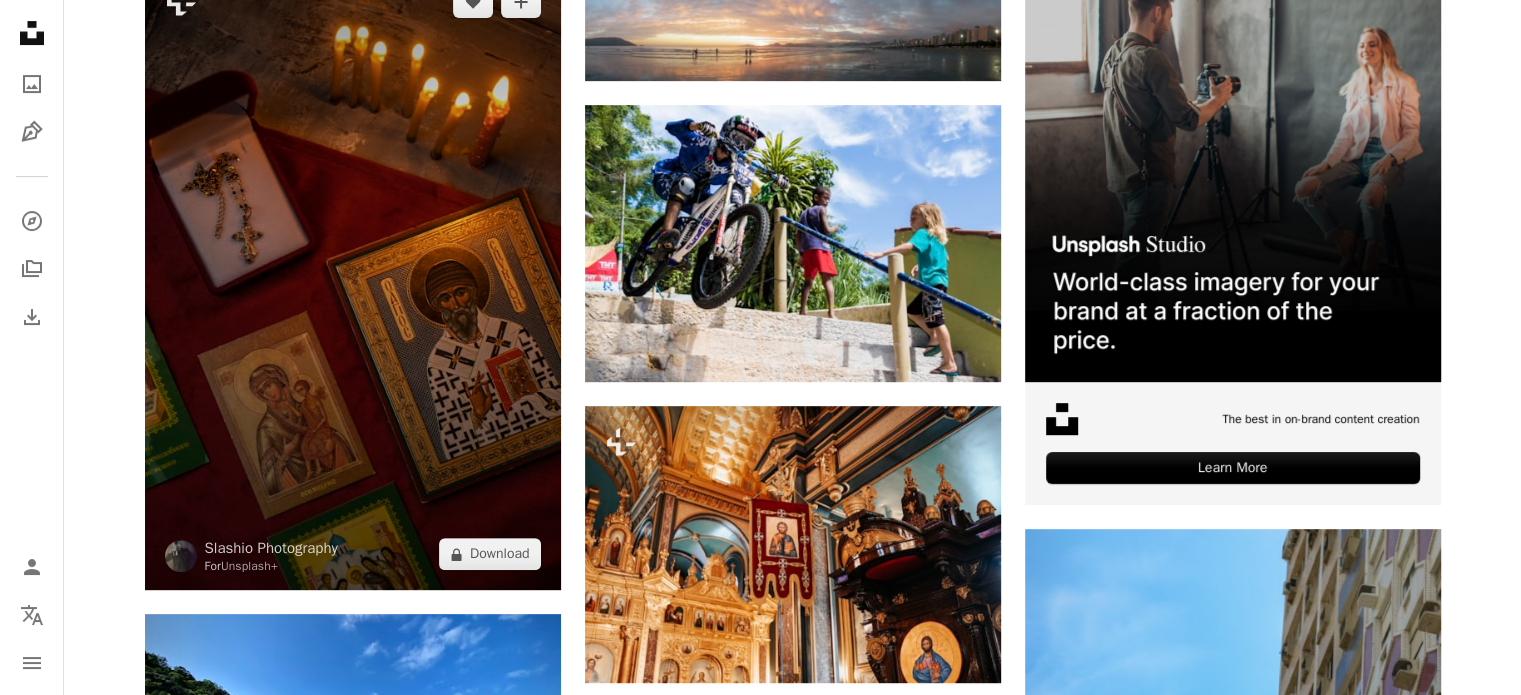 scroll, scrollTop: 400, scrollLeft: 0, axis: vertical 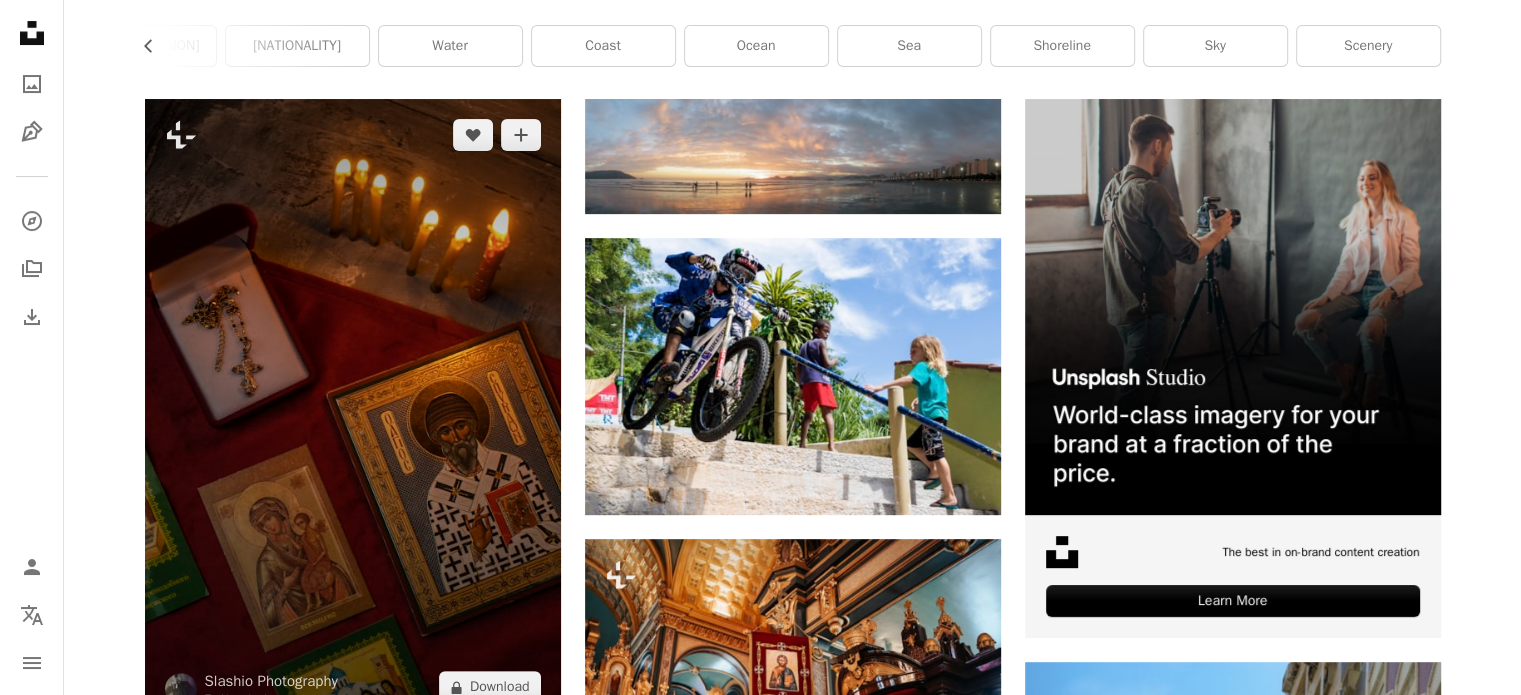 click at bounding box center (353, 411) 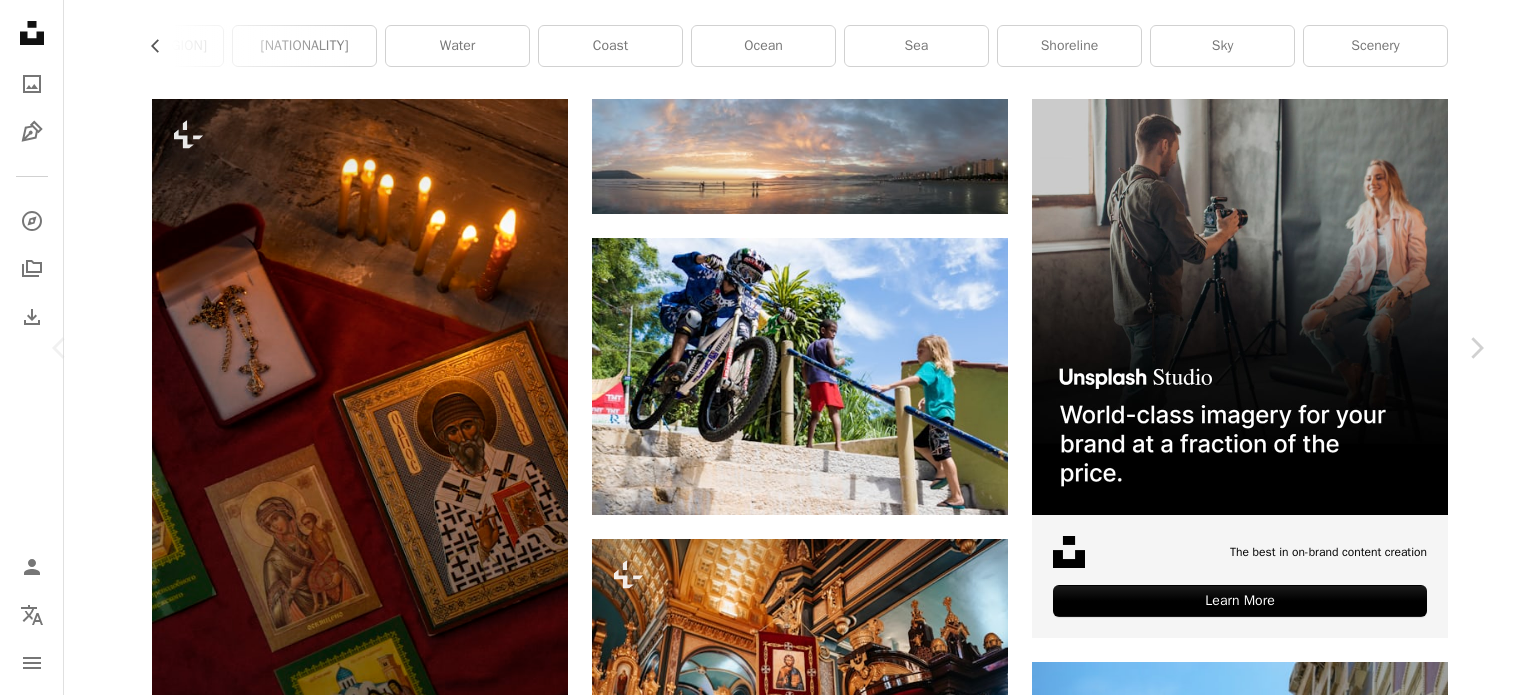 click on "An X shape Chevron left Chevron right Slashio Photography For  Unsplash+ A heart A plus sign A lock Download Zoom in A forward-right arrow Share More Actions Calendar outlined Published on  March 7, 2023 Safety Licensed under the  Unsplash+ License church cross prayer faith symbol religion crucifix saints HD Wallpapers From this series Chevron right Plus sign for Unsplash+ Plus sign for Unsplash+ Plus sign for Unsplash+ Related images Plus sign for Unsplash+ A heart A plus sign Slashio Photography For  Unsplash+ A lock Download Plus sign for Unsplash+ A heart A plus sign Kateryna Hliznitsova For  Unsplash+ A lock Download Plus sign for Unsplash+ A heart A plus sign Diana Light For  Unsplash+ A lock Download Plus sign for Unsplash+ A heart A plus sign Andrej Lišakov For  Unsplash+ A lock Download Plus sign for Unsplash+ A heart A plus sign Andrej Lišakov For  Unsplash+ A lock Download Plus sign for Unsplash+ A heart A plus sign Nina Zeynep Güler For  Unsplash+ A lock Download Plus sign for Unsplash+ A heart" at bounding box center [768, 4144] 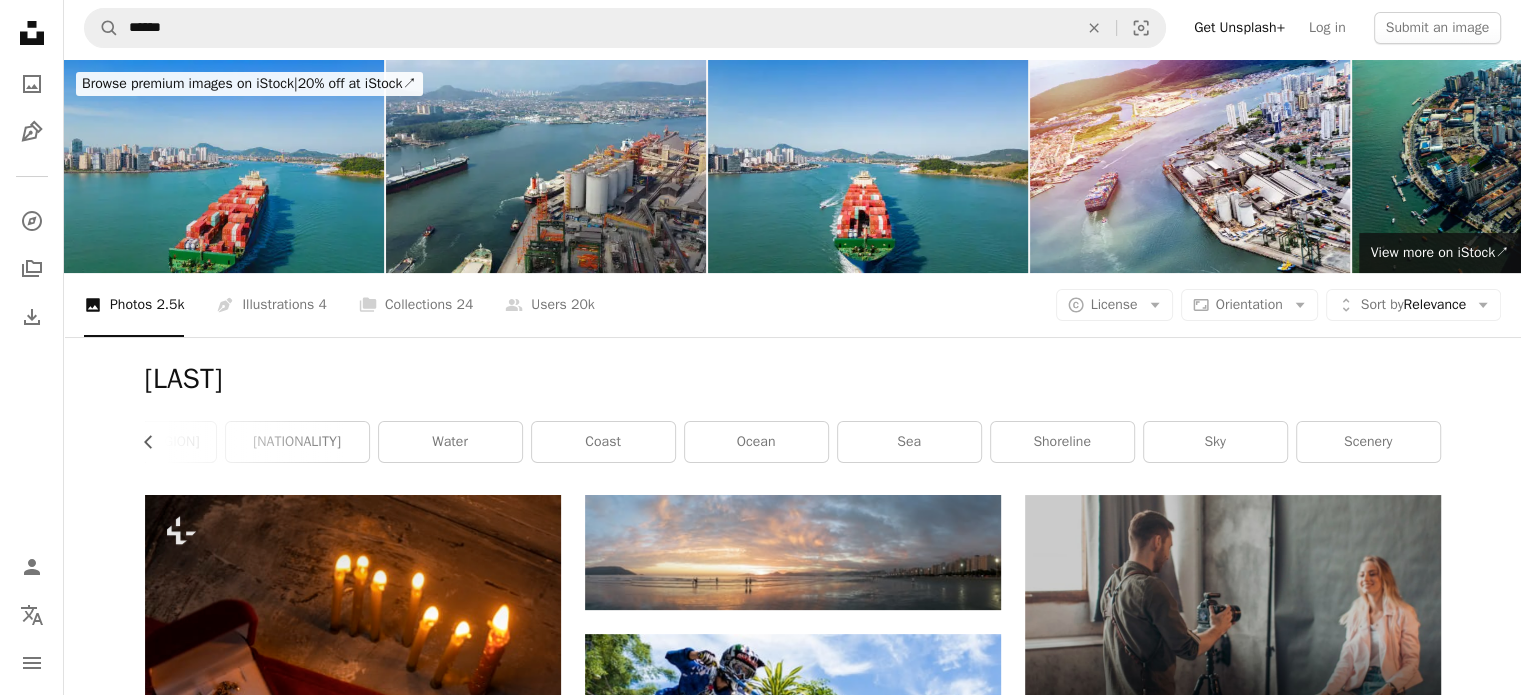 scroll, scrollTop: 0, scrollLeft: 0, axis: both 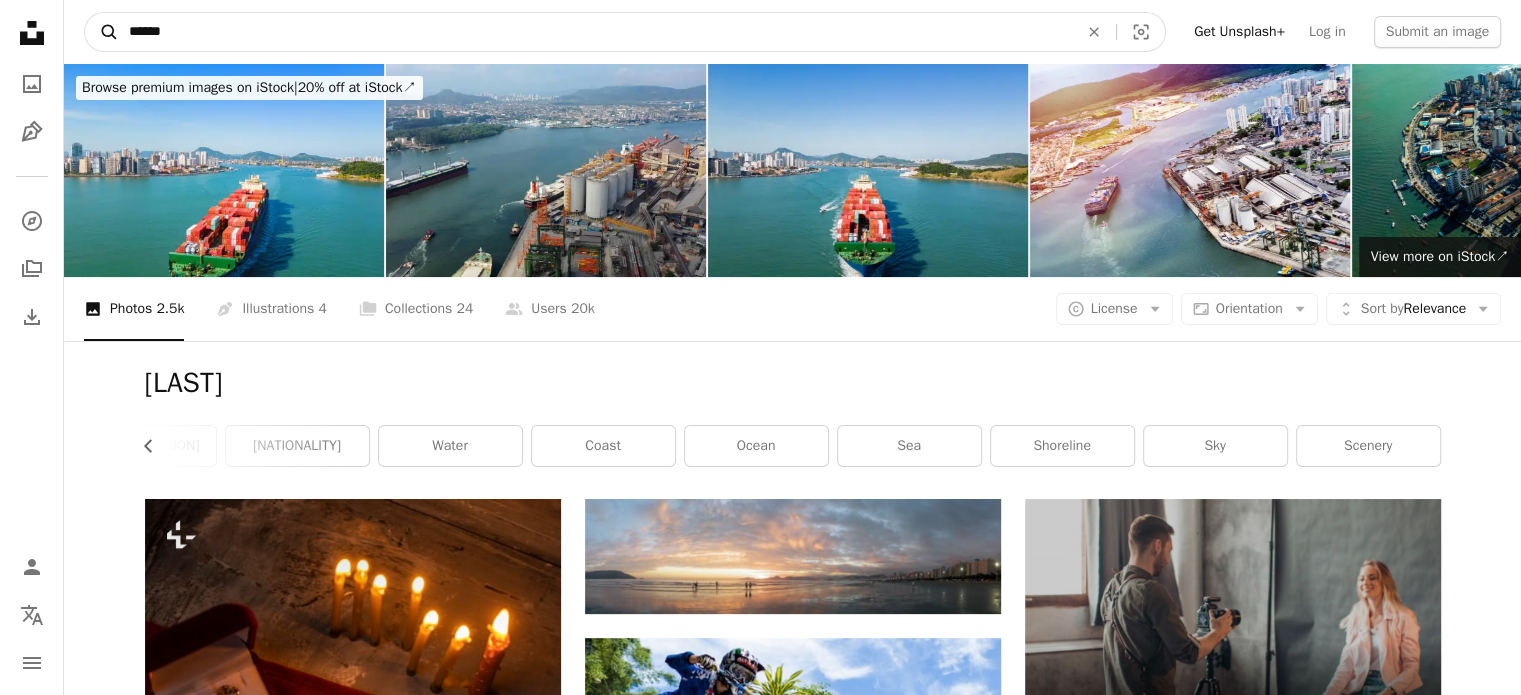 drag, startPoint x: 315, startPoint y: 31, endPoint x: 97, endPoint y: 31, distance: 218 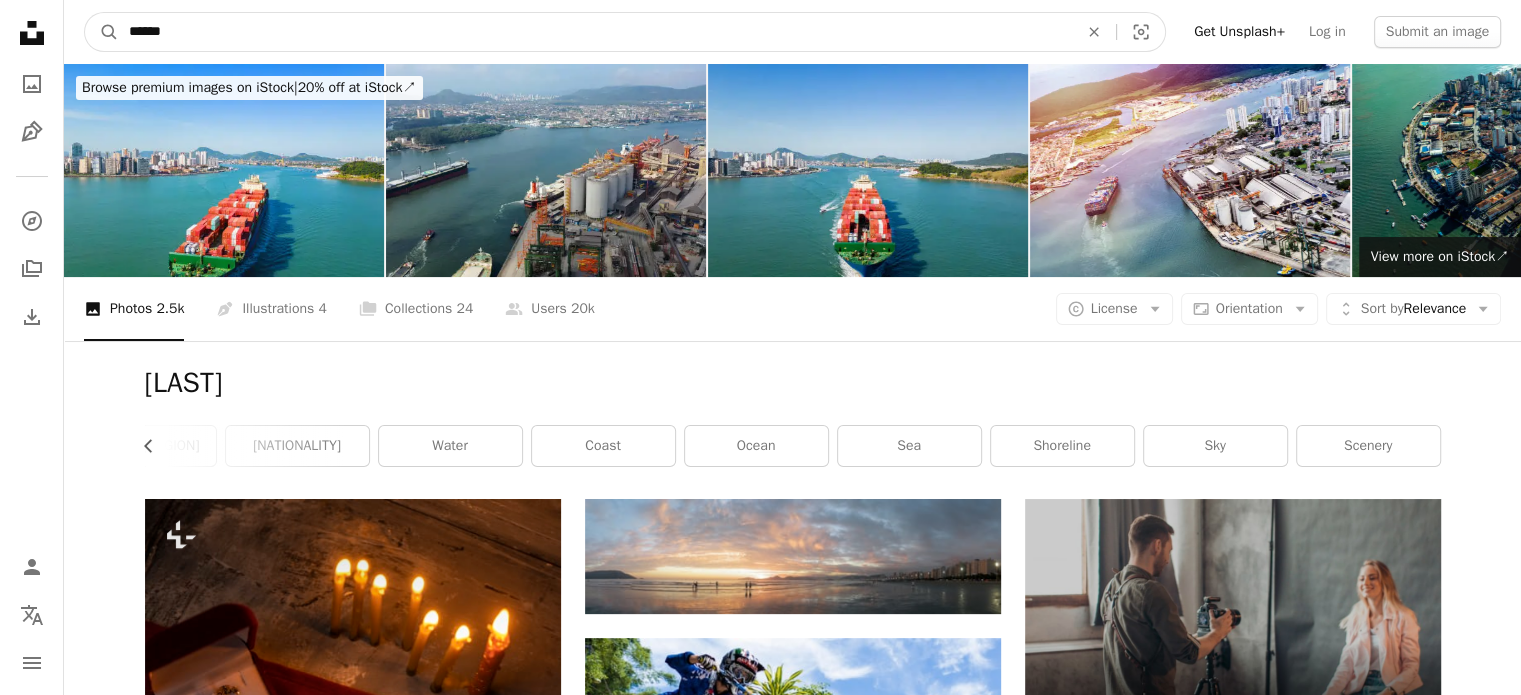 paste 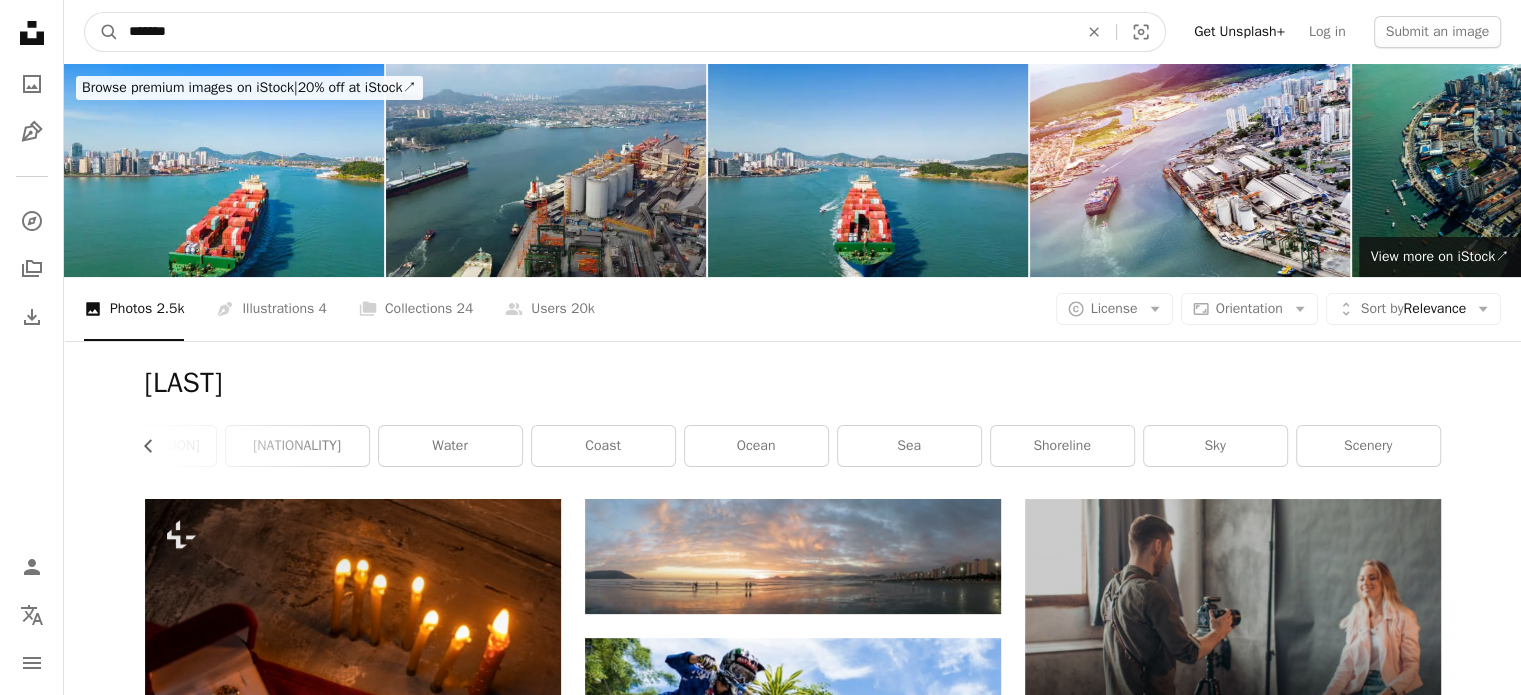click on "A magnifying glass" at bounding box center [102, 32] 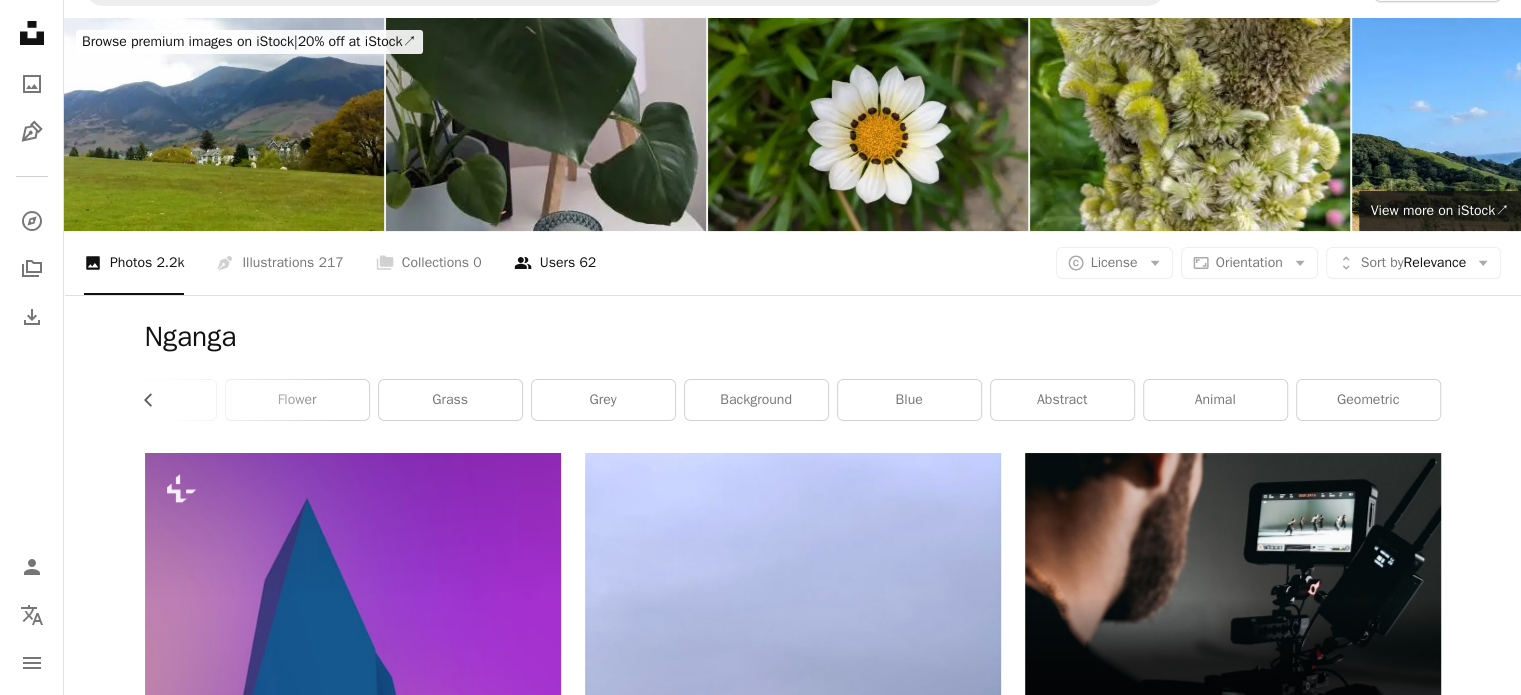 scroll, scrollTop: 0, scrollLeft: 0, axis: both 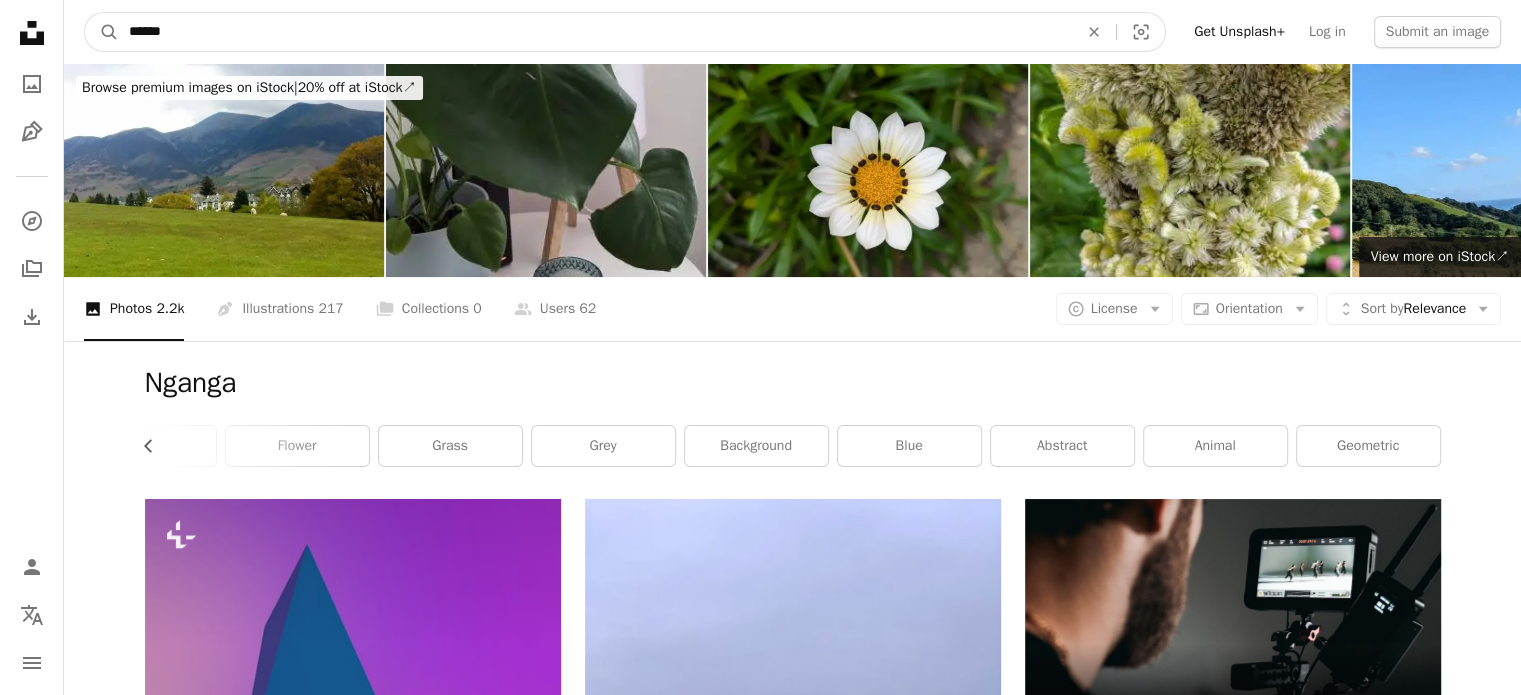 drag, startPoint x: 286, startPoint y: 23, endPoint x: 60, endPoint y: 11, distance: 226.31836 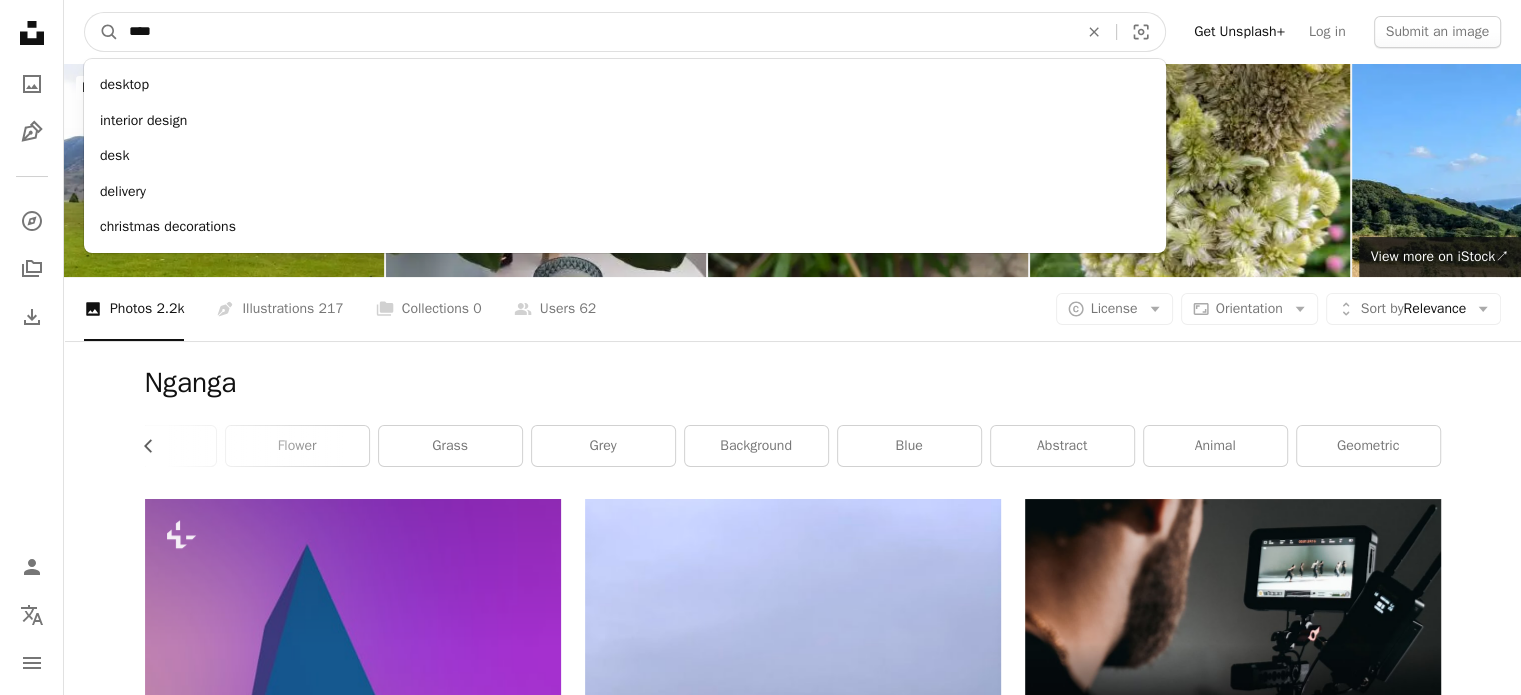 type on "*****" 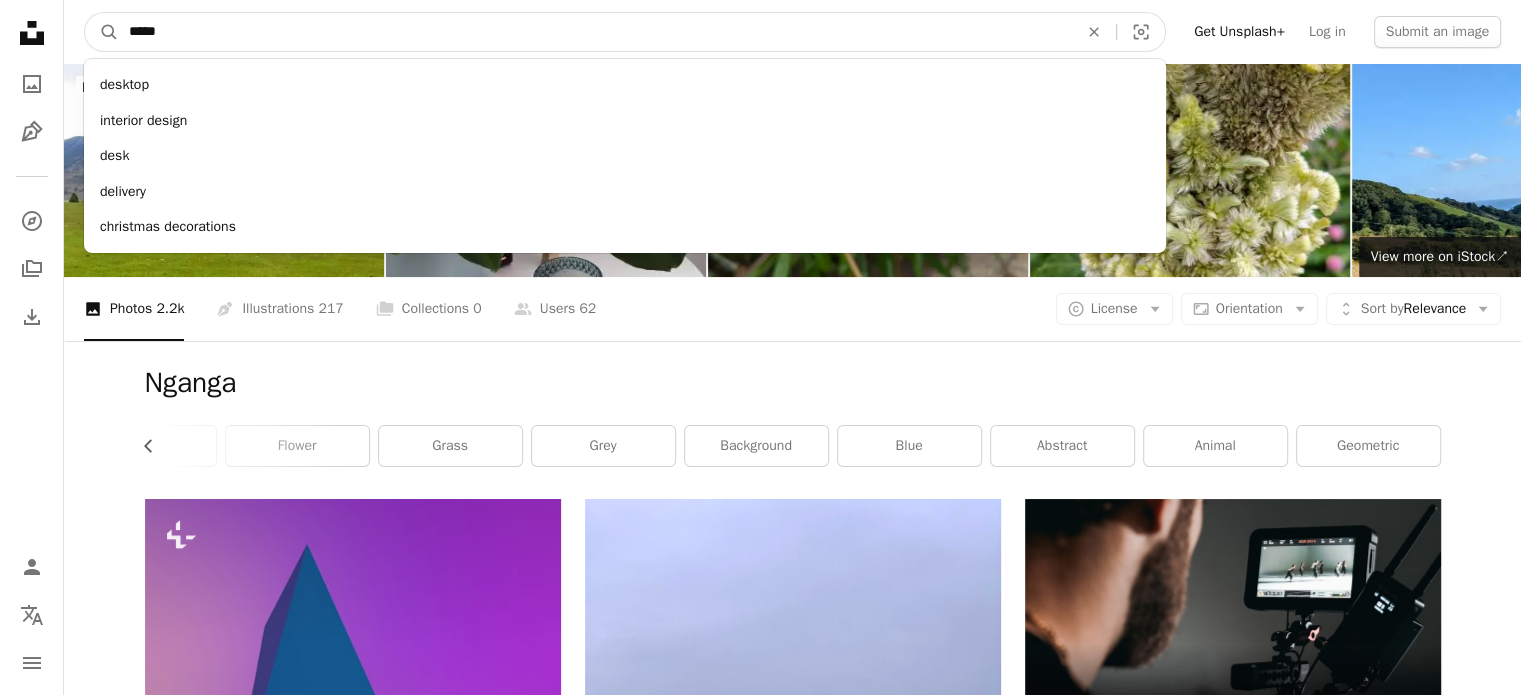 click on "A magnifying glass" at bounding box center (102, 32) 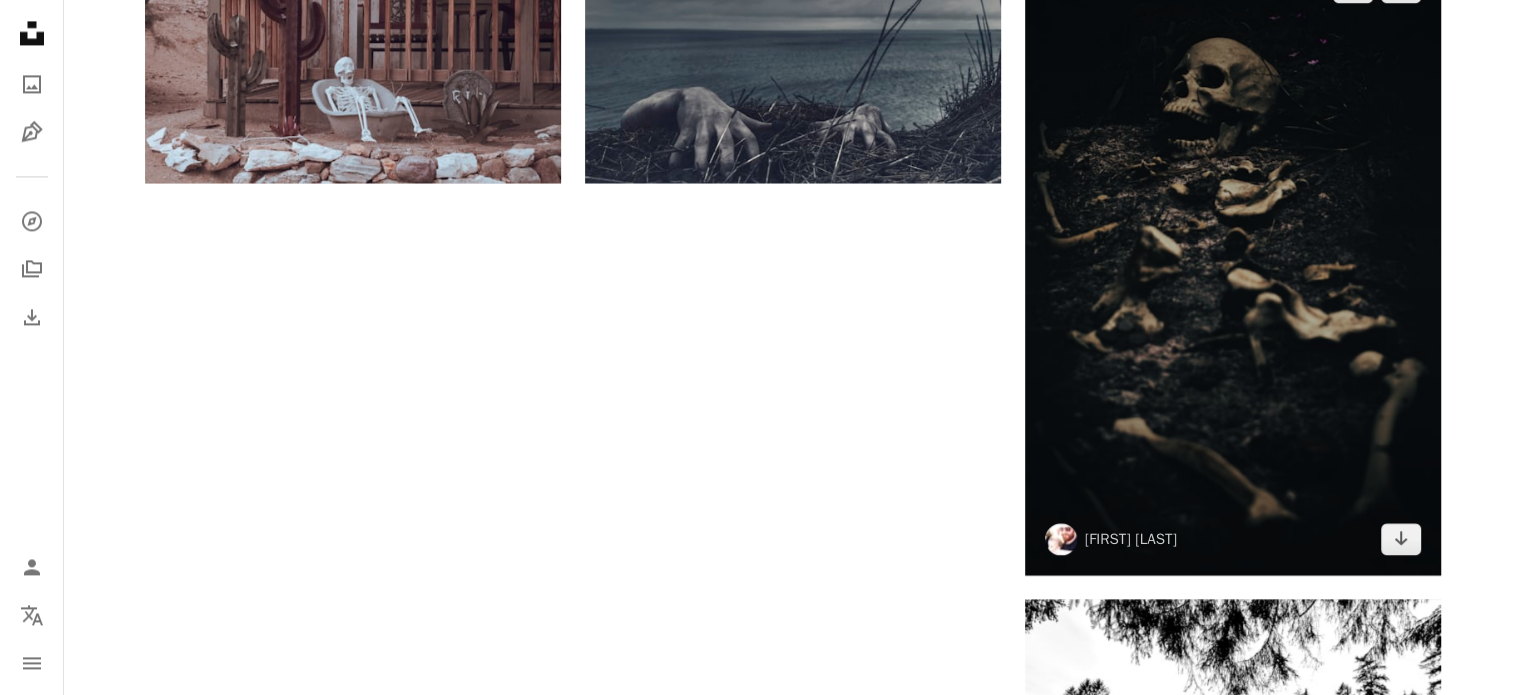 scroll, scrollTop: 2933, scrollLeft: 0, axis: vertical 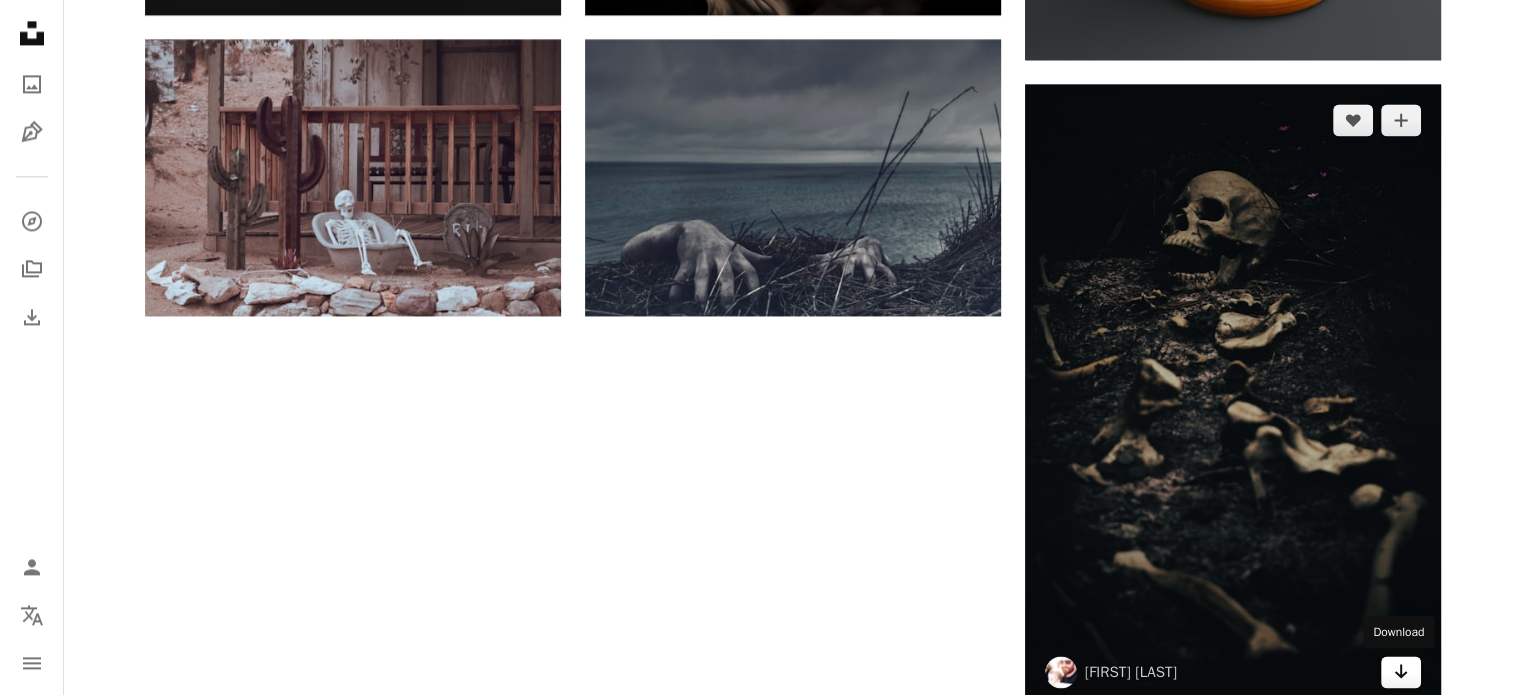 click on "Arrow pointing down" 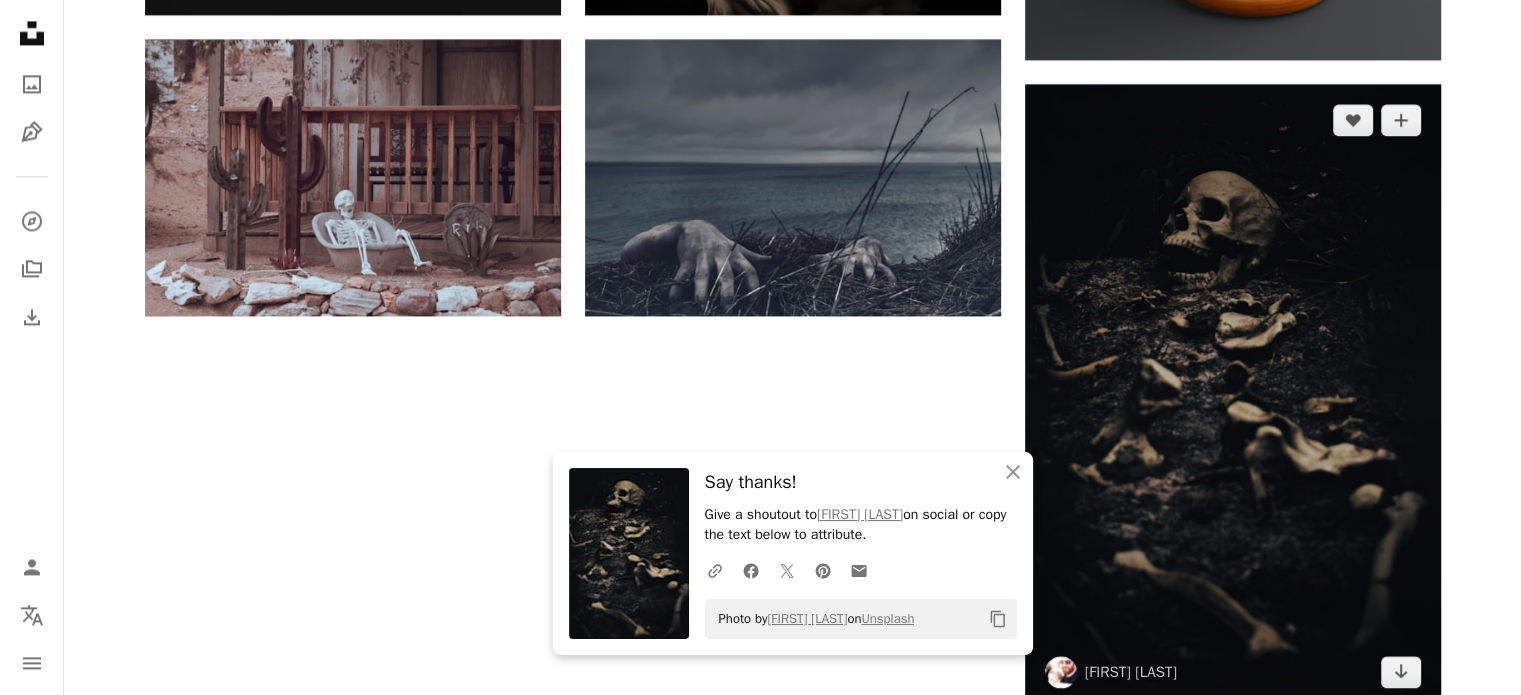 click at bounding box center [1233, 396] 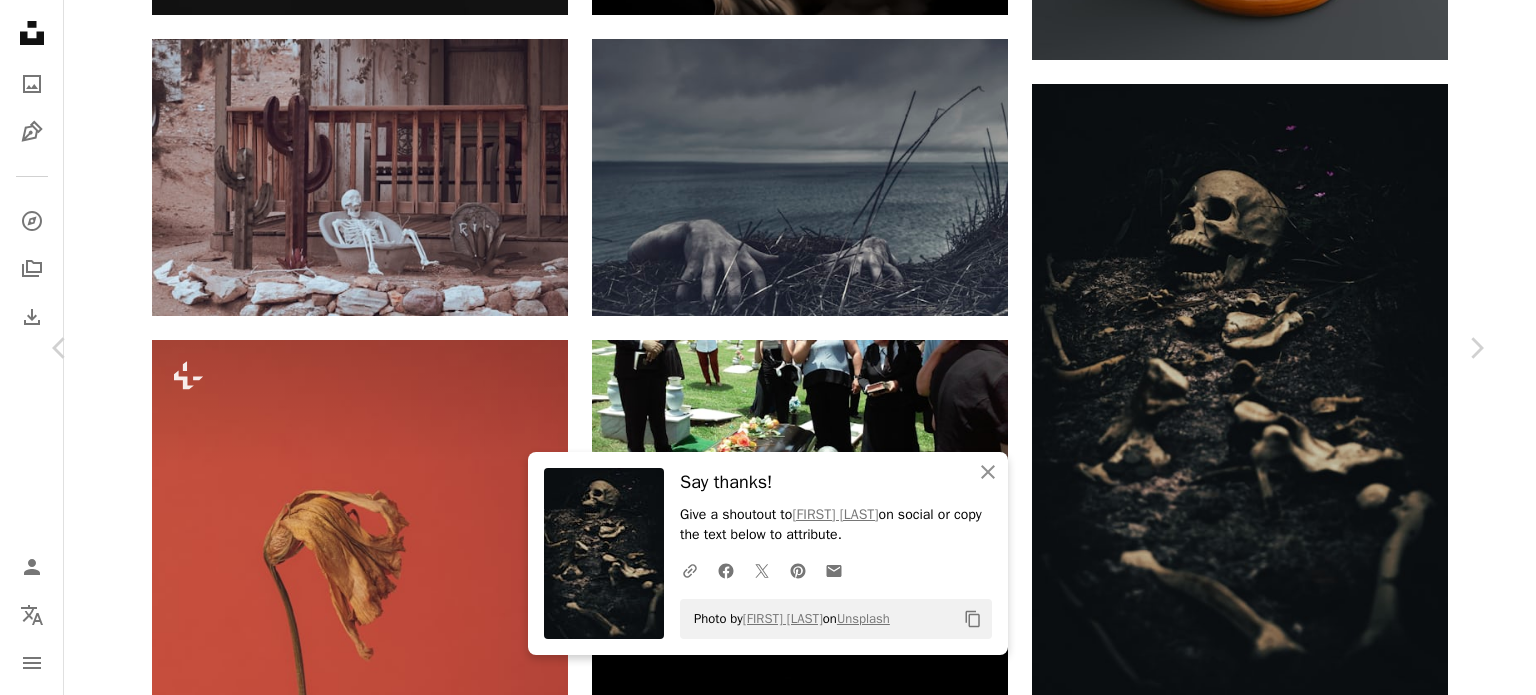 click on "An X shape Chevron left Chevron right An X shape Close Say thanks! Give a shoutout to  Jon Butterworth  on social or copy the text below to attribute. A URL sharing icon (chains) Facebook icon X (formerly Twitter) icon Pinterest icon An envelope Photo by  Jon Butterworth  on  Unsplash
Copy content Jon Butterworth jonjons A heart A plus sign Download free Chevron down Zoom in Views 3,595,700 Downloads 48,510 A forward-right arrow Share Info icon Info More Actions Human remains A map marker Pen-y-cae, Swansea SA9 1GJ, UK Calendar outlined Published on  October 6, 2021 Safety Free to use under the  Unsplash License horror fall halloween death skeleton skull scary spooky haunted scary wallpaper terror trick or treat afraid macabre terrifying cursed frightening bogeyman bloodcurdling dark Creative Commons images Browse premium related images on iStock  |  Save 20% with code UNSPLASH20 View more on iStock  ↗ Related images A heart A plus sign Jon Butterworth Arrow pointing down A heart A plus sign A heart" at bounding box center [768, 4860] 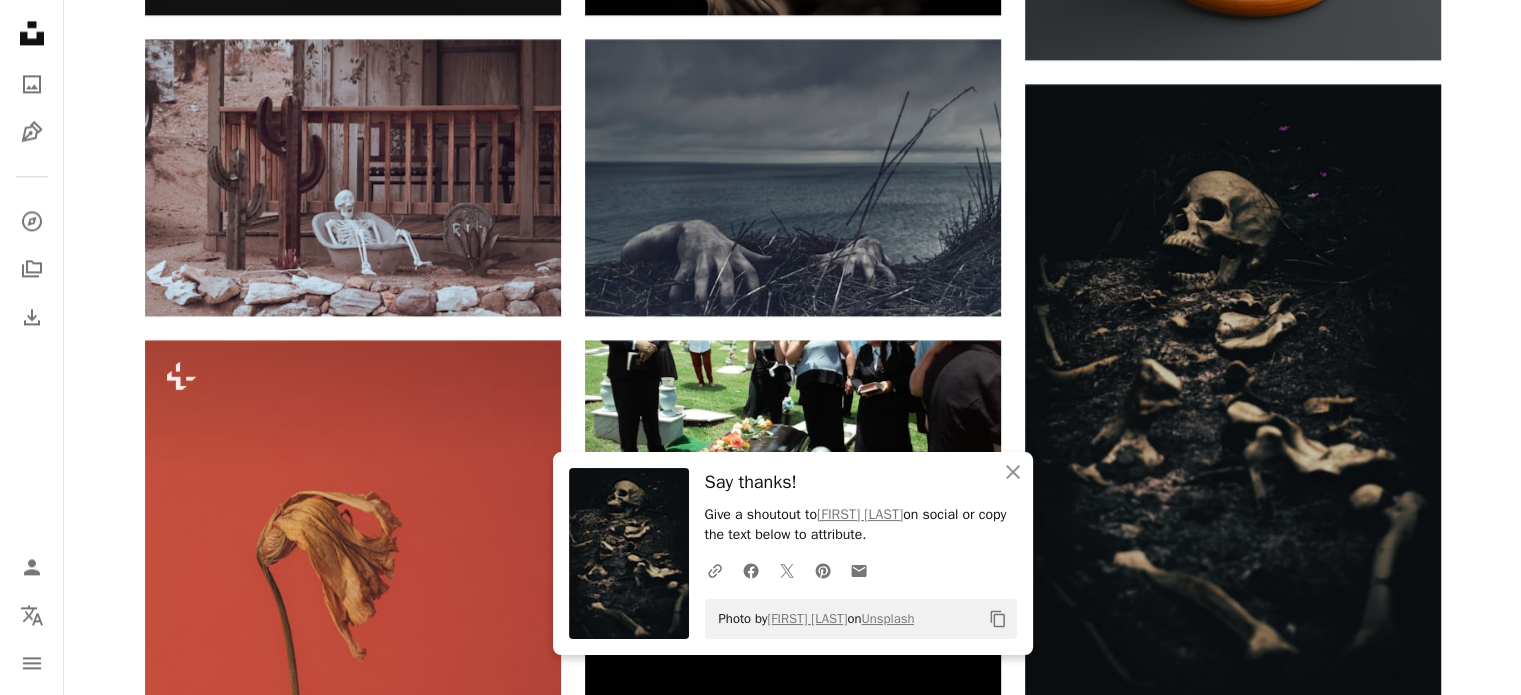 scroll, scrollTop: 2266, scrollLeft: 0, axis: vertical 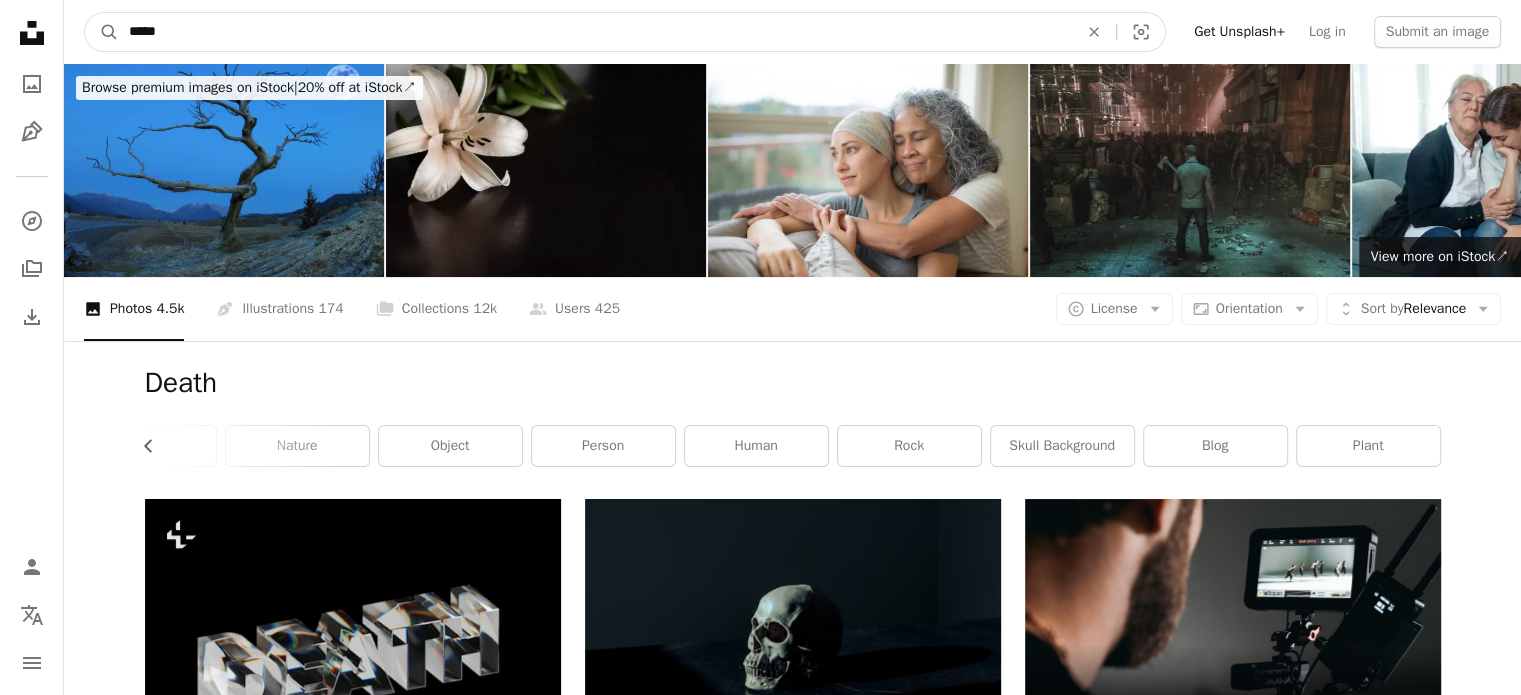 drag, startPoint x: 312, startPoint y: 15, endPoint x: 0, endPoint y: 31, distance: 312.40997 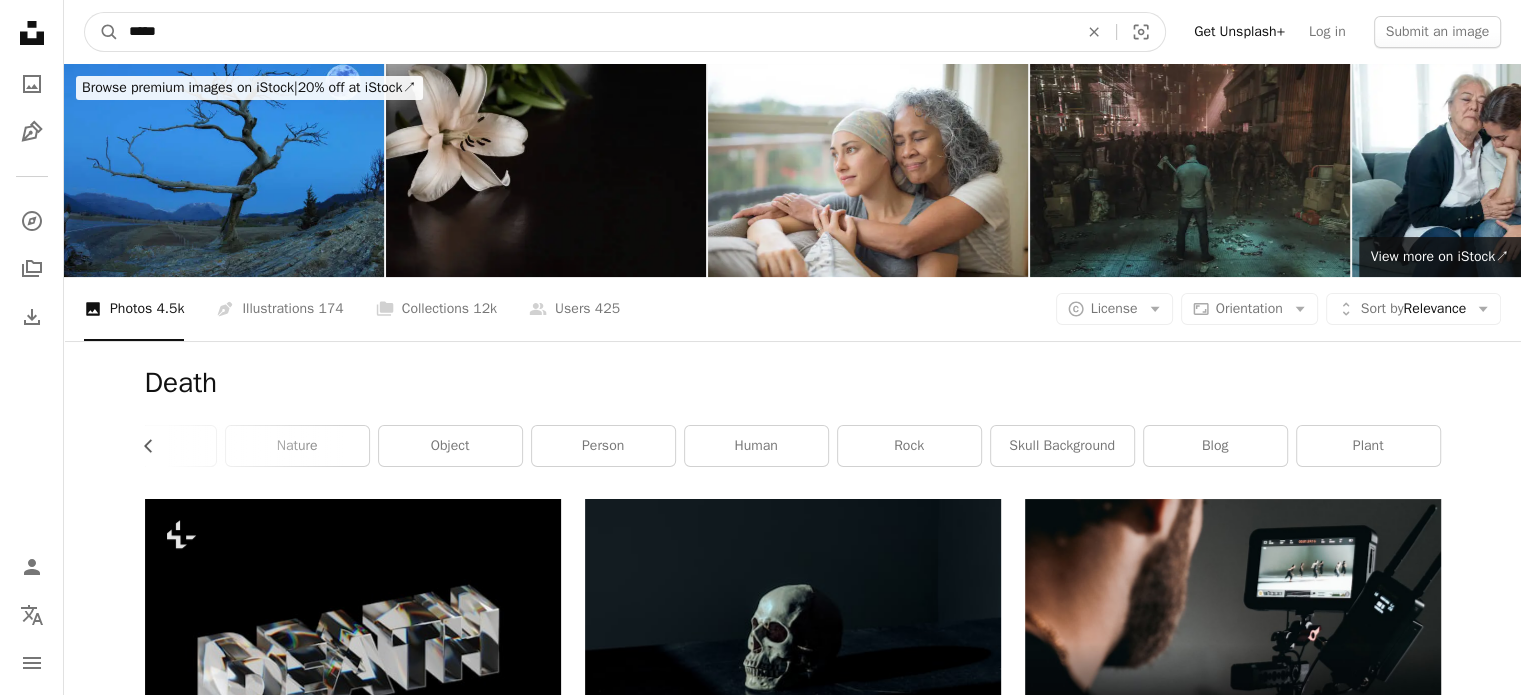 paste on "**" 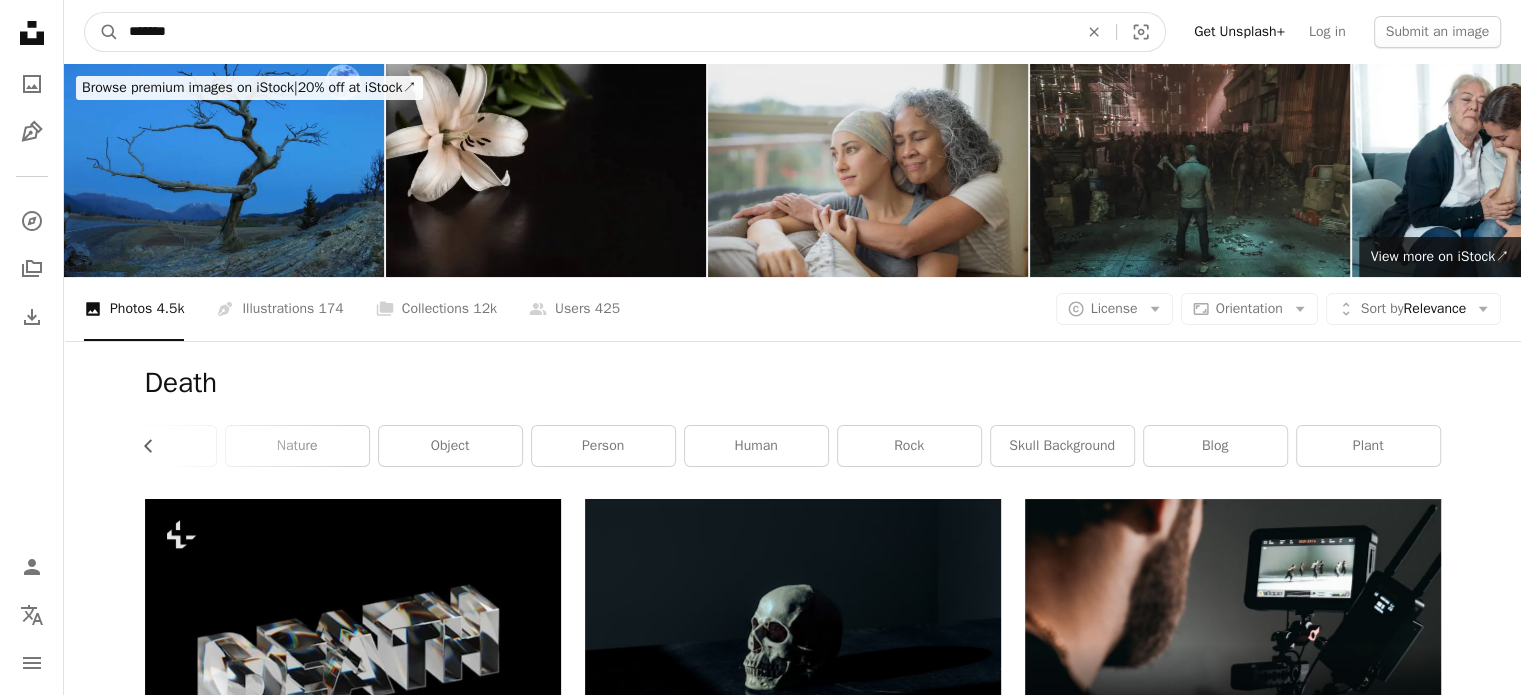 type on "*******" 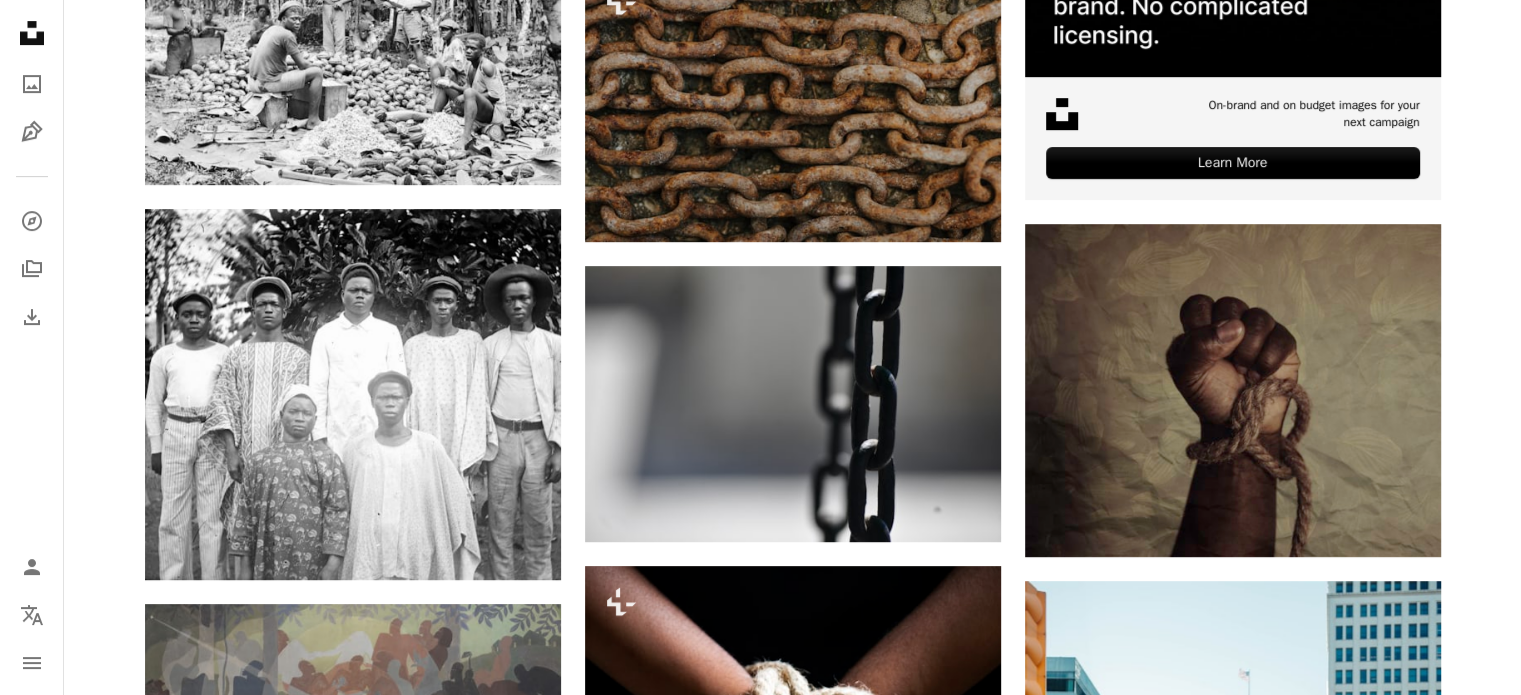 scroll, scrollTop: 800, scrollLeft: 0, axis: vertical 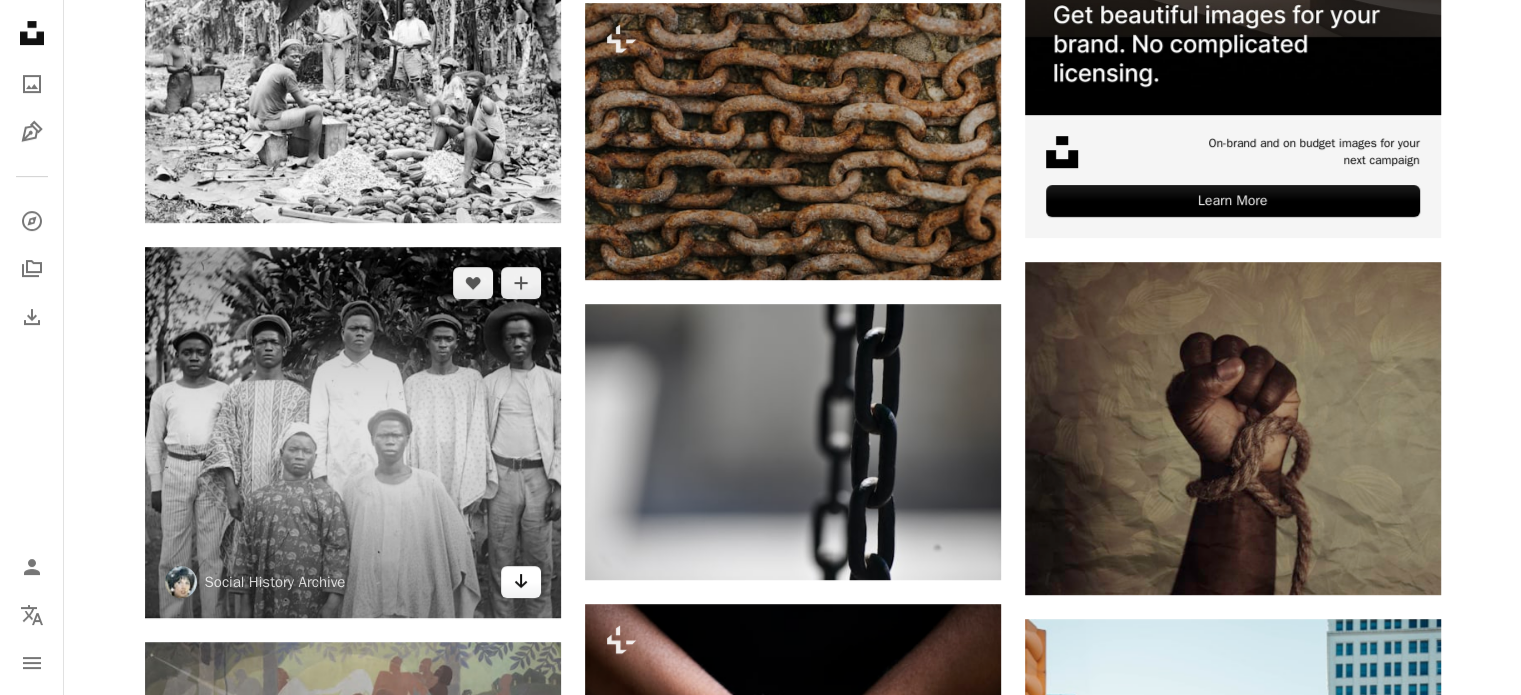 click on "Arrow pointing down" at bounding box center [521, 582] 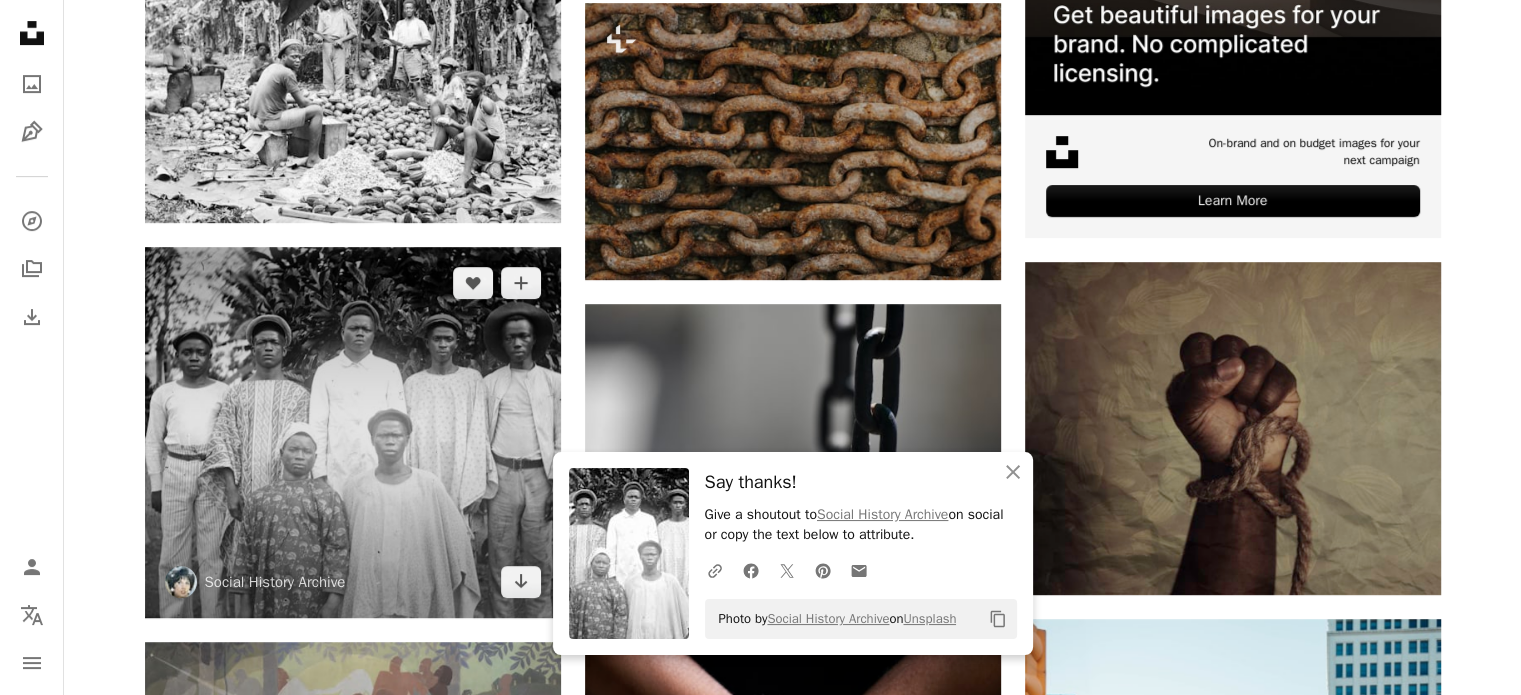 click at bounding box center [353, 433] 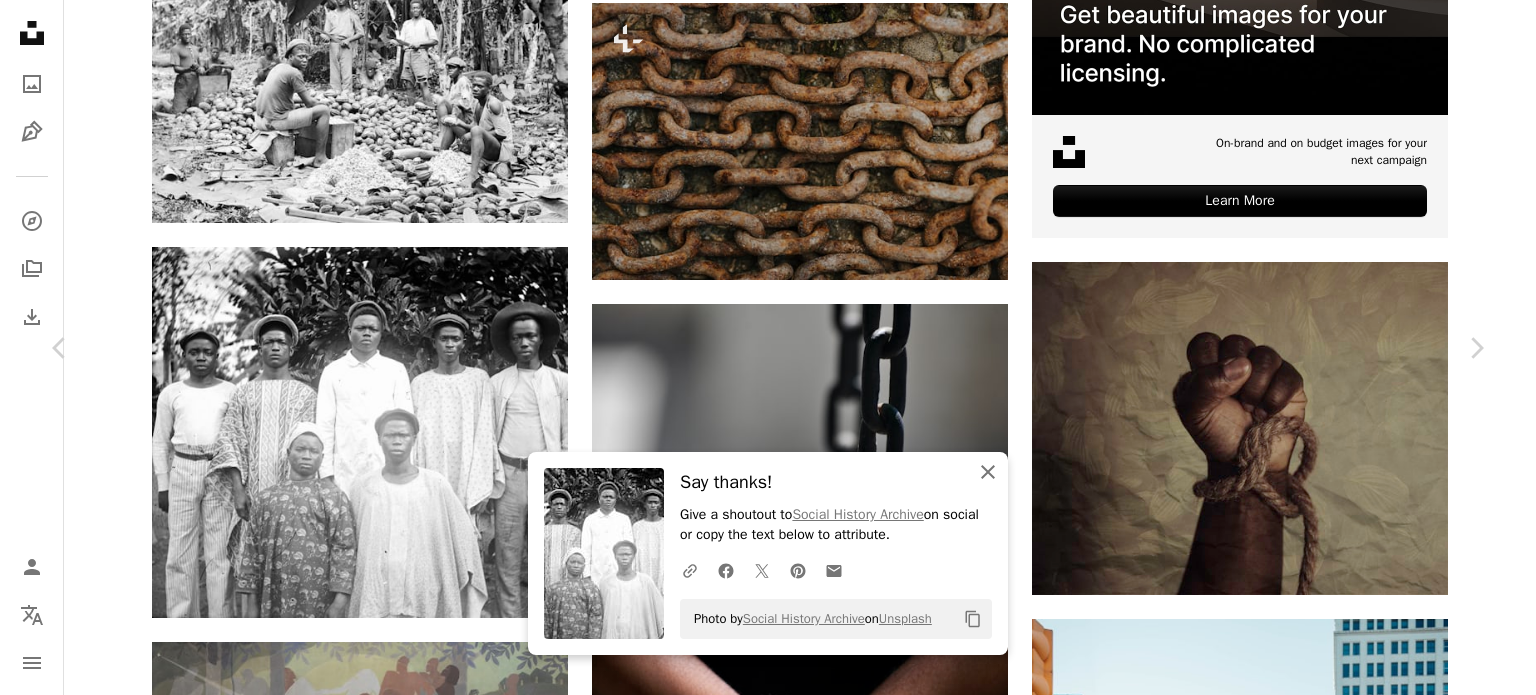 click on "An X shape" 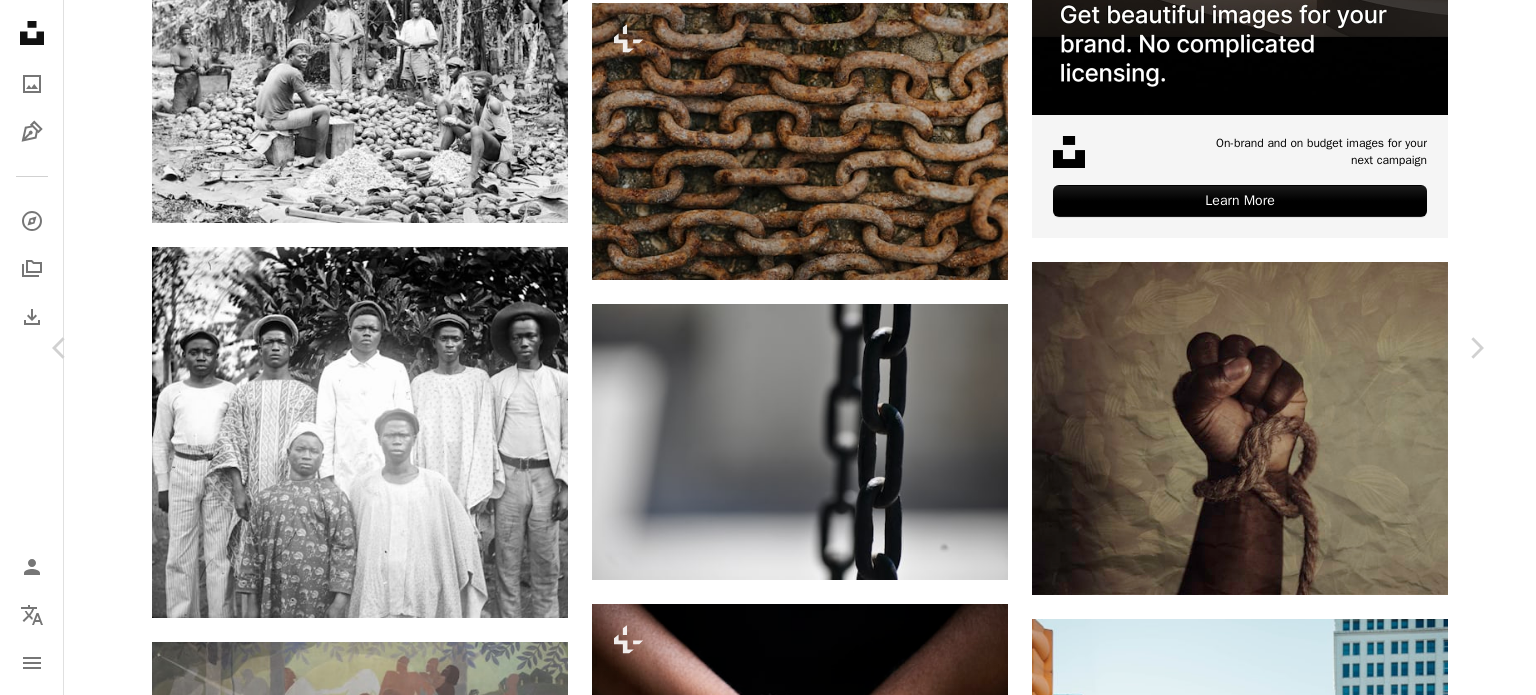 click on "An X shape Chevron left Chevron right Social History Archive socialhistoryarchive A heart A plus sign Download free Chevron down Zoom in Views 293,671 Downloads 4,260 A forward-right arrow Share Info icon Info More Actions Believed to be from the later 1800’s, at a cocoa bean plantation, location unknown. It's unknown if these images are of workers post-slavery abolishing in the colonies, or if the people picture are indeed slaves.  Read more Calendar outlined Published on  September 15, 2021 Safety Free to use under the  Unsplash License portrait men workers cocoa cacao black history slavery plantation 1800s social history chocolate production human people family face grey clothing shirt apparel sleeve Free pictures Browse premium related images on iStock  |  Save 20% with code UNSPLASH20 View more on iStock  ↗ Related images A heart A plus sign Odette Cattrysse Arrow pointing down Plus sign for Unsplash+ A heart A plus sign Ben Iwara For  Unsplash+ A lock Download A heart A plus sign Library of Congress" at bounding box center [768, 4281] 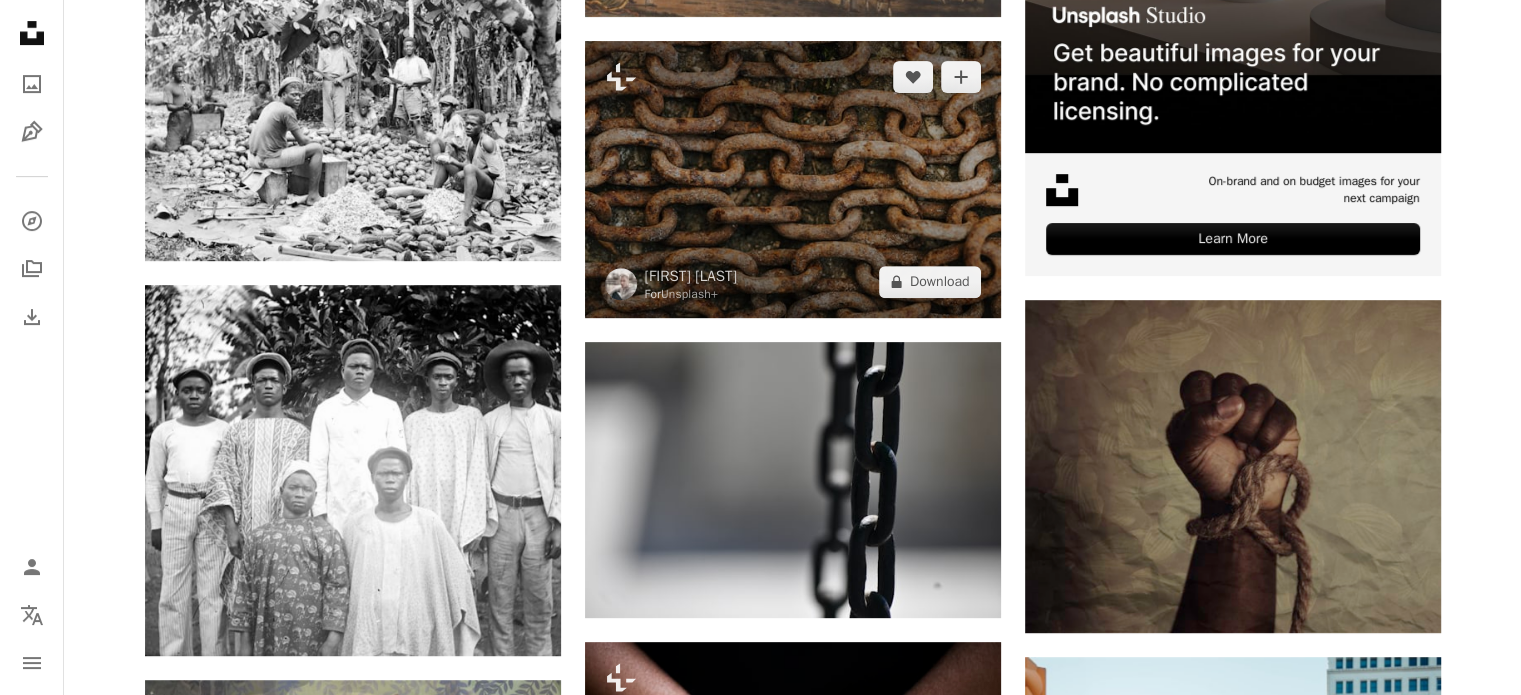 scroll, scrollTop: 0, scrollLeft: 0, axis: both 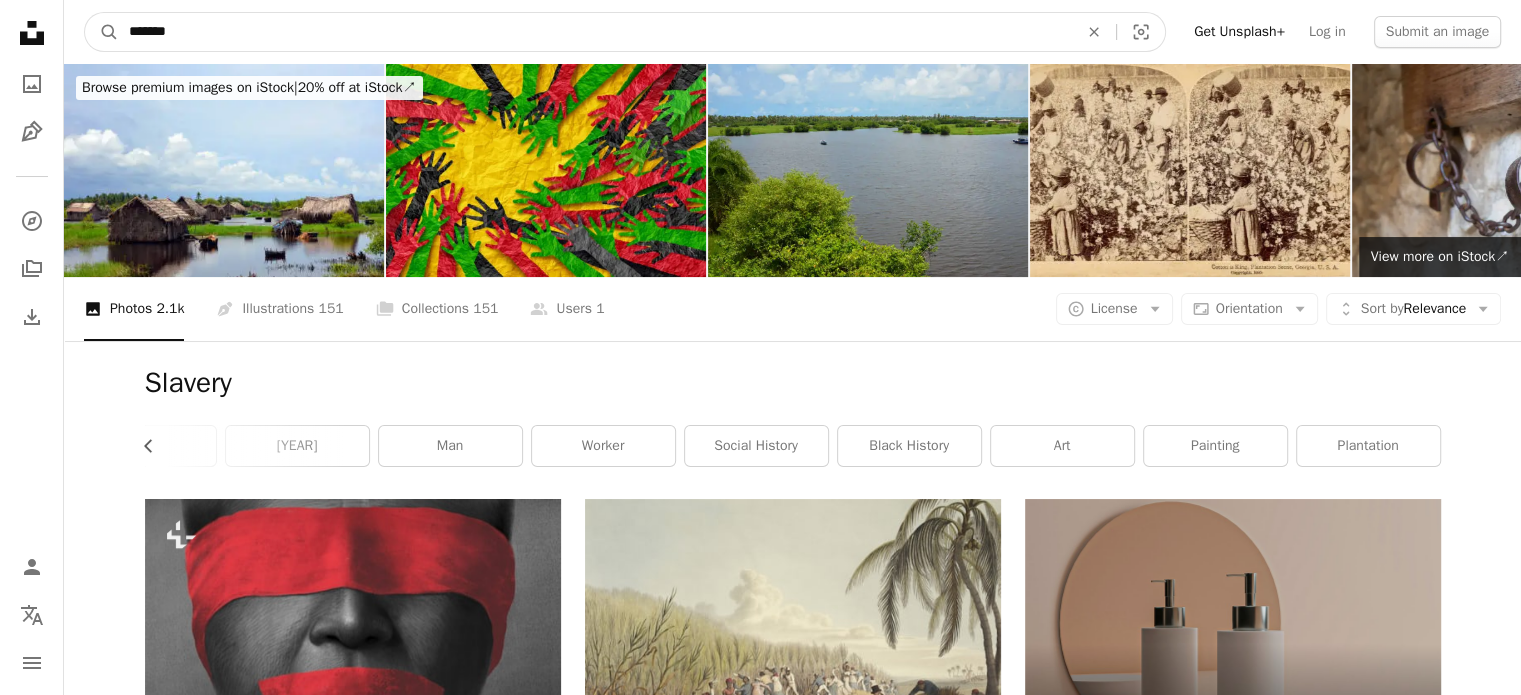 drag, startPoint x: 294, startPoint y: 17, endPoint x: 92, endPoint y: -9, distance: 203.6664 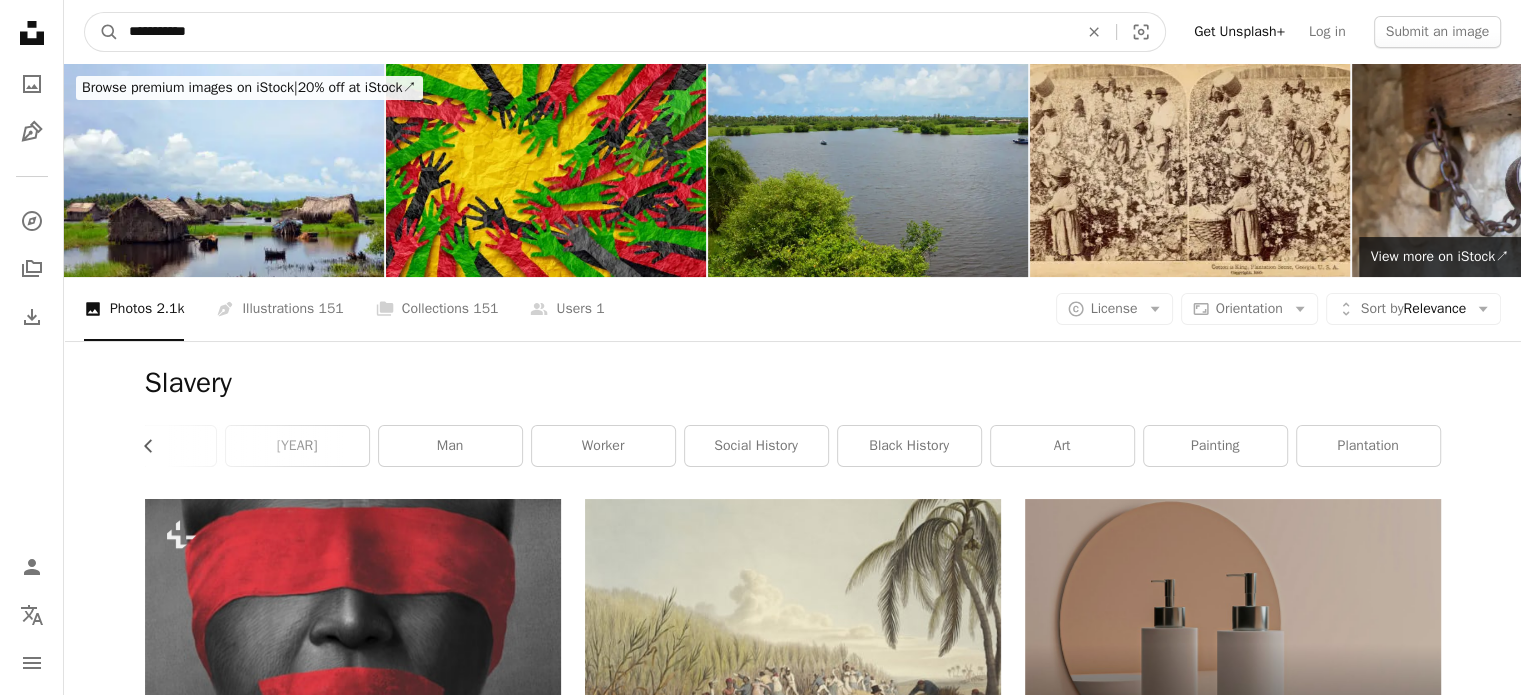 type on "**********" 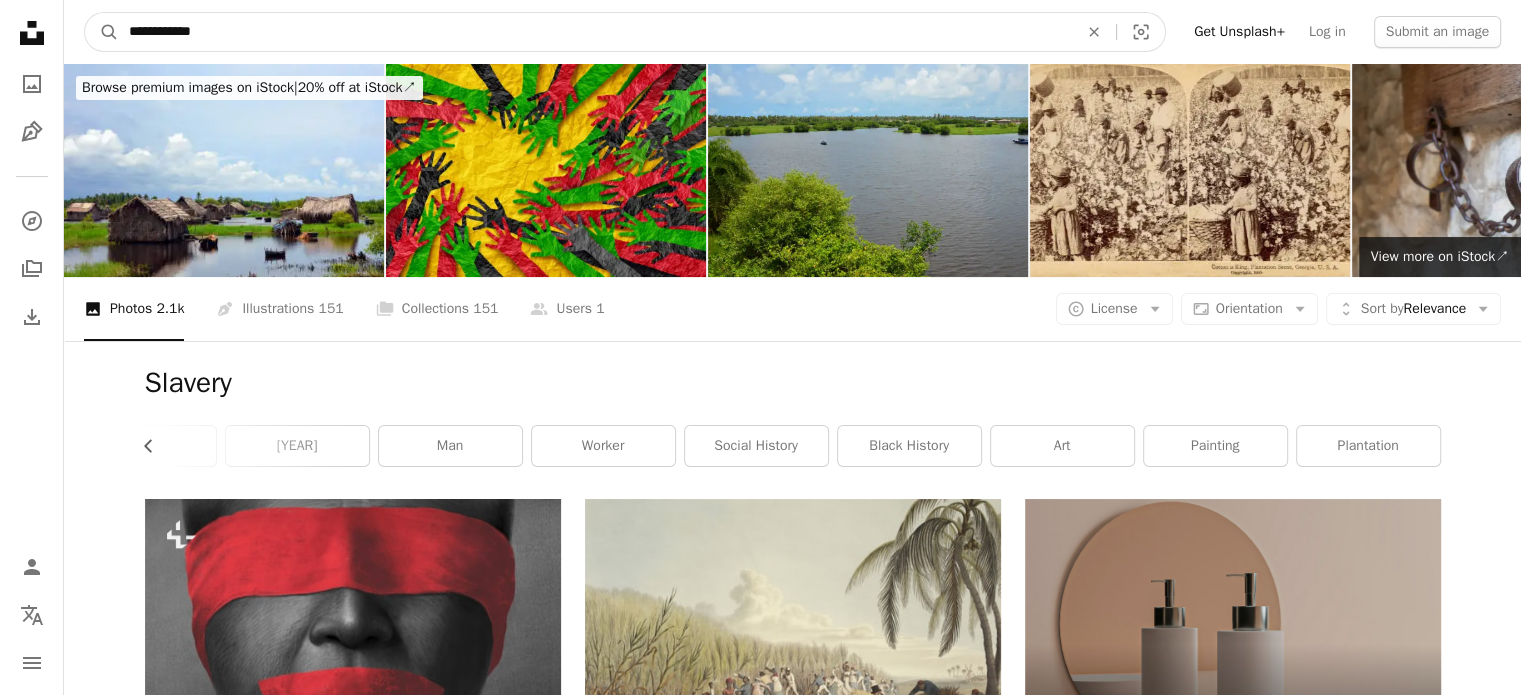 click on "A magnifying glass" at bounding box center (102, 32) 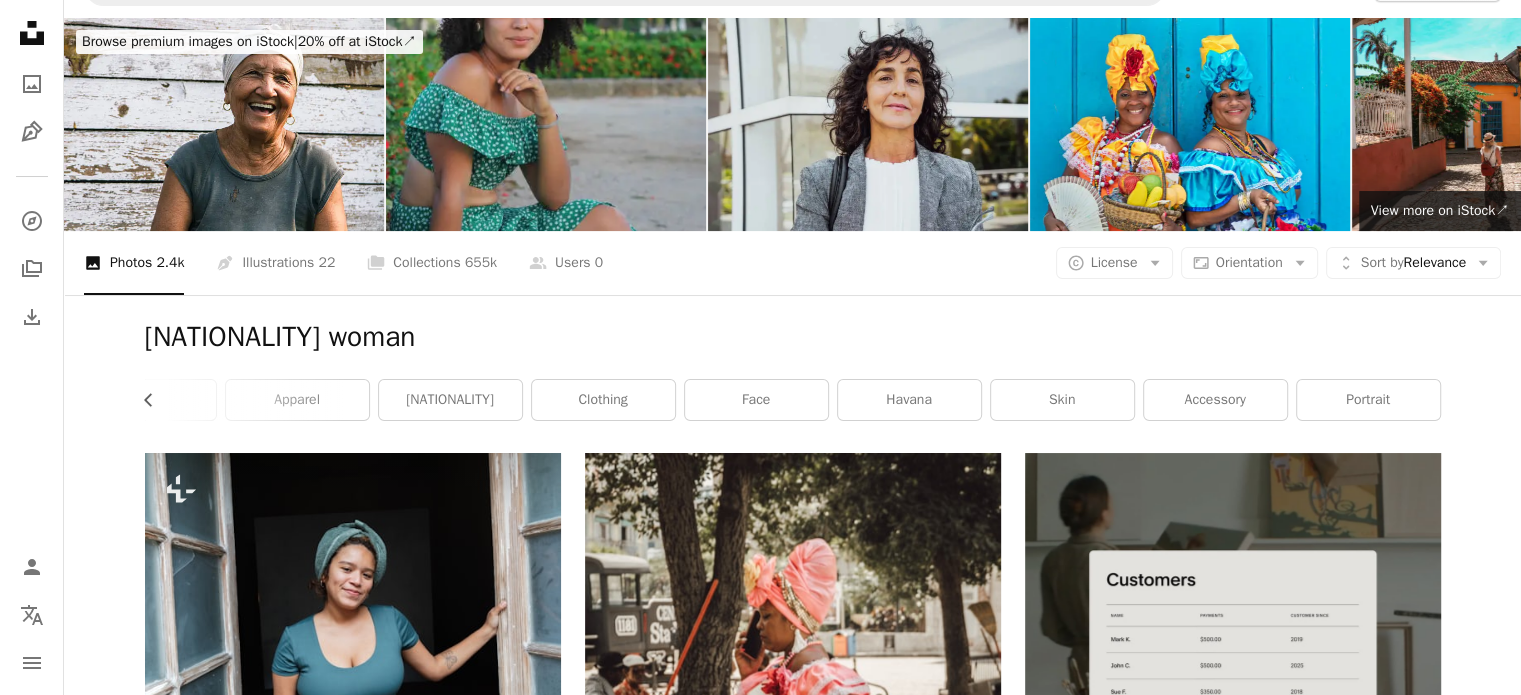 scroll, scrollTop: 0, scrollLeft: 0, axis: both 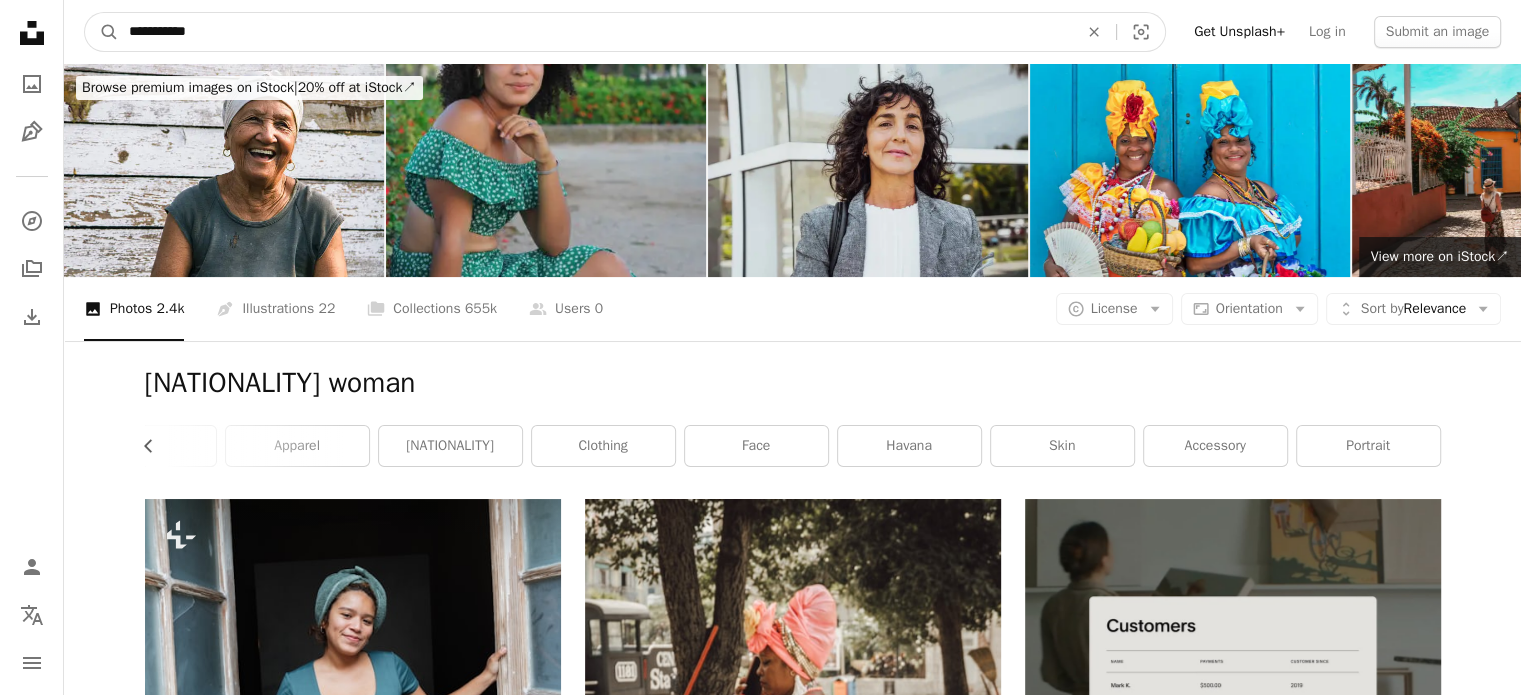 drag, startPoint x: 224, startPoint y: 26, endPoint x: 176, endPoint y: 31, distance: 48.259712 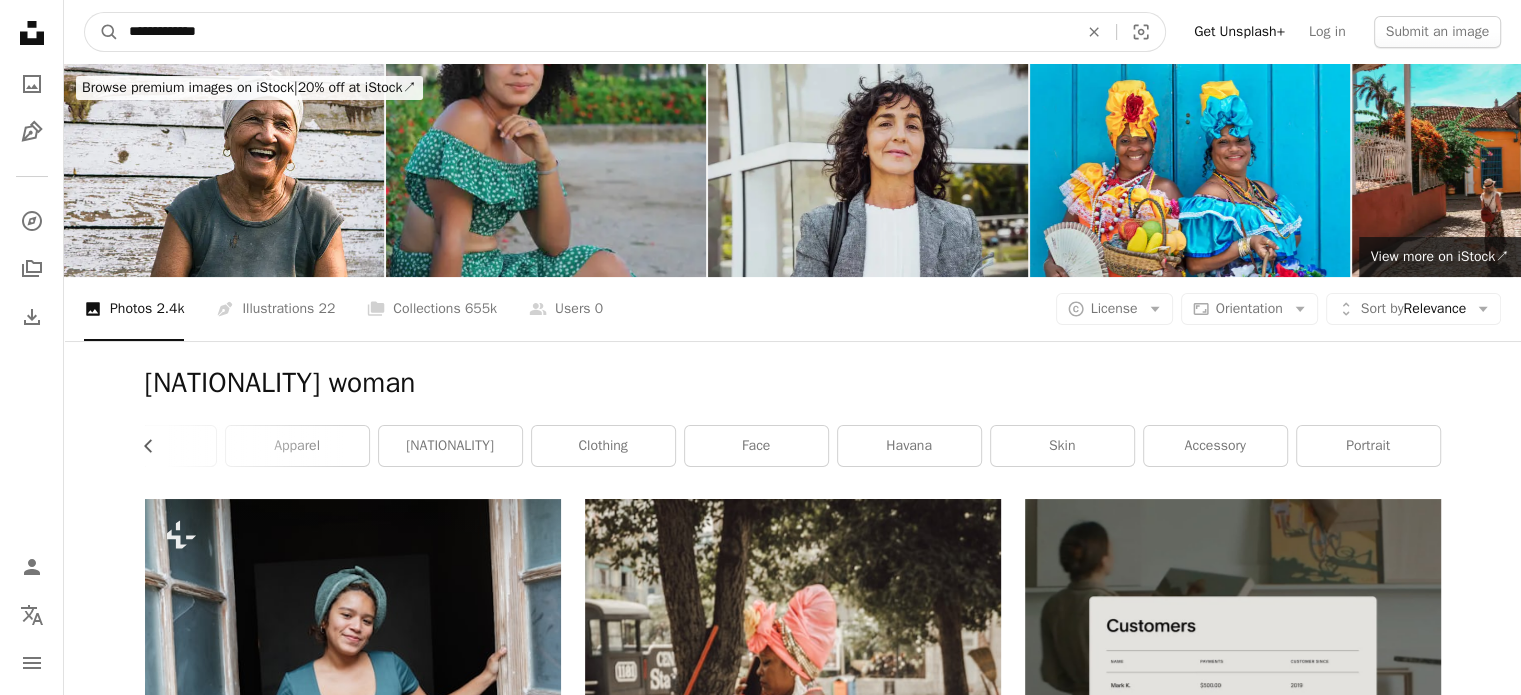 type on "**********" 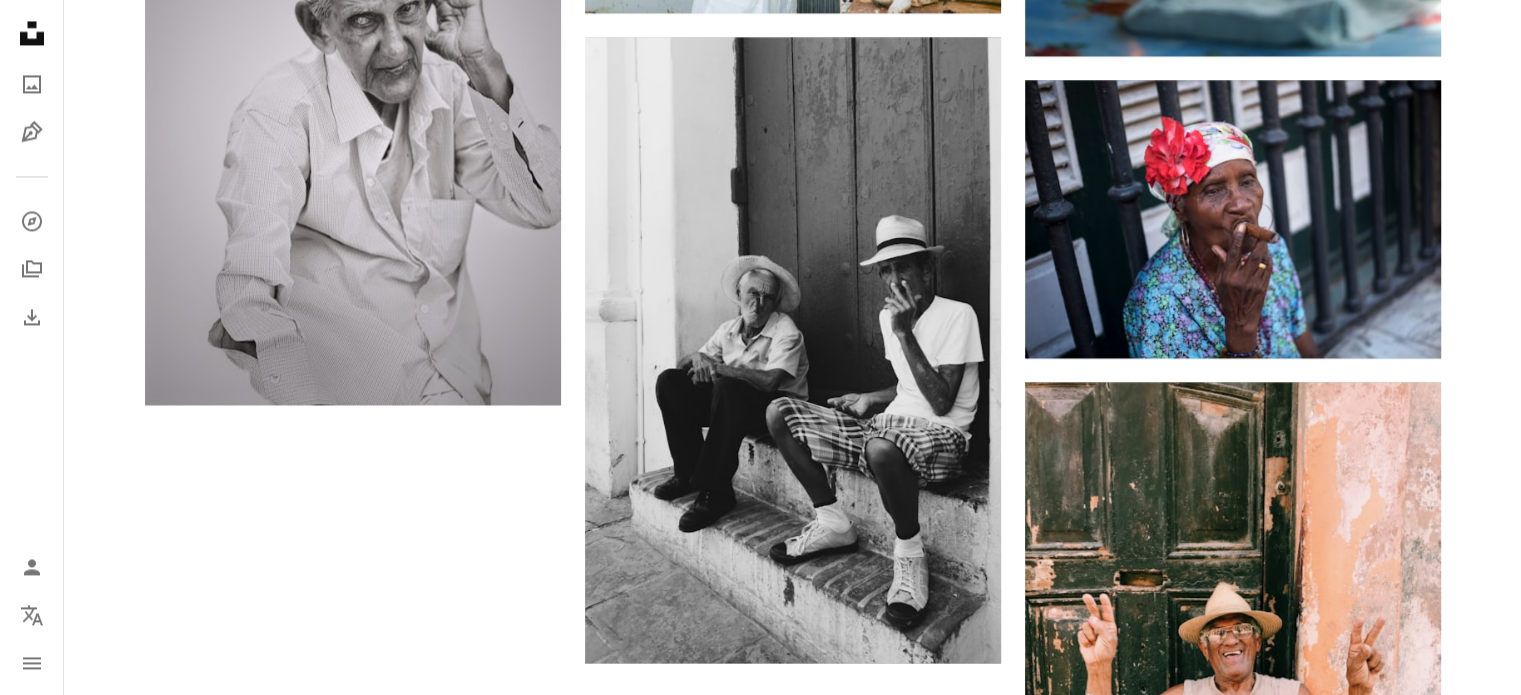 scroll, scrollTop: 3200, scrollLeft: 0, axis: vertical 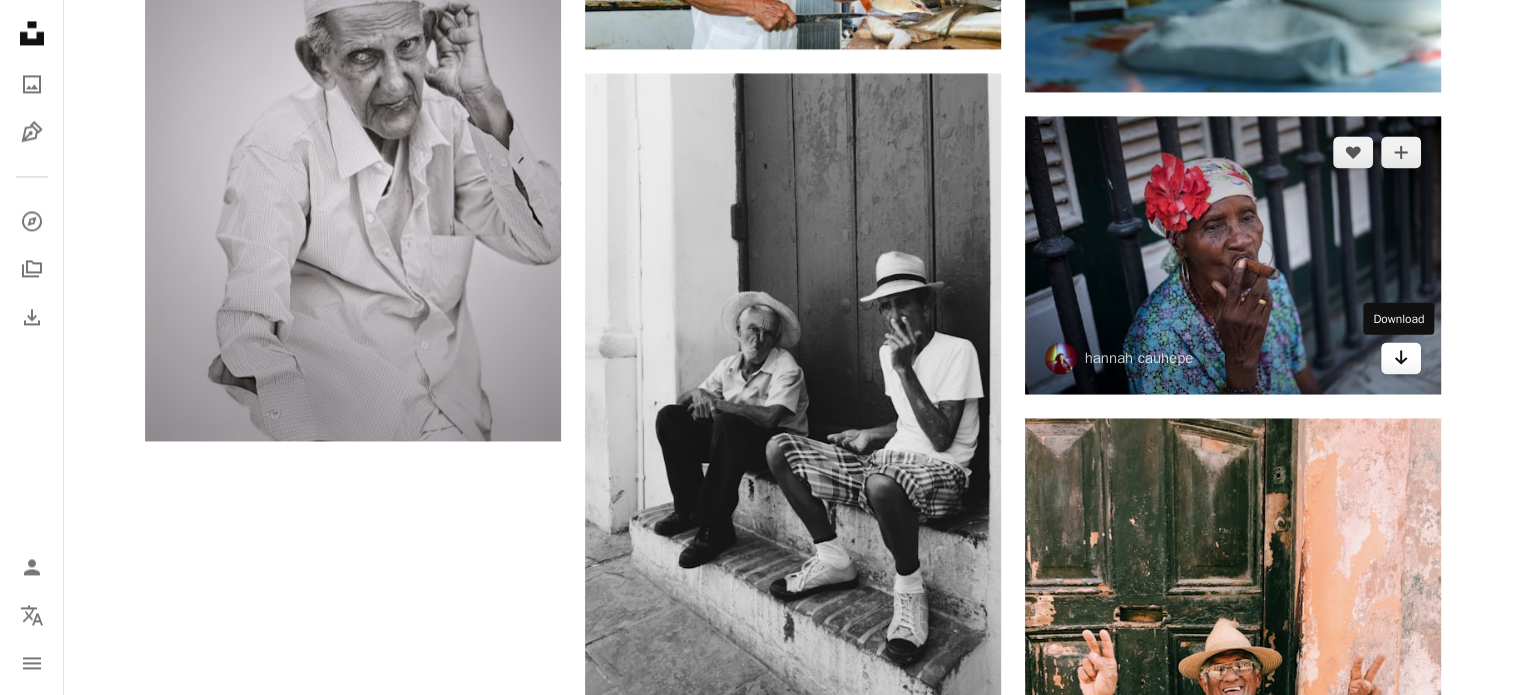 click on "Arrow pointing down" 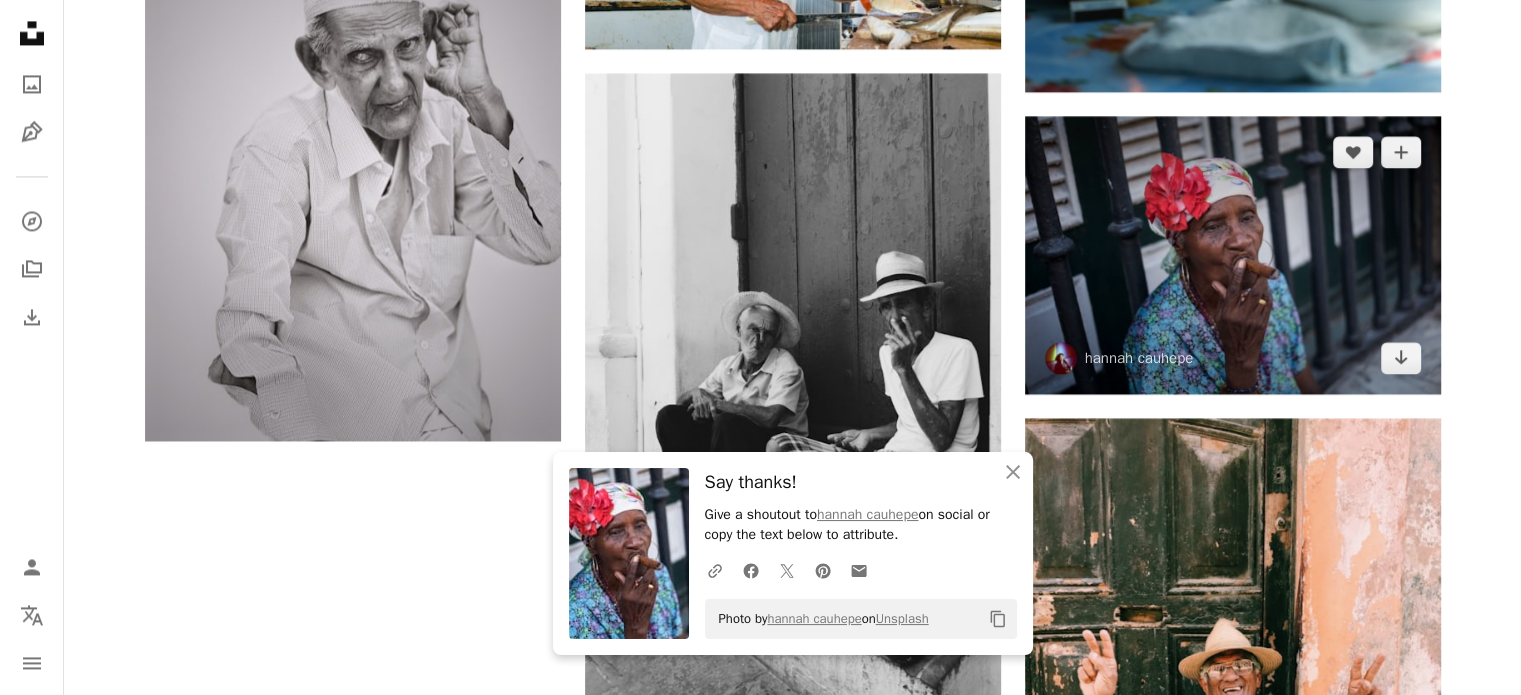 click at bounding box center [1233, 255] 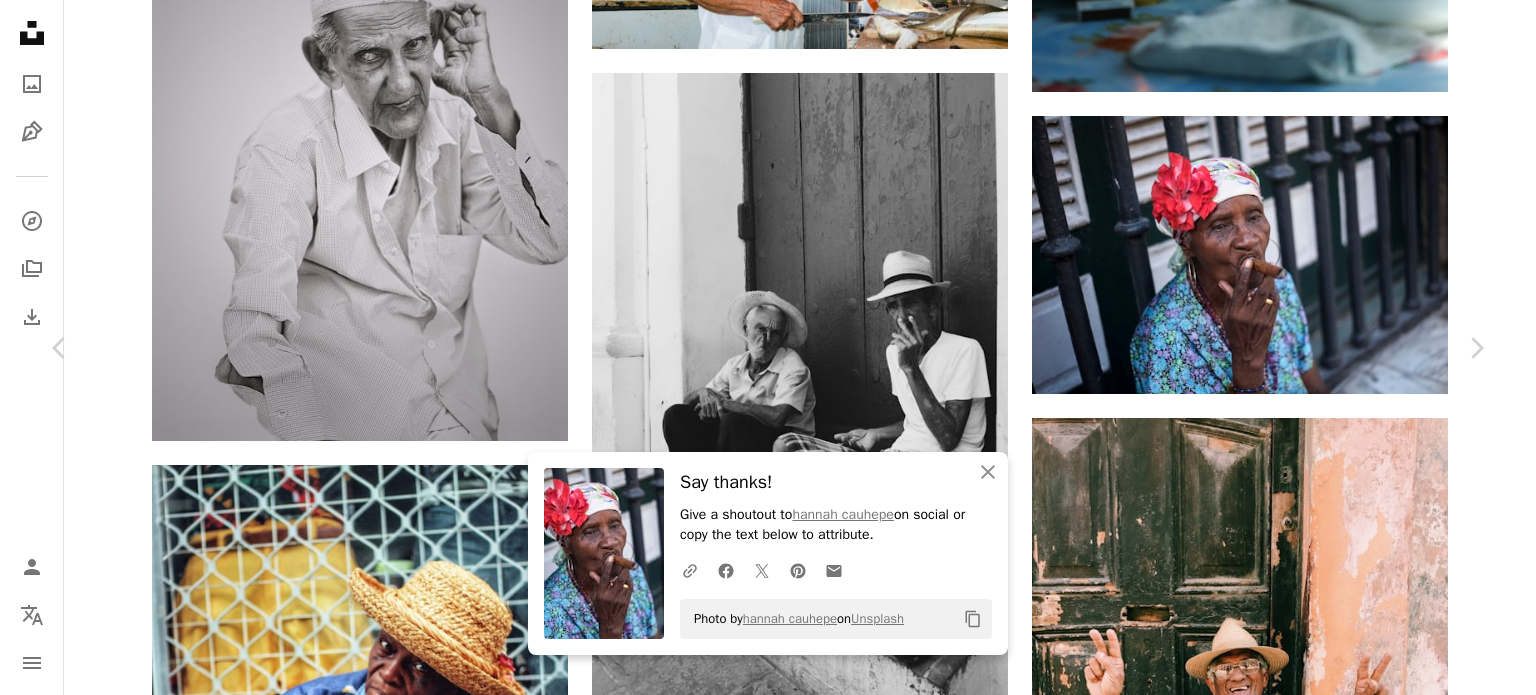 click on "Zoom in" at bounding box center (760, 5453) 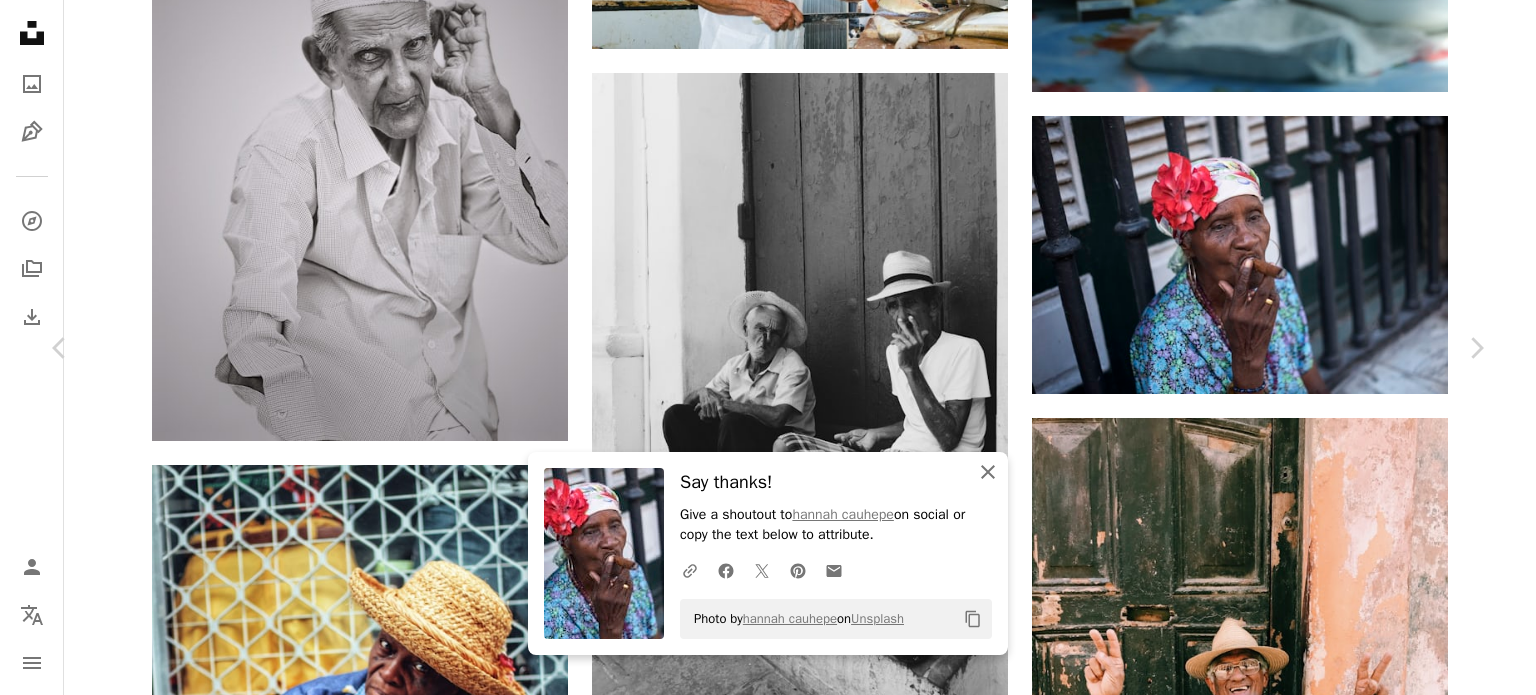 click 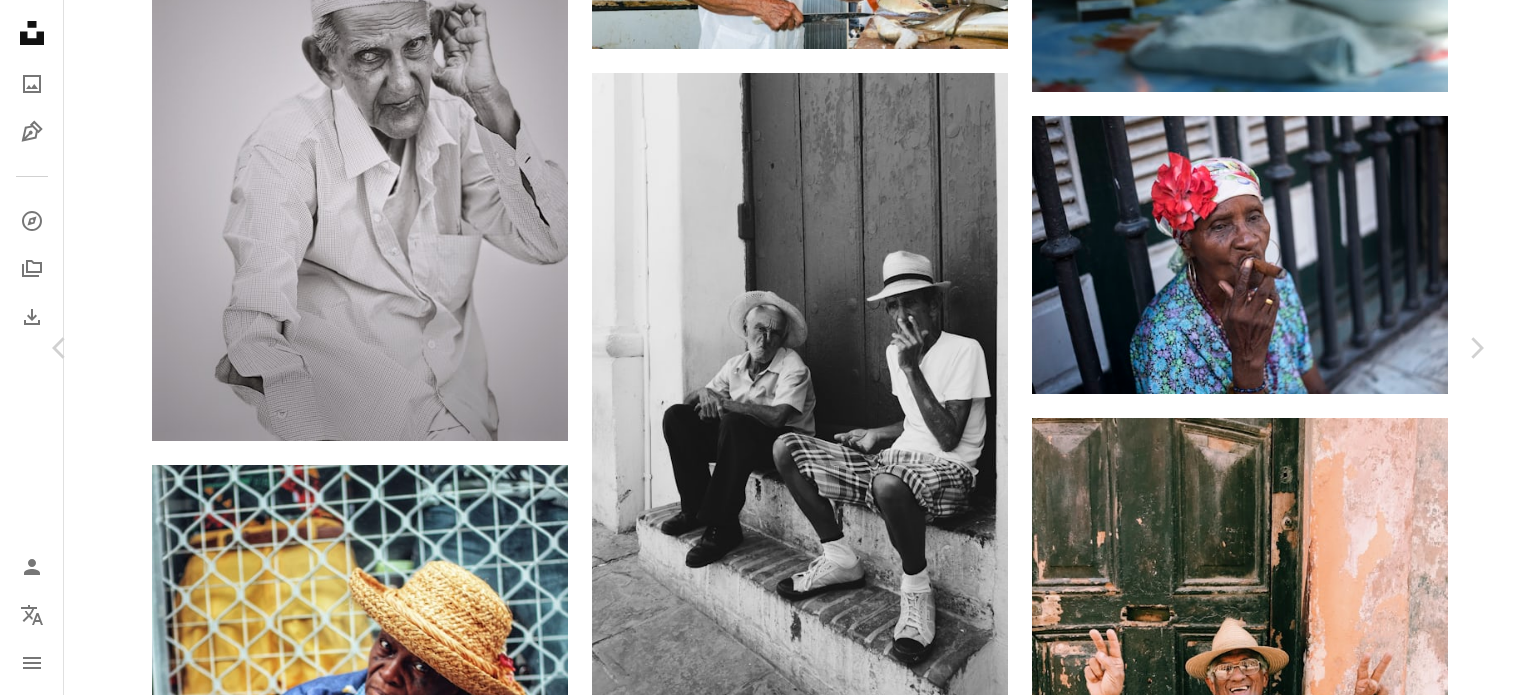 click on "An X shape Chevron left Chevron right hannah cauhepe hannahcauhepe A heart A plus sign Download free Chevron down Zoom in Views 2,177,061 Downloads 13,530 Featured in Photos A forward-right arrow Share Info icon Info More Actions Cuban cigar Calendar outlined Published on  May 29, 2017 Camera NIKON CORPORATION, NIKON D750 Safety Free to use under the  Unsplash License flower woman black smoking bokeh blur old hat cuba old women cigar african african american portait smoker habana human people clothing accessories HD Wallpapers Browse premium related images on iStock  |  Save 20% with code UNSPLASH20 View more on iStock  ↗ Related images A heart A plus sign David Cain Arrow pointing down A heart A plus sign Ellen Carlson Hanse Arrow pointing down Plus sign for Unsplash+ A heart A plus sign Andy Quezada For  Unsplash+ A lock Download A heart A plus sign Phillippe Mari Available for hire A checkmark inside of a circle Arrow pointing down A heart A plus sign Ernesto Carrazana Available for hire A heart For" at bounding box center (768, 5422) 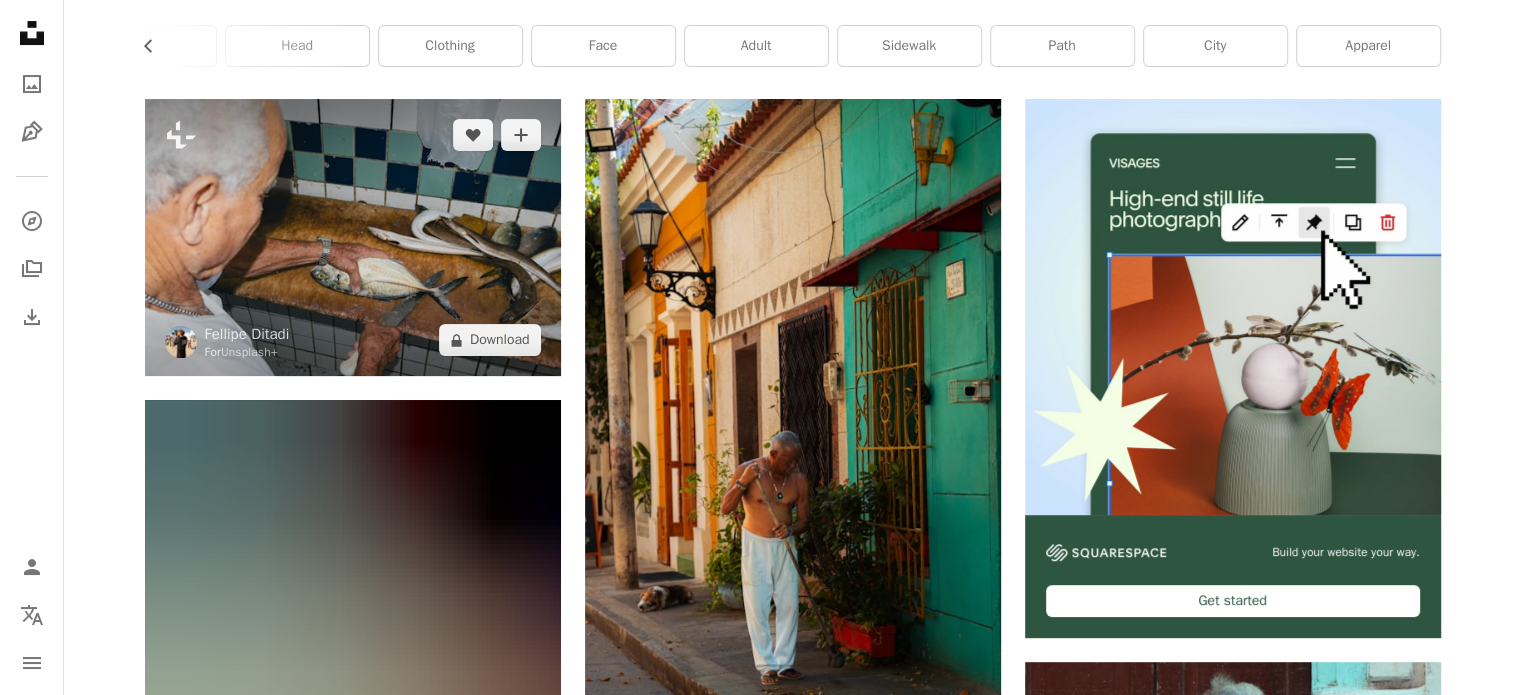 scroll, scrollTop: 0, scrollLeft: 0, axis: both 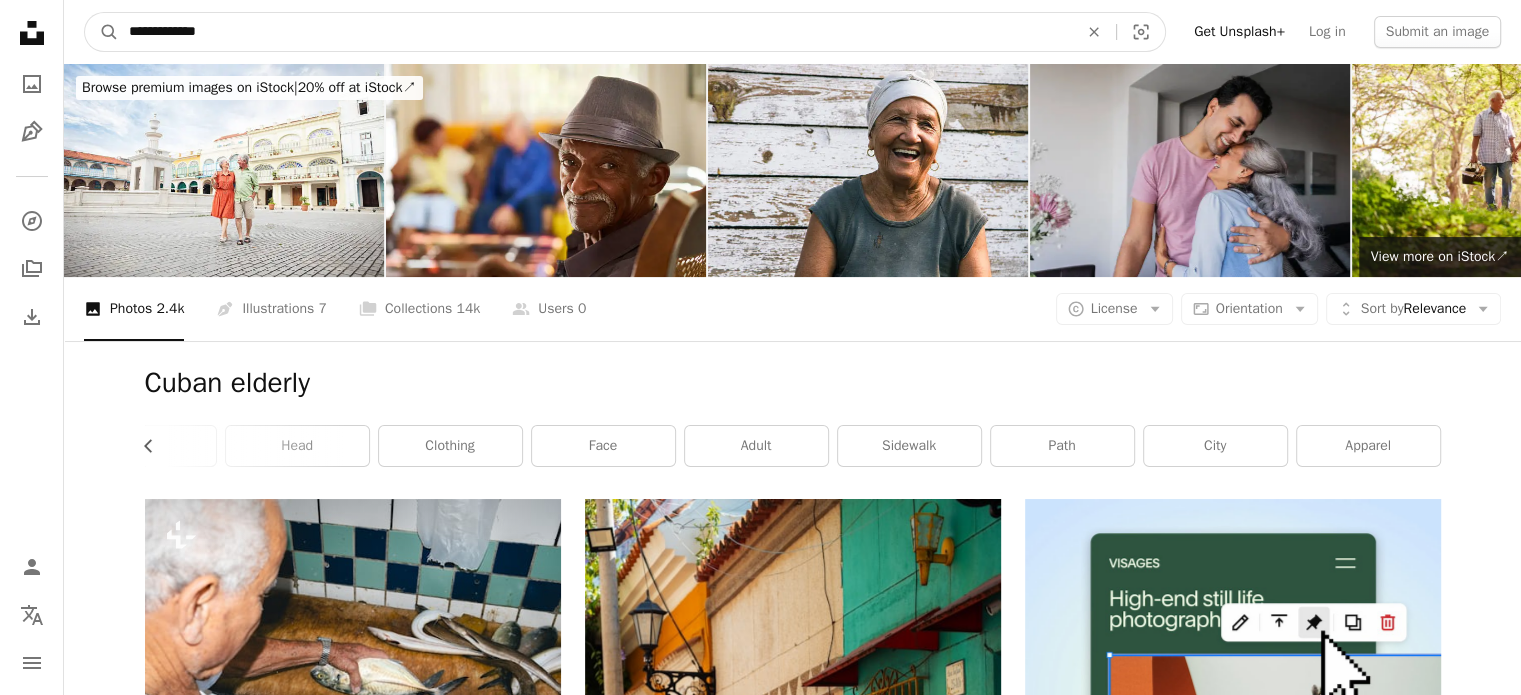 drag, startPoint x: 251, startPoint y: 34, endPoint x: 72, endPoint y: 16, distance: 179.90276 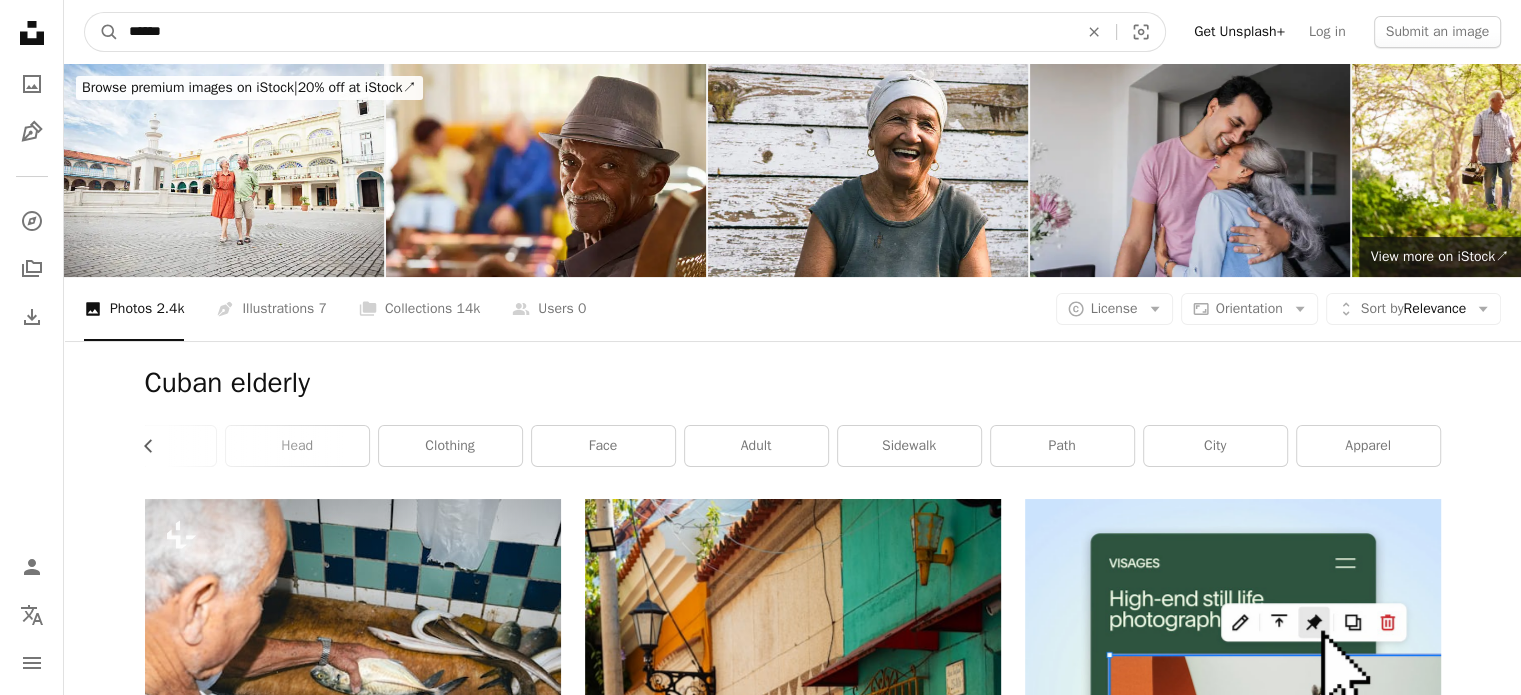type on "*******" 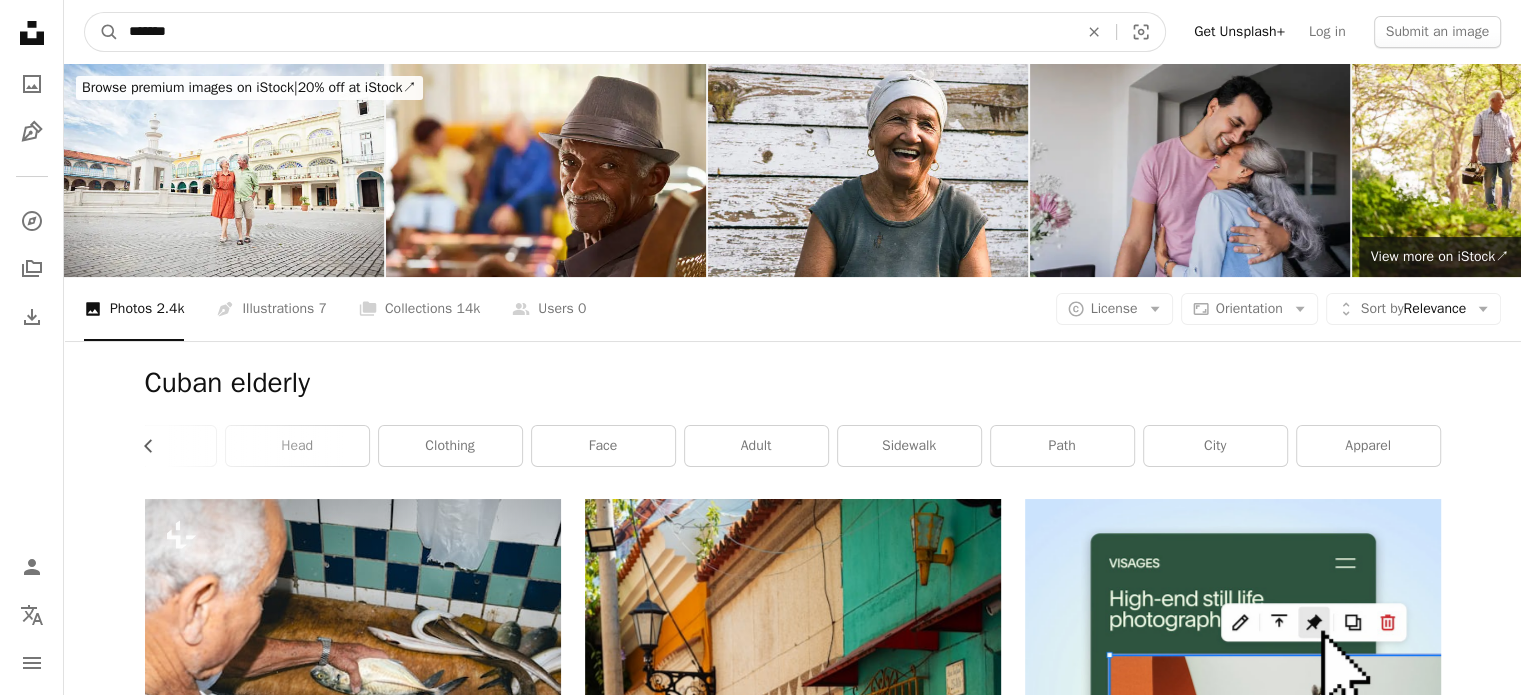 click on "A magnifying glass" at bounding box center [102, 32] 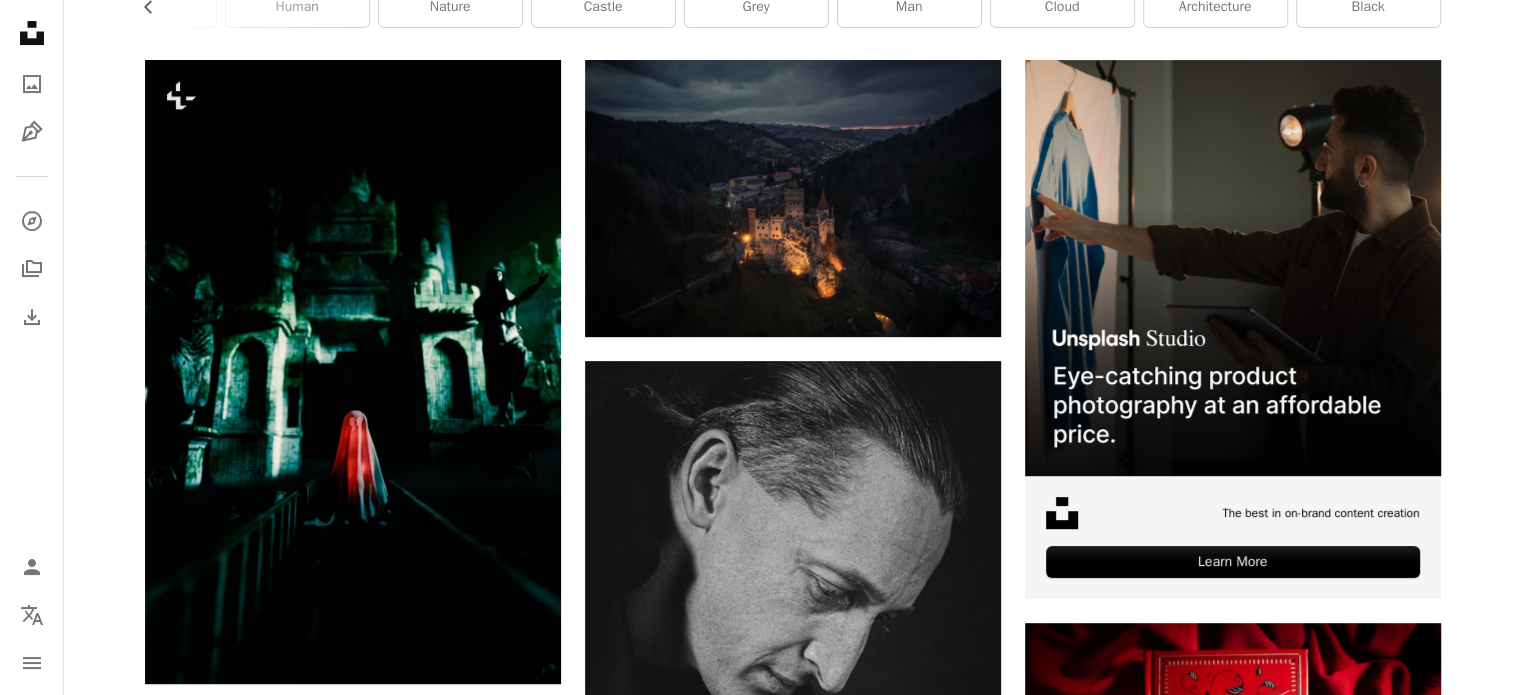 scroll, scrollTop: 0, scrollLeft: 0, axis: both 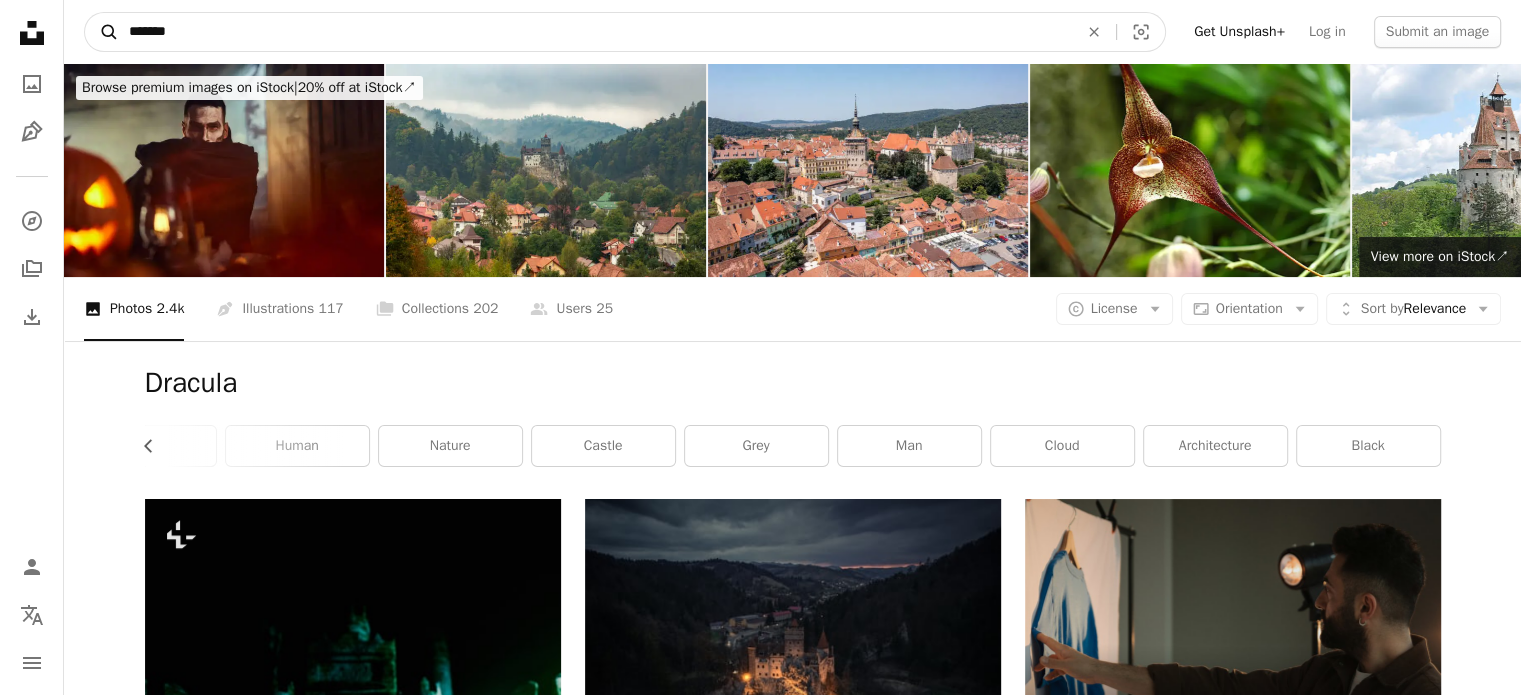 drag, startPoint x: 277, startPoint y: 14, endPoint x: 108, endPoint y: 19, distance: 169.07394 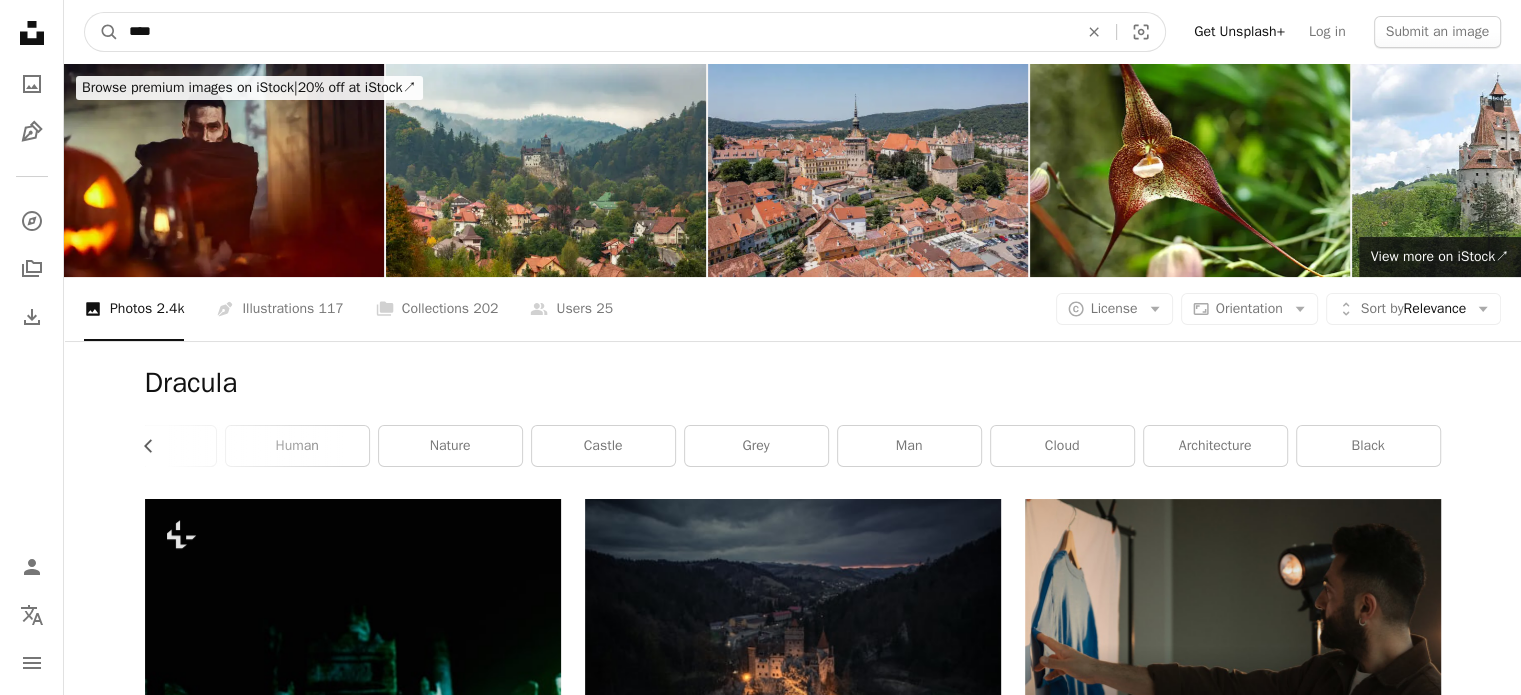 type on "****" 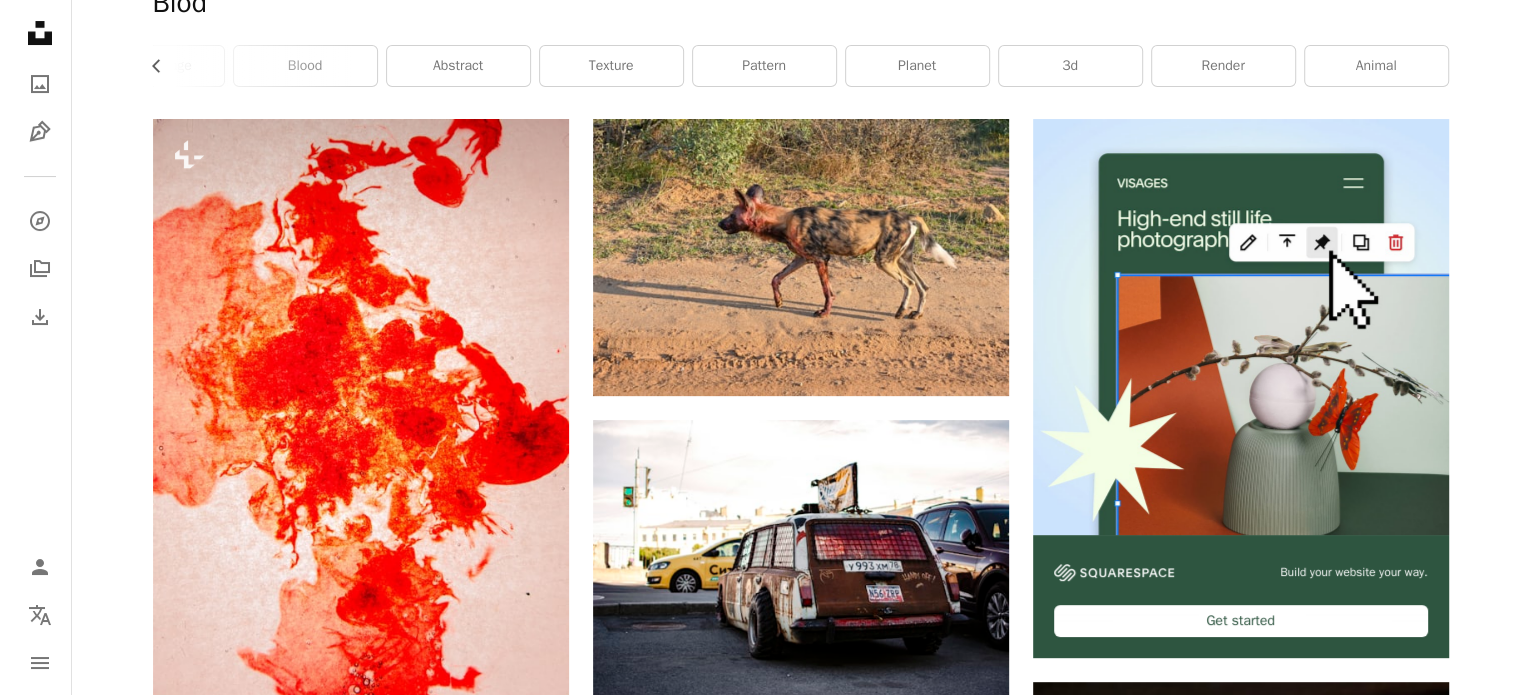 scroll, scrollTop: 400, scrollLeft: 0, axis: vertical 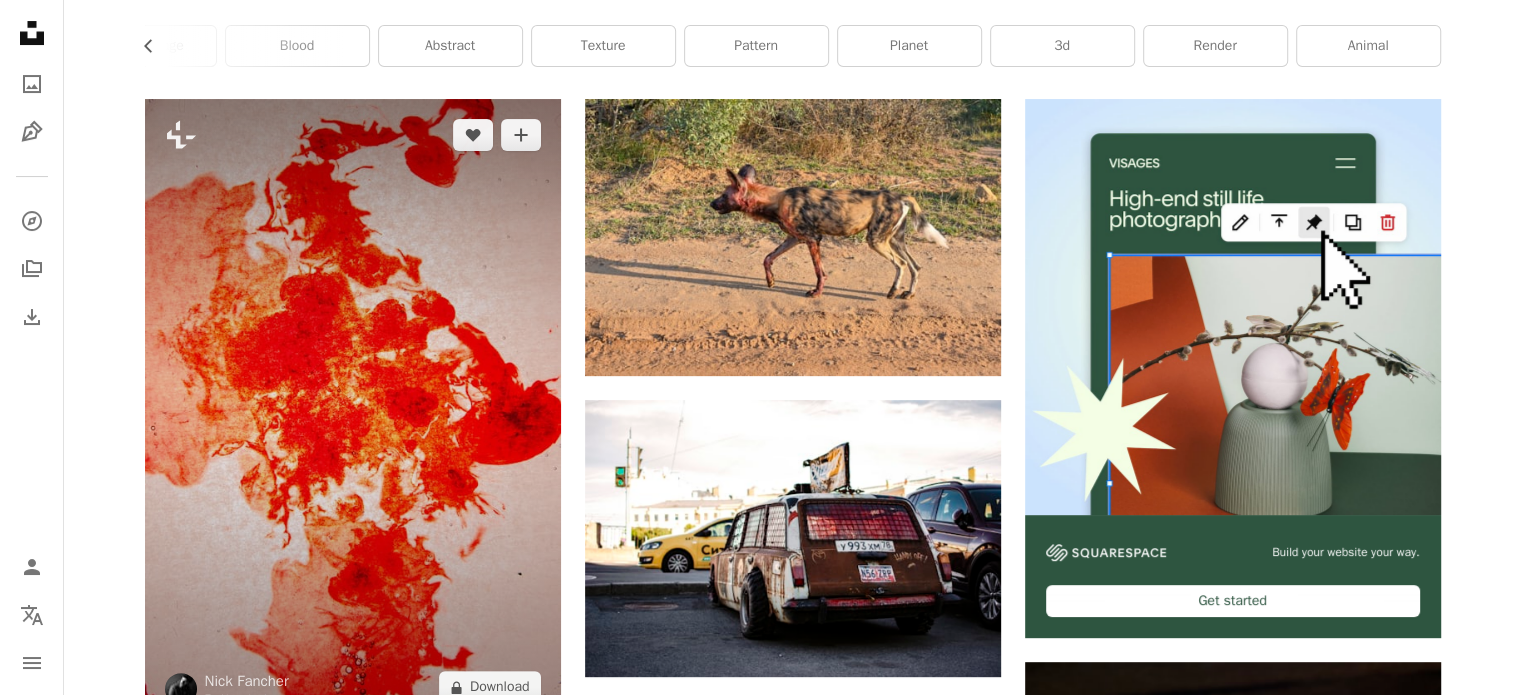 click at bounding box center (353, 411) 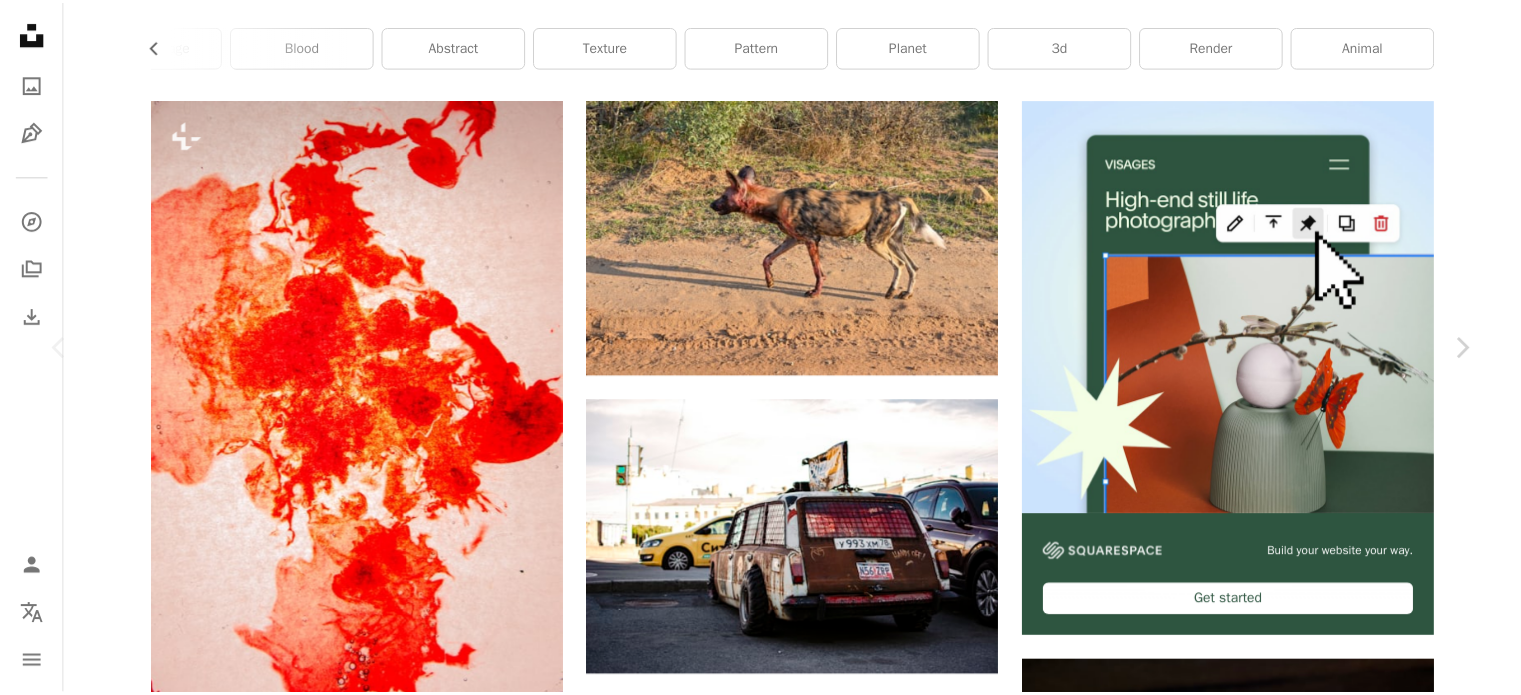 scroll, scrollTop: 0, scrollLeft: 0, axis: both 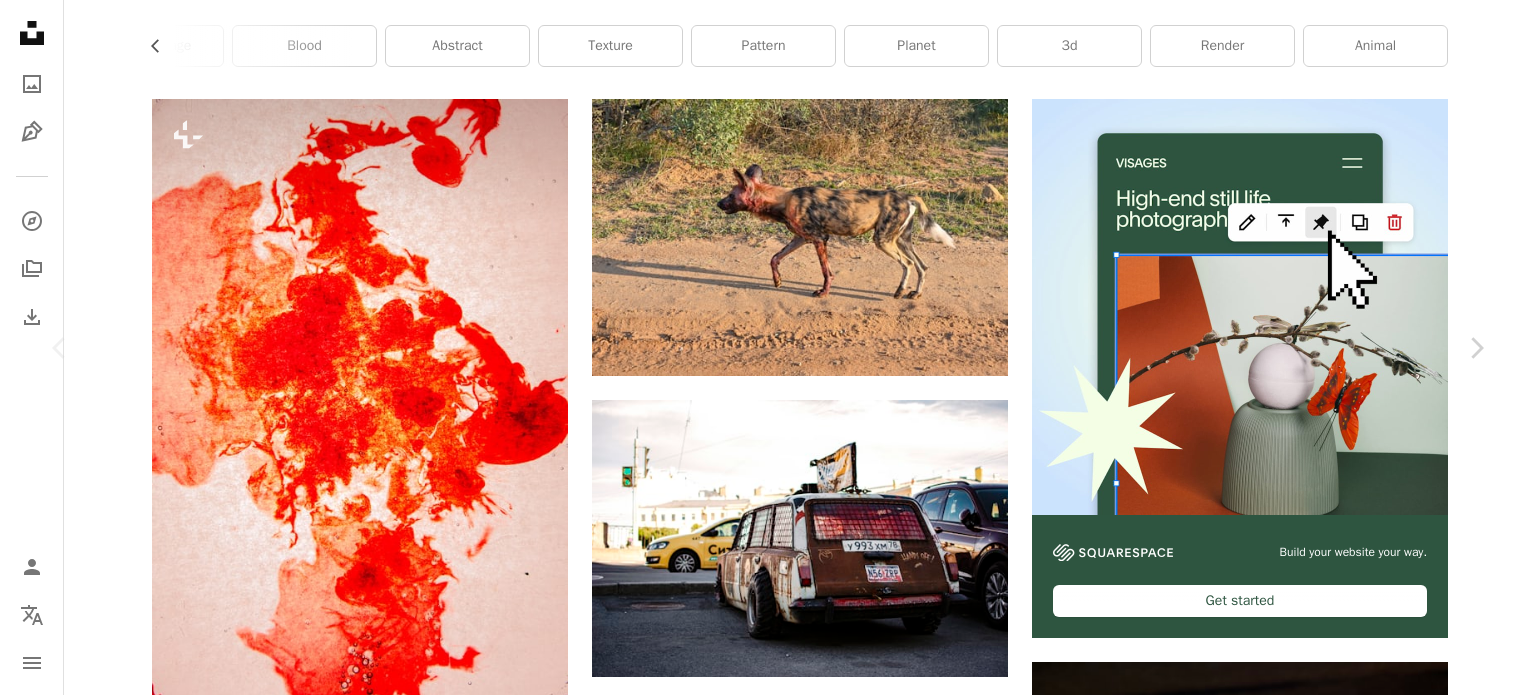 click on "A lock Download" at bounding box center [1329, 5659] 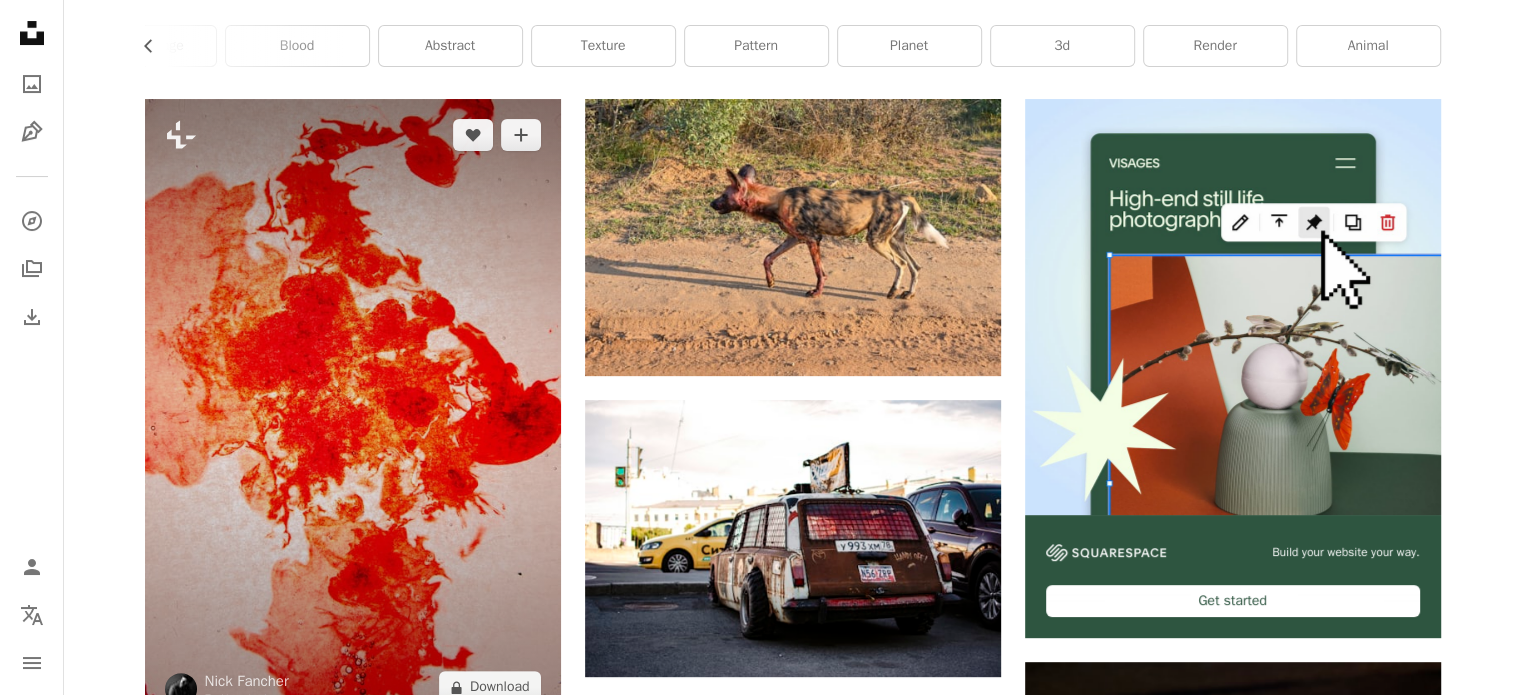 scroll, scrollTop: 666, scrollLeft: 0, axis: vertical 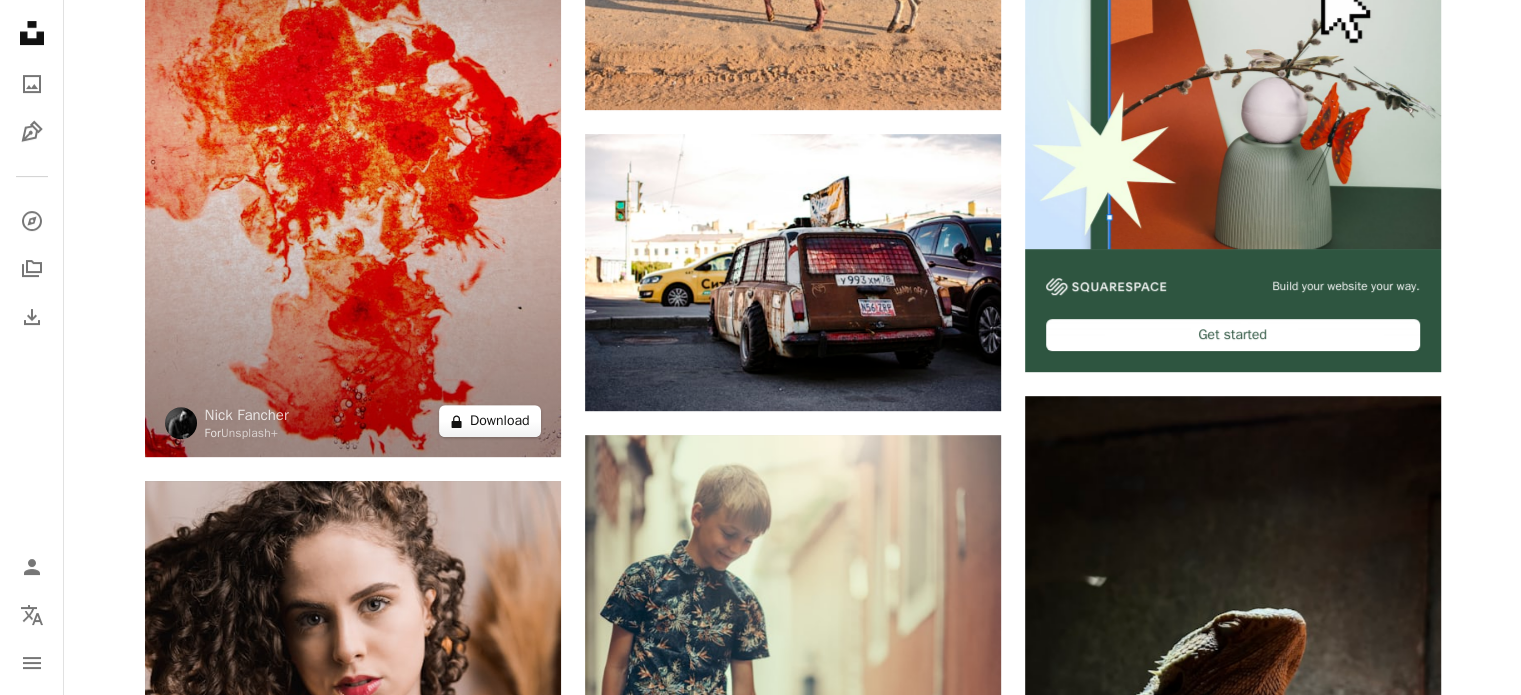 click on "A lock Download" at bounding box center [490, 421] 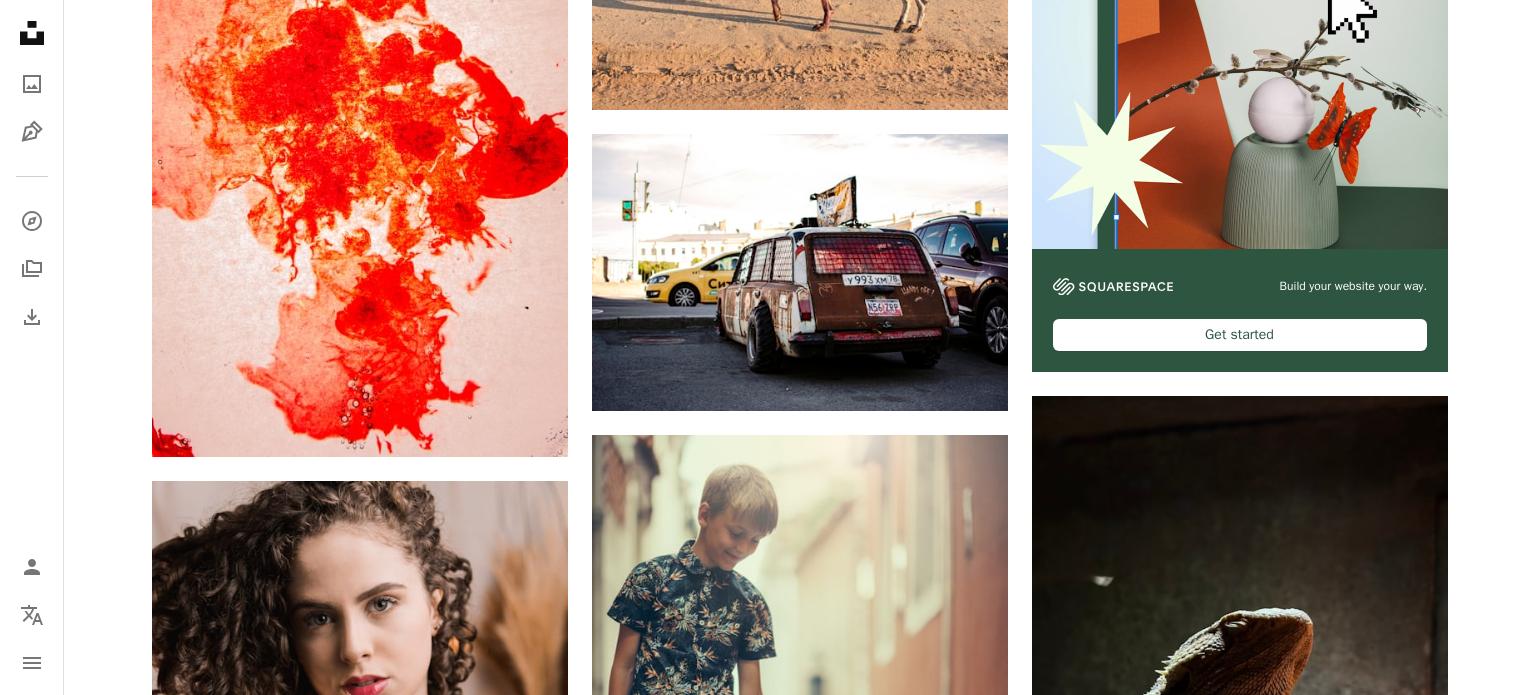 click on "An X shape Premium, ready to use images. Get unlimited access. A plus sign Members-only content added monthly A plus sign Unlimited royalty-free downloads A plus sign Illustrations  New A plus sign Enhanced legal protections yearly 65%  off monthly $20   $7 CAD per month * Get  Unsplash+ * When paid annually, billed upfront  $84 Taxes where applicable. Renews automatically. Cancel anytime." at bounding box center [768, 5693] 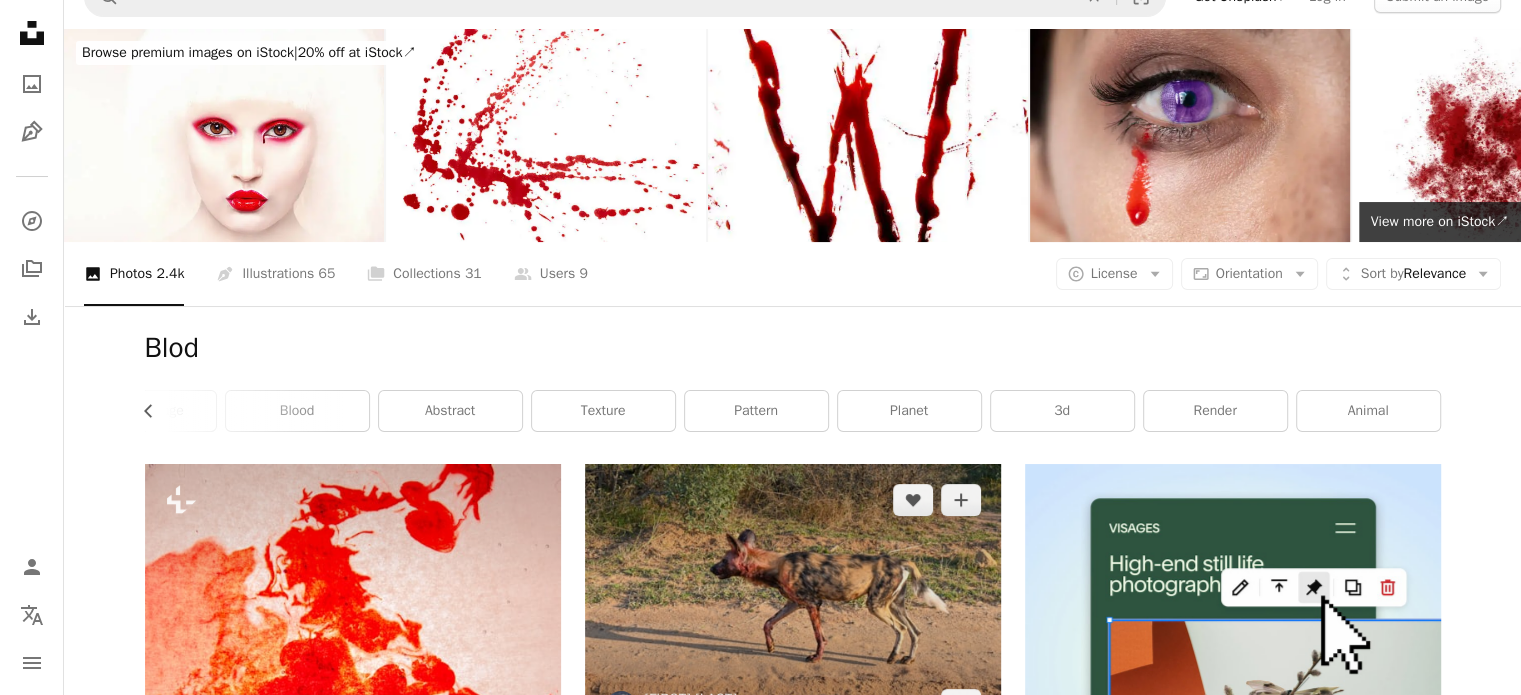 scroll, scrollTop: 0, scrollLeft: 0, axis: both 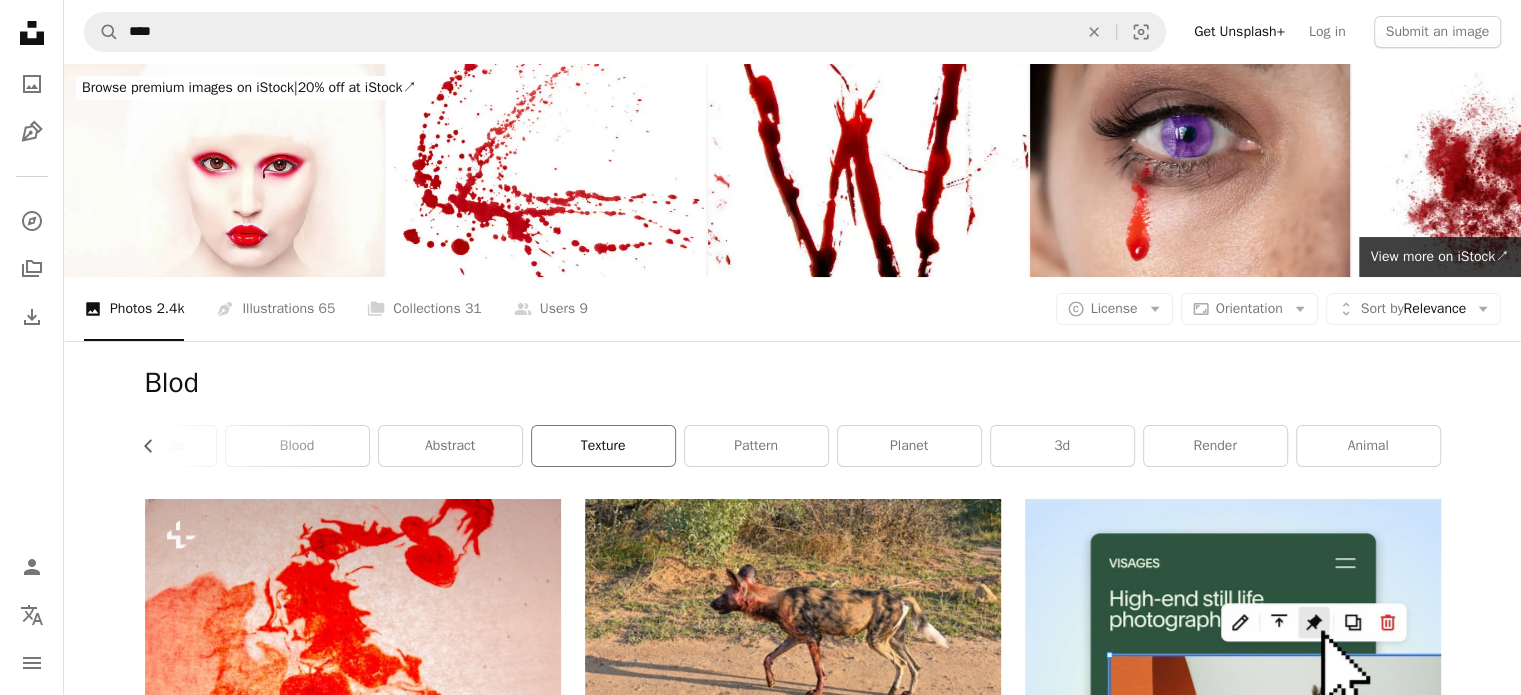 click on "texture" at bounding box center [603, 446] 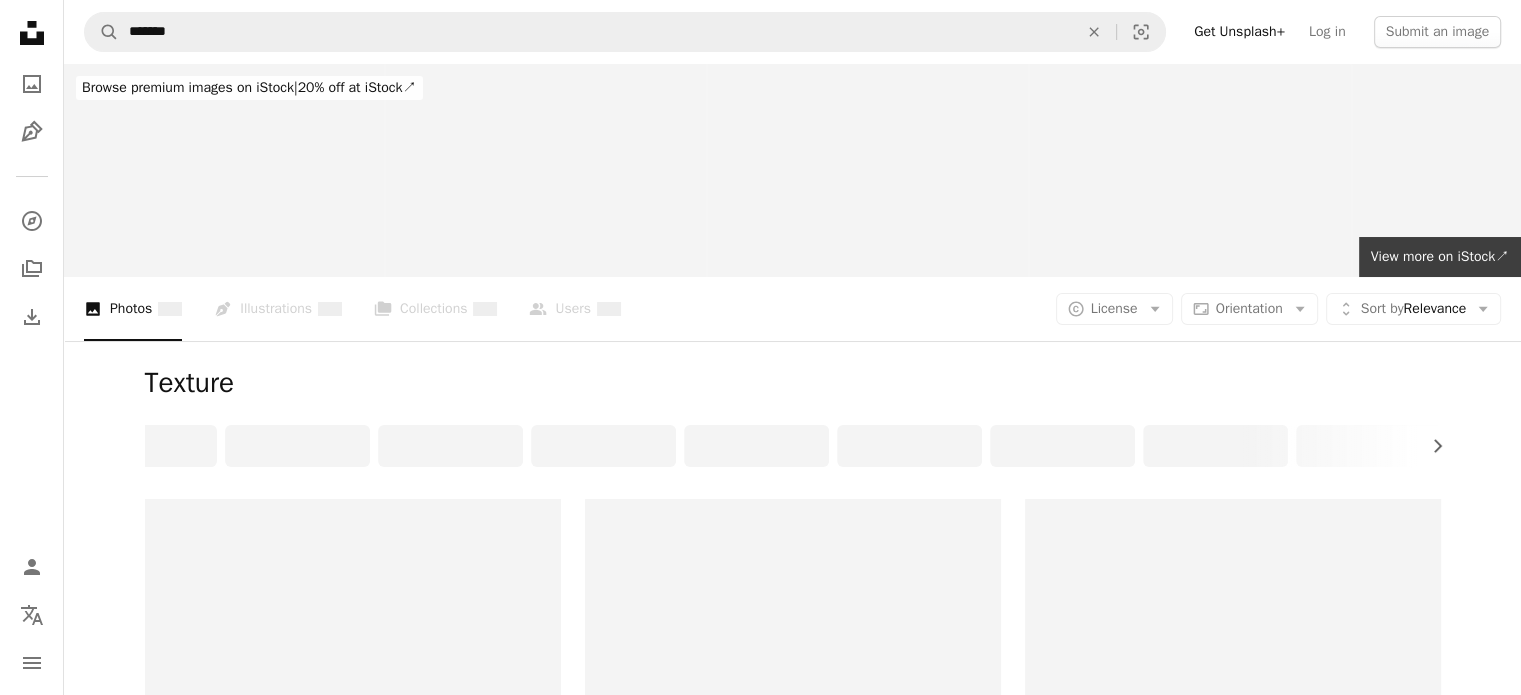 scroll, scrollTop: 0, scrollLeft: 0, axis: both 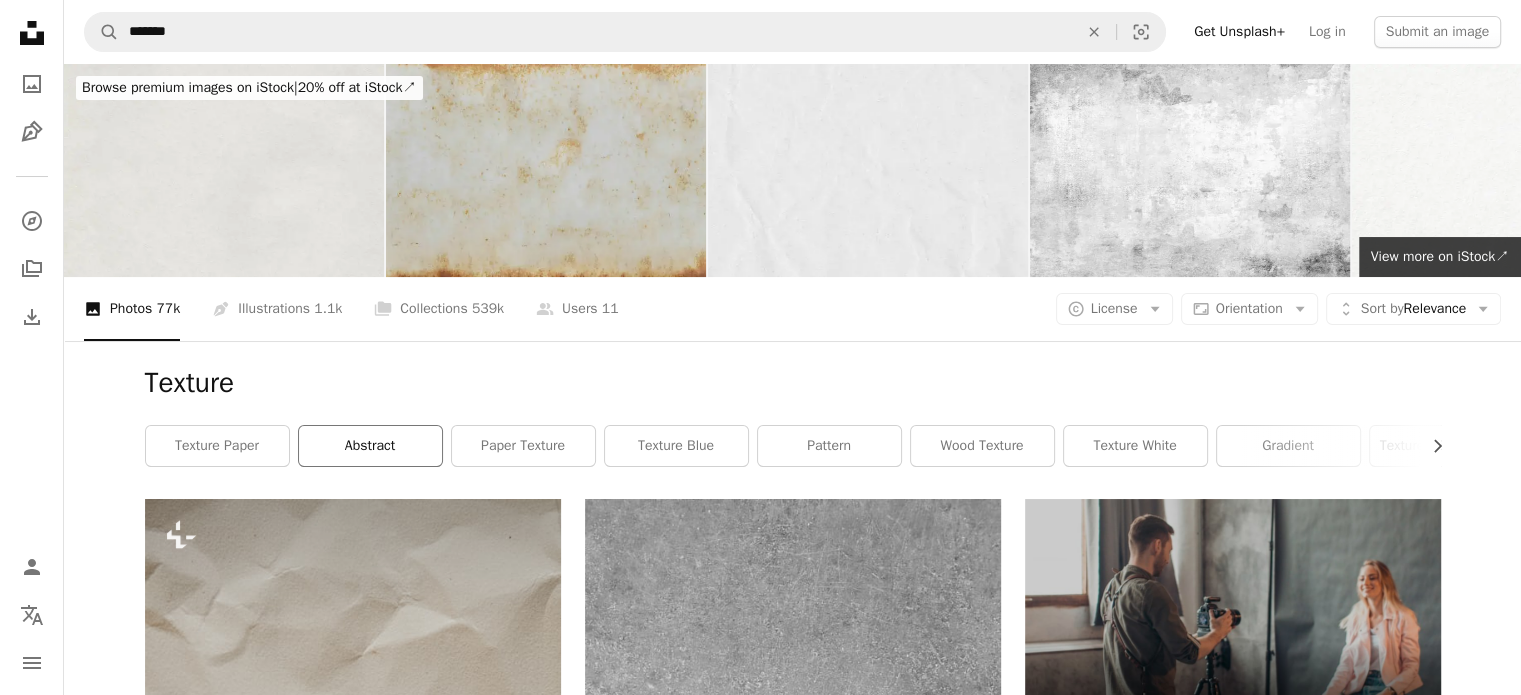 click on "abstract" at bounding box center (370, 446) 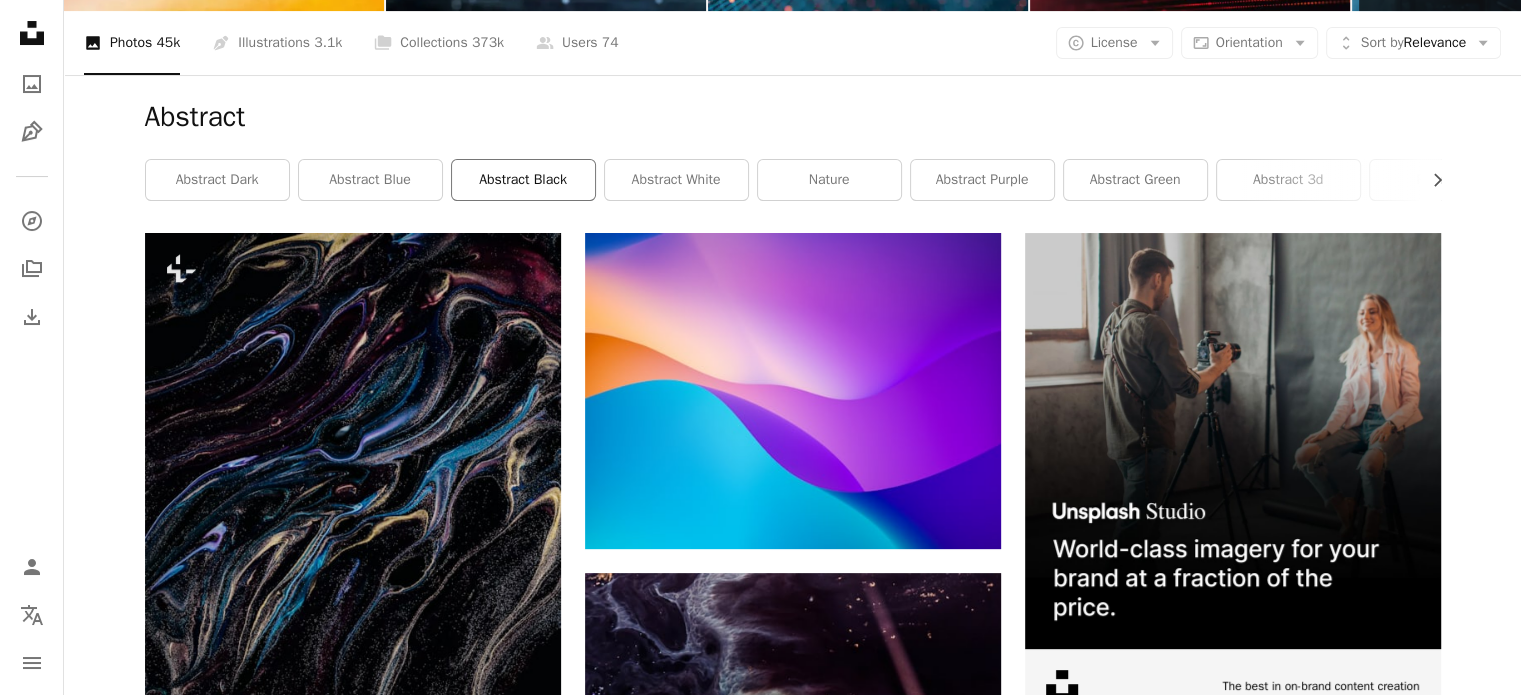 scroll, scrollTop: 0, scrollLeft: 0, axis: both 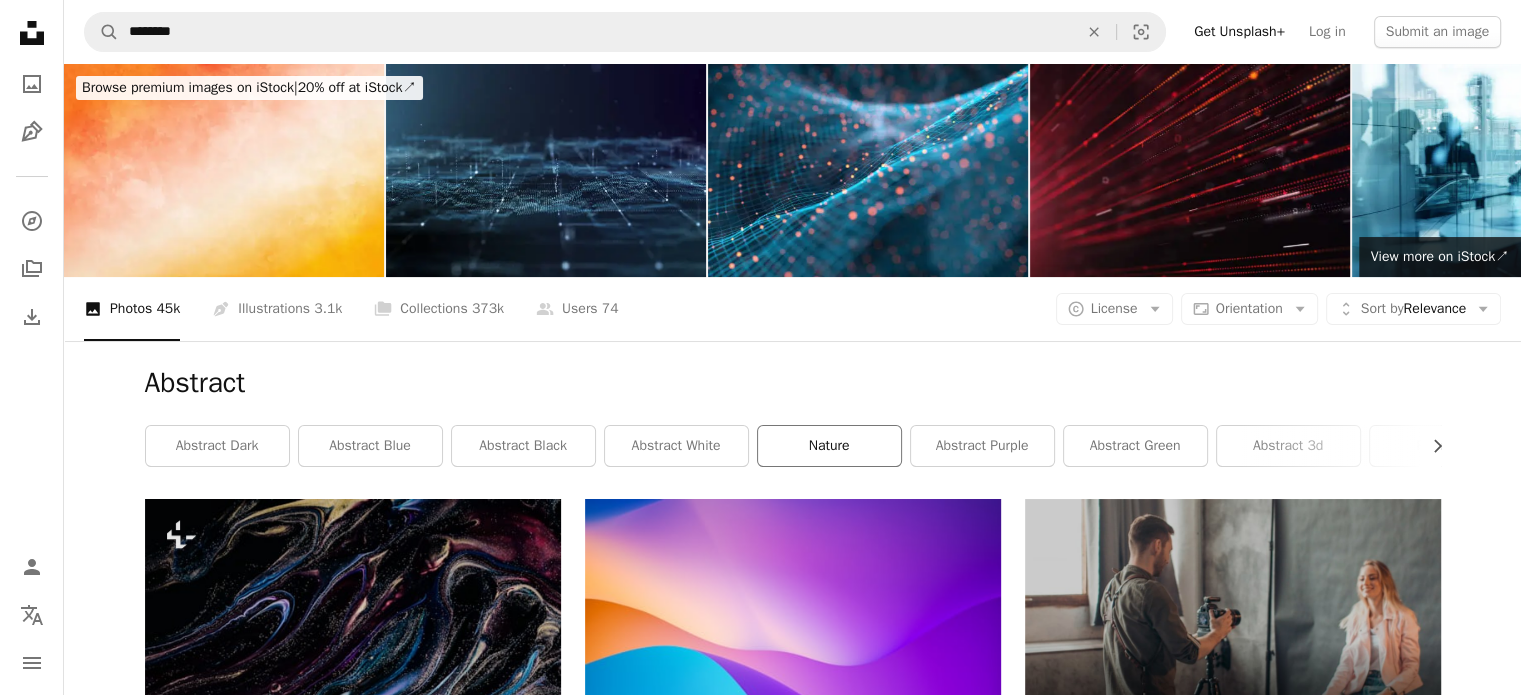 click on "nature" at bounding box center (829, 446) 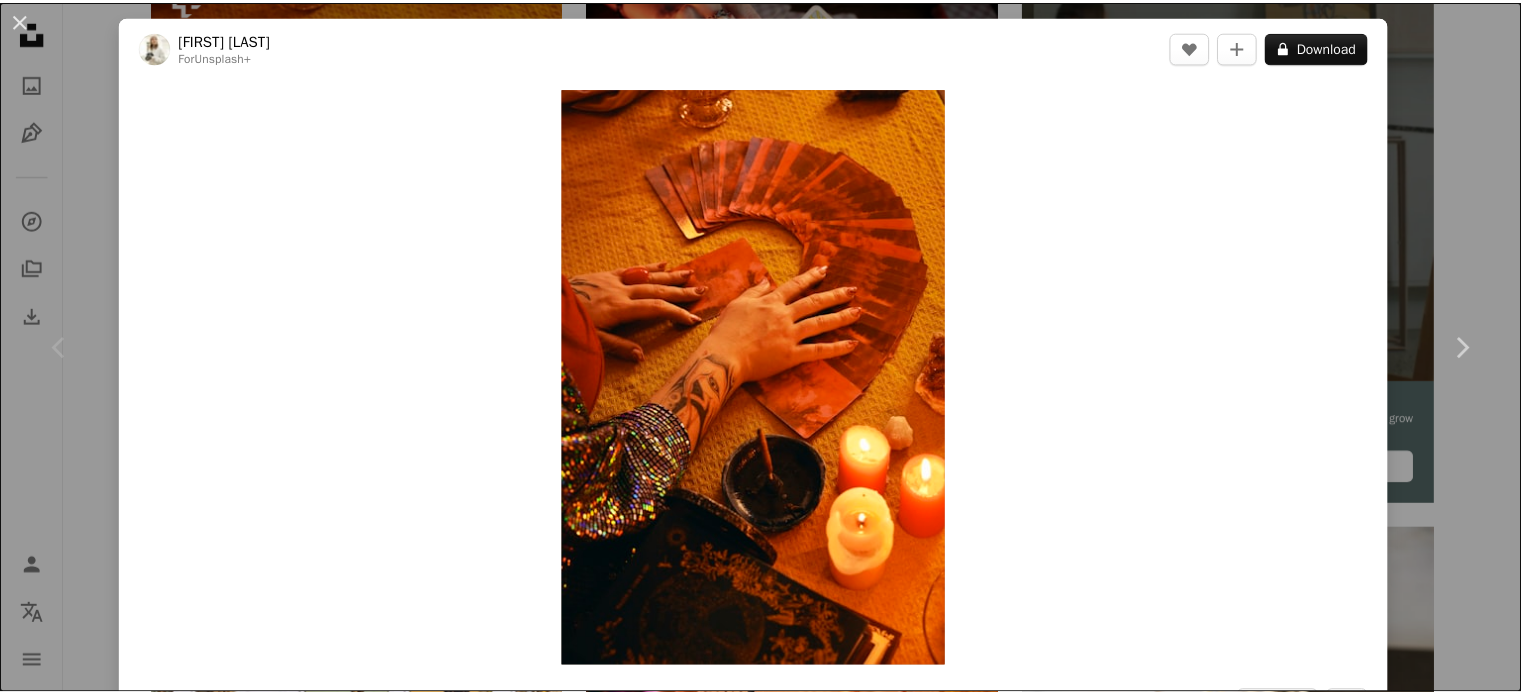 scroll, scrollTop: 533, scrollLeft: 0, axis: vertical 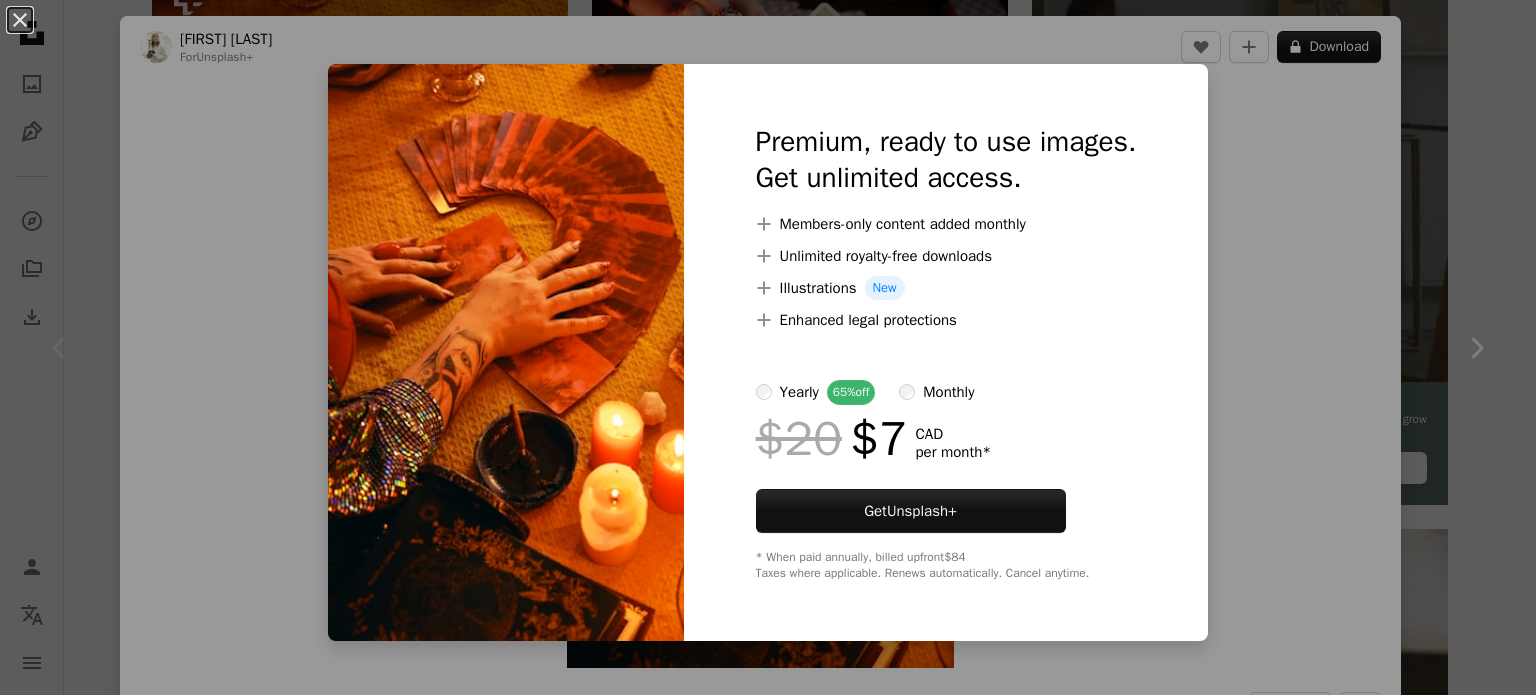 click on "Premium, ready to use images. Get unlimited access. A plus sign Members-only content added monthly A plus sign Unlimited royalty-free downloads A plus sign Illustrations  New A plus sign Enhanced legal protections yearly 65%  off monthly $20   $7 CAD per month * Get  Unsplash+ * When paid annually, billed upfront  $84 Taxes where applicable. Renews automatically. Cancel anytime." at bounding box center [946, 352] 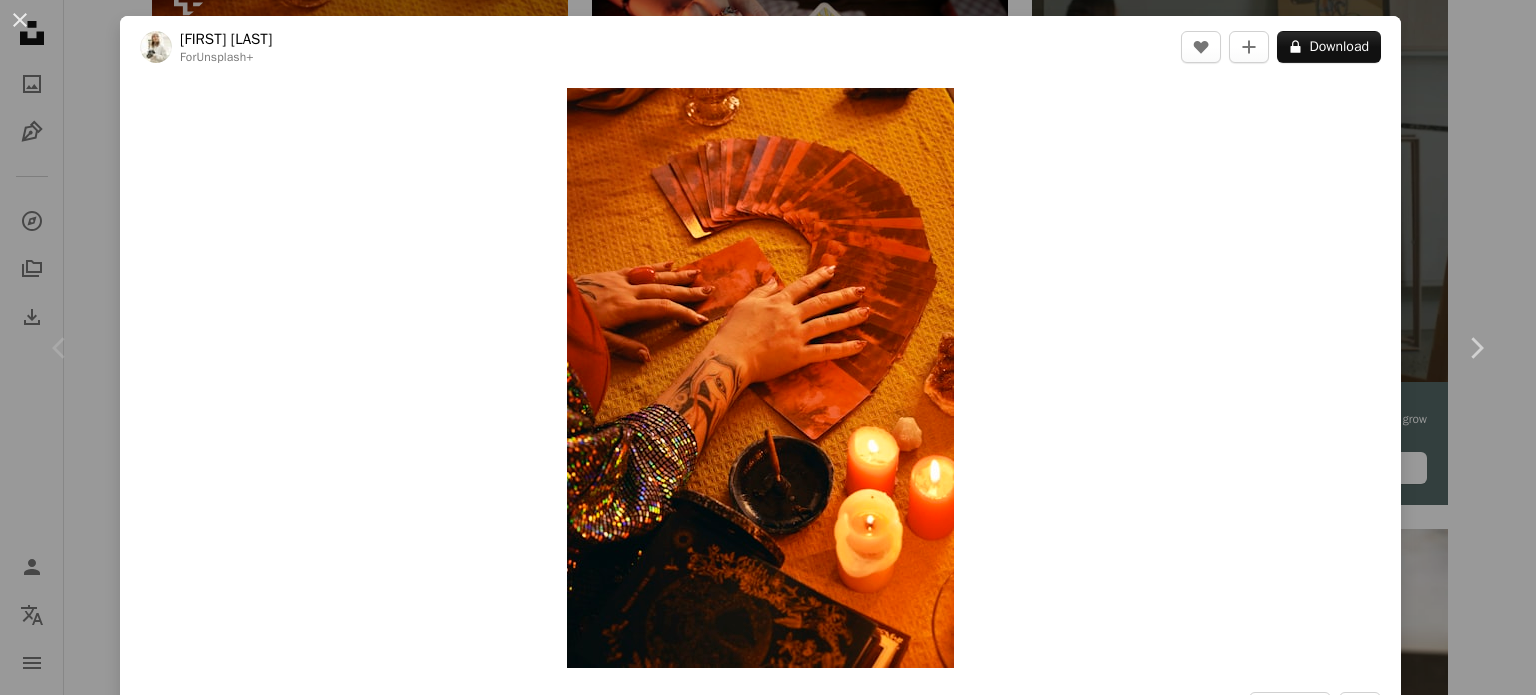 click on "Zoom in" at bounding box center [760, 378] 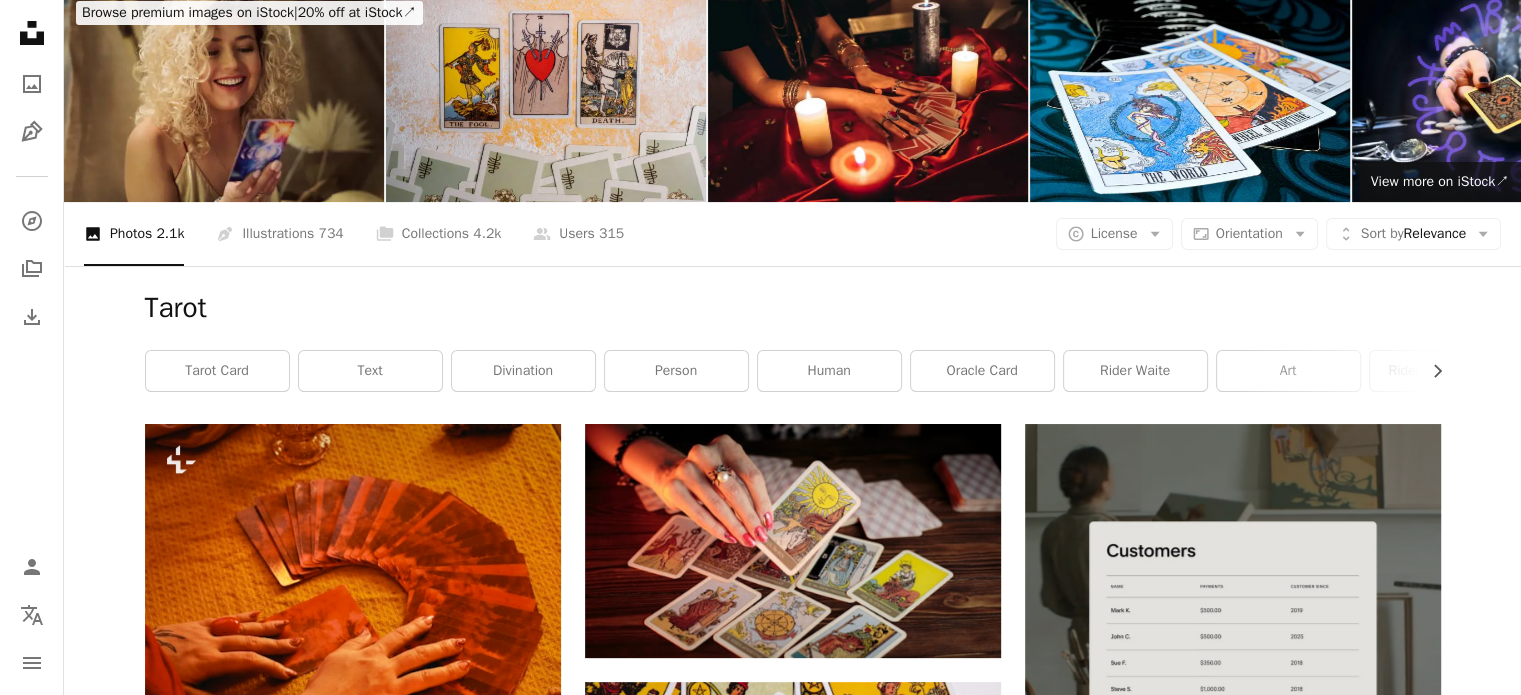 scroll, scrollTop: 0, scrollLeft: 0, axis: both 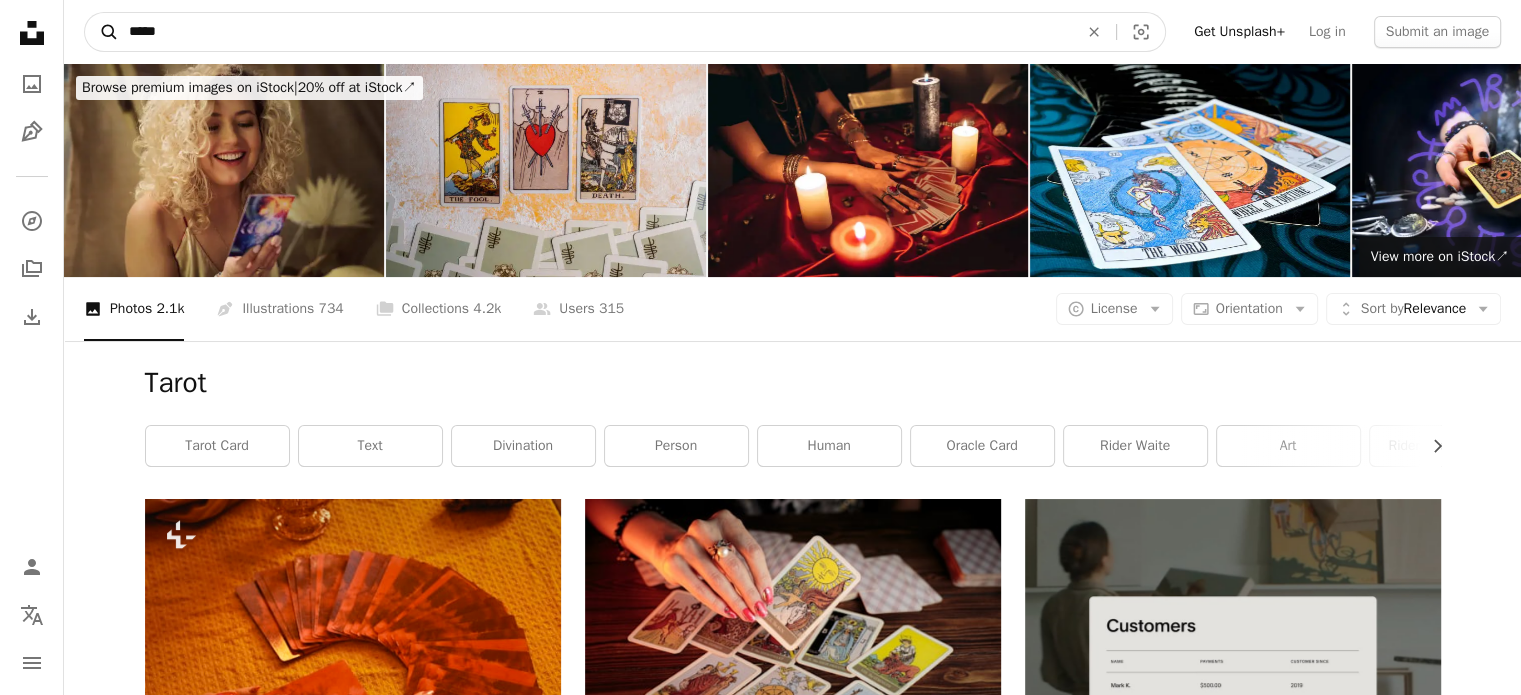 drag, startPoint x: 348, startPoint y: 42, endPoint x: 85, endPoint y: 38, distance: 263.03043 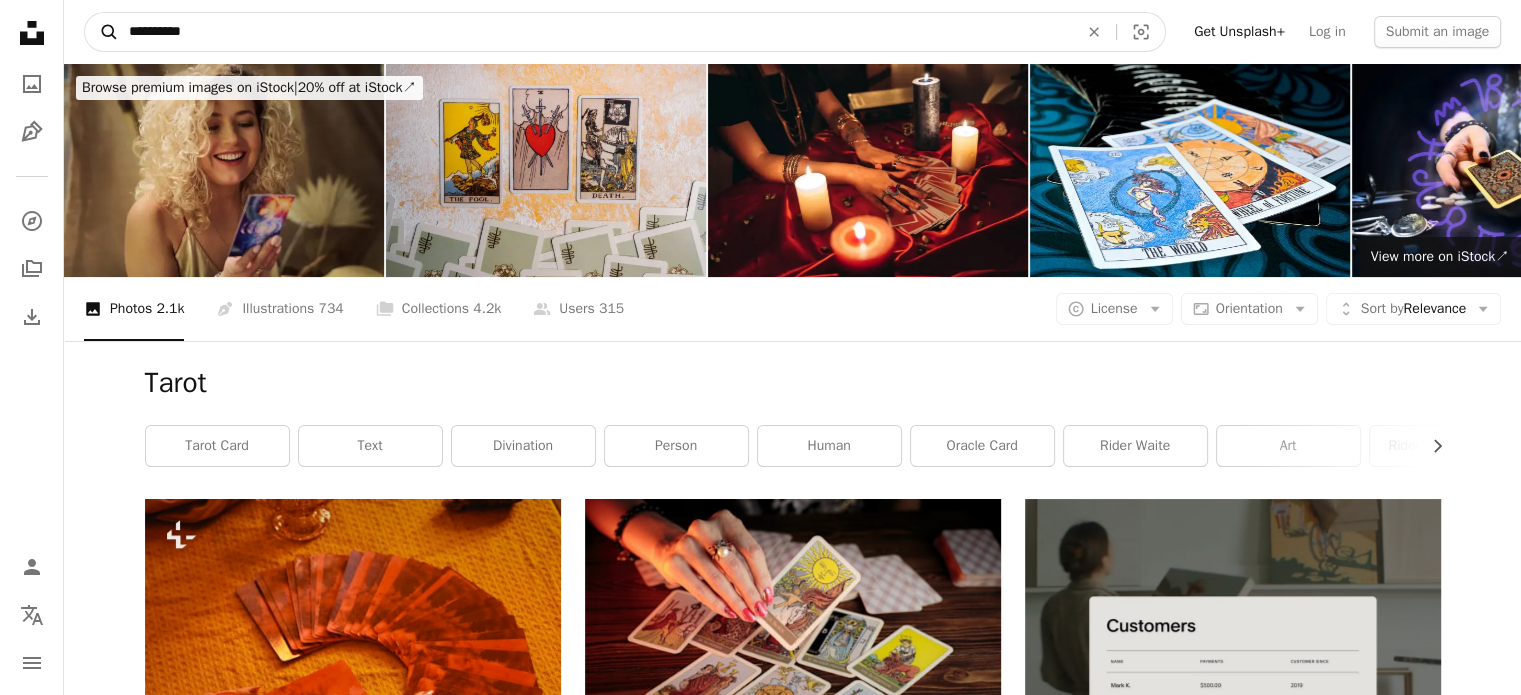 type on "**********" 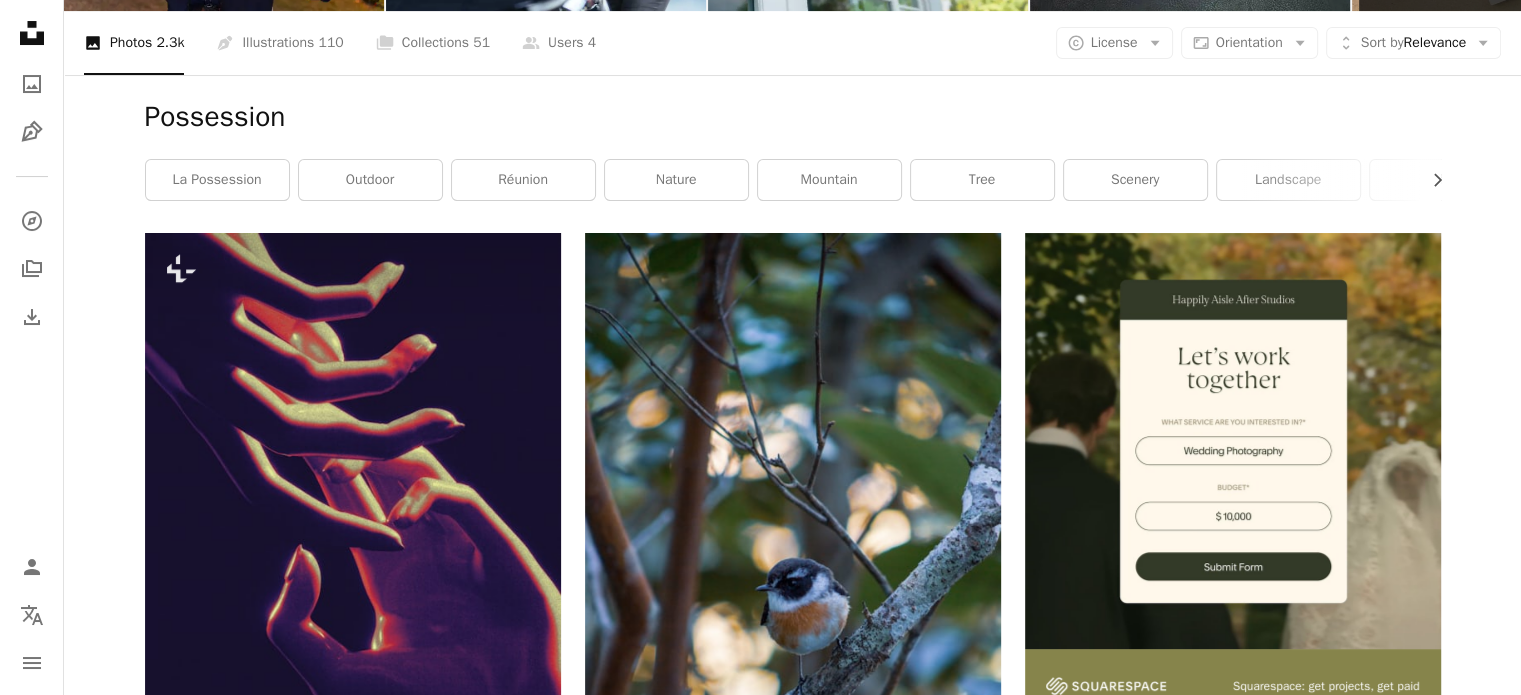 scroll, scrollTop: 0, scrollLeft: 0, axis: both 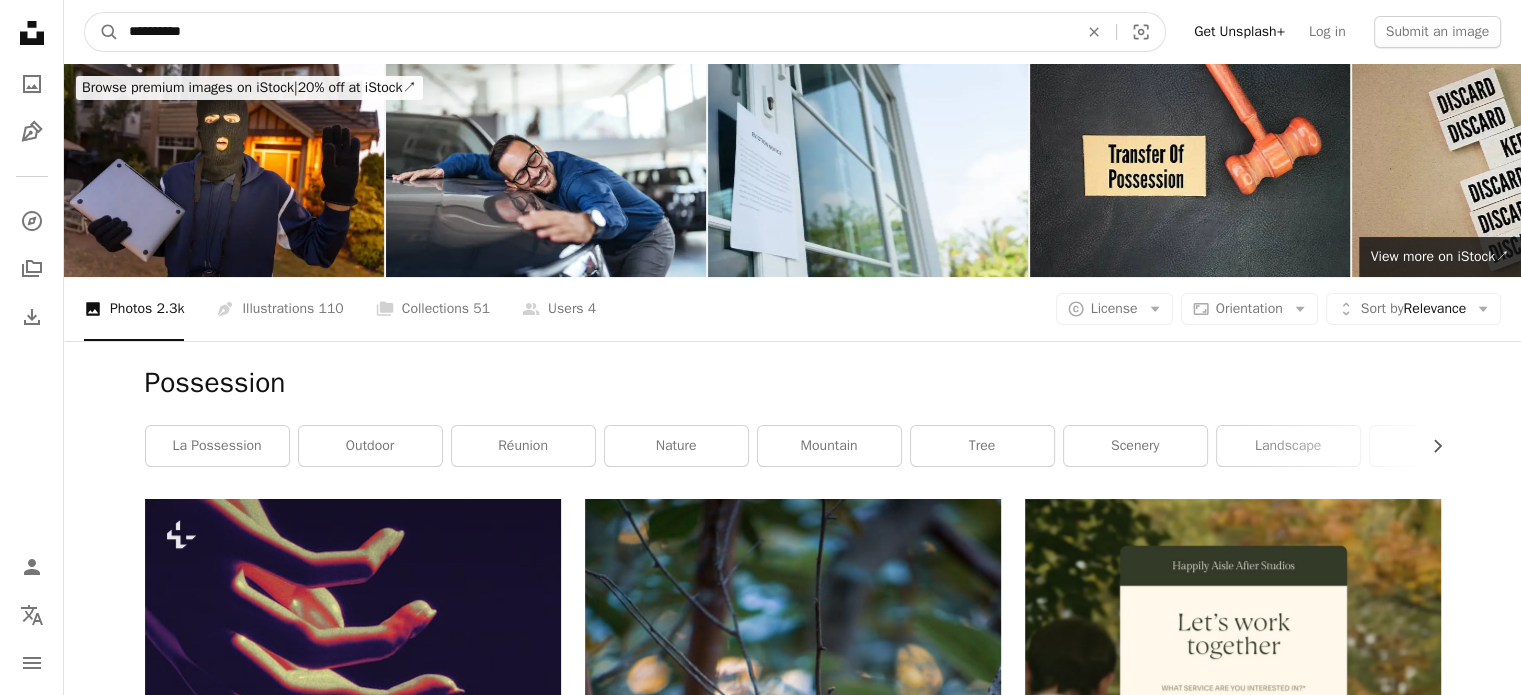 drag, startPoint x: 235, startPoint y: 35, endPoint x: 50, endPoint y: 28, distance: 185.13239 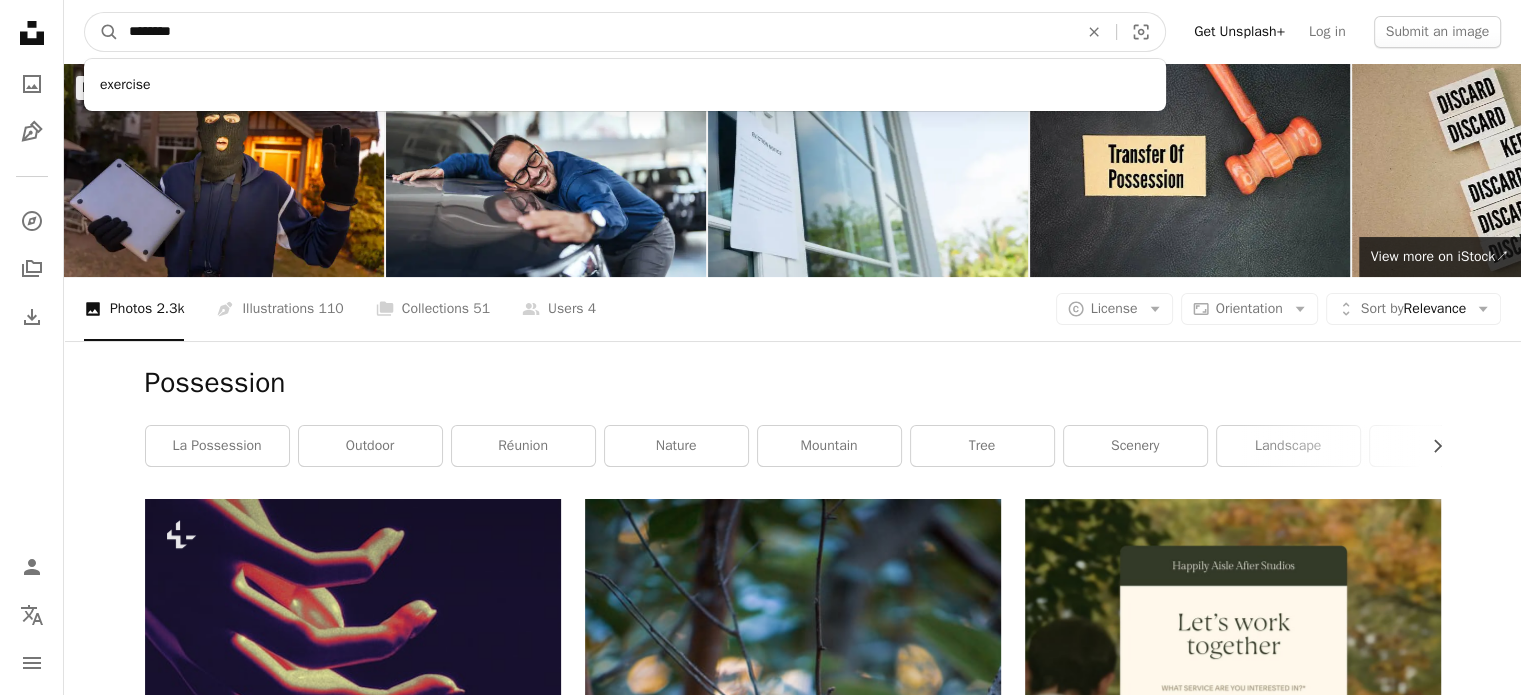type on "********" 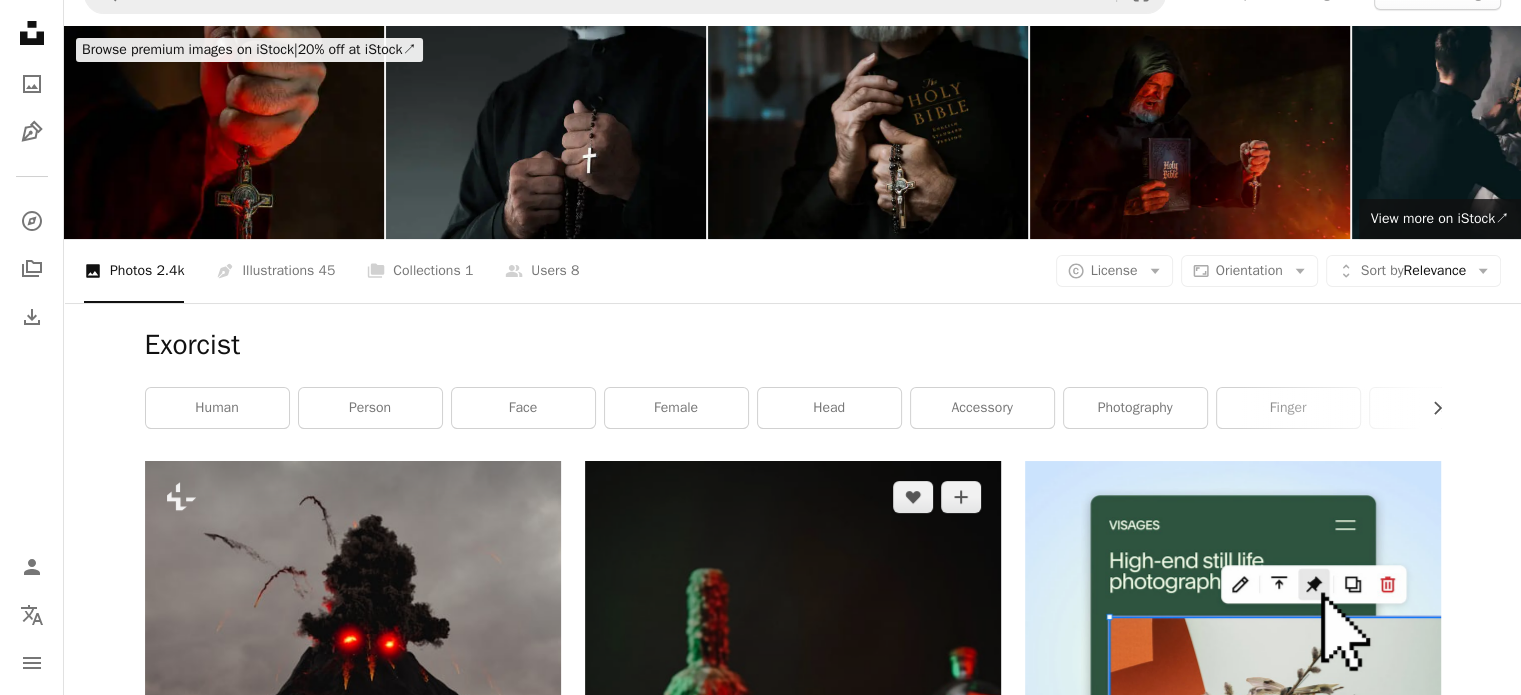 scroll, scrollTop: 0, scrollLeft: 0, axis: both 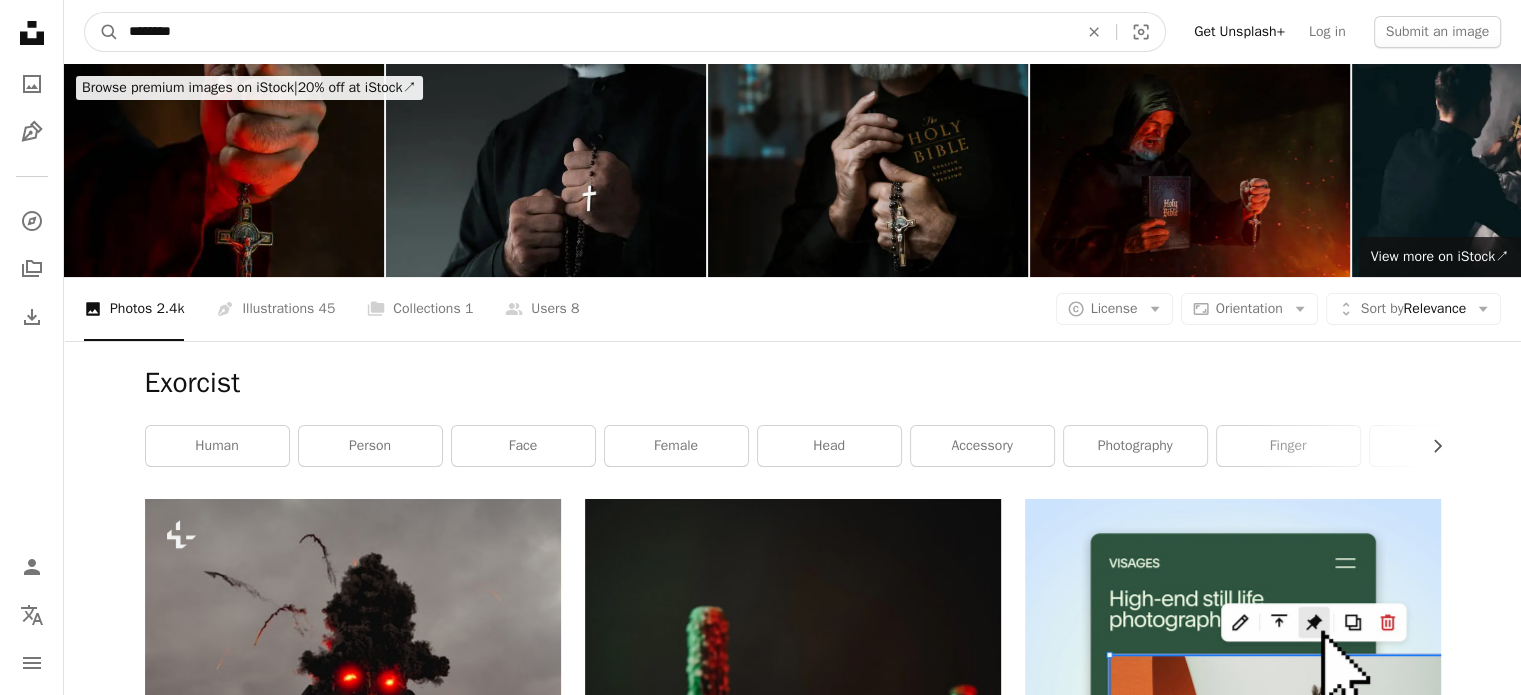 drag, startPoint x: 330, startPoint y: 41, endPoint x: 48, endPoint y: 41, distance: 282 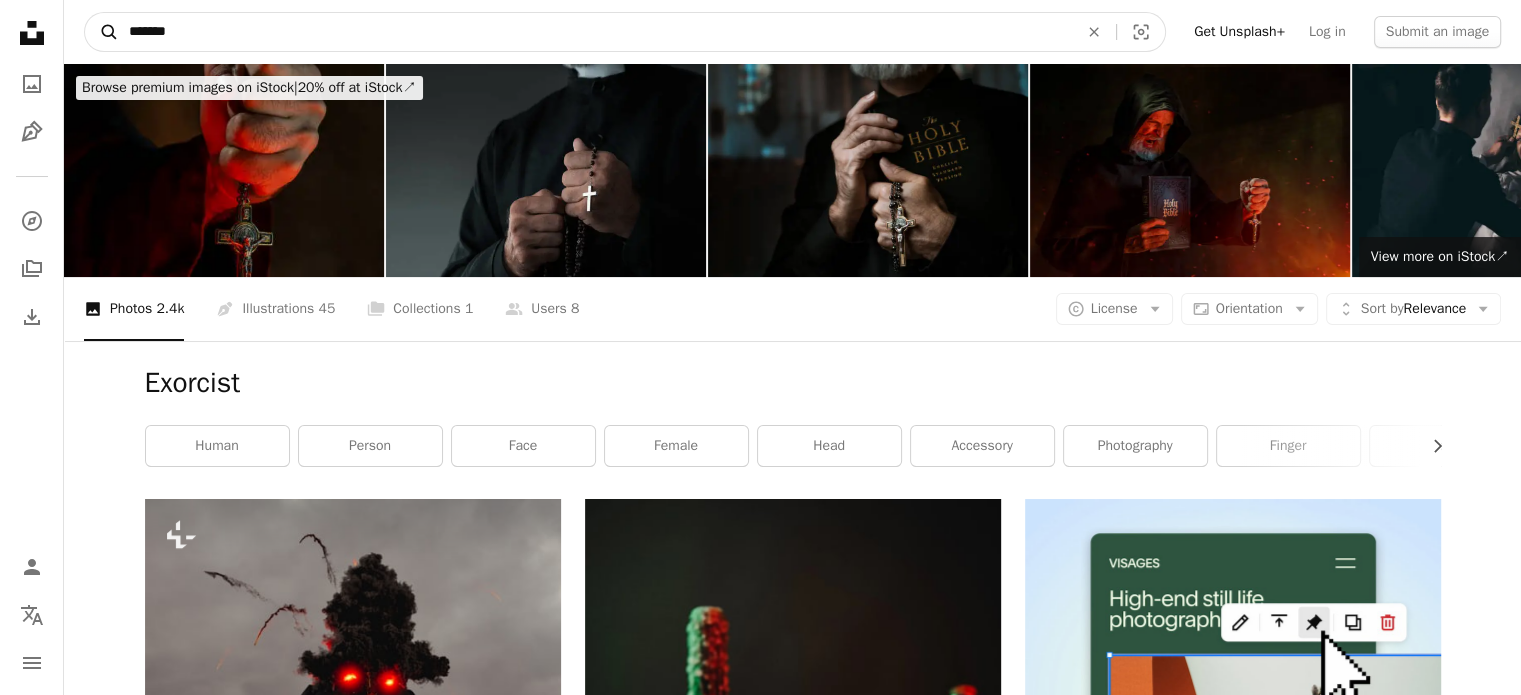 type on "******" 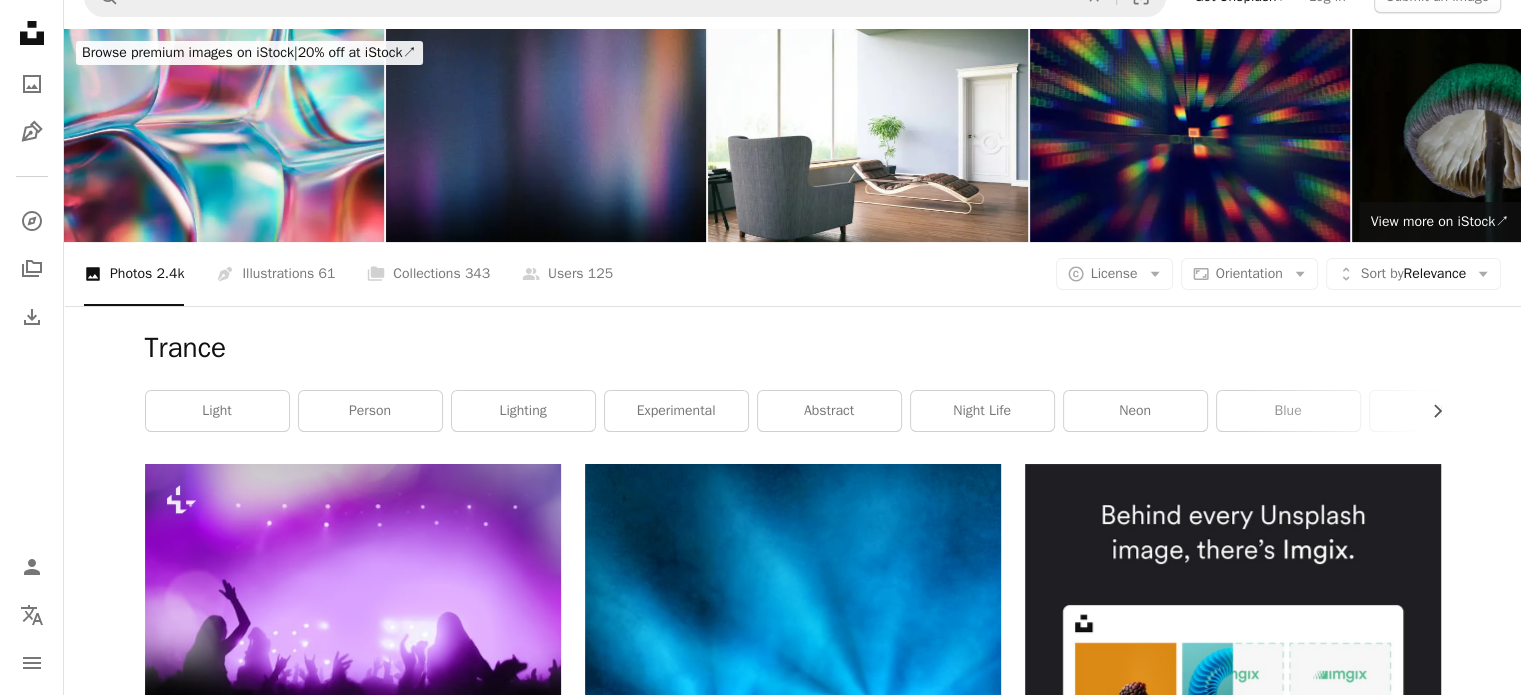 scroll, scrollTop: 0, scrollLeft: 0, axis: both 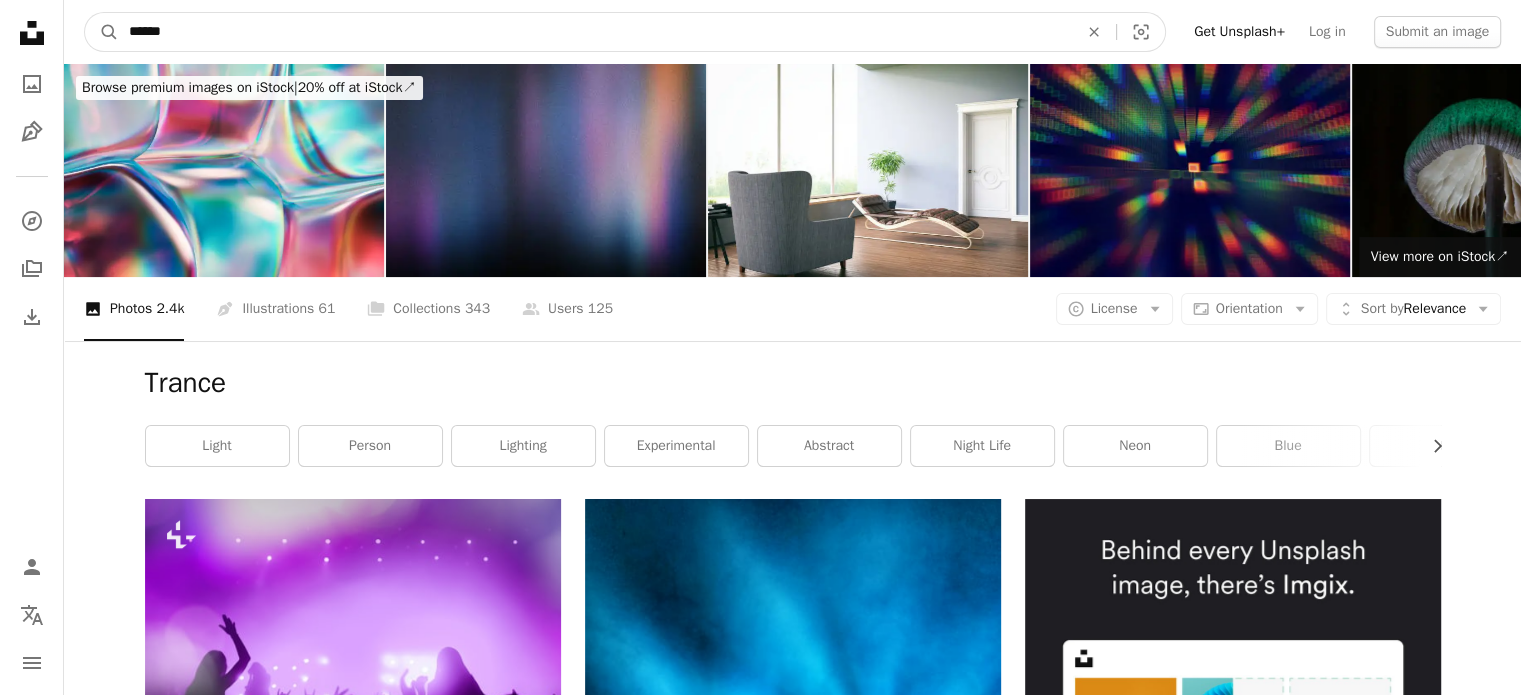 drag, startPoint x: 235, startPoint y: 22, endPoint x: 129, endPoint y: 22, distance: 106 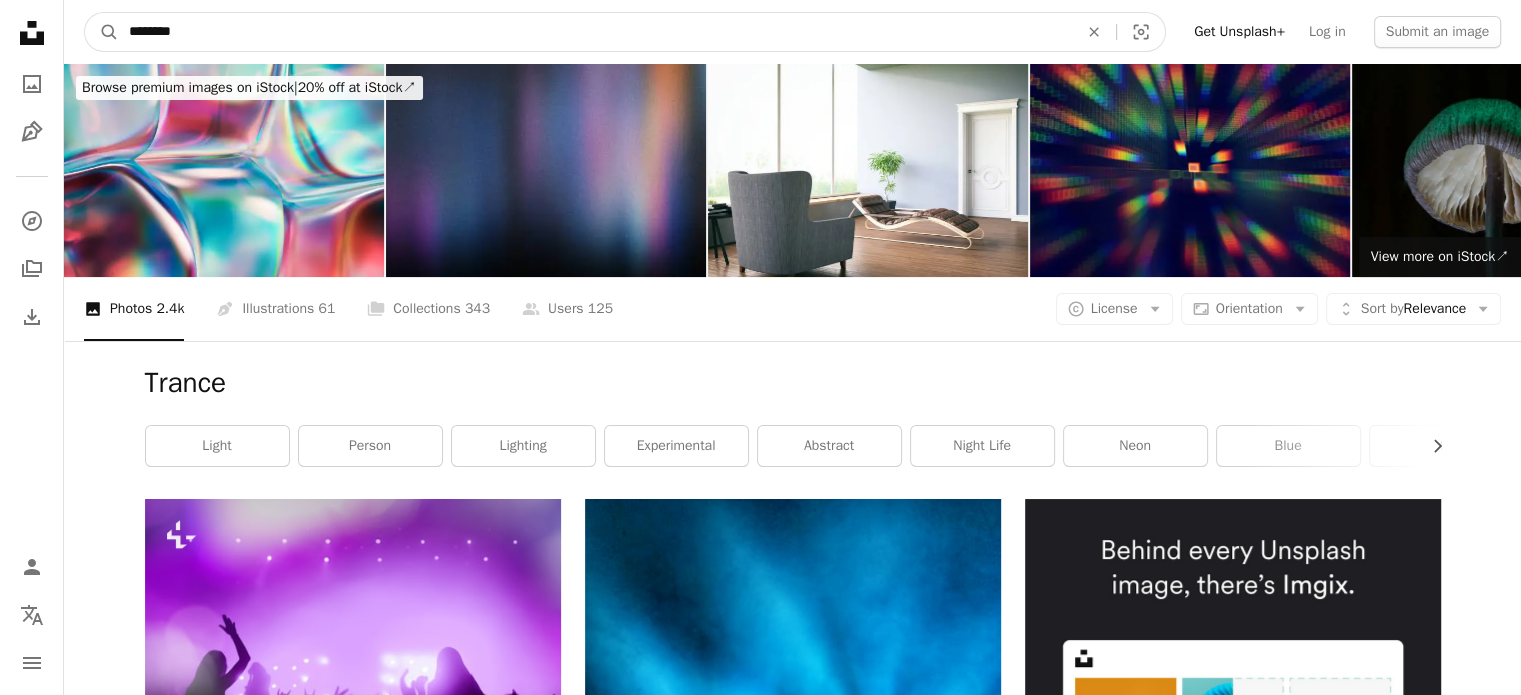 type on "********" 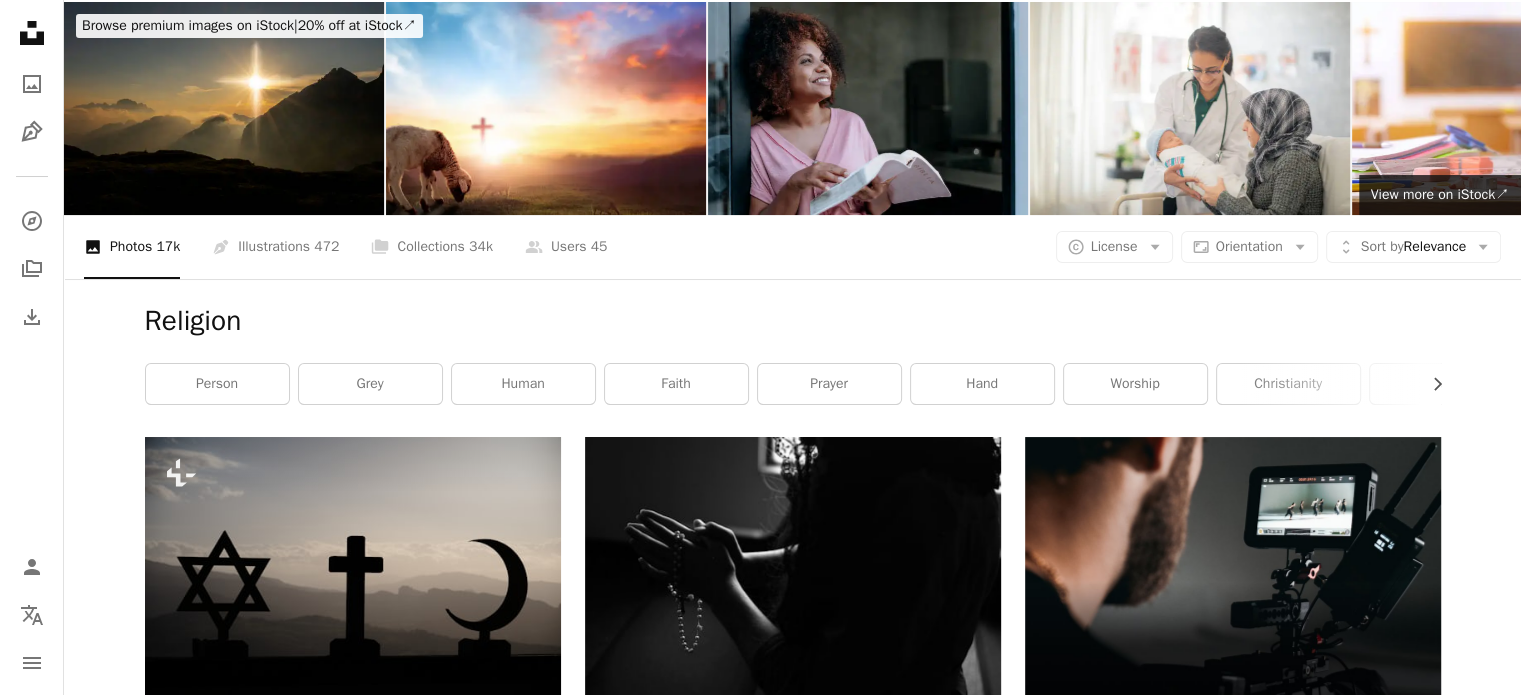 scroll, scrollTop: 0, scrollLeft: 0, axis: both 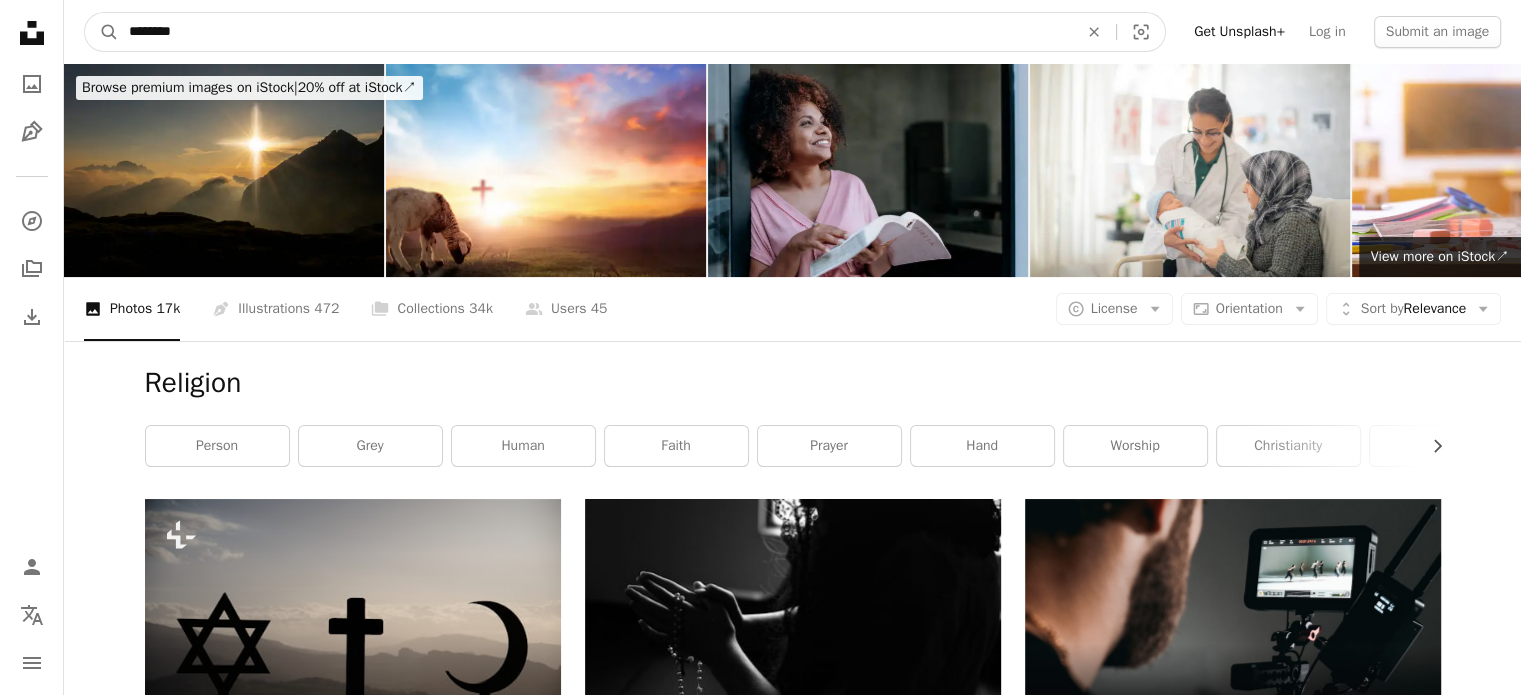drag, startPoint x: 226, startPoint y: 36, endPoint x: 56, endPoint y: 31, distance: 170.07352 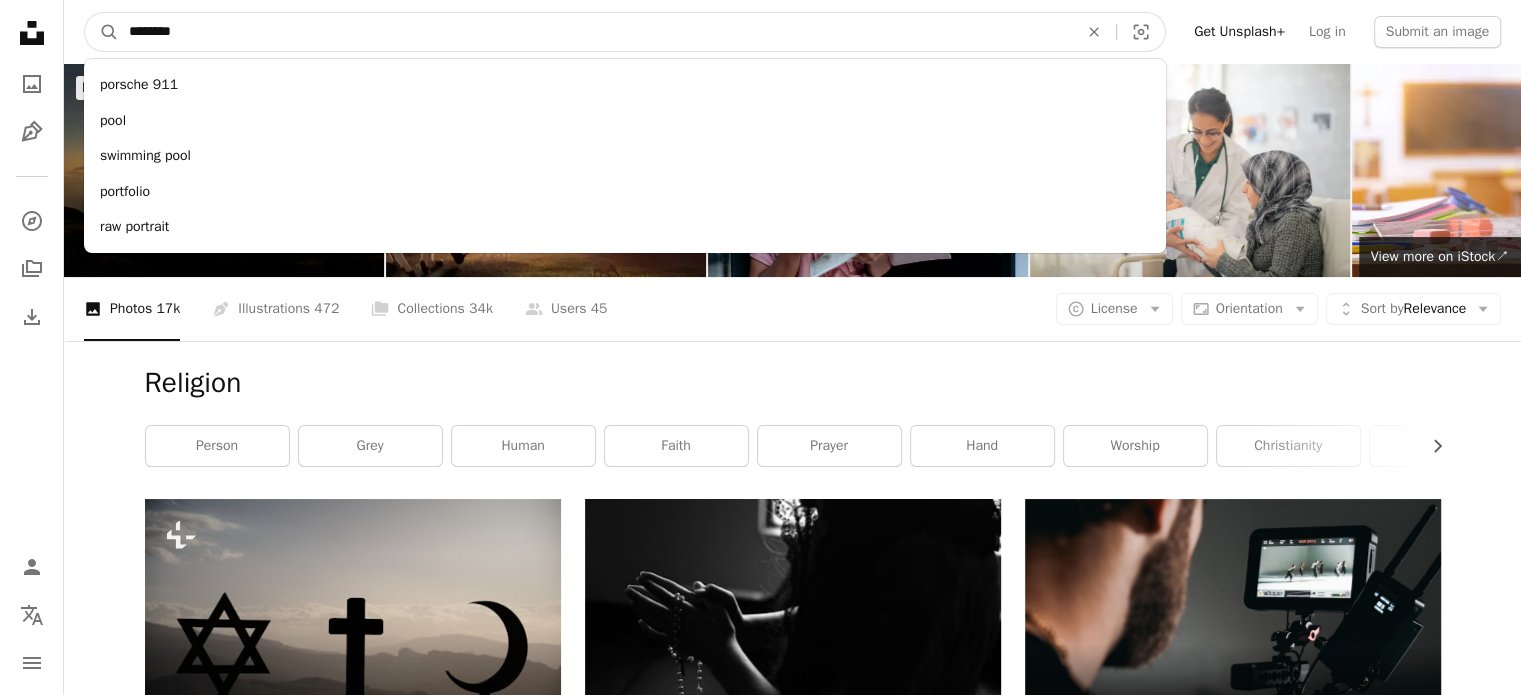 type on "*********" 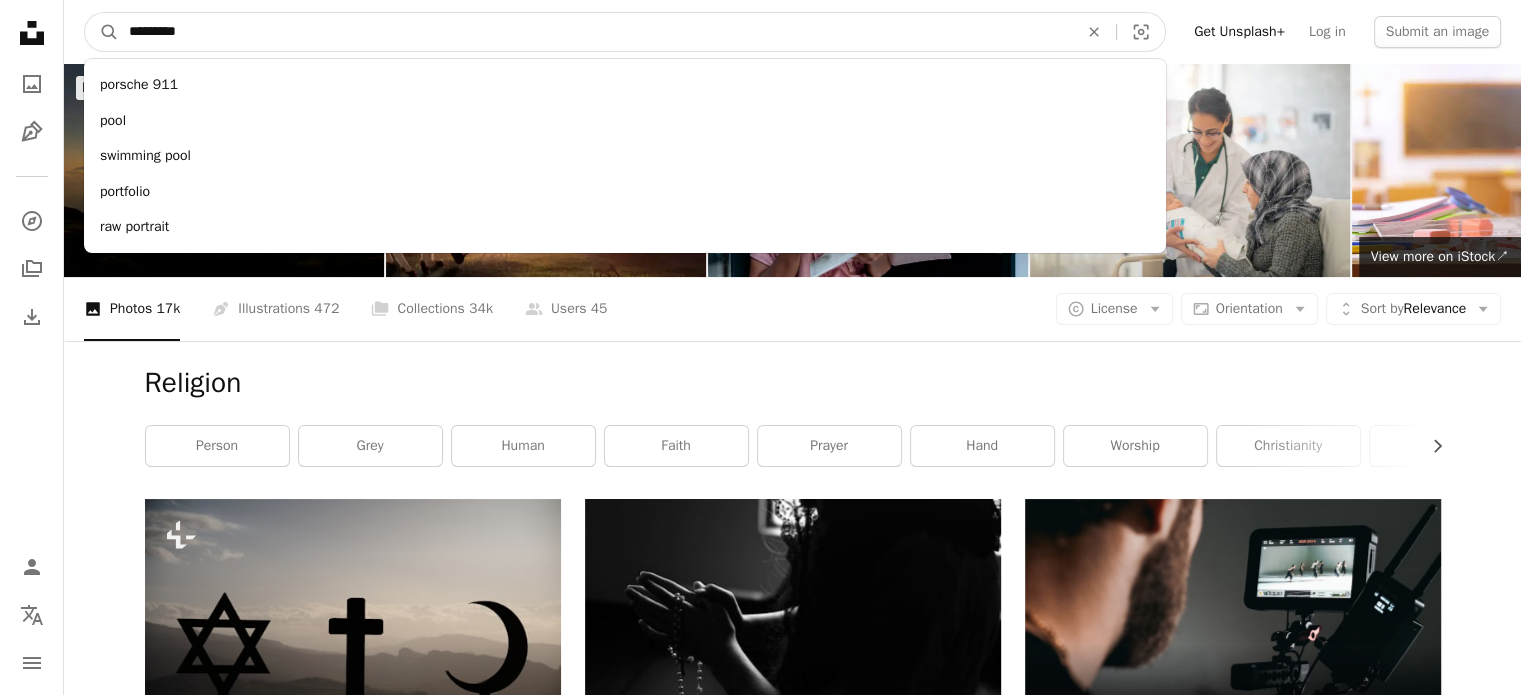 click on "A magnifying glass" at bounding box center [102, 32] 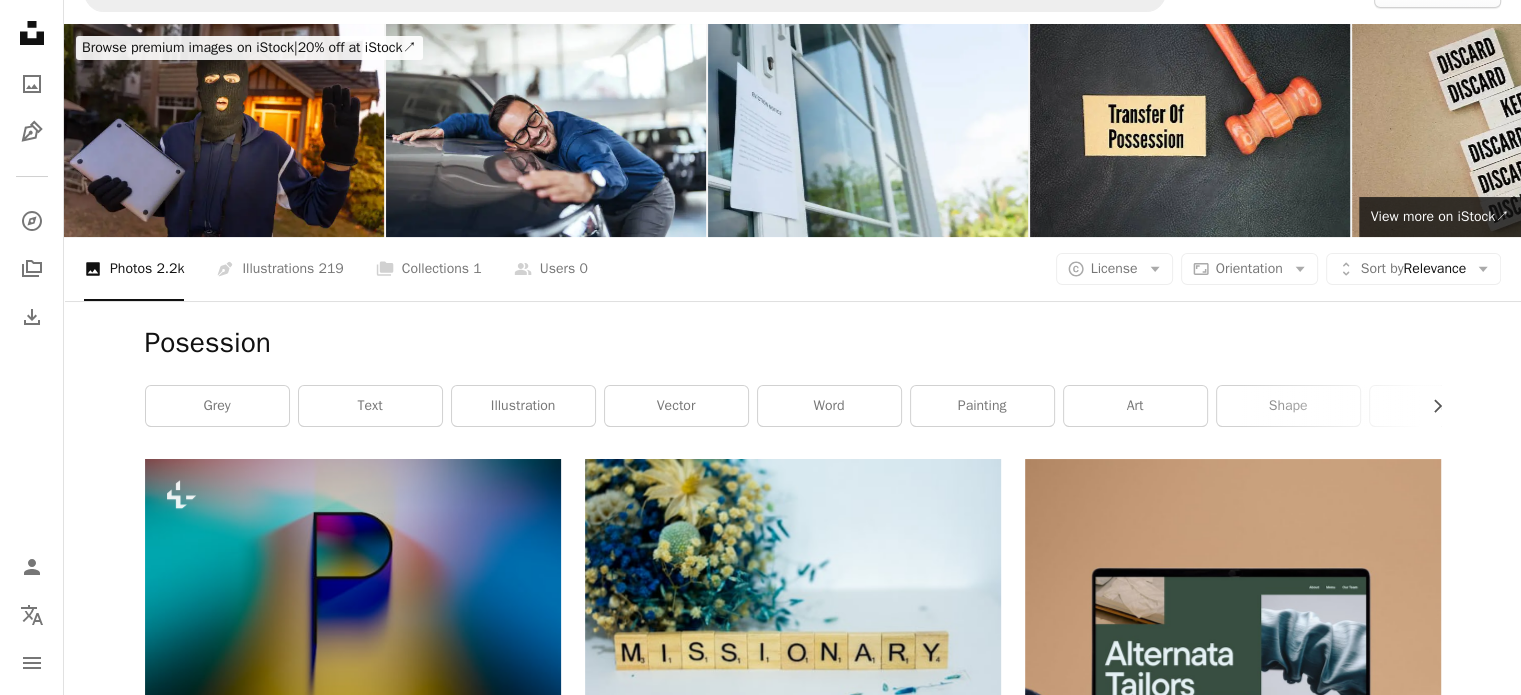 scroll, scrollTop: 0, scrollLeft: 0, axis: both 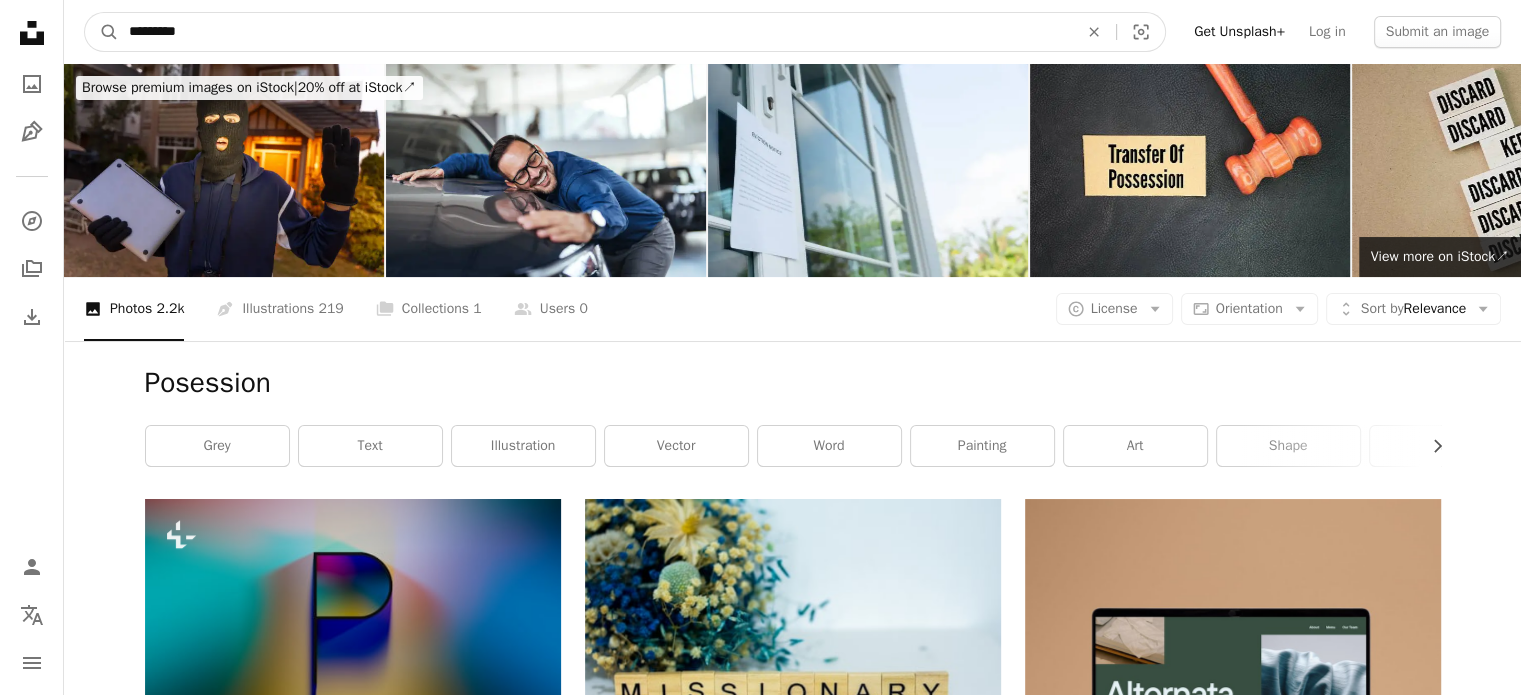 click on "Unsplash logo Unsplash Home A photo Pen Tool A compass A stack of folders Download Person Localization icon navigation menu A magnifying glass ********* An X shape Visual search Get Unsplash+ Log in Submit an image Browse premium images on iStock  |  20% off at iStock  ↗ Browse premium images on iStock 20% off at iStock  ↗ View more  ↗ View more on iStock  ↗ A photo Photos   2.2k Pen Tool Illustrations   219 A stack of folders Collections   1 A group of people Users   0 A copyright icon © License Arrow down Aspect ratio Orientation Arrow down Unfold Sort by  Relevance Arrow down Filters Filters Posession Chevron right grey text illustration vector word painting art shape flower motor silhouette logo Plus sign for Unsplash+ A heart A plus sign Planet Volumes For  Unsplash+ A lock Download A heart A plus sign Deepak Gupta Arrow pointing down Plus sign for Unsplash+ A heart A plus sign Diana Light For  Unsplash+ A lock Download A heart A plus sign Johnny Foley Arrow pointing down A heart A plus sign" at bounding box center (760, 2480) 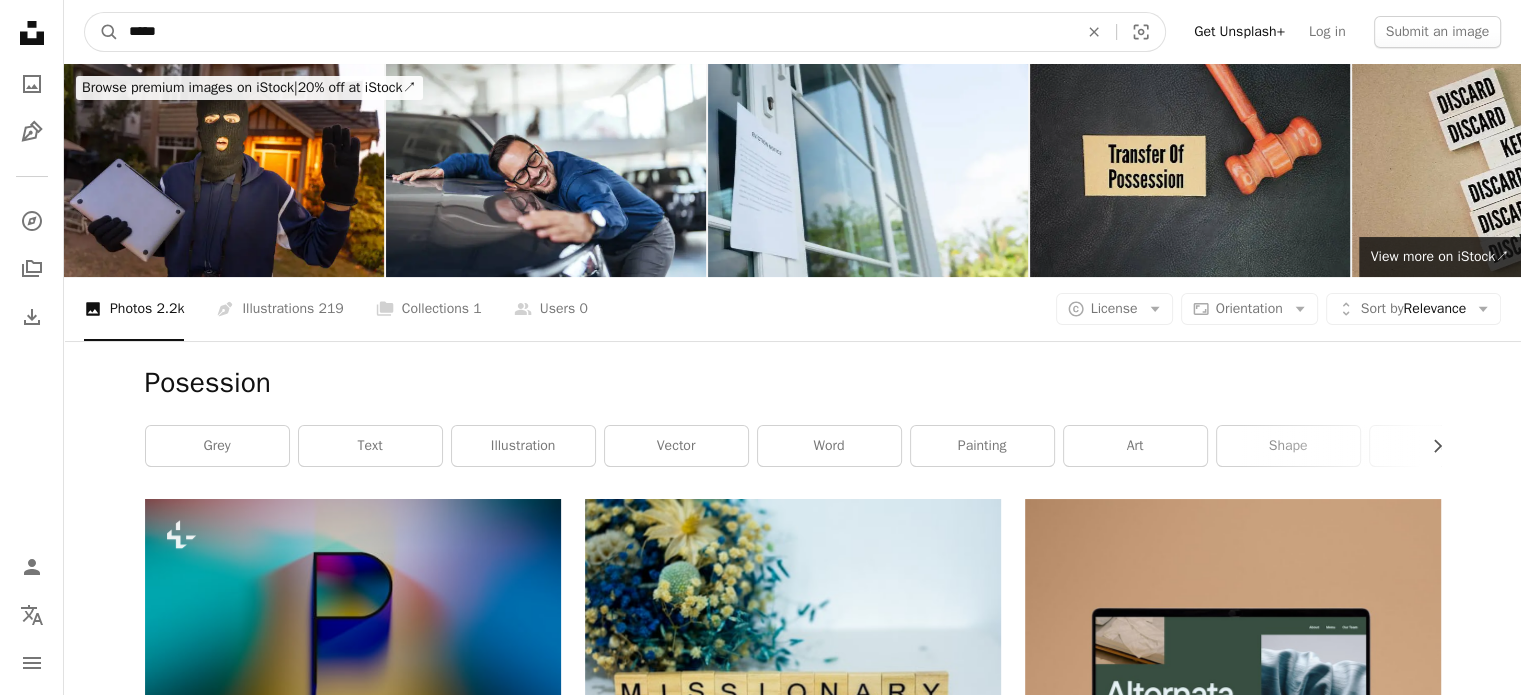 type on "*****" 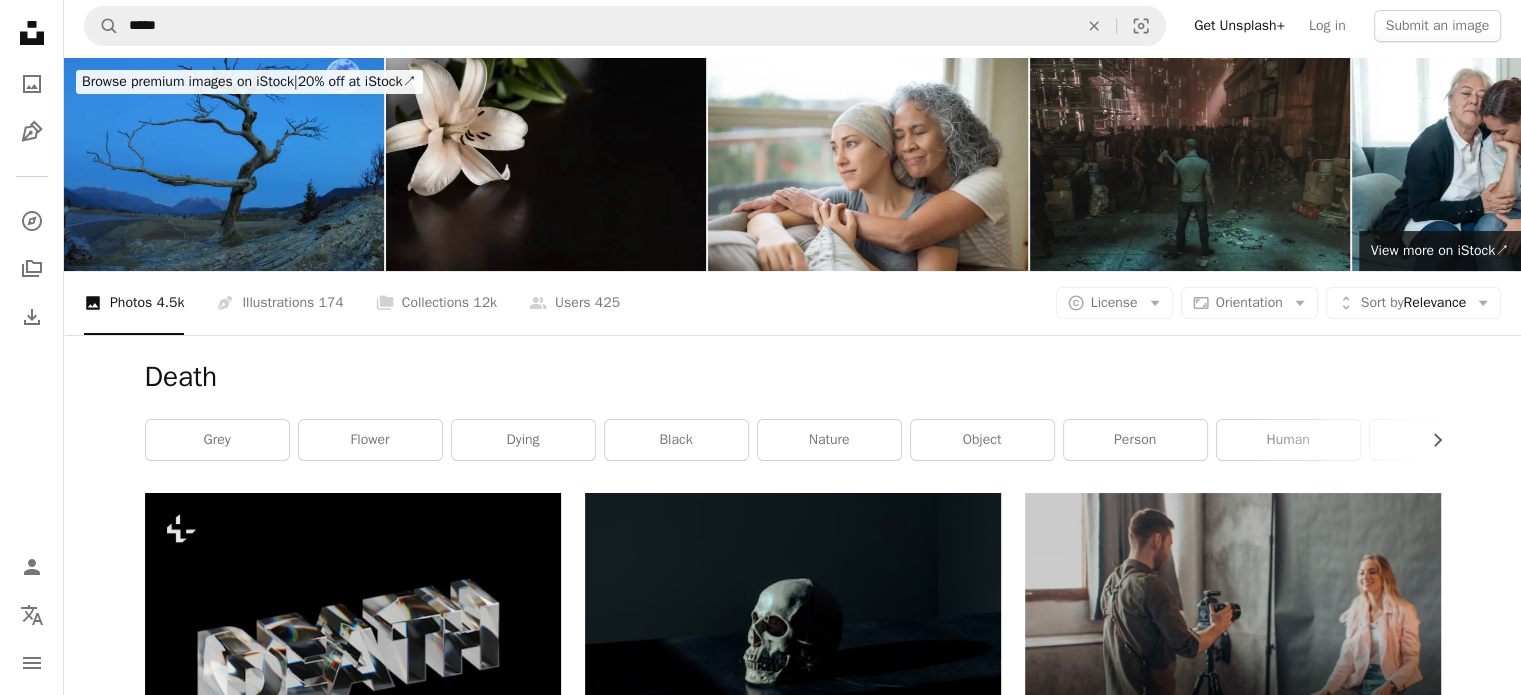 scroll, scrollTop: 0, scrollLeft: 0, axis: both 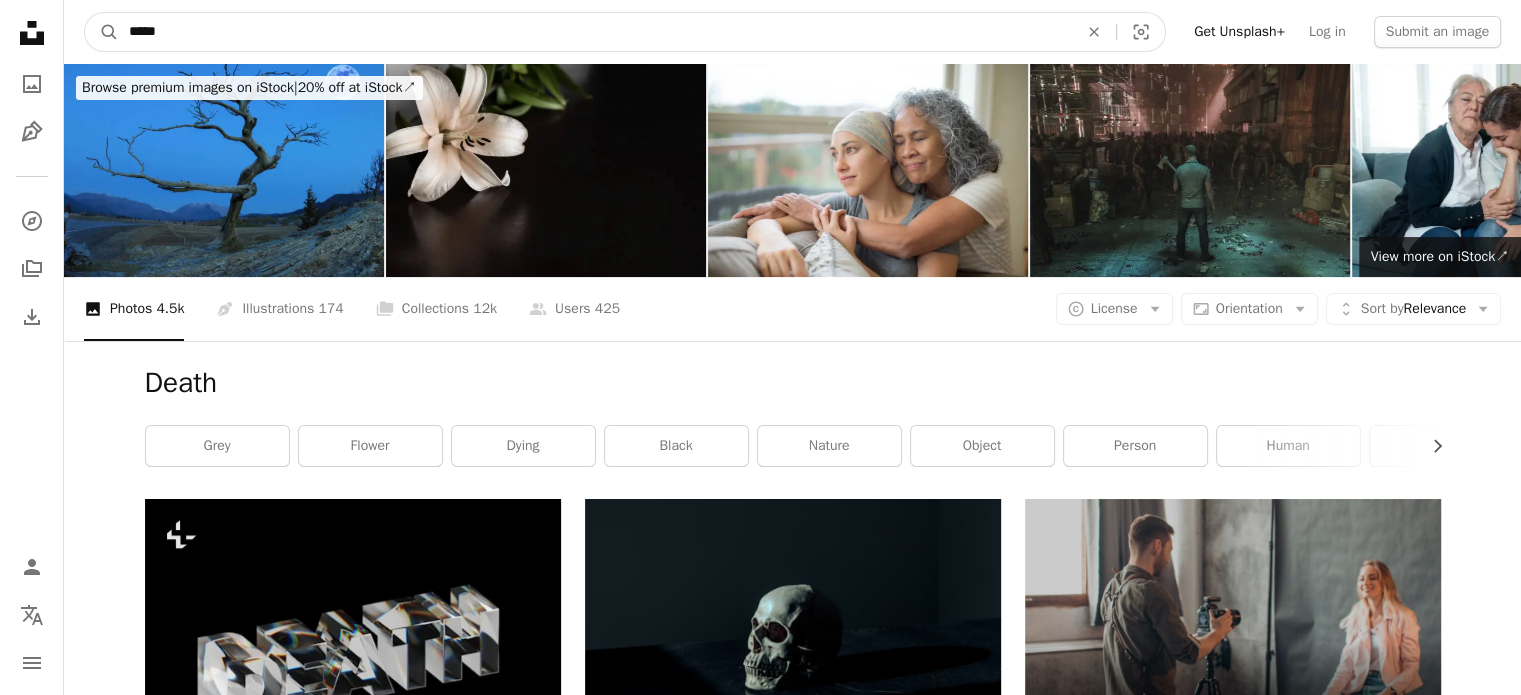 drag, startPoint x: 316, startPoint y: 15, endPoint x: 16, endPoint y: 7, distance: 300.10666 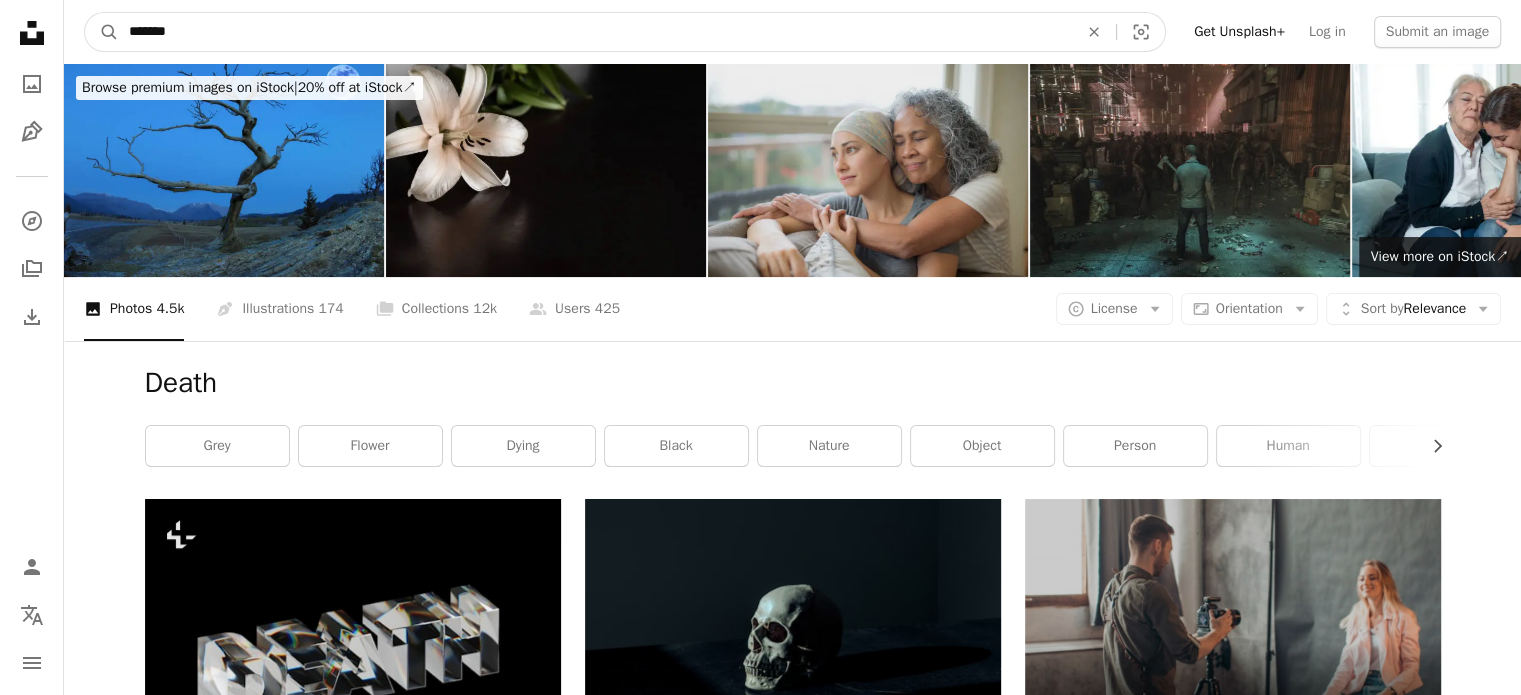 type on "*******" 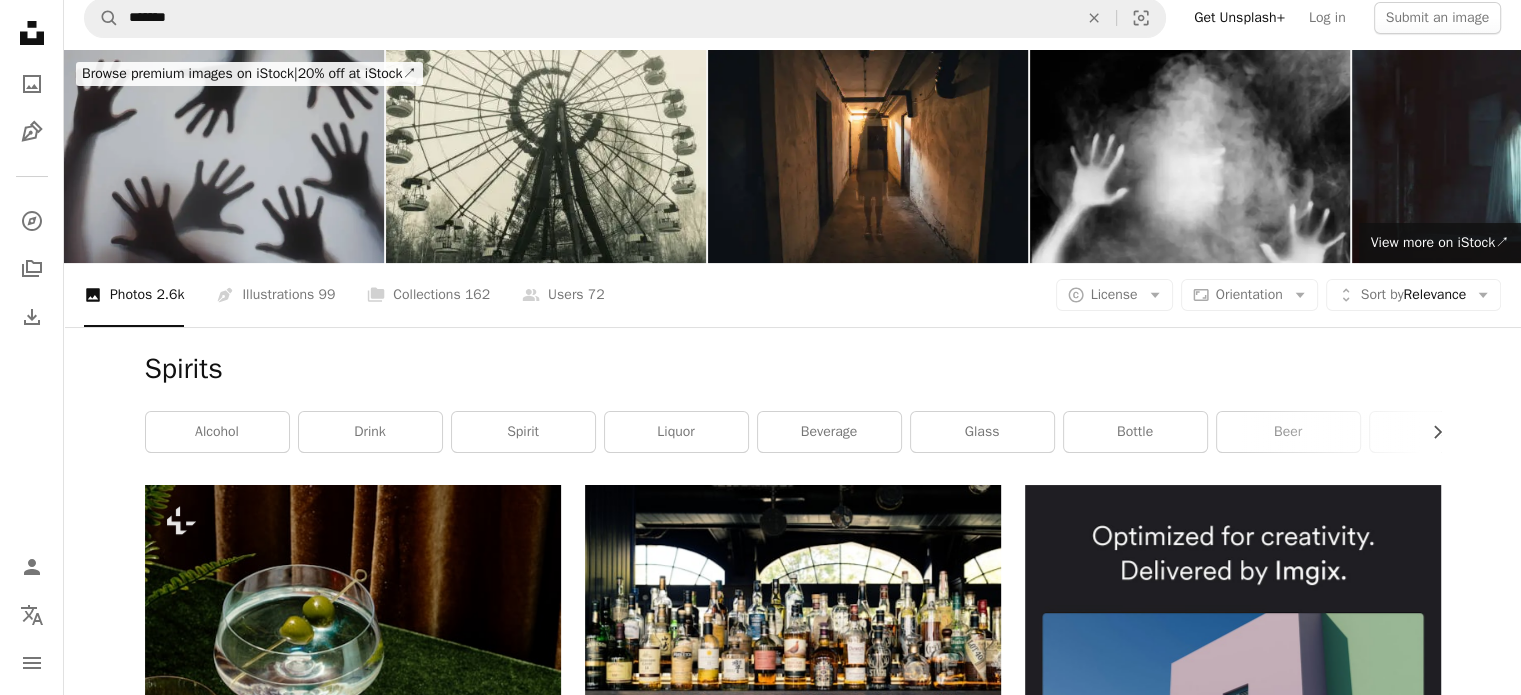scroll, scrollTop: 0, scrollLeft: 0, axis: both 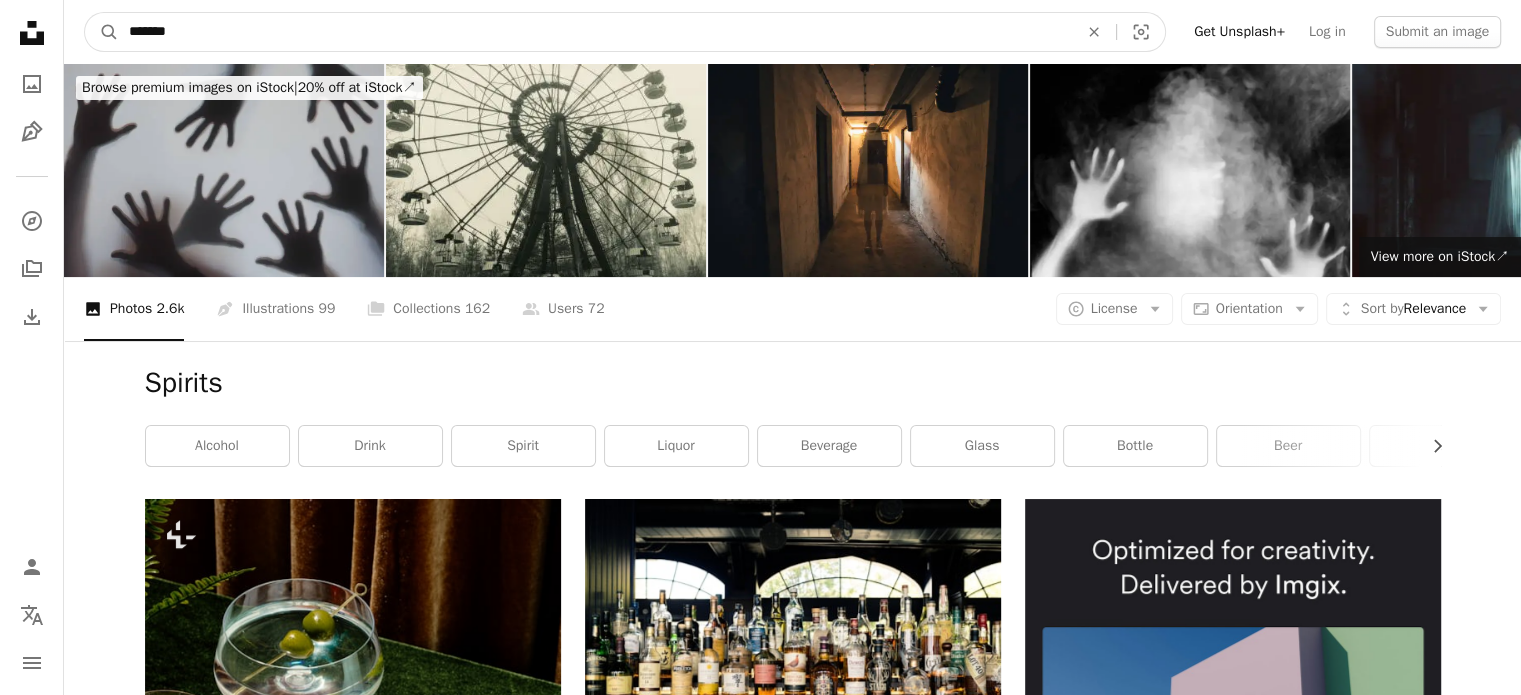 drag, startPoint x: 300, startPoint y: 45, endPoint x: 0, endPoint y: 18, distance: 301.21255 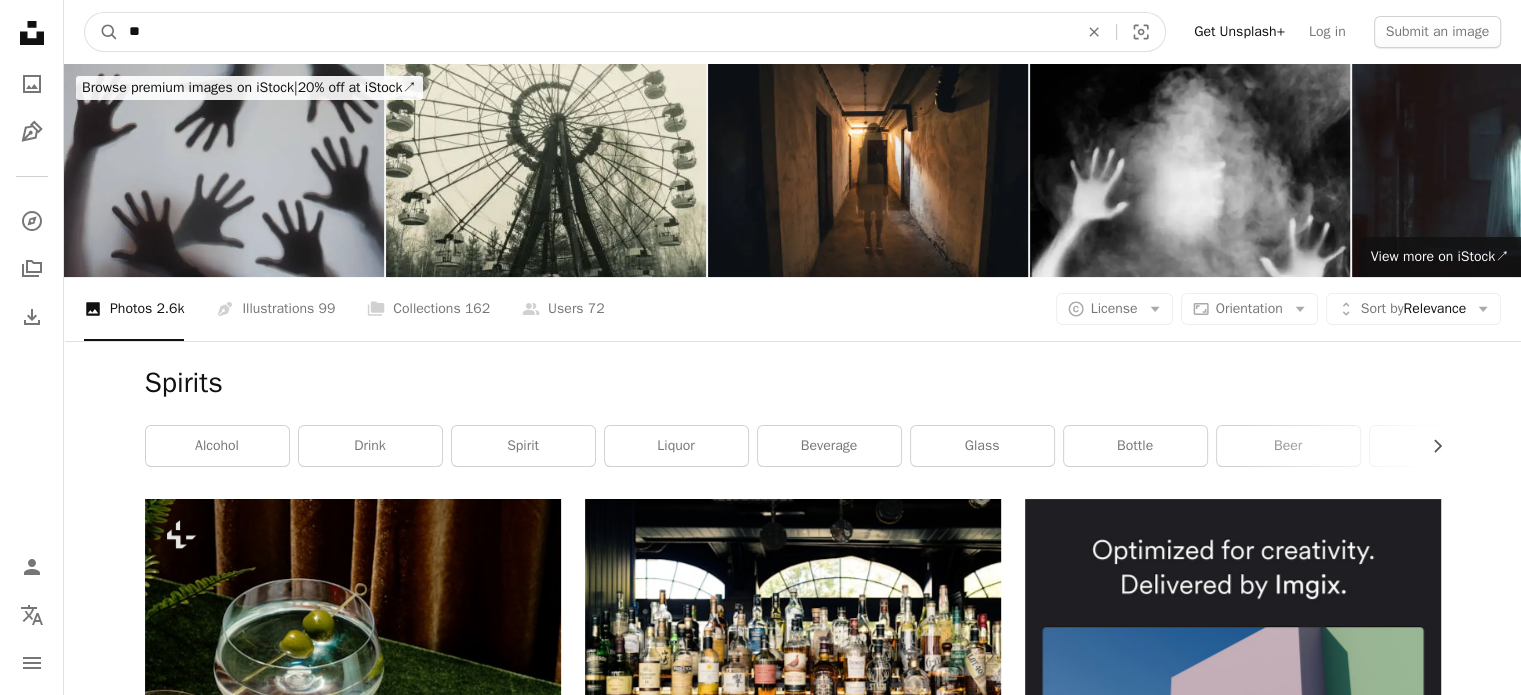 type on "*" 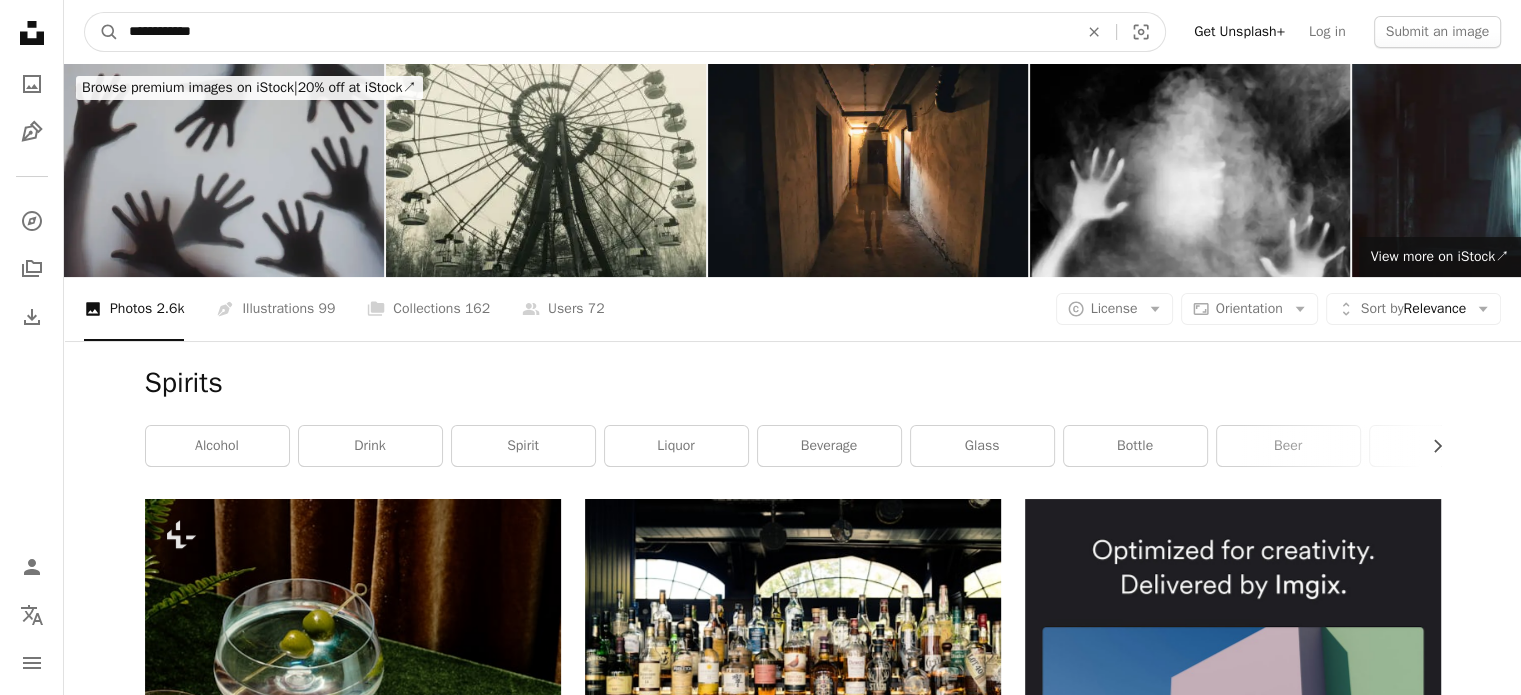 type on "**********" 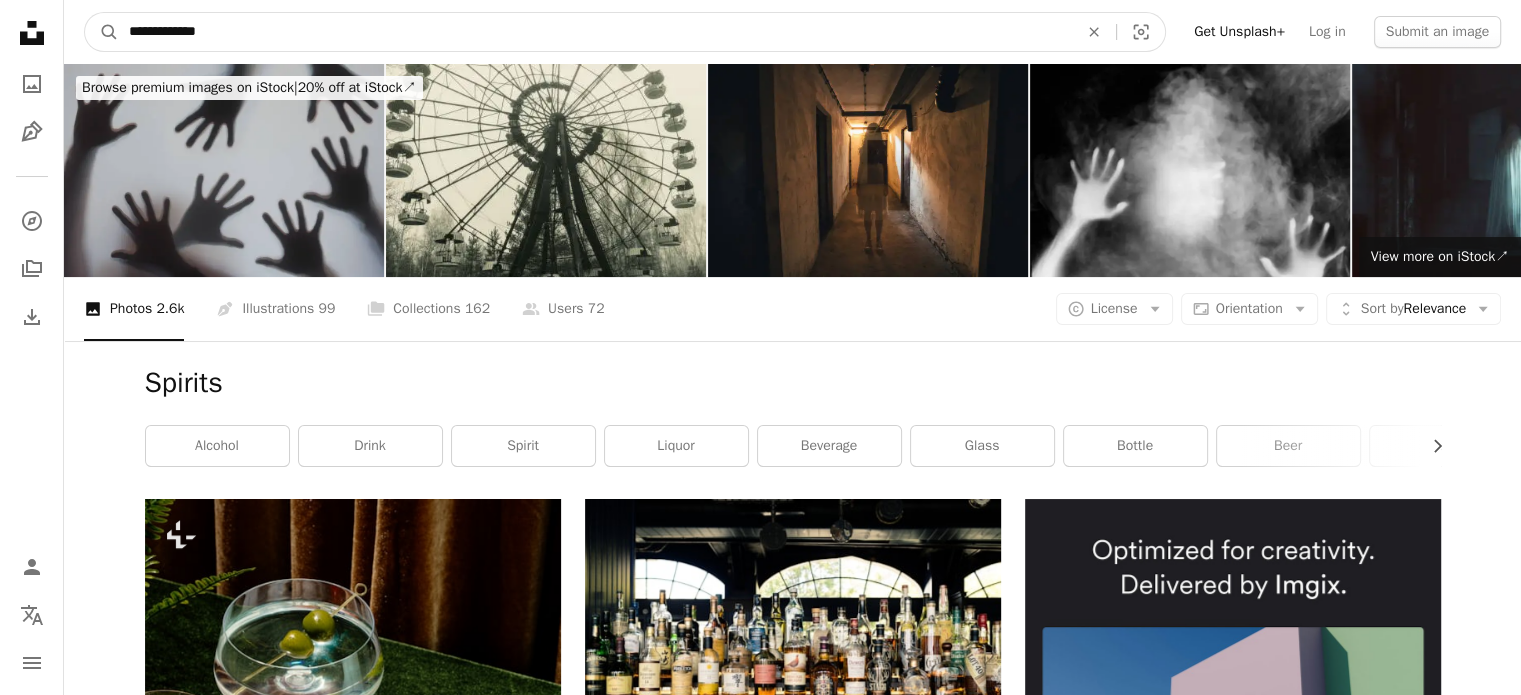 click on "A magnifying glass" at bounding box center (102, 32) 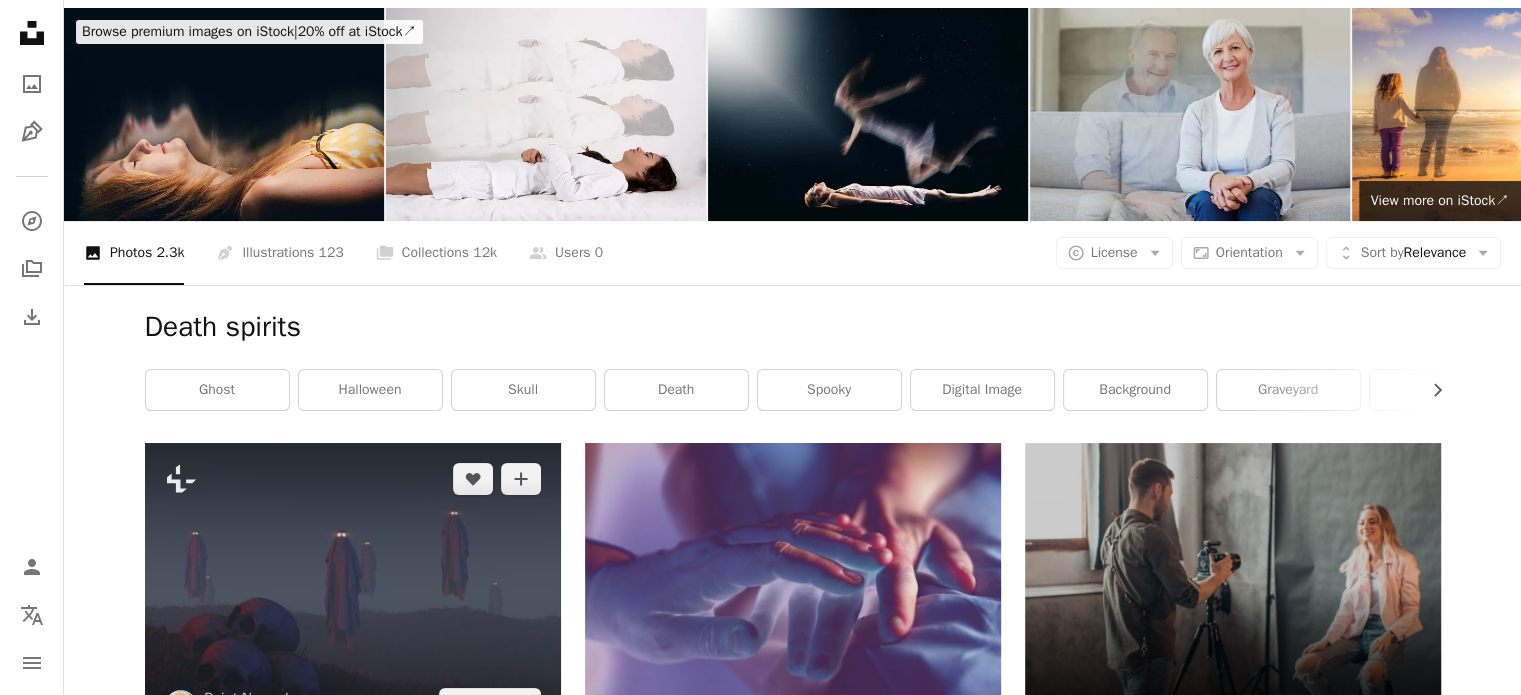 scroll, scrollTop: 0, scrollLeft: 0, axis: both 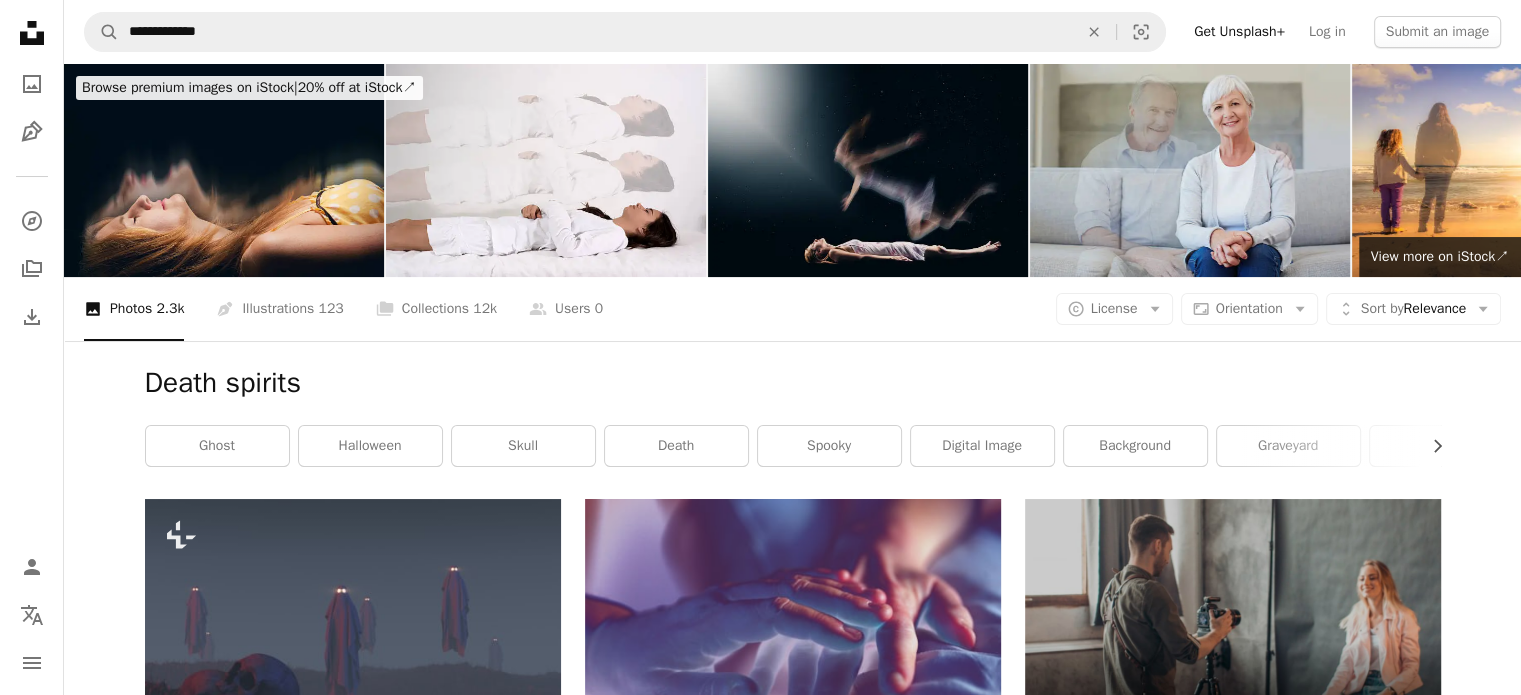 click at bounding box center [868, 170] 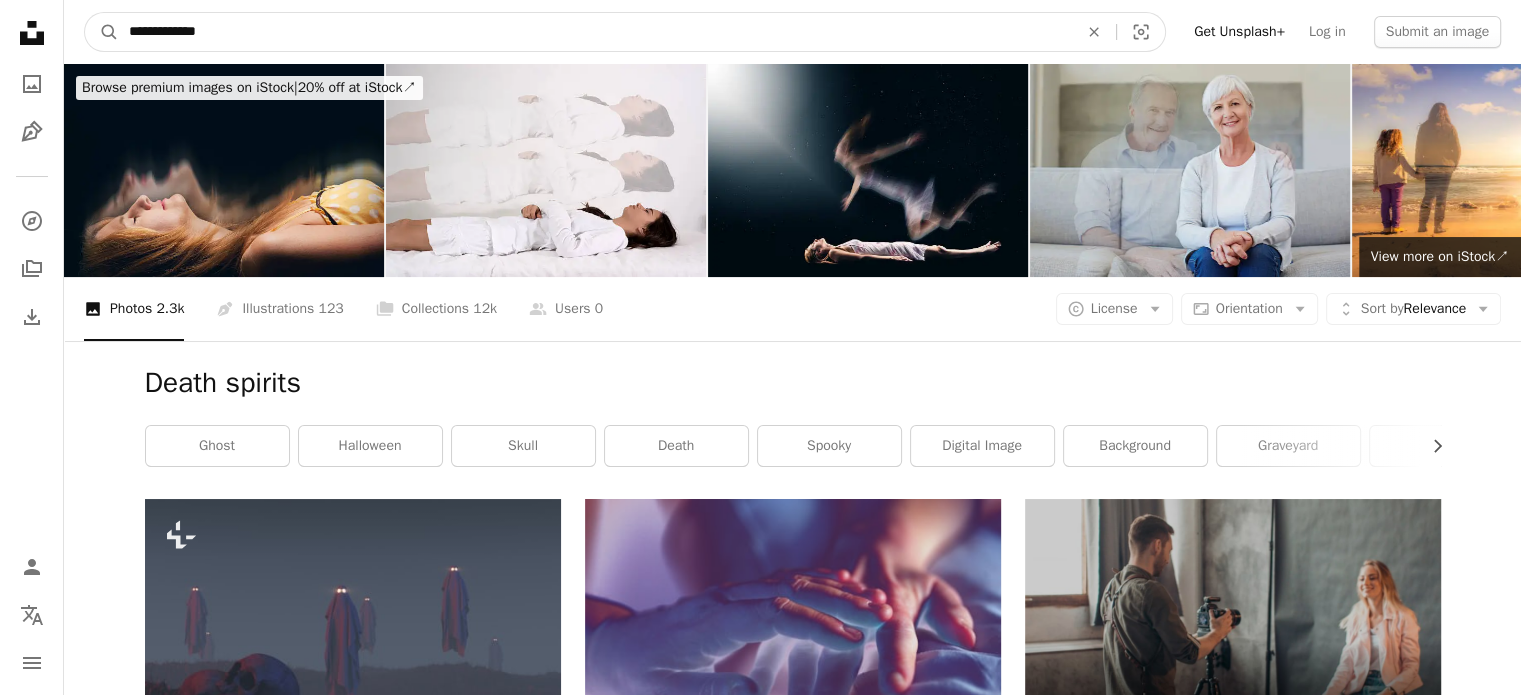 drag, startPoint x: 348, startPoint y: 34, endPoint x: 0, endPoint y: 22, distance: 348.20685 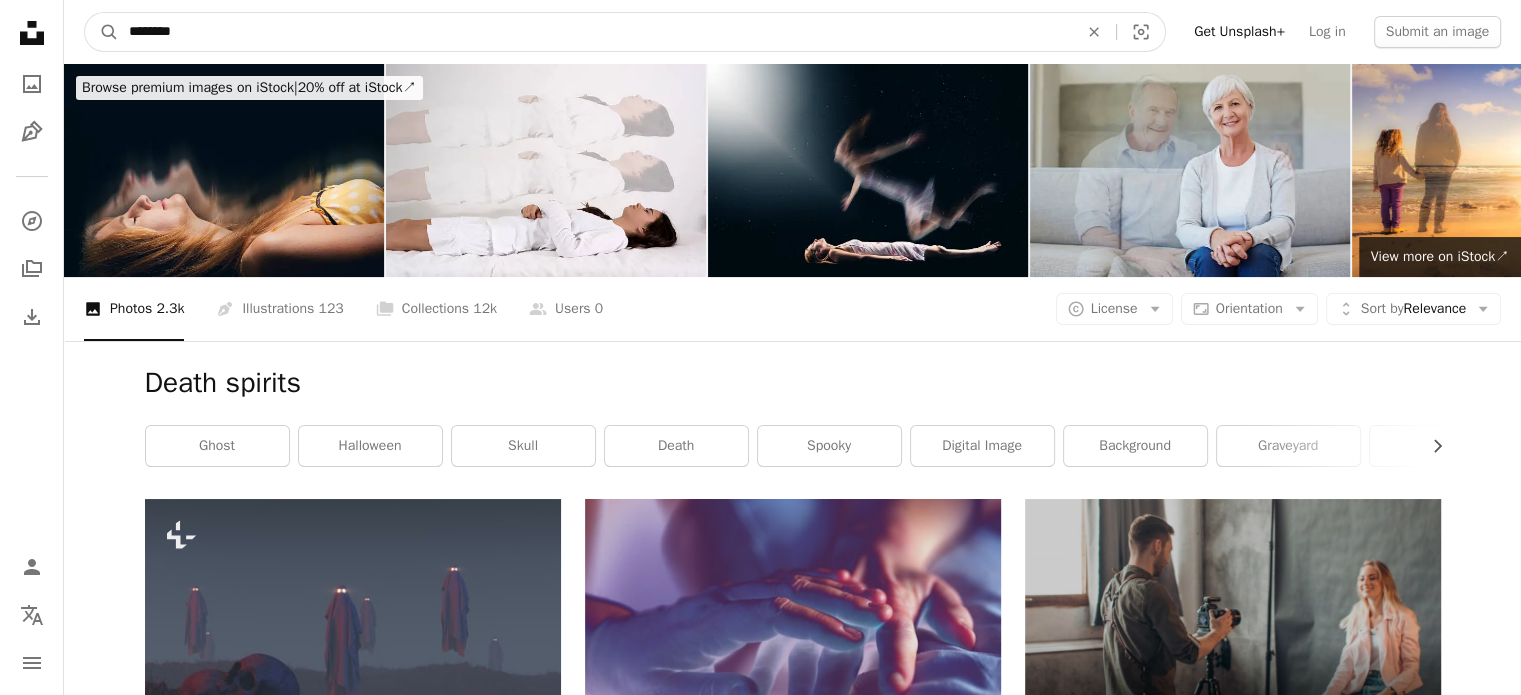 type on "********" 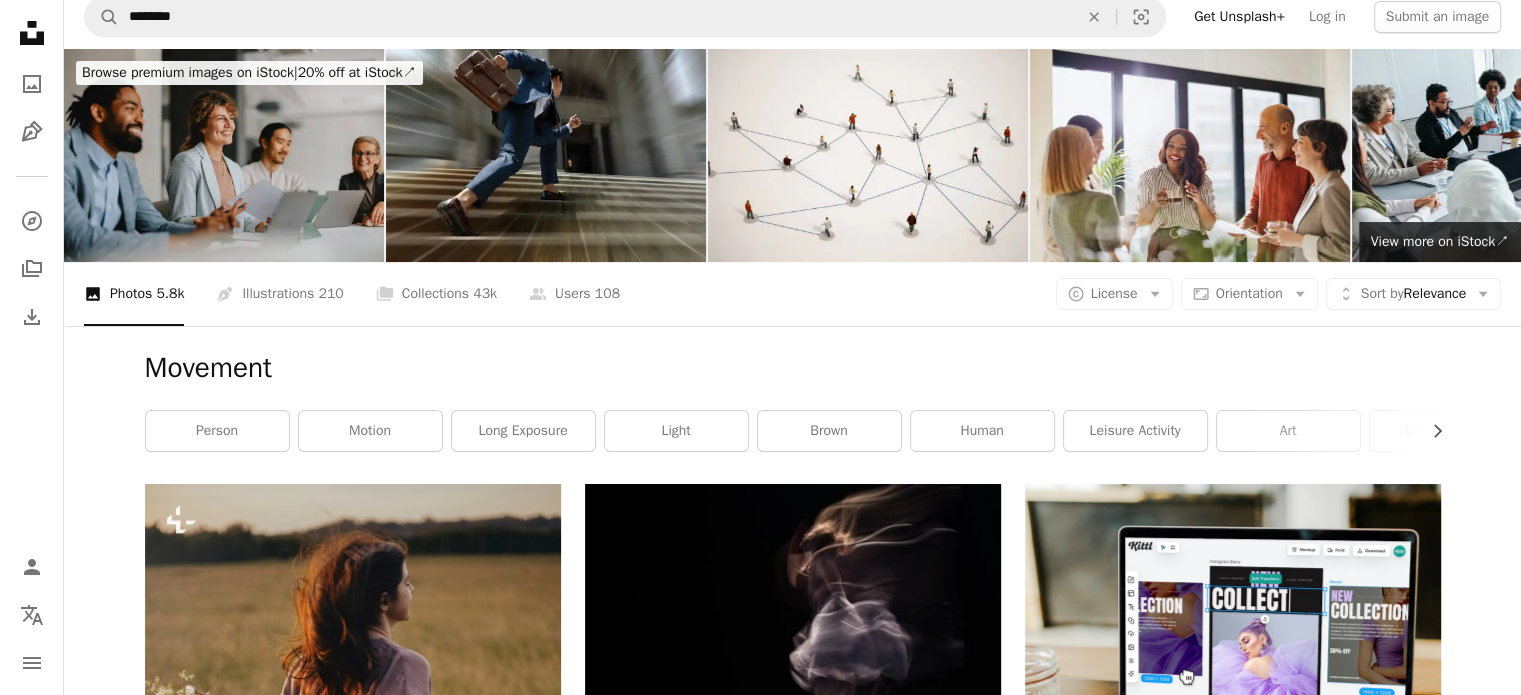 scroll, scrollTop: 0, scrollLeft: 0, axis: both 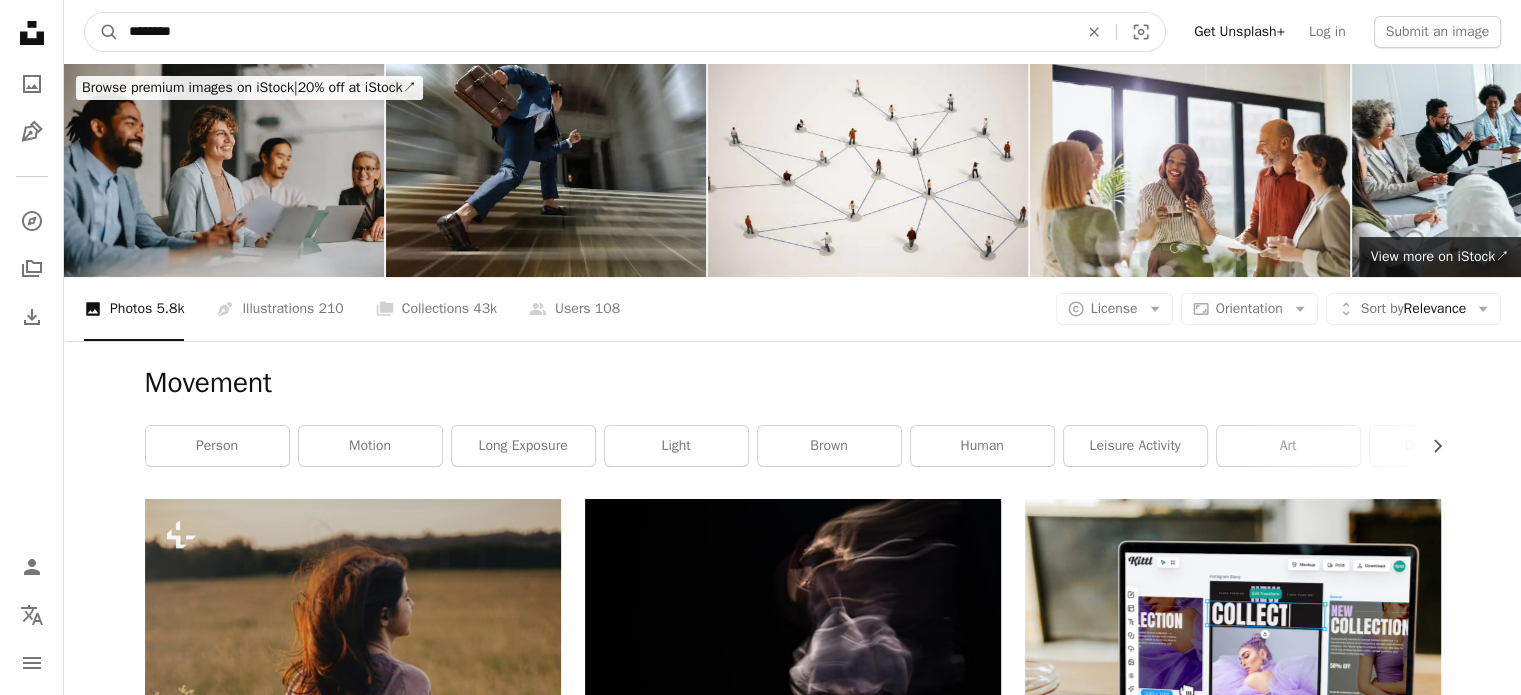 drag, startPoint x: 211, startPoint y: 35, endPoint x: 83, endPoint y: 26, distance: 128.31601 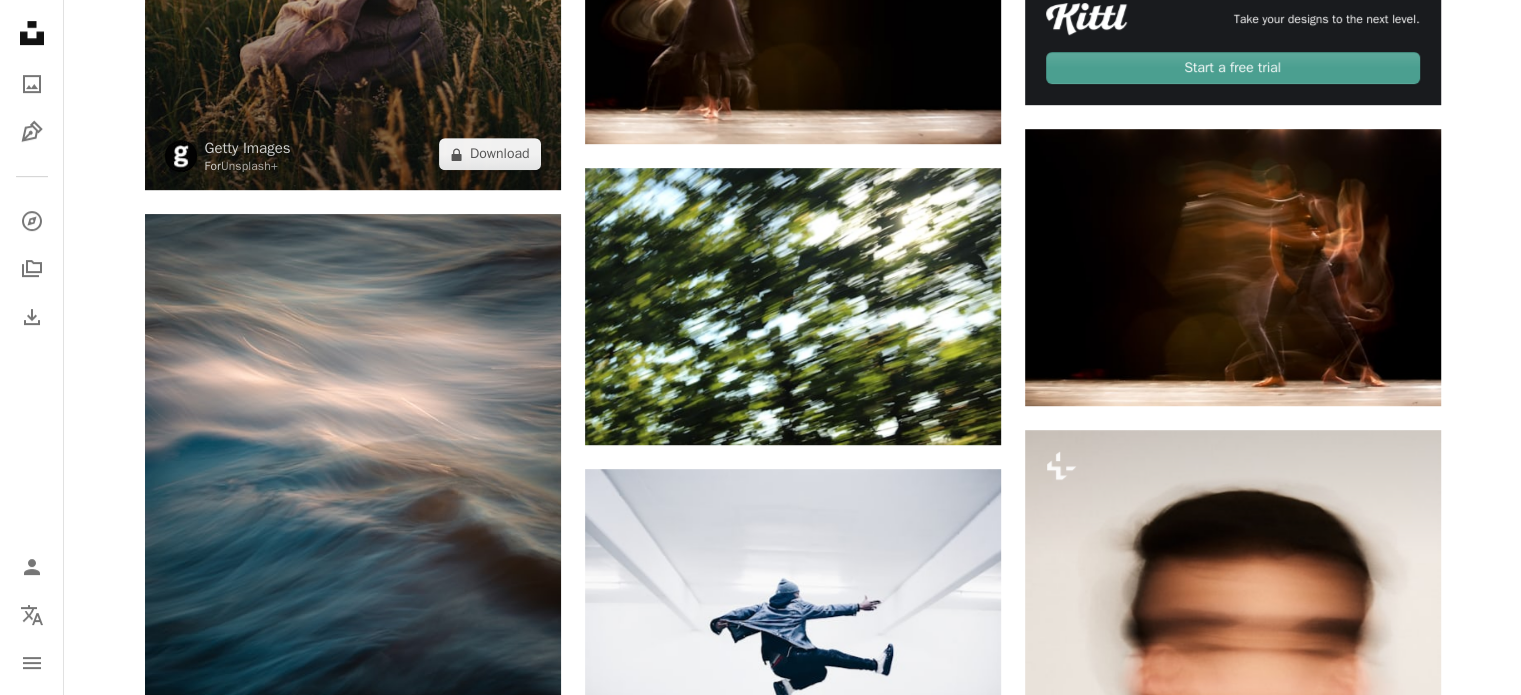 scroll, scrollTop: 0, scrollLeft: 0, axis: both 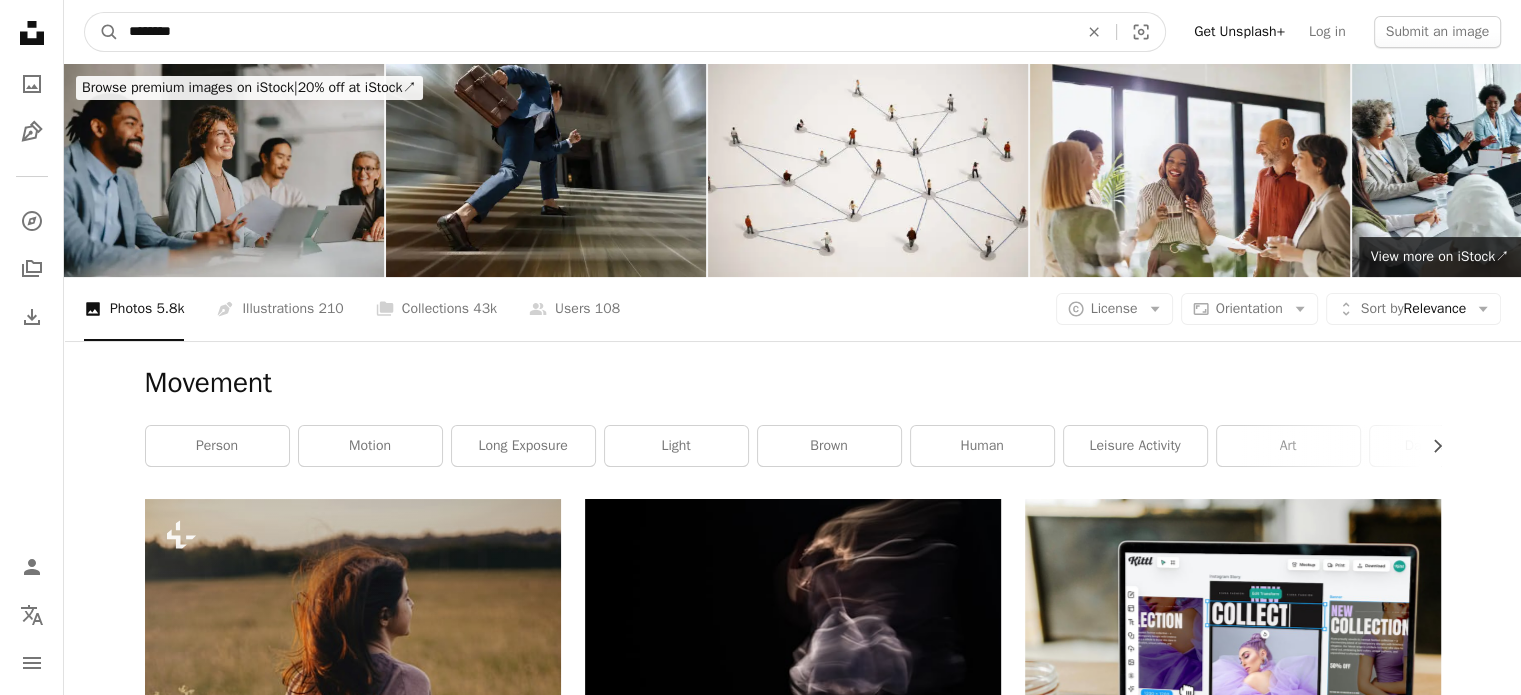 click on "********" at bounding box center (595, 32) 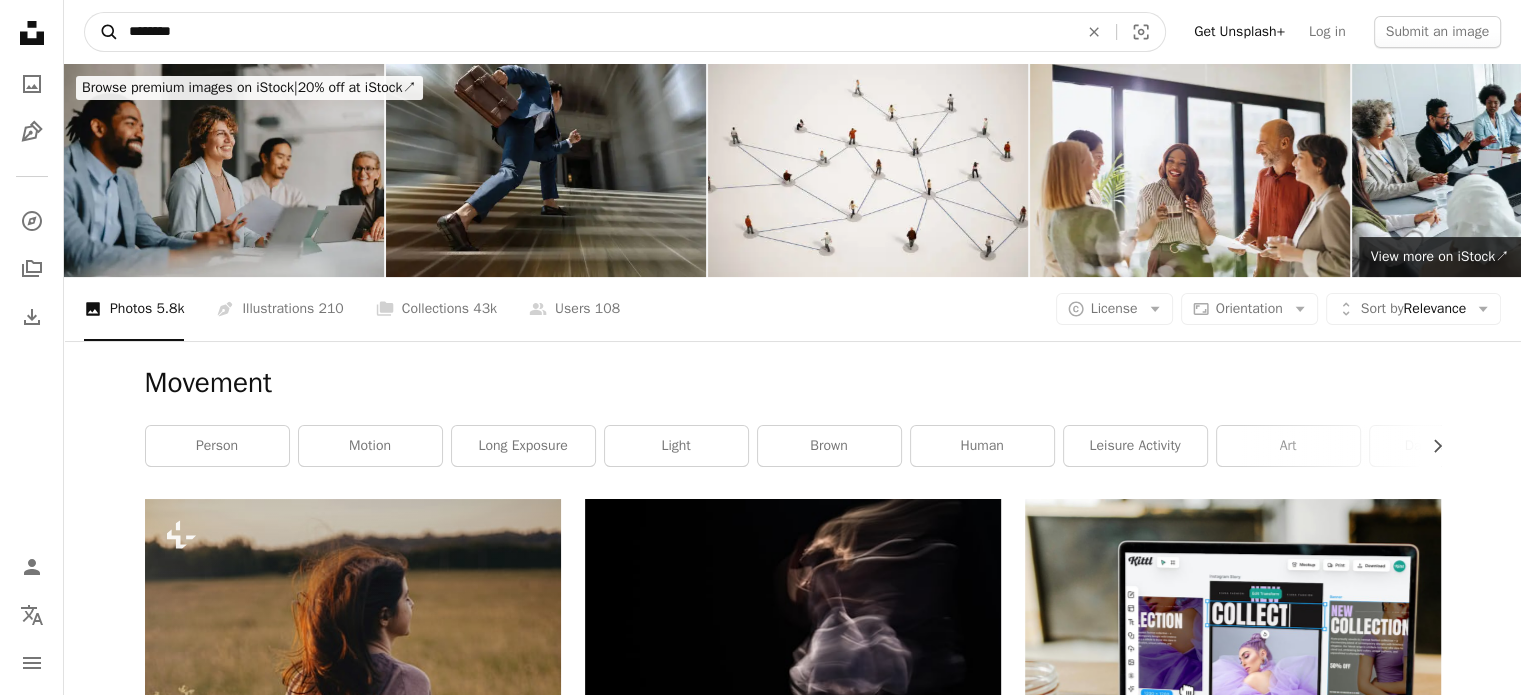 drag, startPoint x: 208, startPoint y: 31, endPoint x: 102, endPoint y: 25, distance: 106.16968 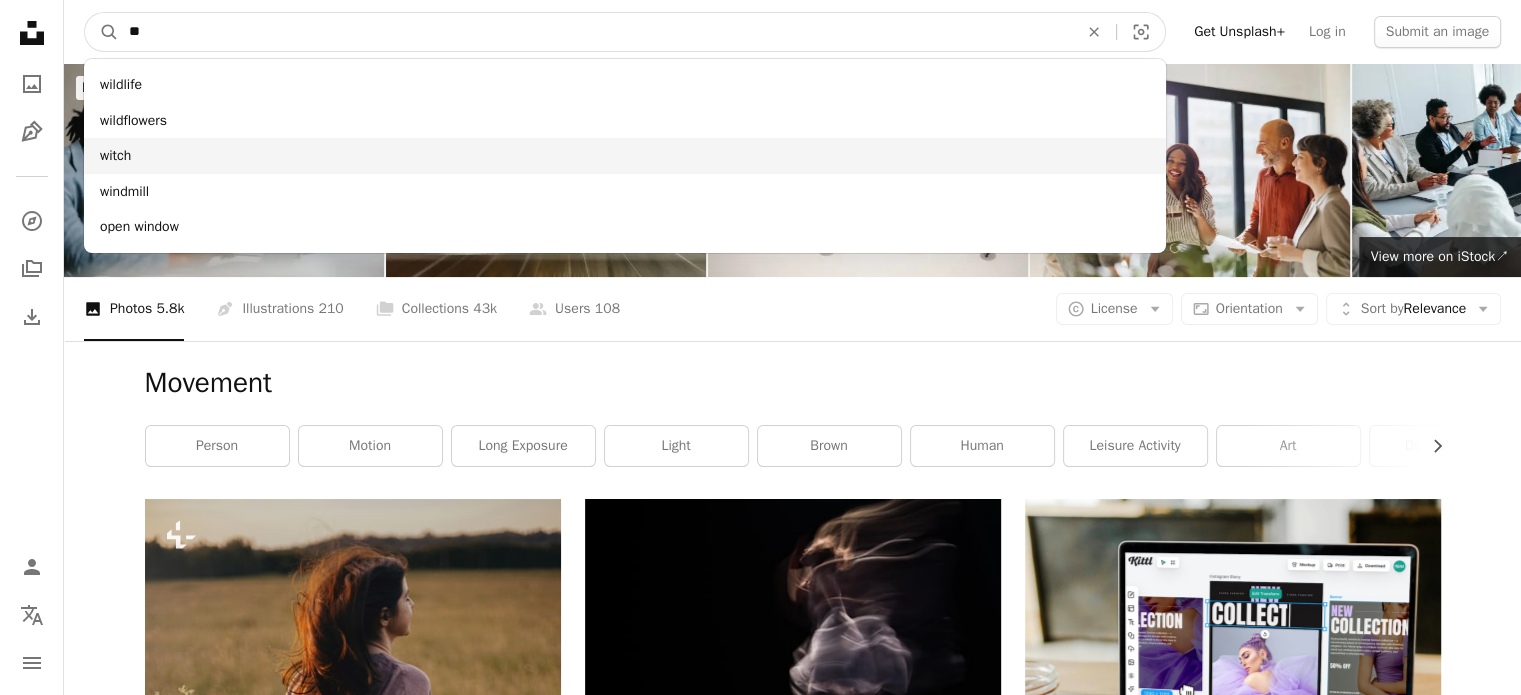 type on "**" 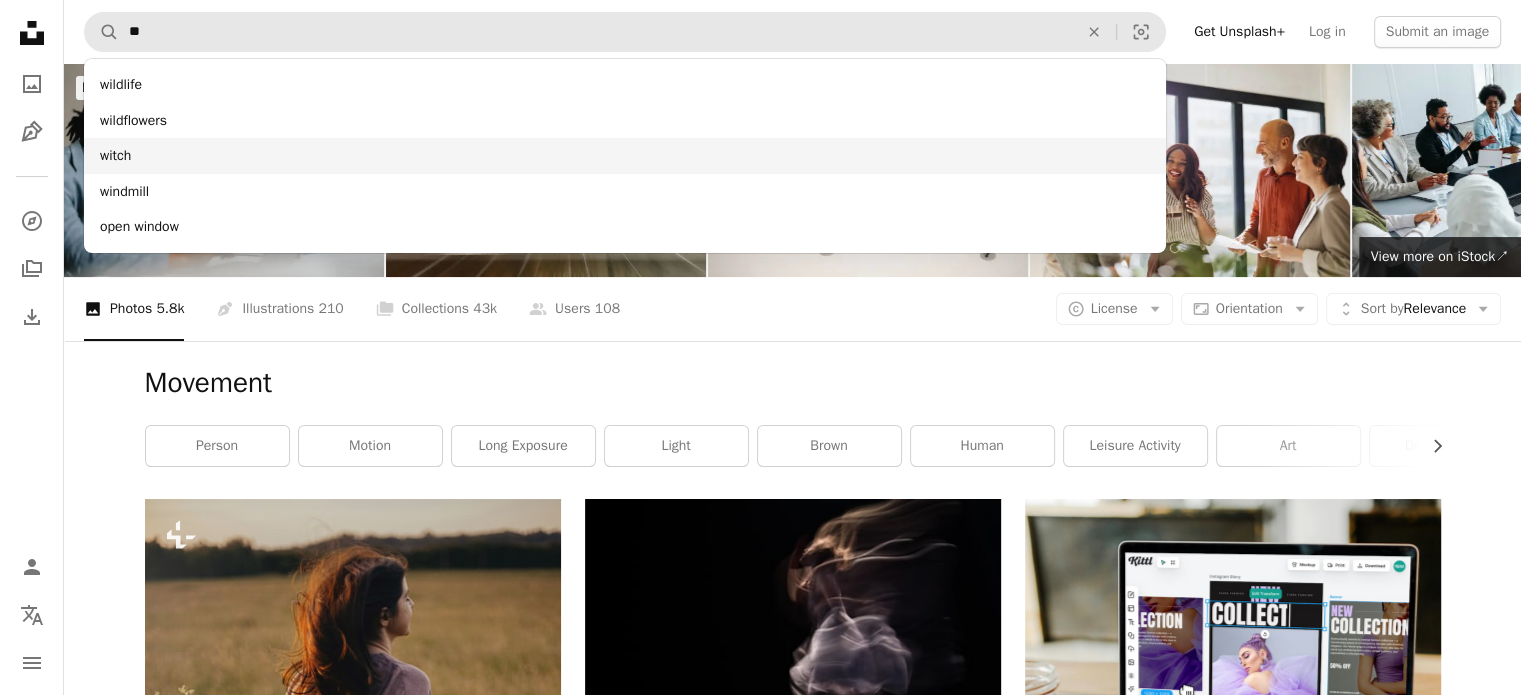 click on "witch" at bounding box center (625, 156) 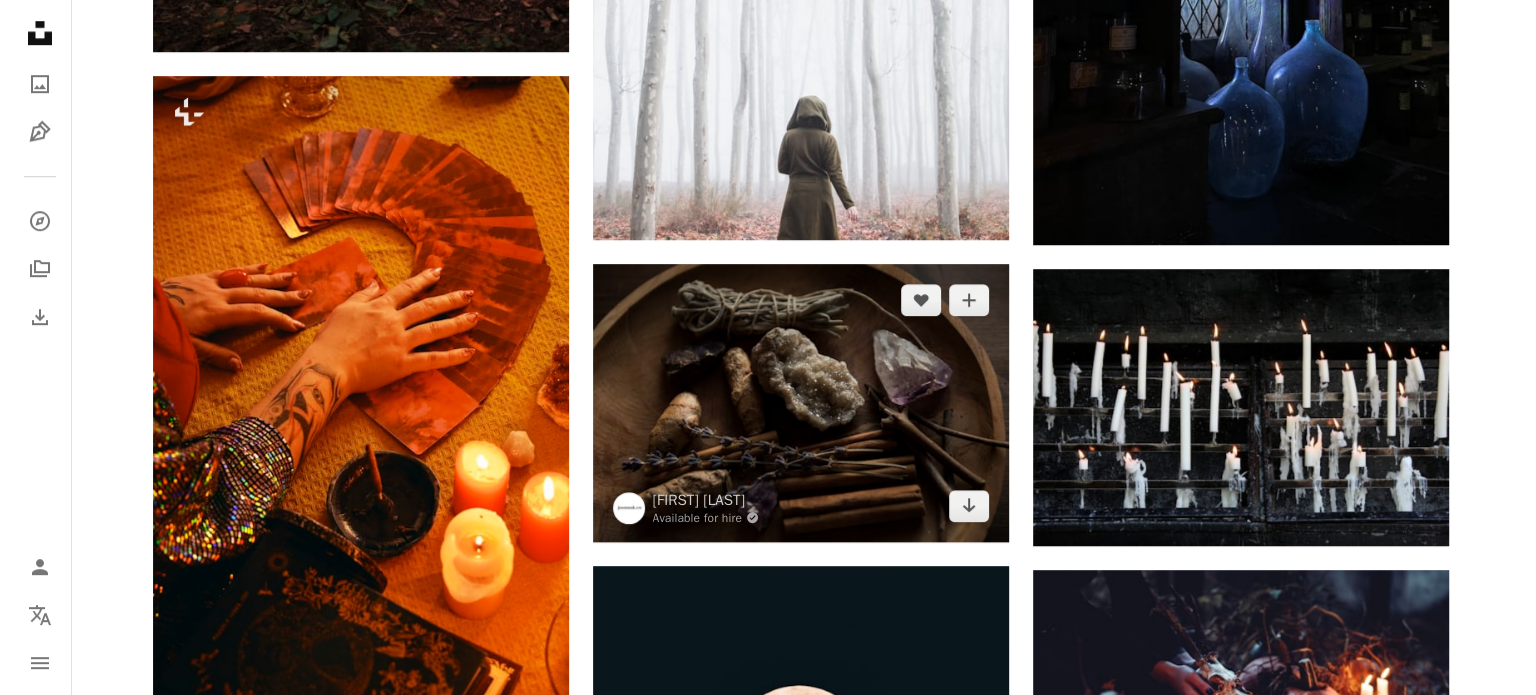 scroll, scrollTop: 1333, scrollLeft: 0, axis: vertical 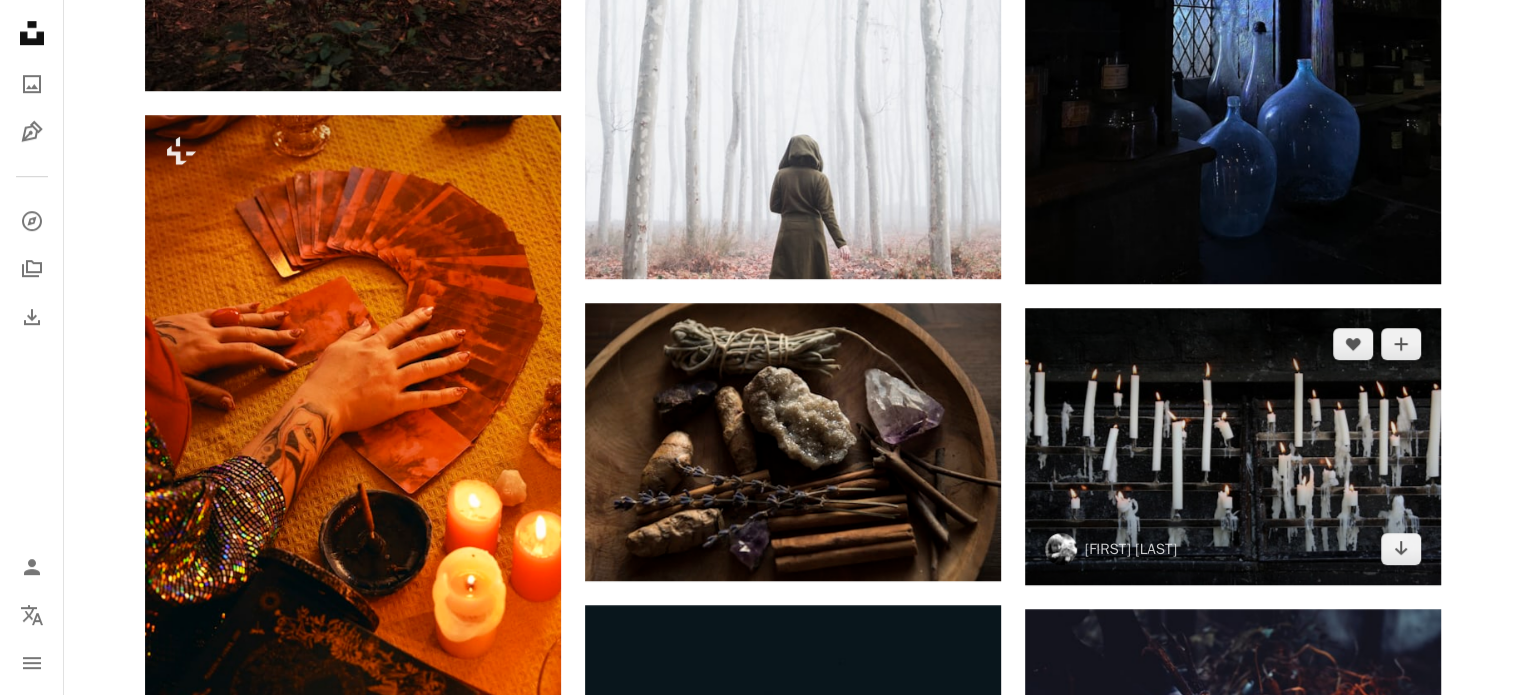drag, startPoint x: 1155, startPoint y: 393, endPoint x: 1121, endPoint y: 479, distance: 92.47703 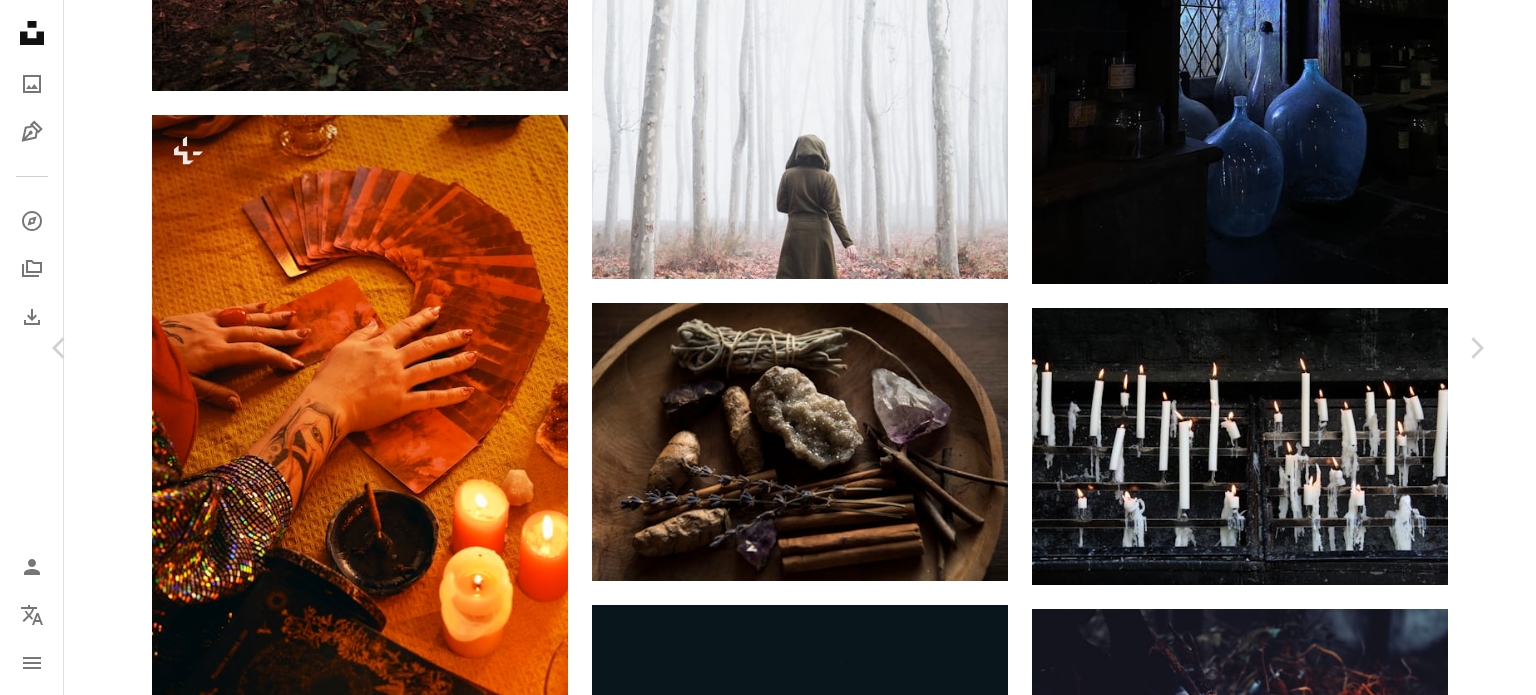 scroll, scrollTop: 133, scrollLeft: 0, axis: vertical 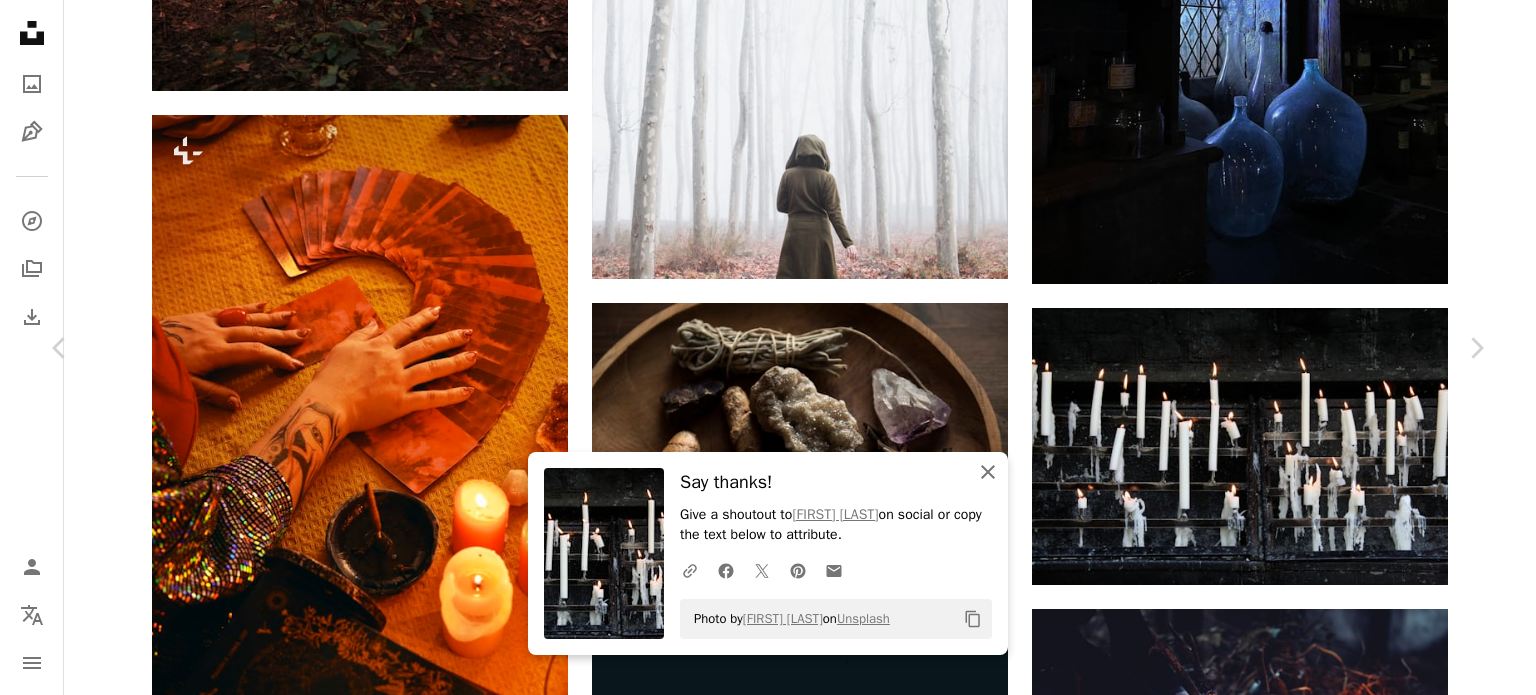 click on "An X shape" 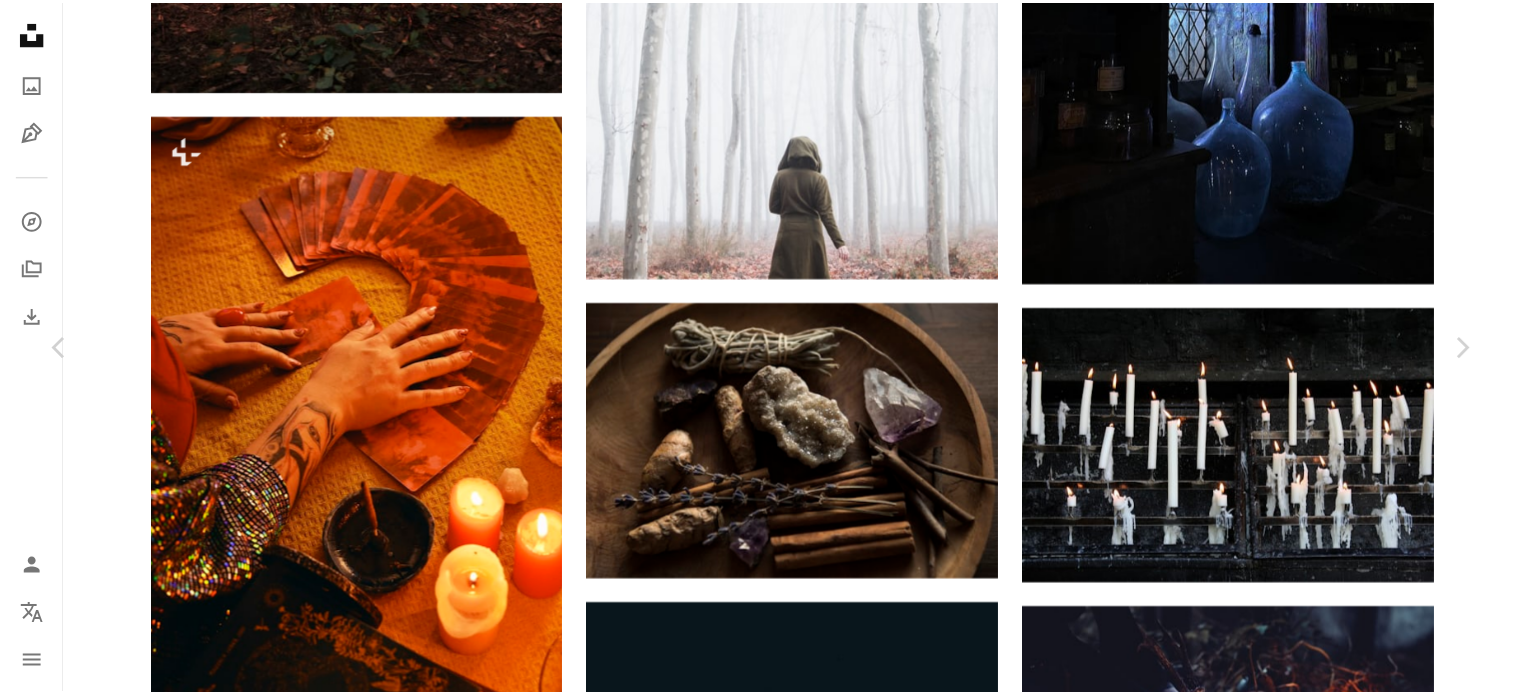 scroll, scrollTop: 0, scrollLeft: 0, axis: both 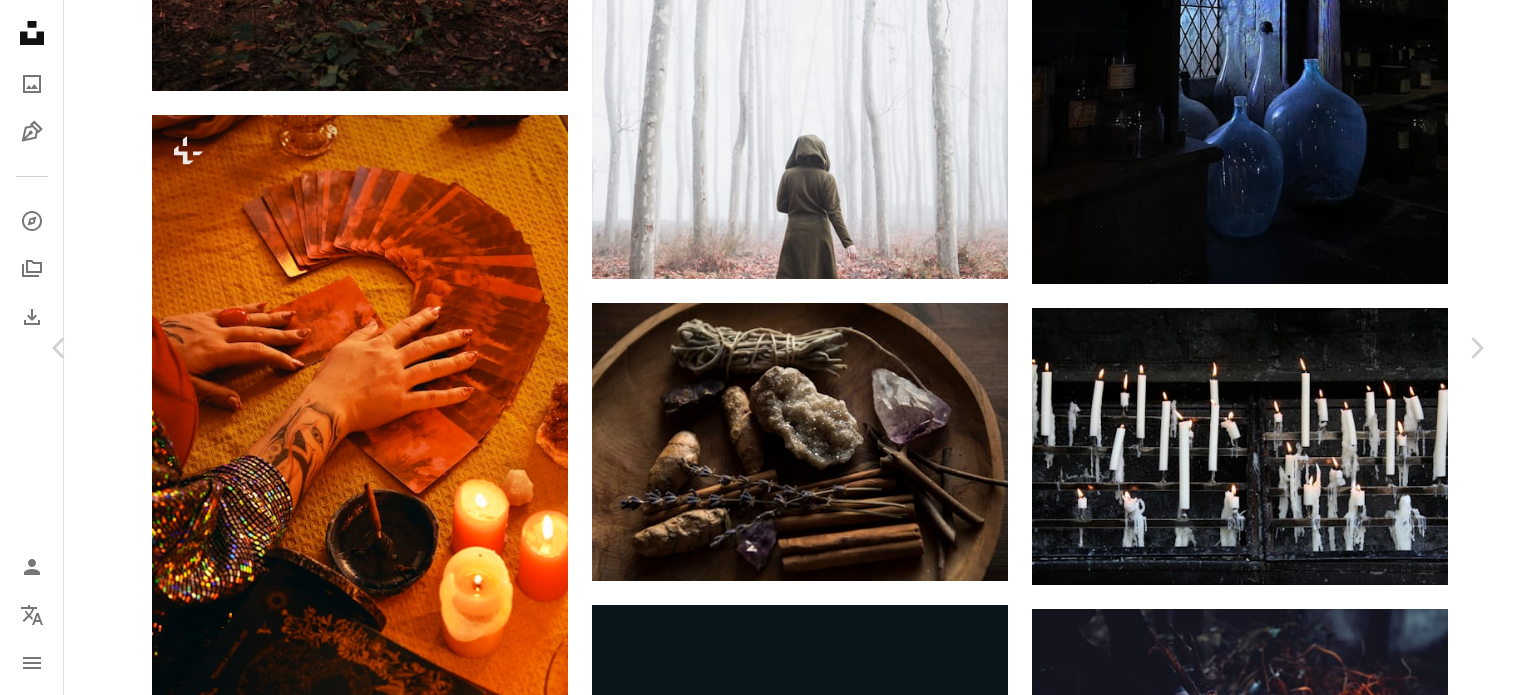 click on "An X shape Chevron left Chevron right Bee Felten-Leidel marigard A heart A plus sign Download free Chevron down Zoom in Views 5,749,711 Downloads 41,781 A forward-right arrow Share Info icon Info More Actions Kevelaer, Germany  Calendar outlined Published on November 21, 2019 Camera Canon, EOS 350D DIGITAL Safety Free to use under the  Unsplash License autumn fall halloween pumpkin candles spooky witch gothic religion halloween background goddess holy halloween wallpaper carved pumpkin pilgrimage autumnal aesthetic human dark grey Free pictures Browse premium related images on iStock | Save 20% with code UNSPLASH20 View more on iStock ↗ Related images A heart A plus sign bruno neurath-wilson Available for hire A checkmark inside of a circle Arrow pointing down Plus sign for Unsplash+ A heart A plus sign Ahmed For  Unsplash+ A lock Download A heart A plus sign Tate Lohmiller Available for hire A checkmark inside of a circle Arrow pointing down A heart A plus sign Hilde Buyse Arrow pointing down A heart" at bounding box center (768, 3661) 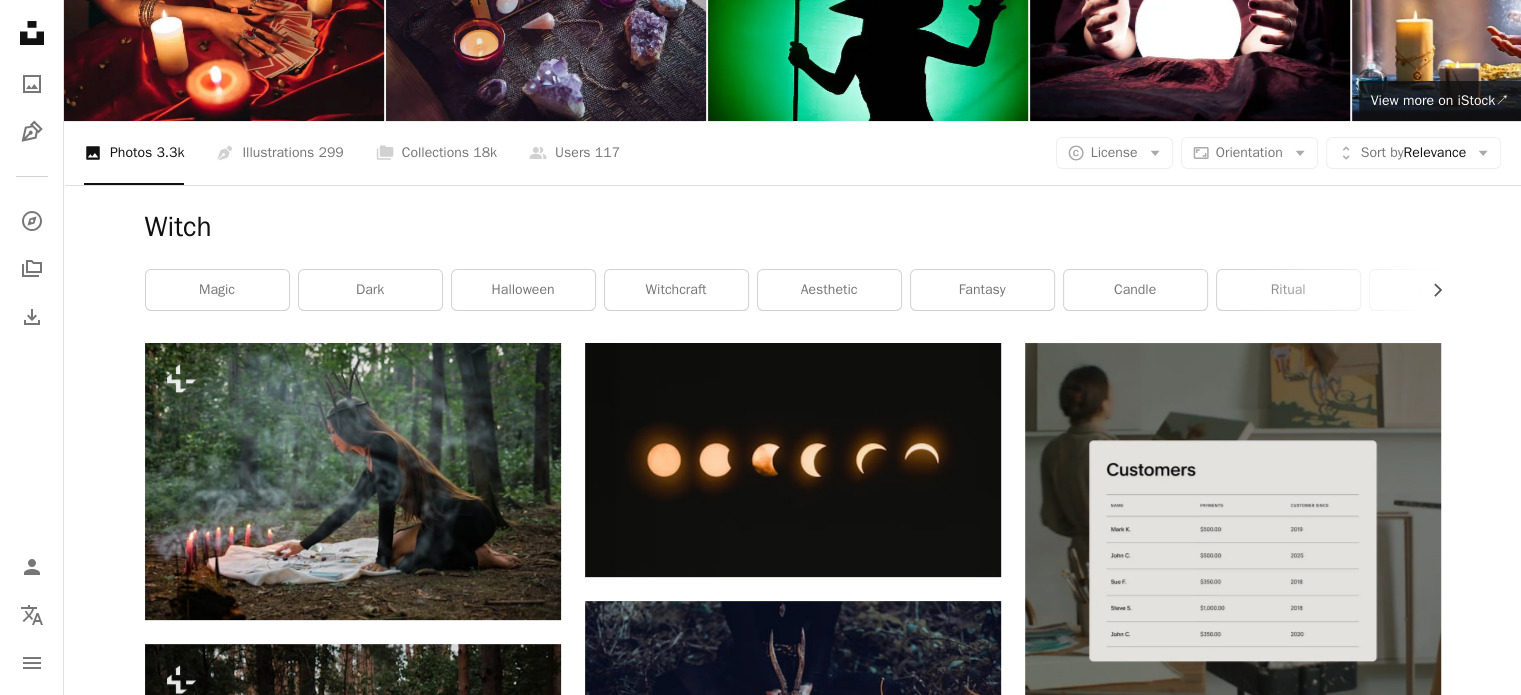 scroll, scrollTop: 0, scrollLeft: 0, axis: both 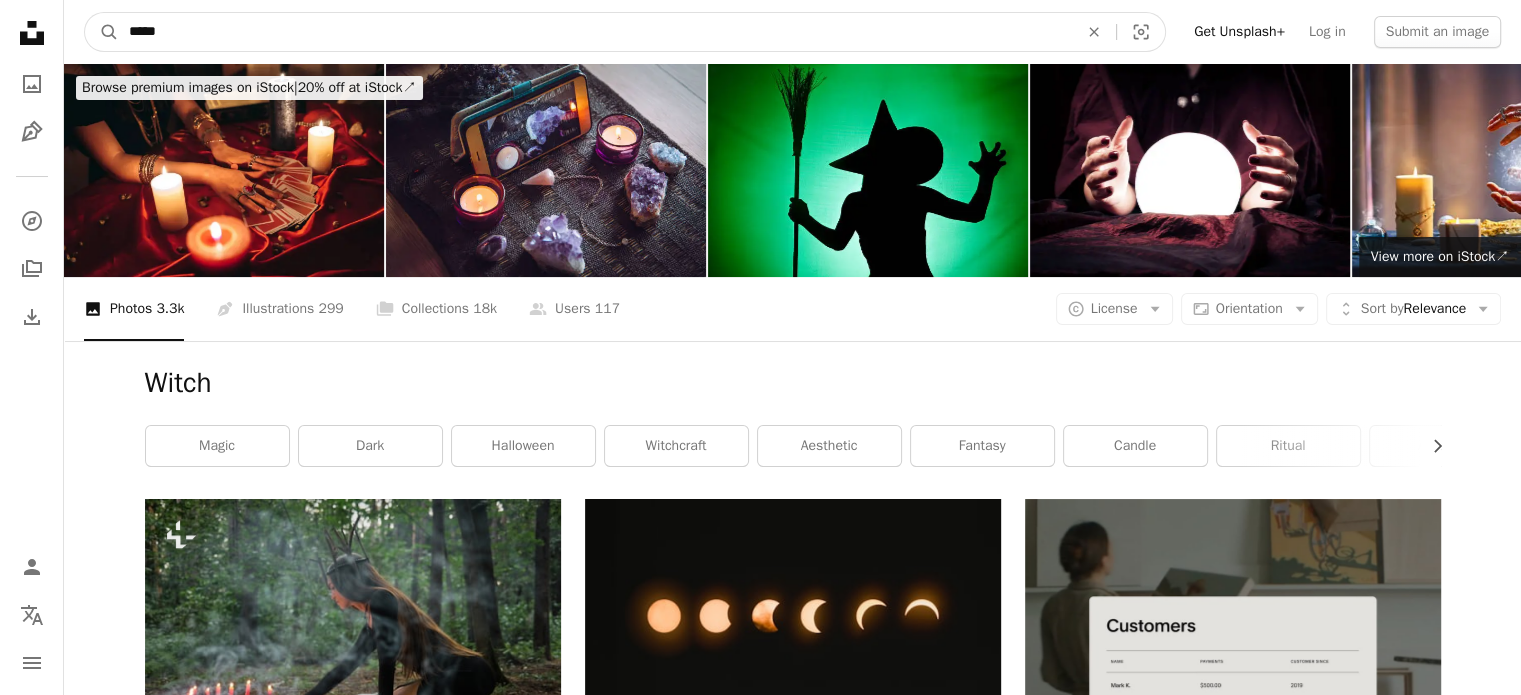 drag, startPoint x: 206, startPoint y: 30, endPoint x: 39, endPoint y: 27, distance: 167.02695 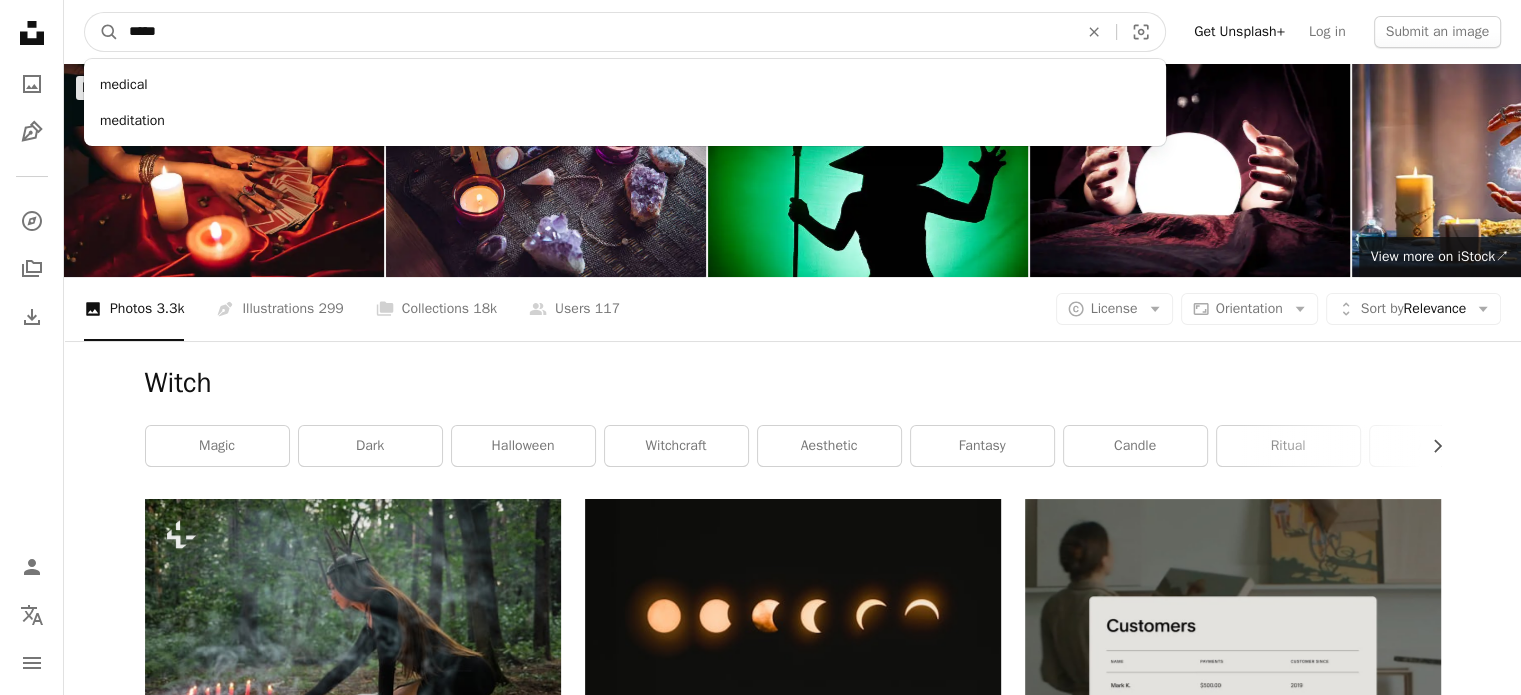 type on "******" 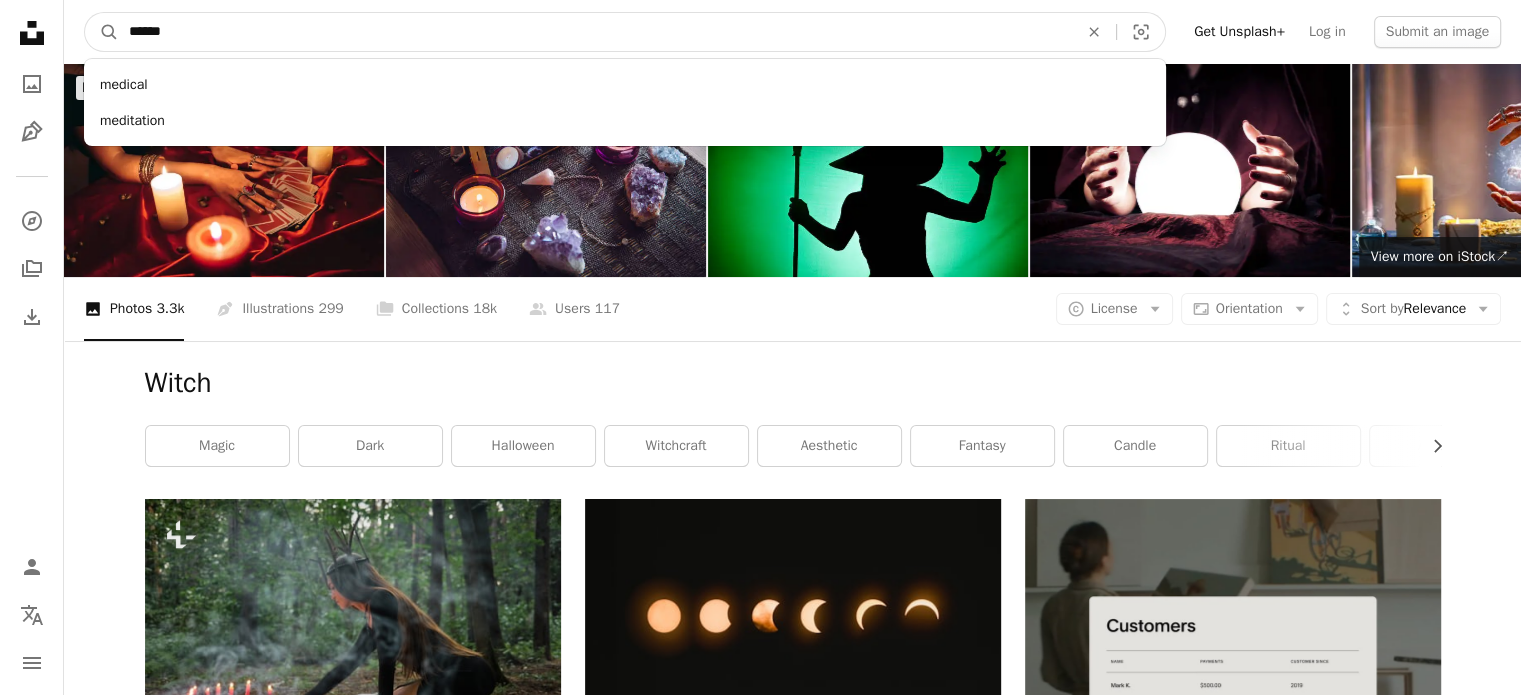 click on "A magnifying glass" at bounding box center (102, 32) 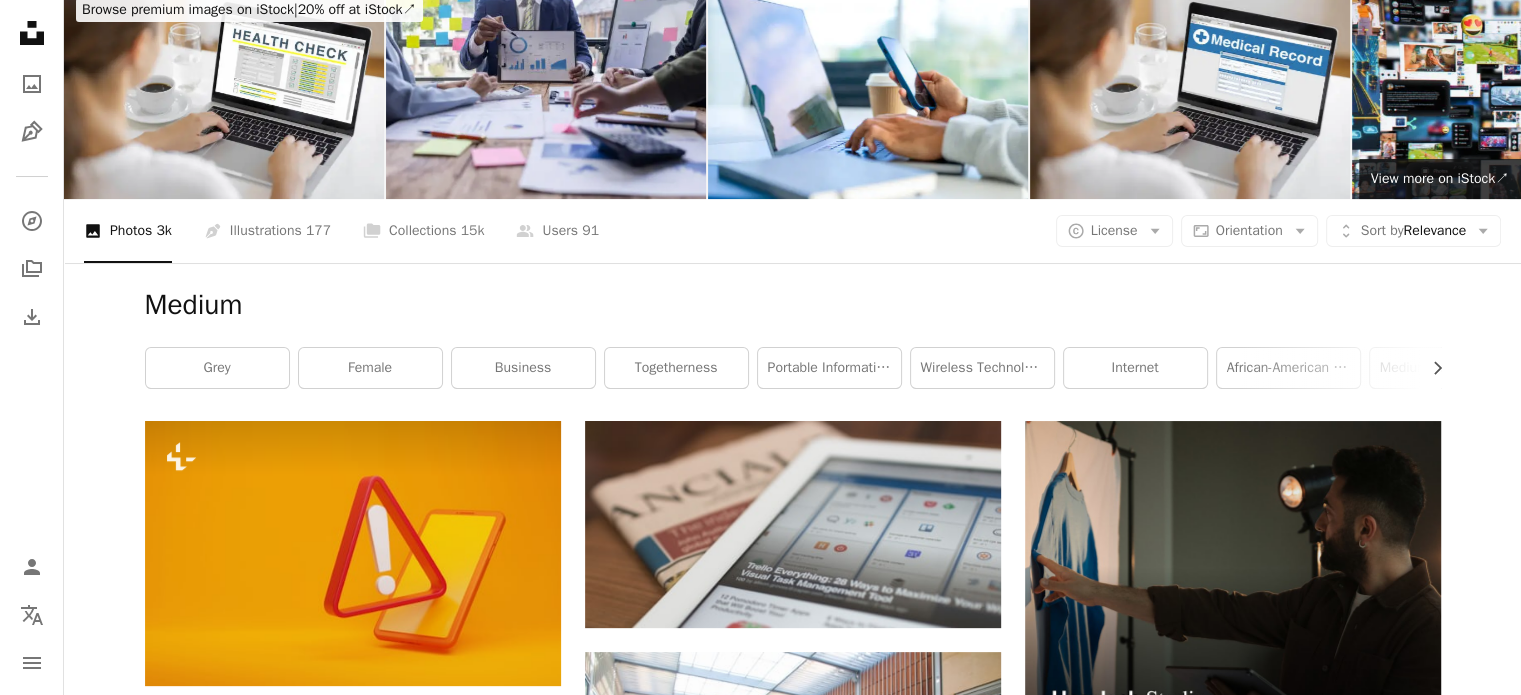 scroll, scrollTop: 0, scrollLeft: 0, axis: both 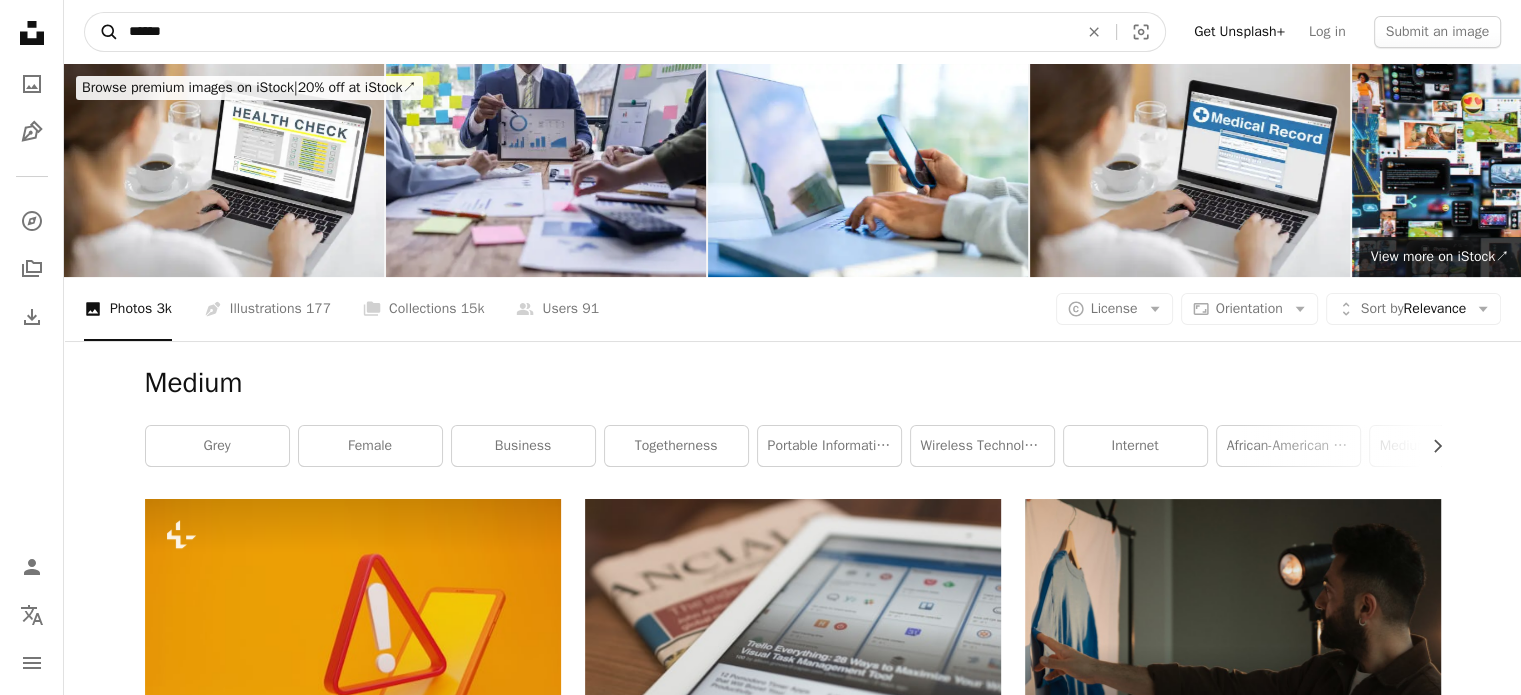 drag, startPoint x: 280, startPoint y: 34, endPoint x: 112, endPoint y: 45, distance: 168.35974 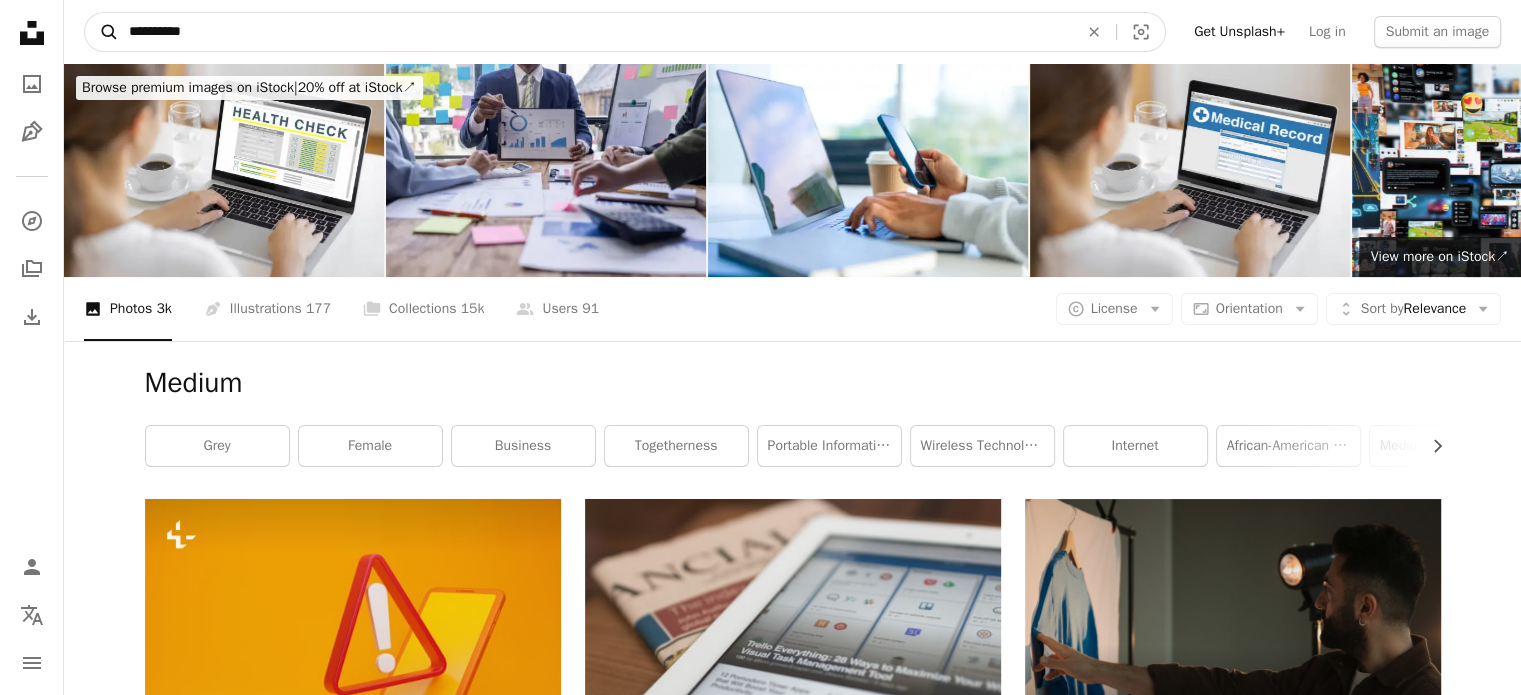 click on "A magnifying glass" at bounding box center [102, 32] 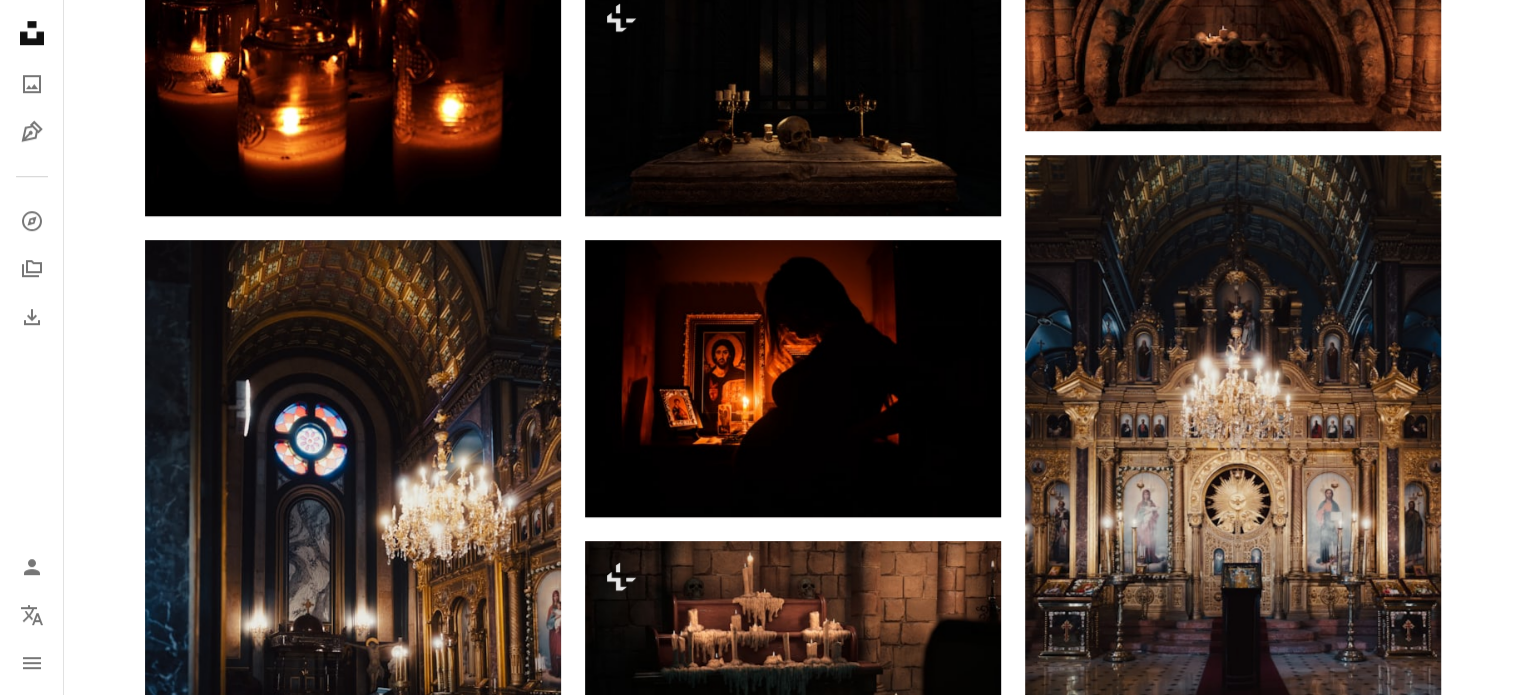 scroll, scrollTop: 1333, scrollLeft: 0, axis: vertical 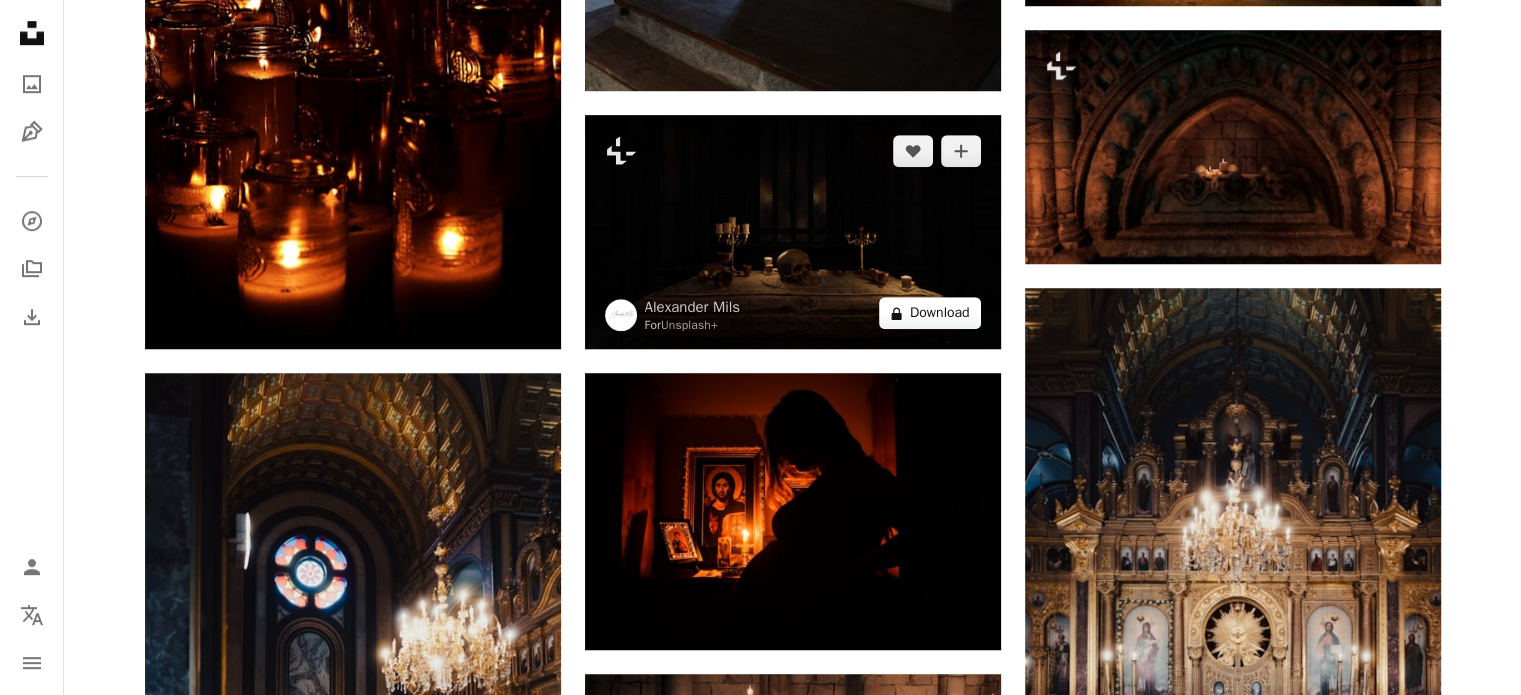 click on "A lock Download" at bounding box center (930, 313) 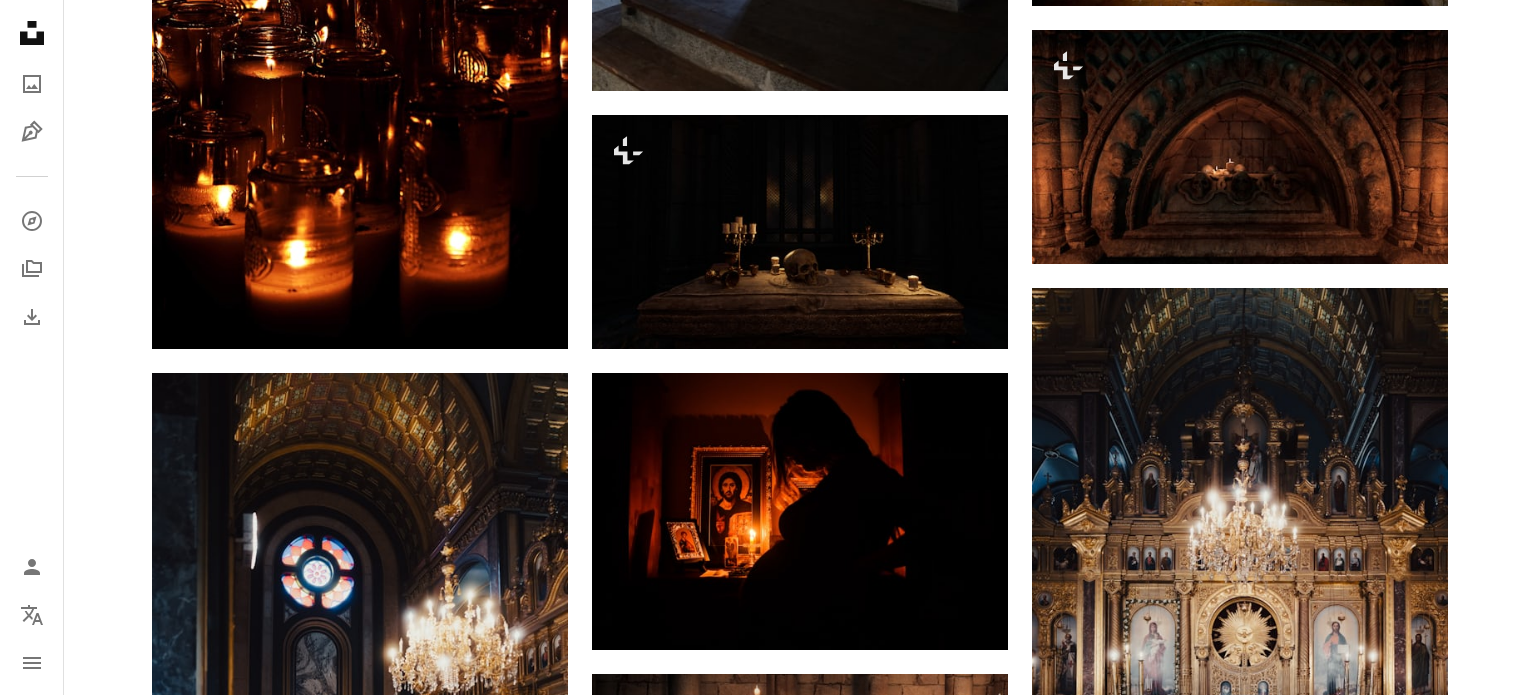 click on "An X shape Premium, ready to use images. Get unlimited access. A plus sign Members-only content added monthly A plus sign Unlimited royalty-free downloads A plus sign Illustrations  New A plus sign Enhanced legal protections yearly 65%  off monthly $20   $7 CAD per month * Get  Unsplash+ * When paid annually, billed upfront  $84 Taxes where applicable. Renews automatically. Cancel anytime." at bounding box center [768, 4089] 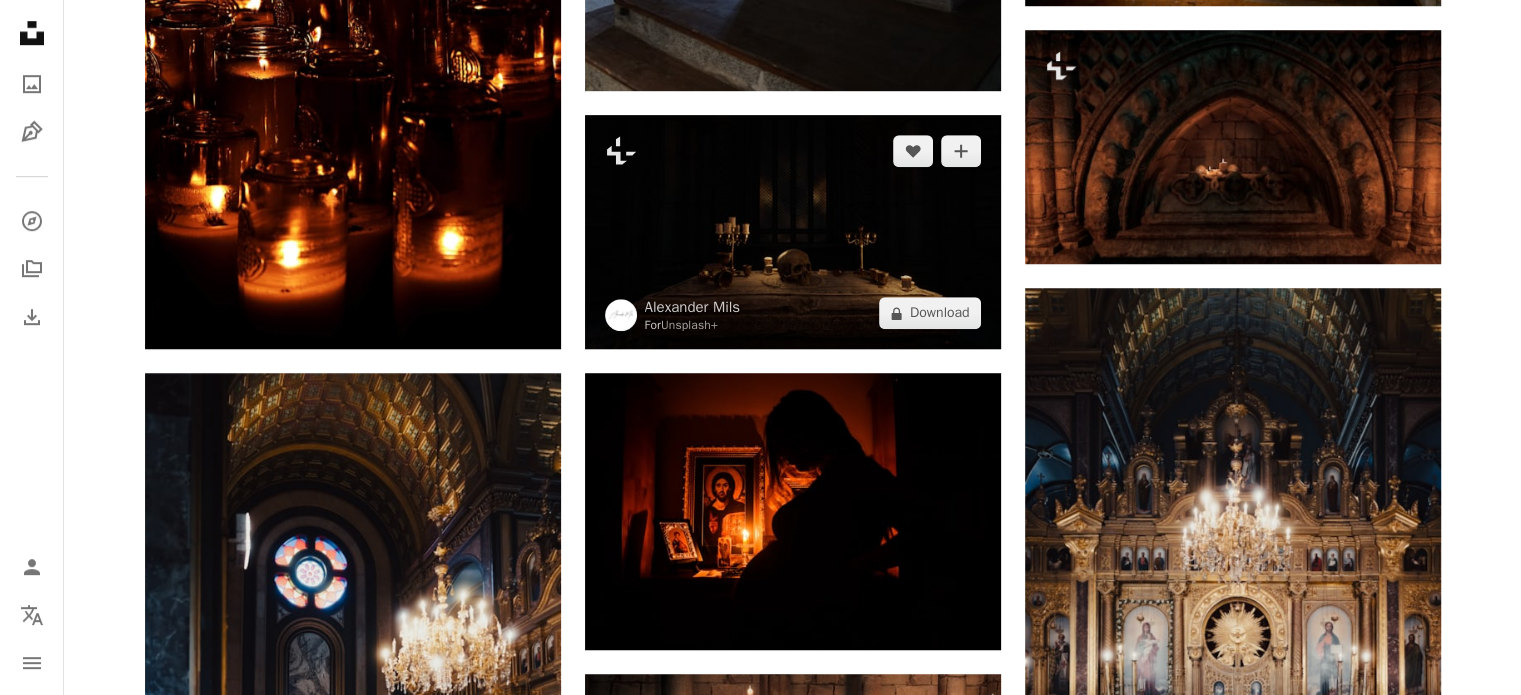 click at bounding box center (793, 232) 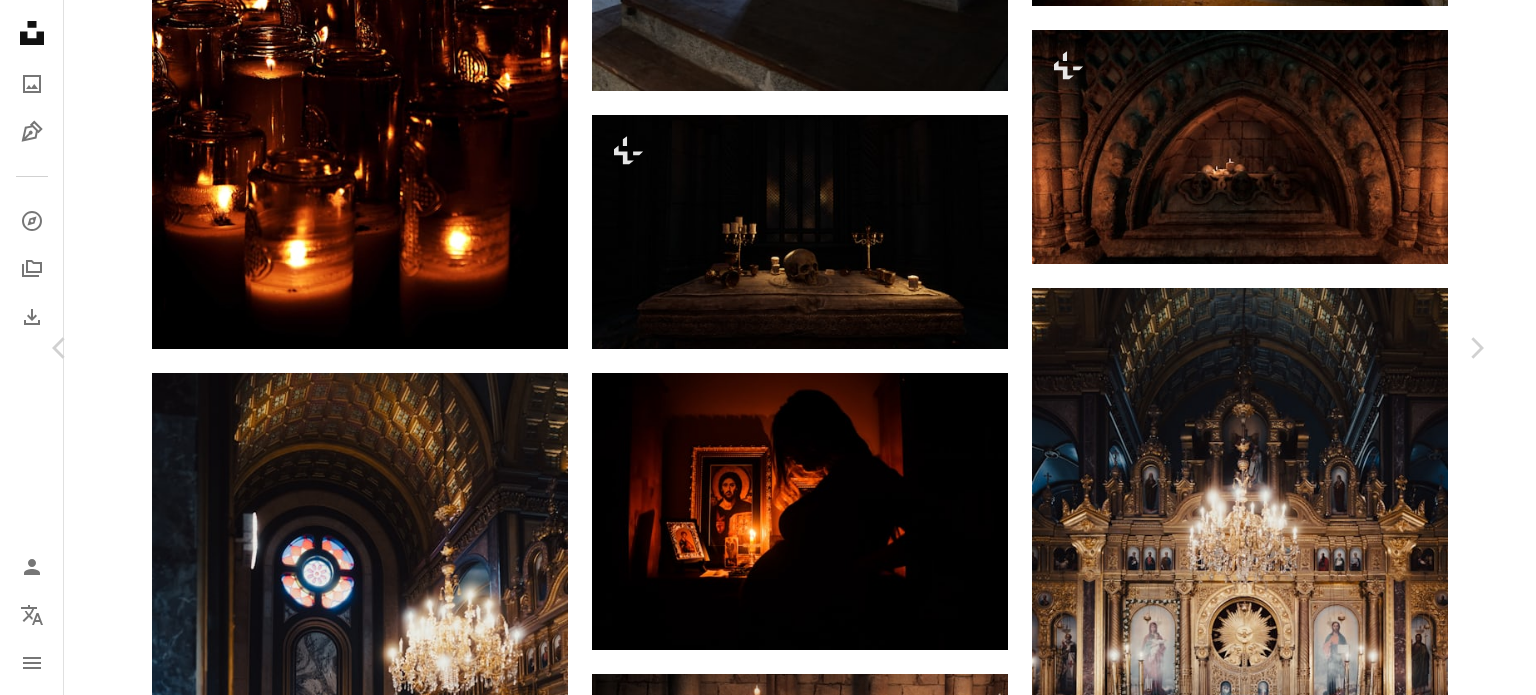 click on "A lock Download" at bounding box center (1329, 3789) 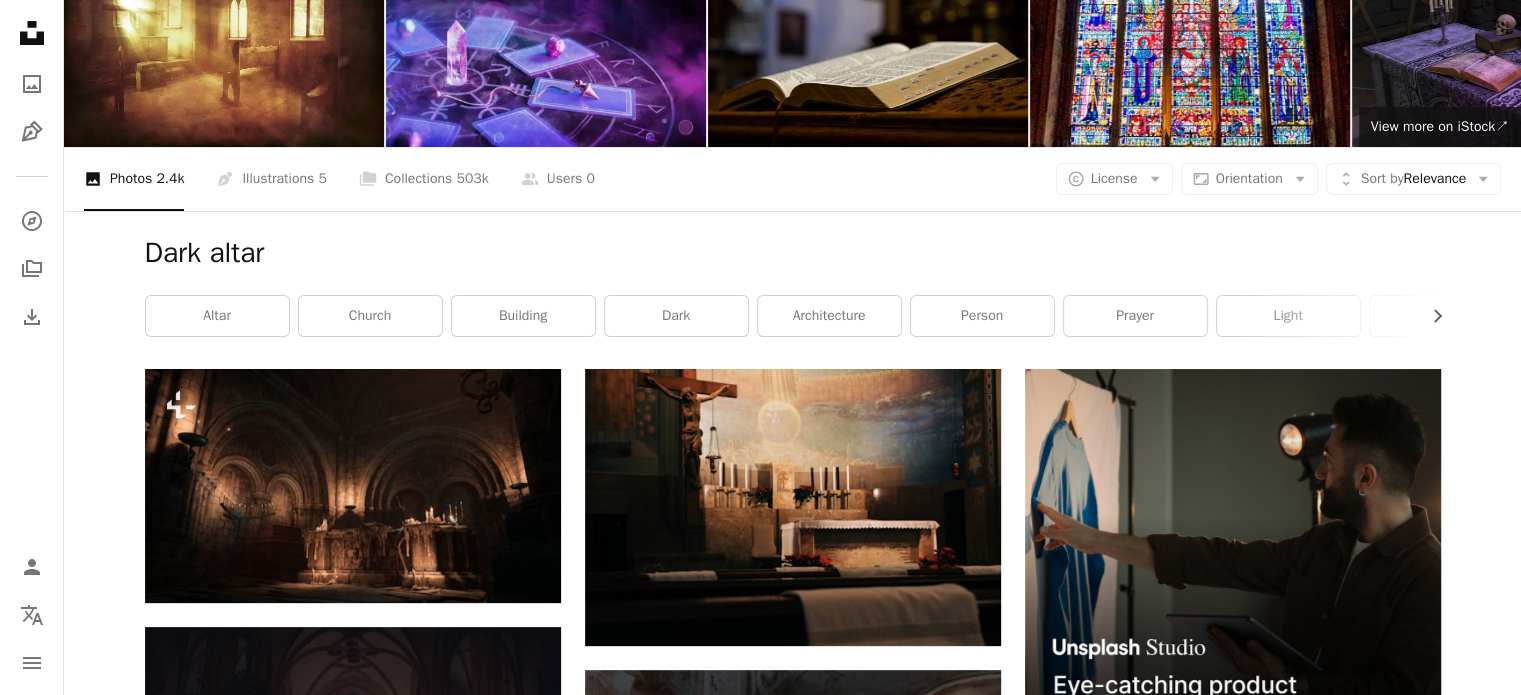 scroll, scrollTop: 0, scrollLeft: 0, axis: both 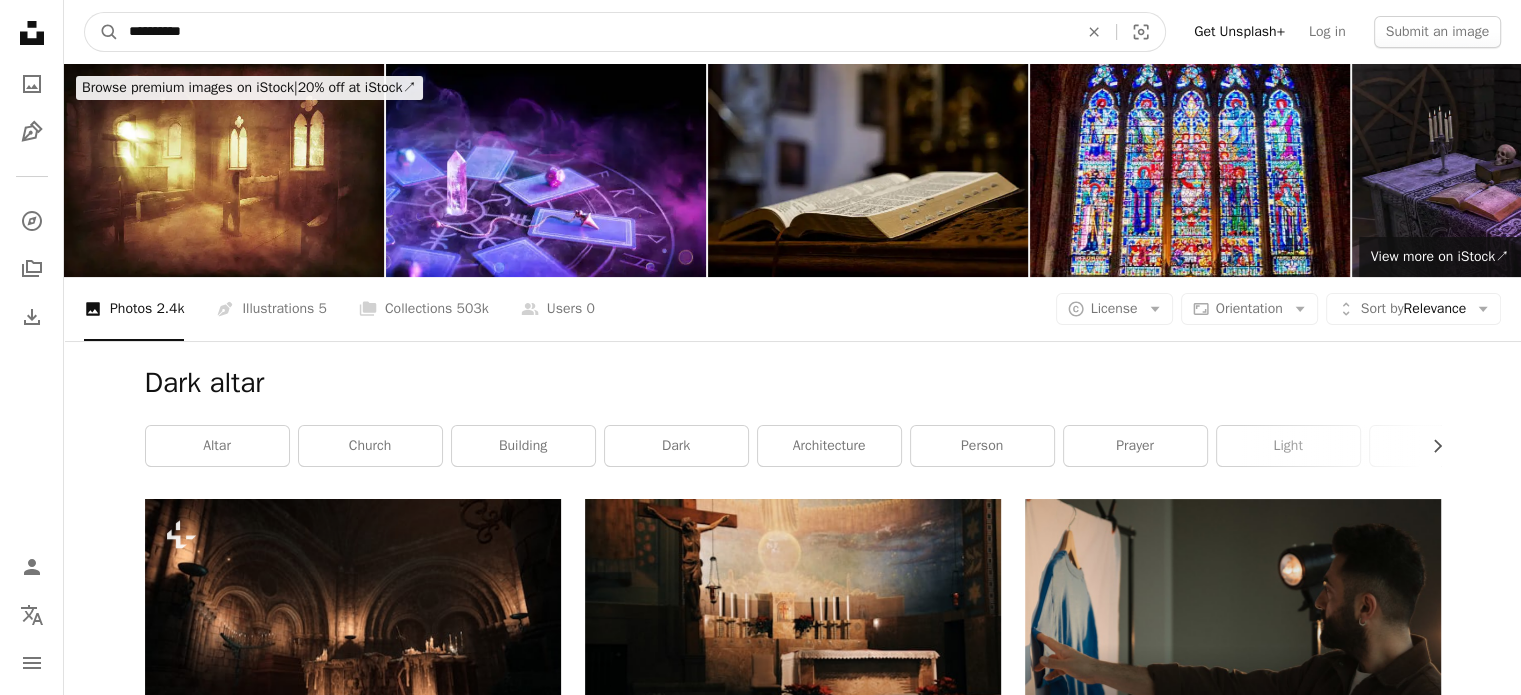 drag, startPoint x: 335, startPoint y: 15, endPoint x: 137, endPoint y: 29, distance: 198.49434 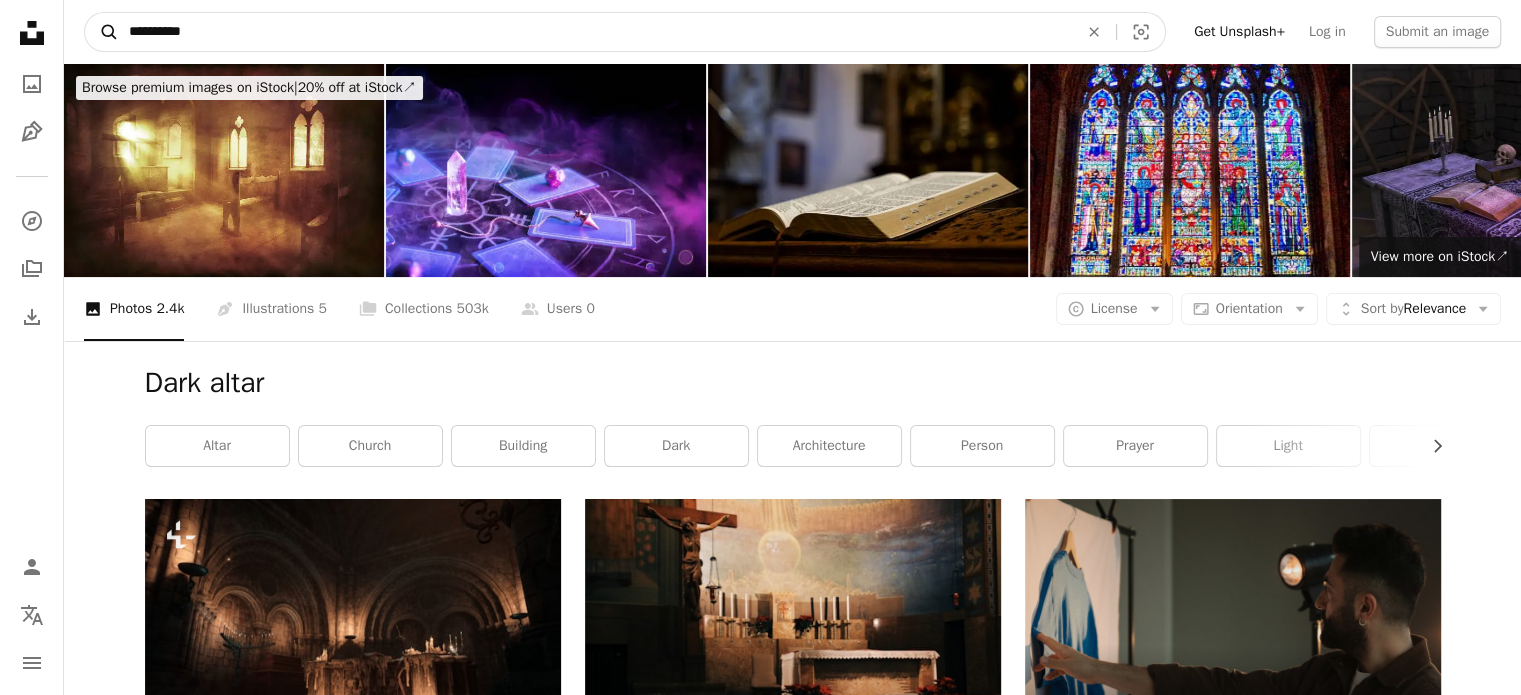 drag, startPoint x: 252, startPoint y: 32, endPoint x: 107, endPoint y: 27, distance: 145.08618 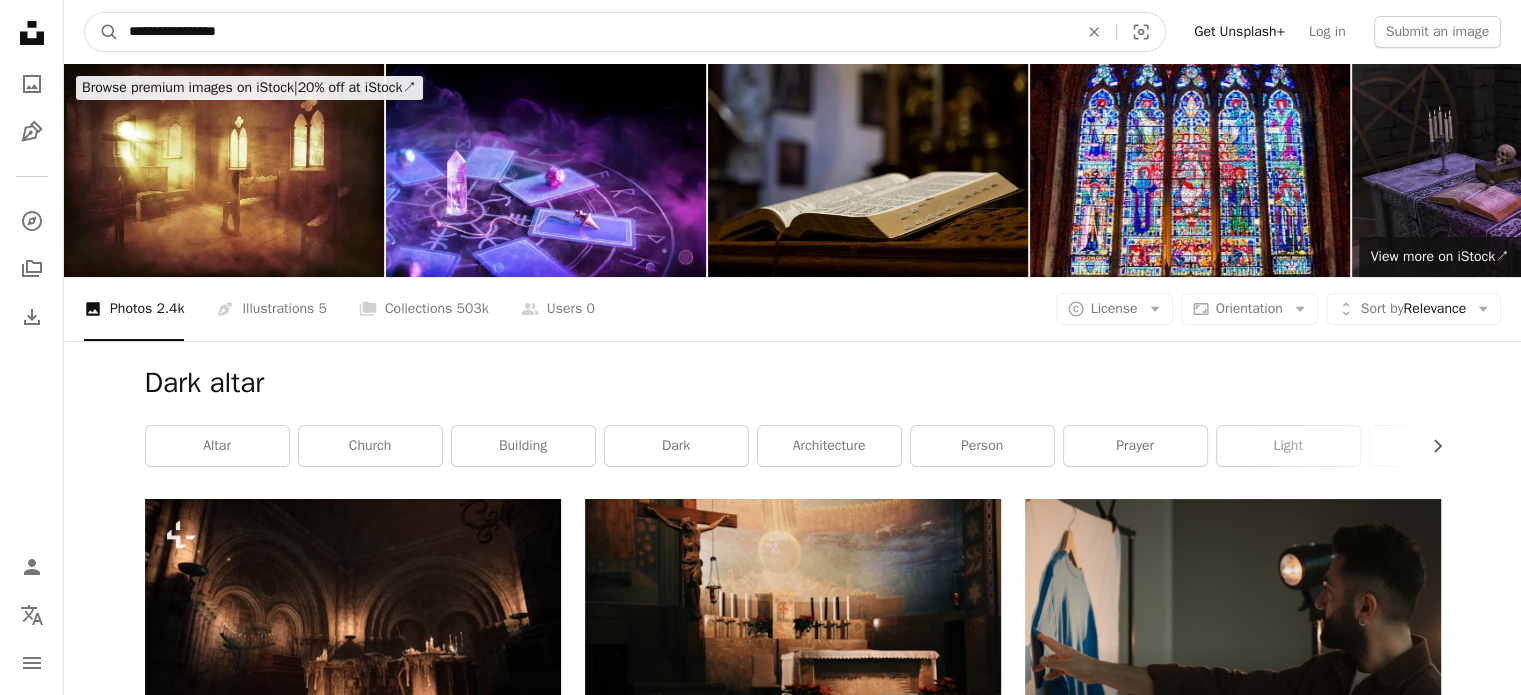 type on "**********" 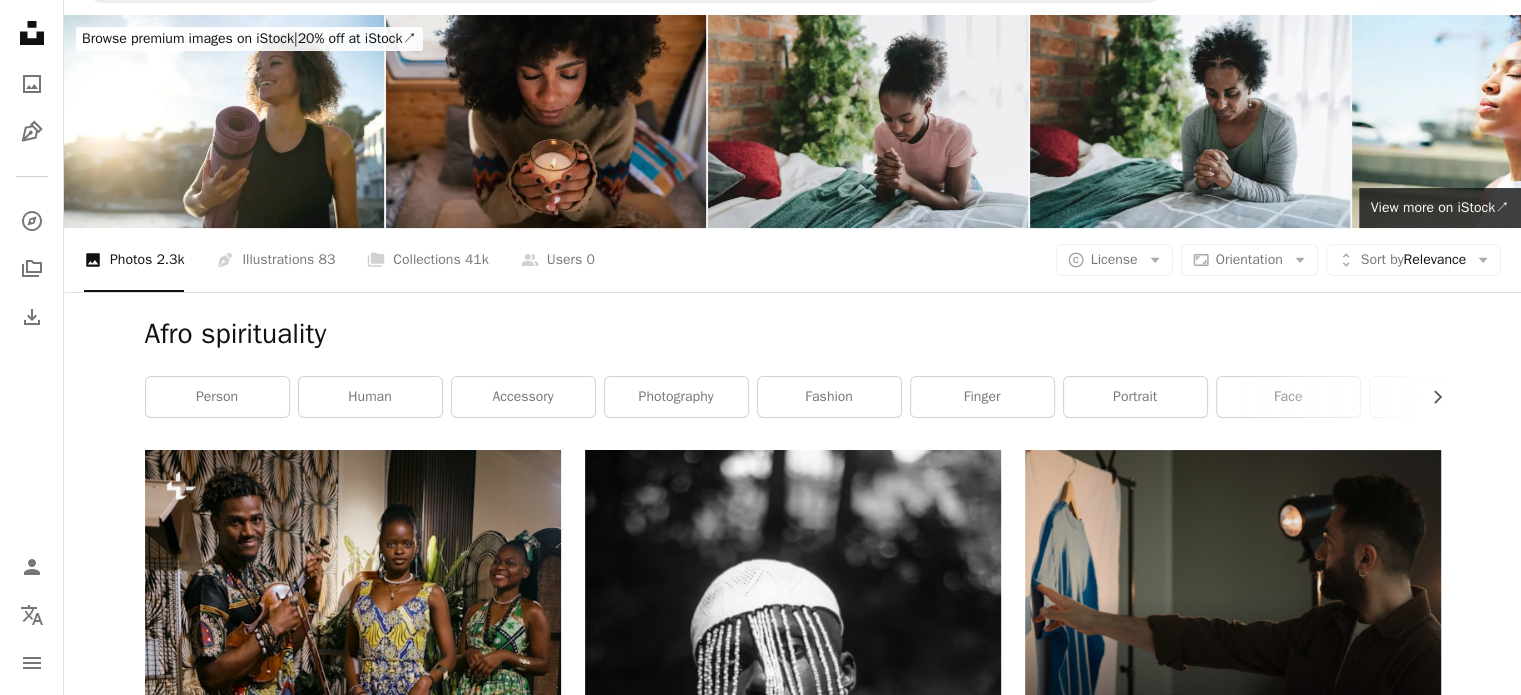 scroll, scrollTop: 0, scrollLeft: 0, axis: both 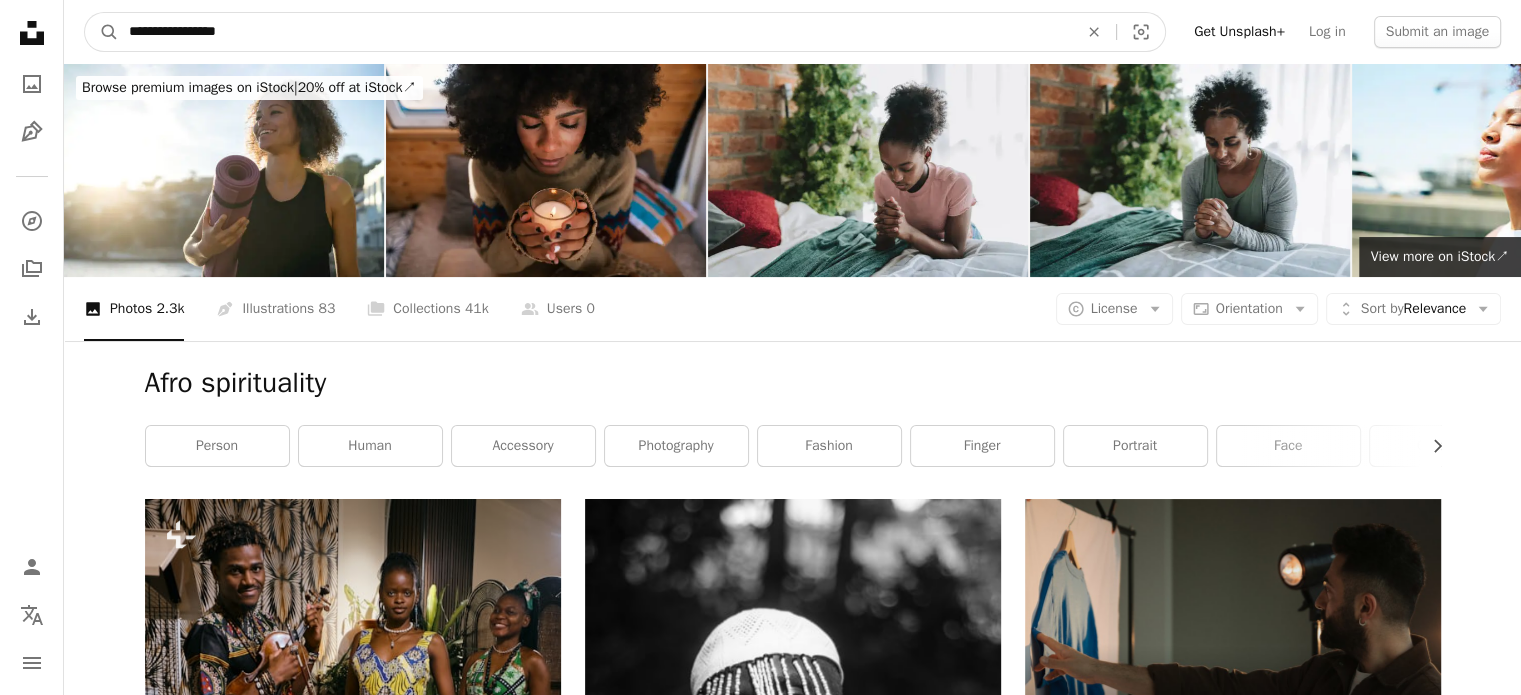 drag, startPoint x: 312, startPoint y: 19, endPoint x: 71, endPoint y: 23, distance: 241.03319 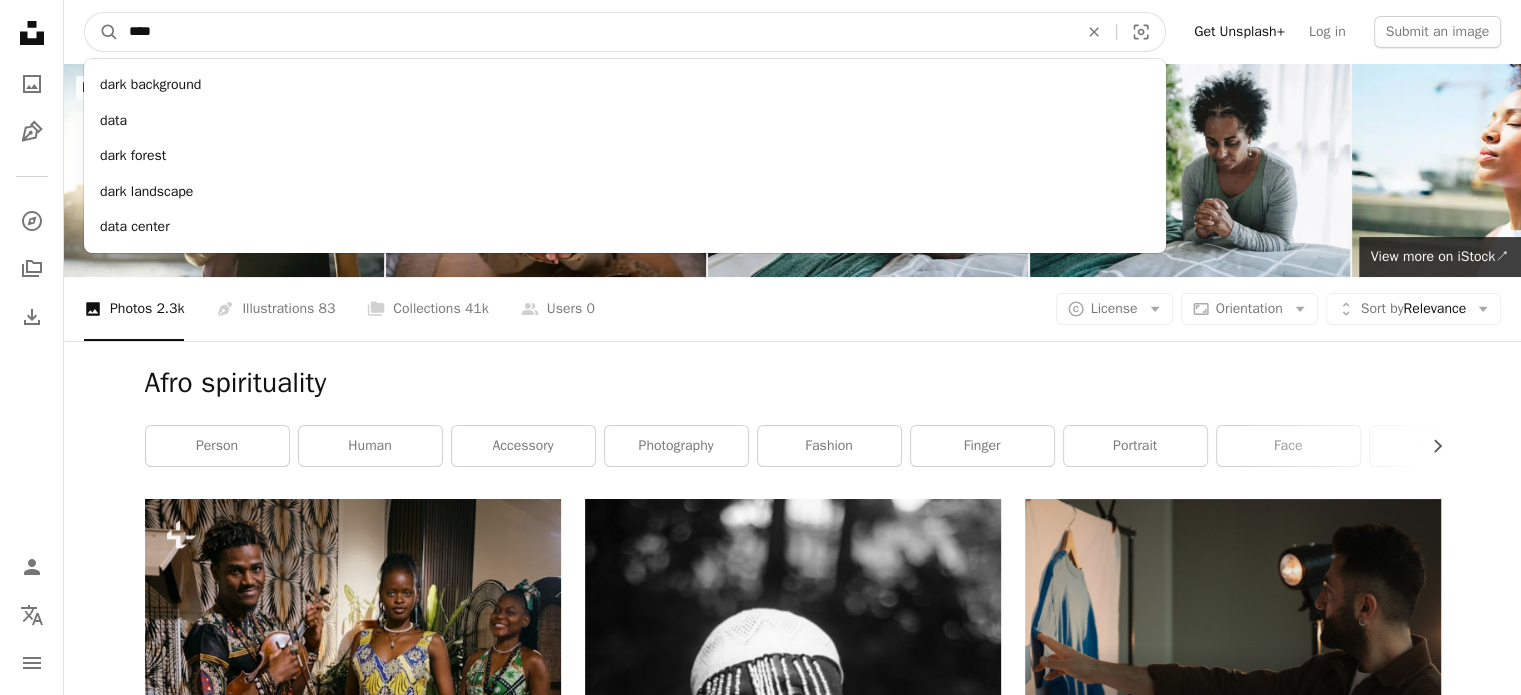 type on "****" 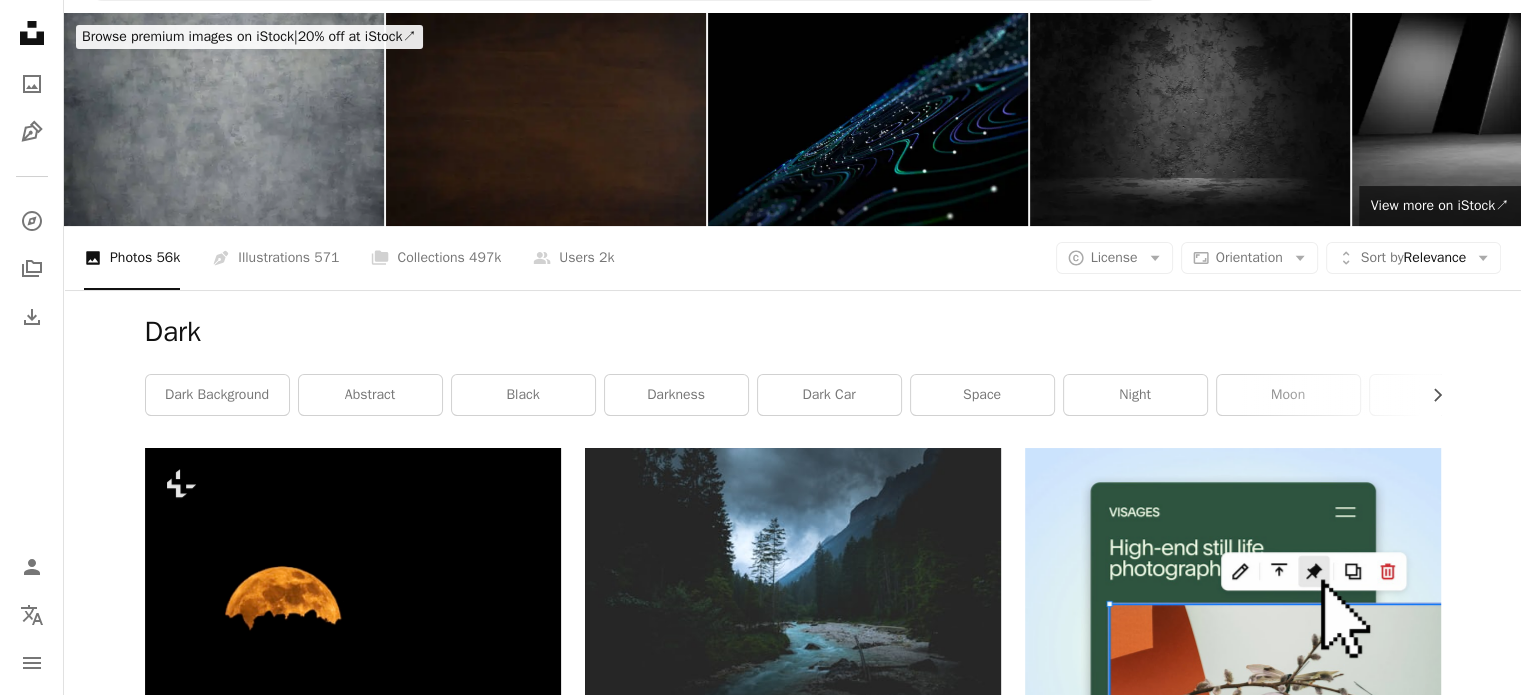 scroll, scrollTop: 0, scrollLeft: 0, axis: both 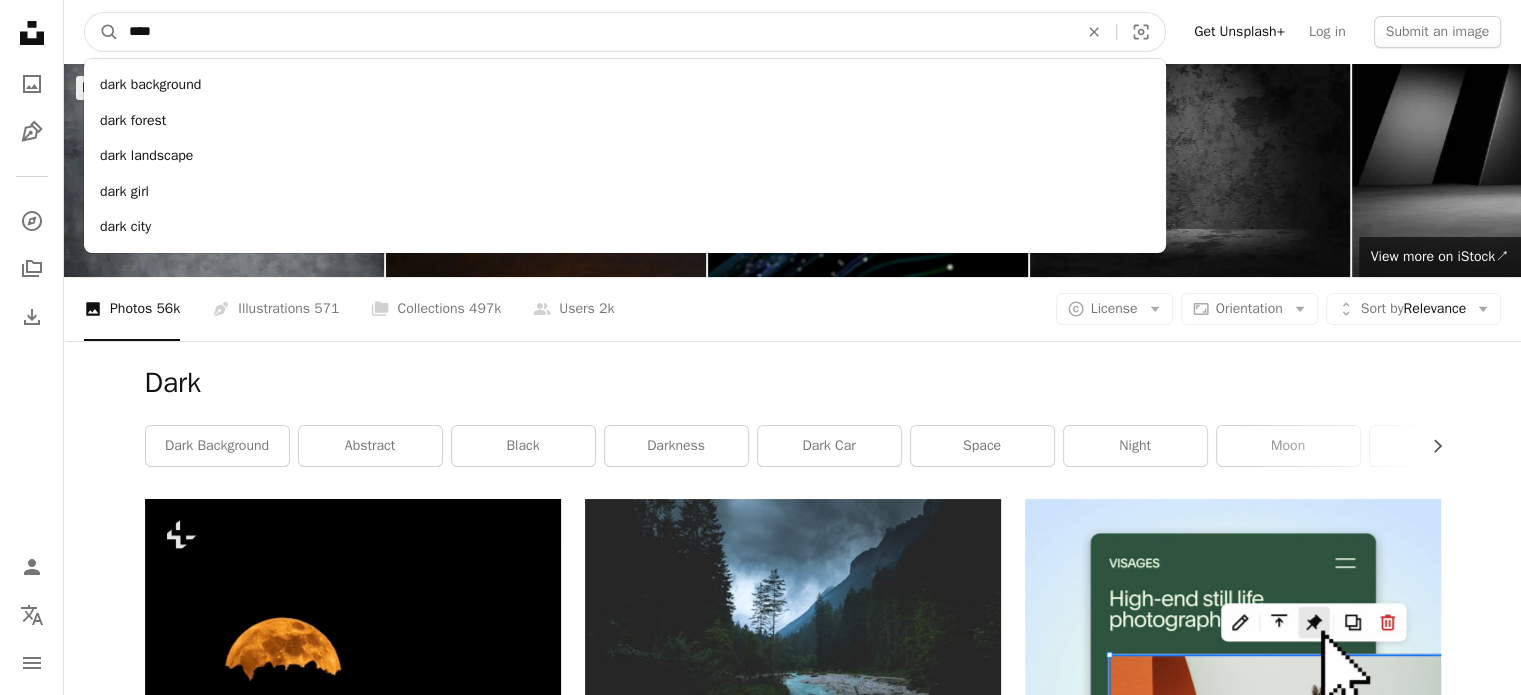 drag, startPoint x: 416, startPoint y: 35, endPoint x: 187, endPoint y: 31, distance: 229.03493 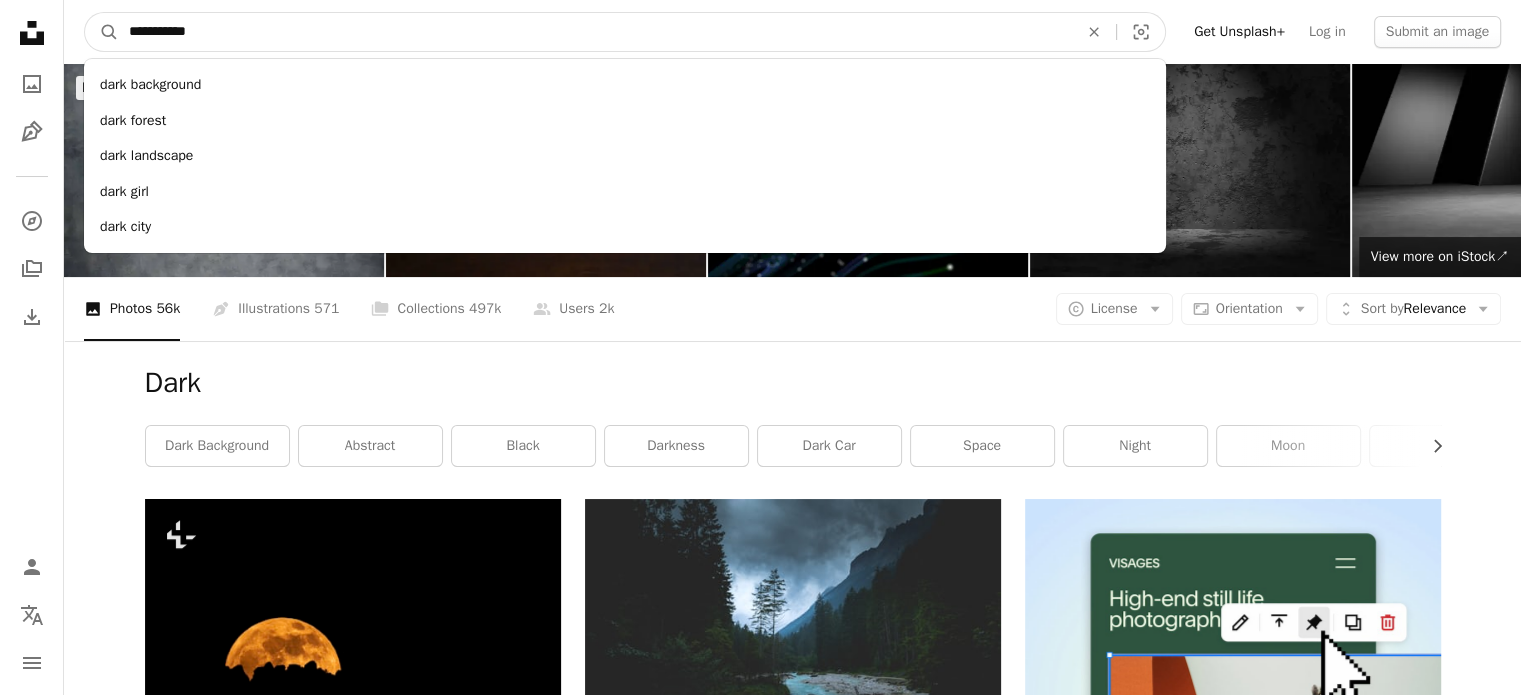 type on "**********" 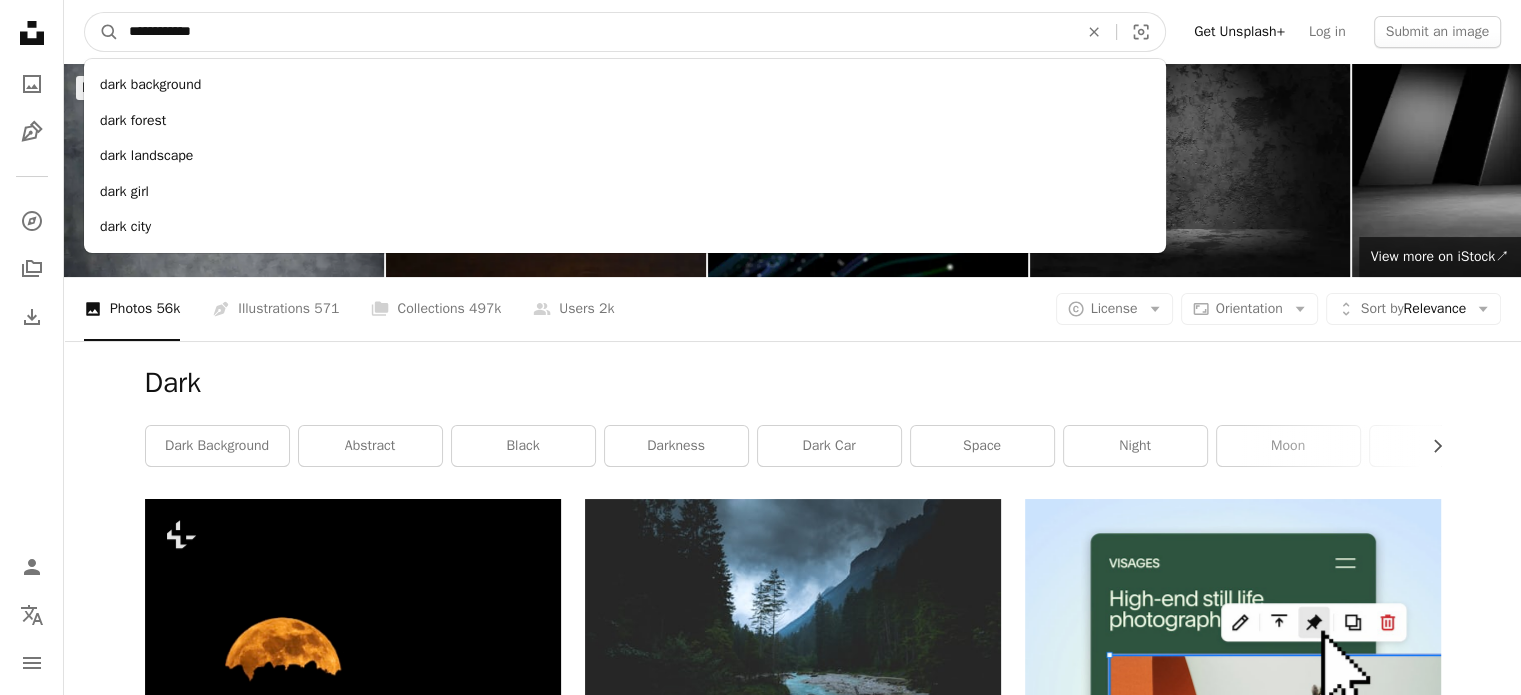click on "A magnifying glass" at bounding box center [102, 32] 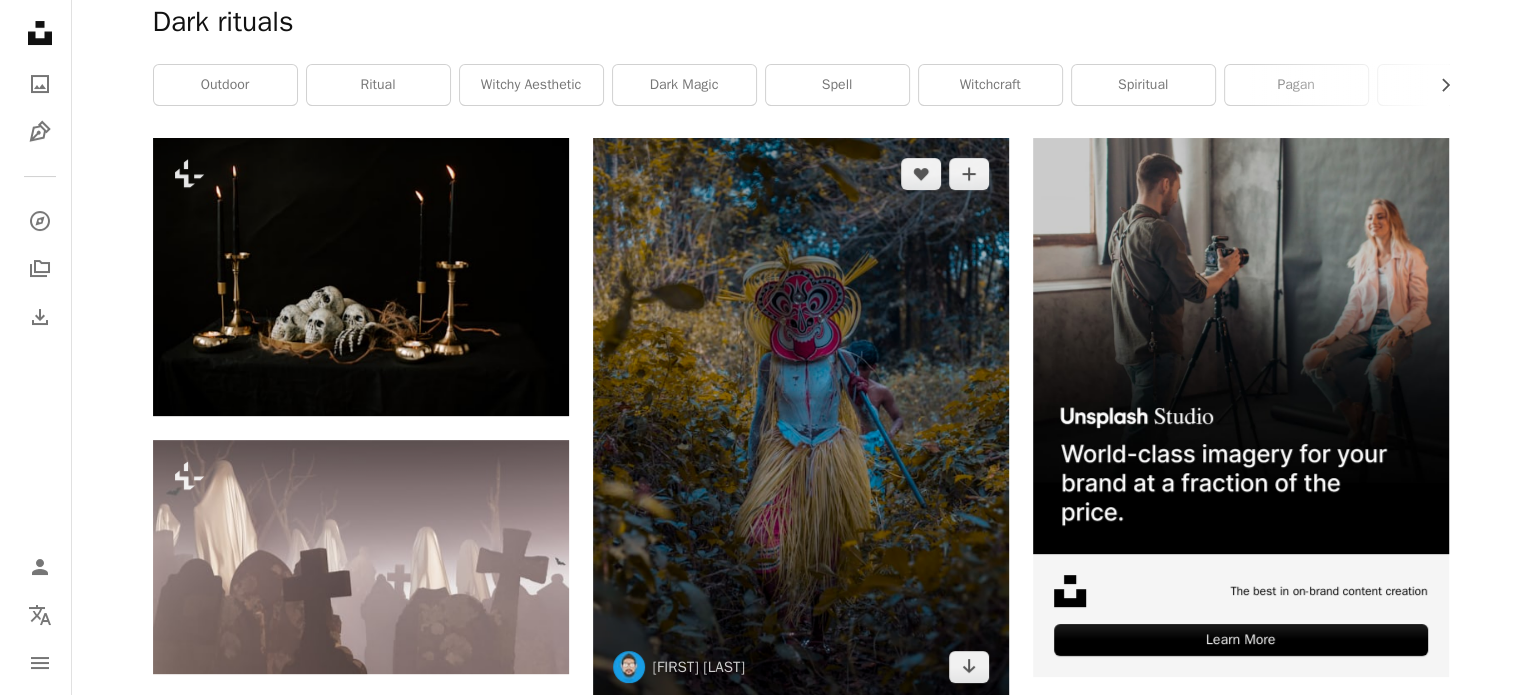 scroll, scrollTop: 400, scrollLeft: 0, axis: vertical 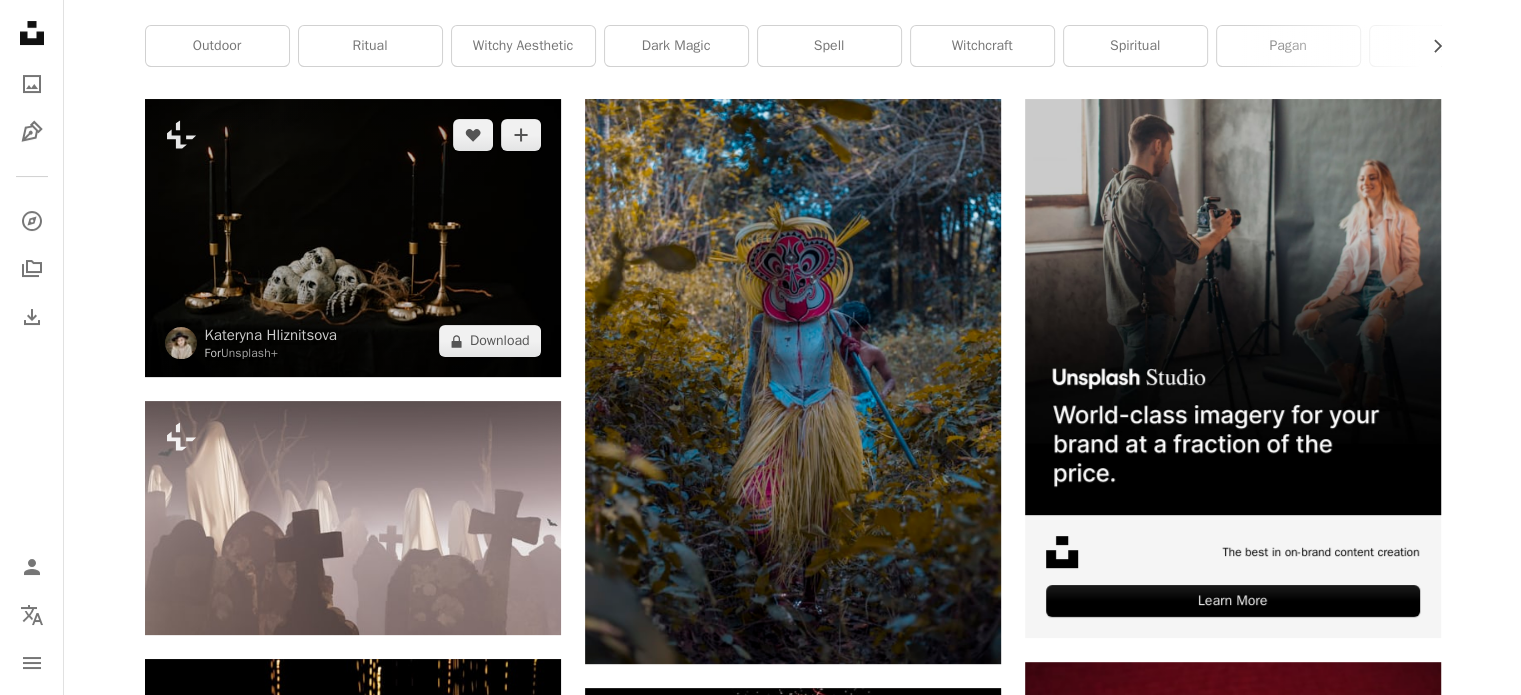 click at bounding box center (353, 238) 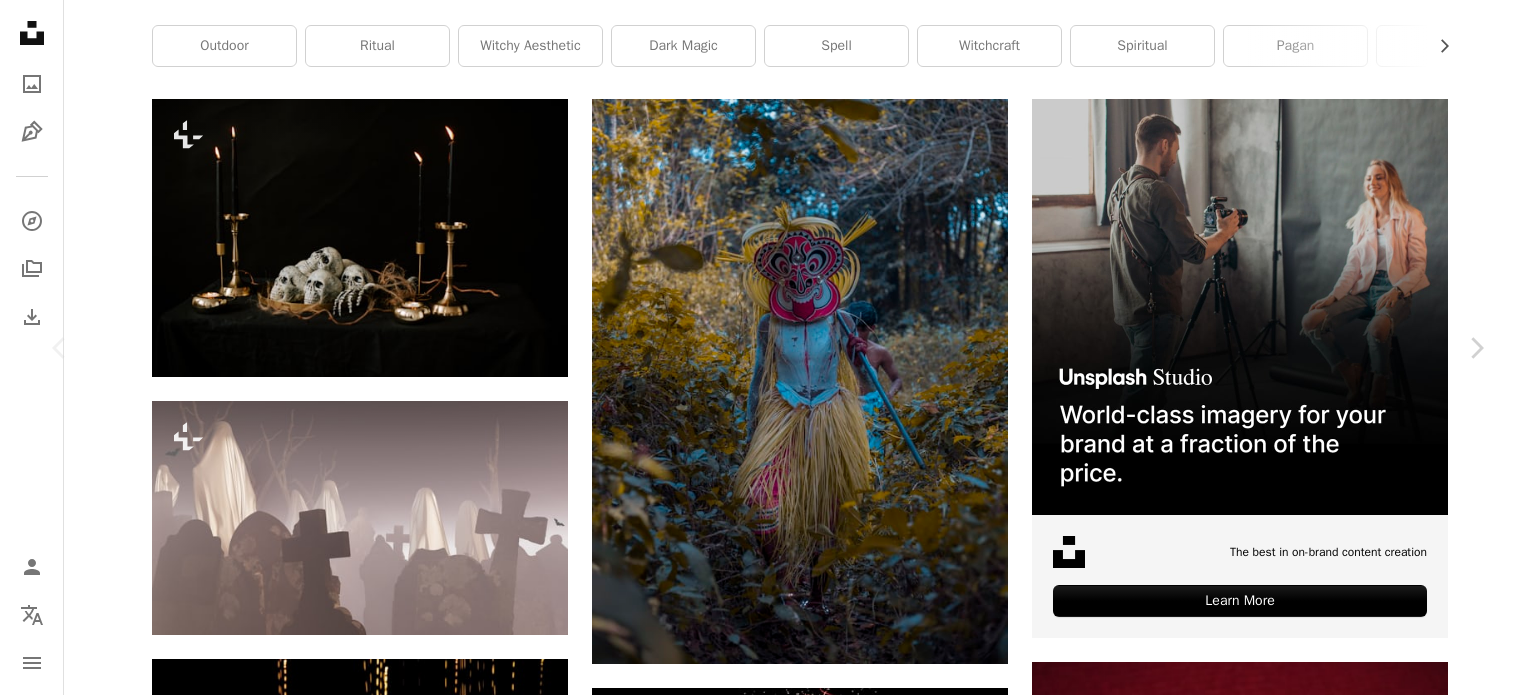 click on "An X shape Chevron left Chevron right [FIRST] [LAST] For Unsplash+ A heart A plus sign A lock Download Zoom in Featured in Photos A forward-right arrow Share More Actions Calendar outlined Published on September [DAY], [YEAR] Camera NIKON CORPORATION, NIKON D750 Safety Licensed under the Unsplash+ License horror halloween scary spooky skeletons halloween house halloween decorations halloween decor halloween aesthetic Creative Commons images From this series Chevron right Plus sign for Unsplash+ Plus sign for Unsplash+ Plus sign for Unsplash+ Plus sign for Unsplash+ Plus sign for Unsplash+ Plus sign for Unsplash+ Plus sign for Unsplash+ Plus sign for Unsplash+ Plus sign for Unsplash+ Plus sign for Unsplash+ Plus sign for Unsplash+ Plus sign for Unsplash+ Related images Plus sign for Unsplash+ A heart A plus sign [FIRST] [LAST] For Unsplash+ A lock Download Plus sign for Unsplash+ A heart A plus sign [FIRST] [LAST] For Unsplash+ A lock Download Plus sign for Unsplash+ A heart A plus sign [FIRST] [LAST] For Unsplash+ A lock Download" at bounding box center [768, 4994] 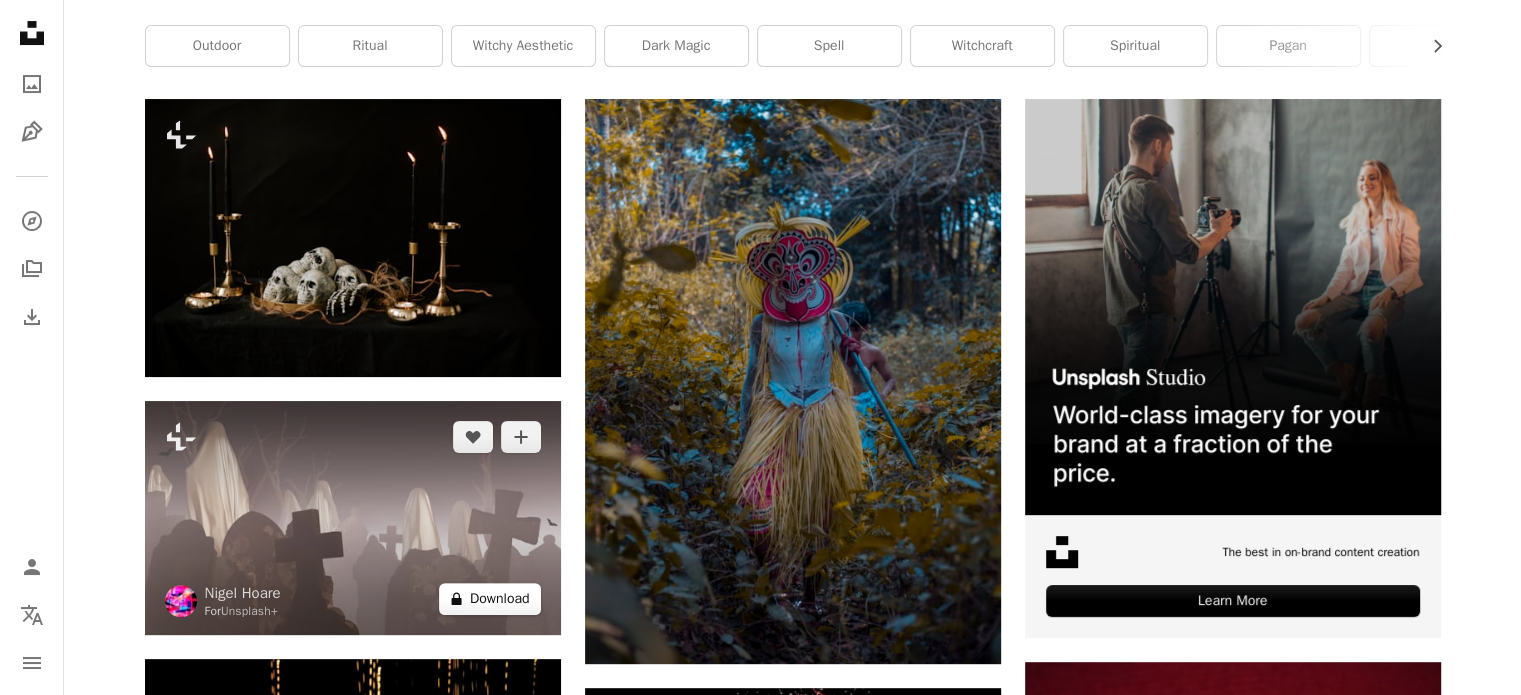 click on "A lock Download" at bounding box center (490, 599) 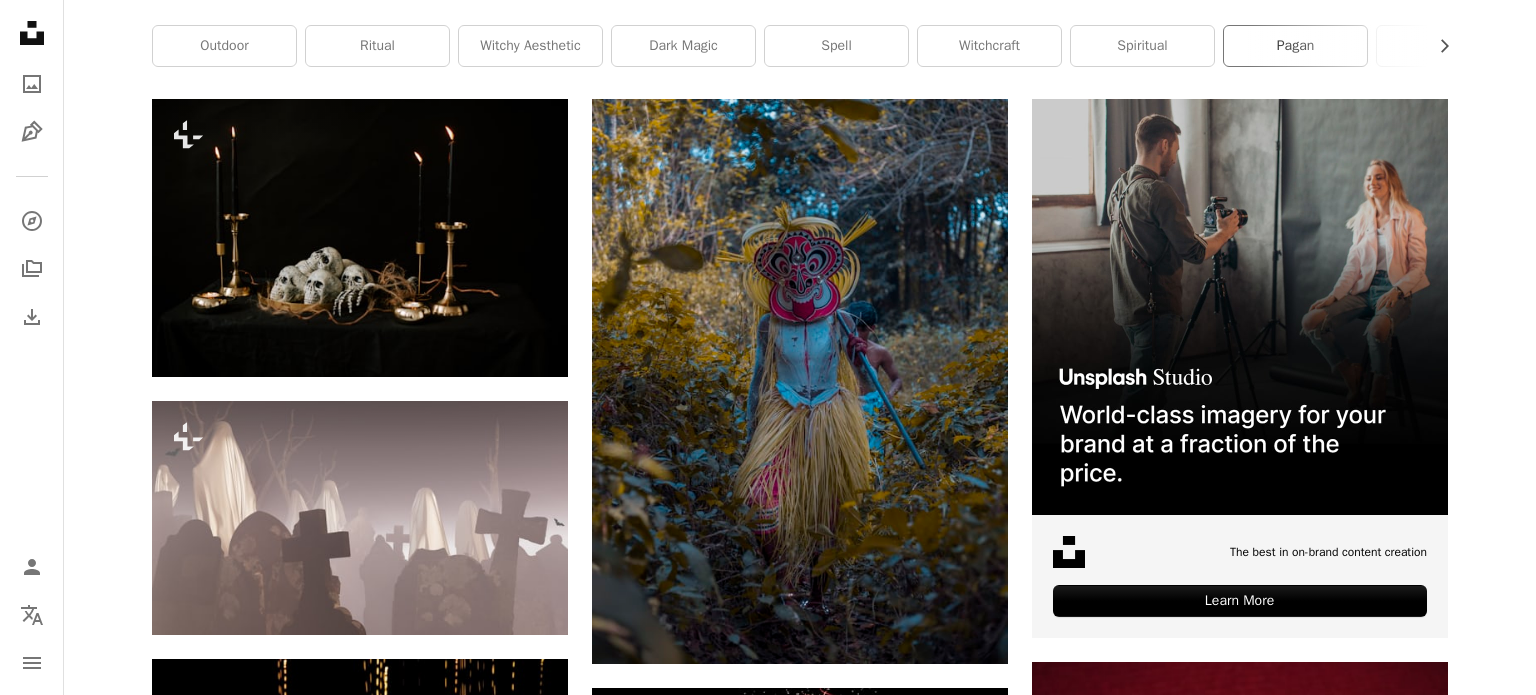 click on "An X shape Premium, ready to use images. Get unlimited access. A plus sign Members-only content added monthly A plus sign Unlimited royalty-free downloads A plus sign Illustrations  New A plus sign Enhanced legal protections yearly 65%  off monthly $20   $7 CAD per month * Get  Unsplash+ * When paid annually, billed upfront  $84 Taxes where applicable. Renews automatically. Cancel anytime." at bounding box center (768, 4994) 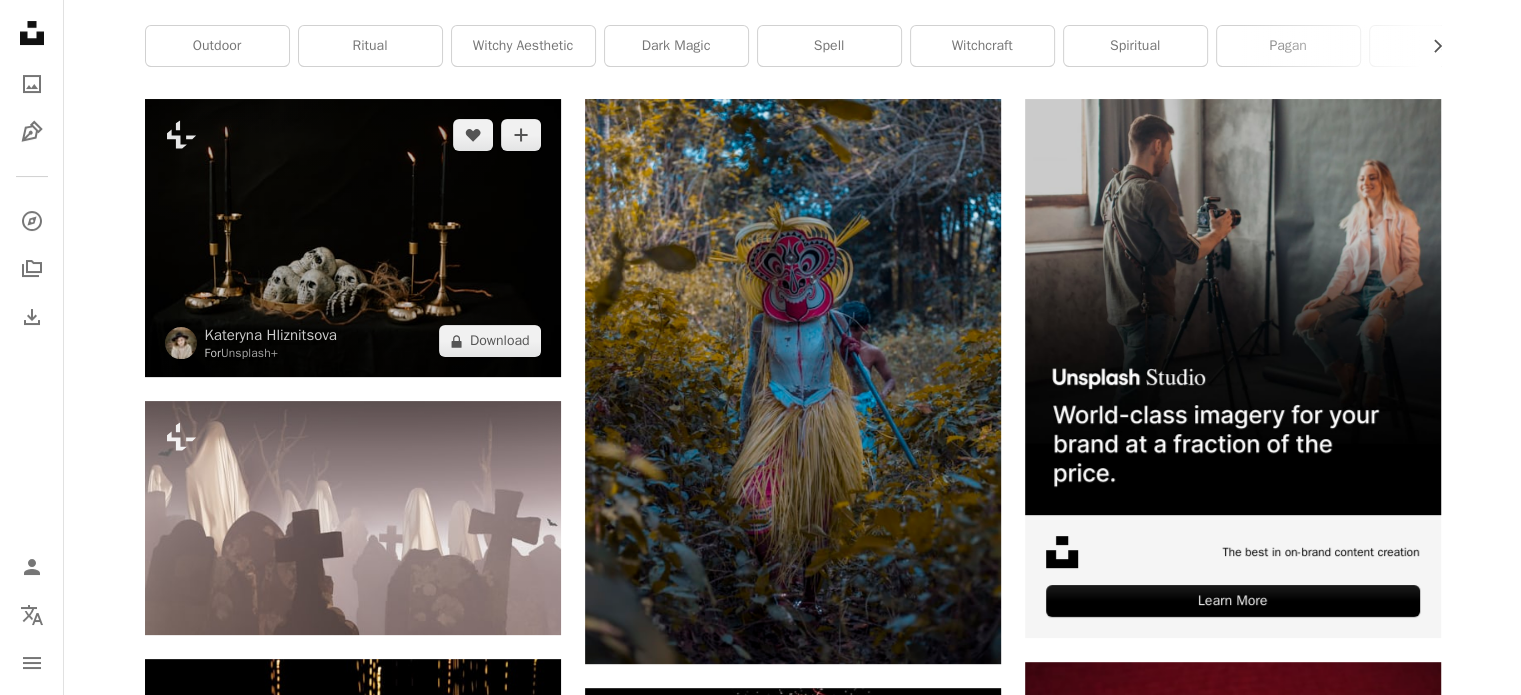 click at bounding box center [353, 238] 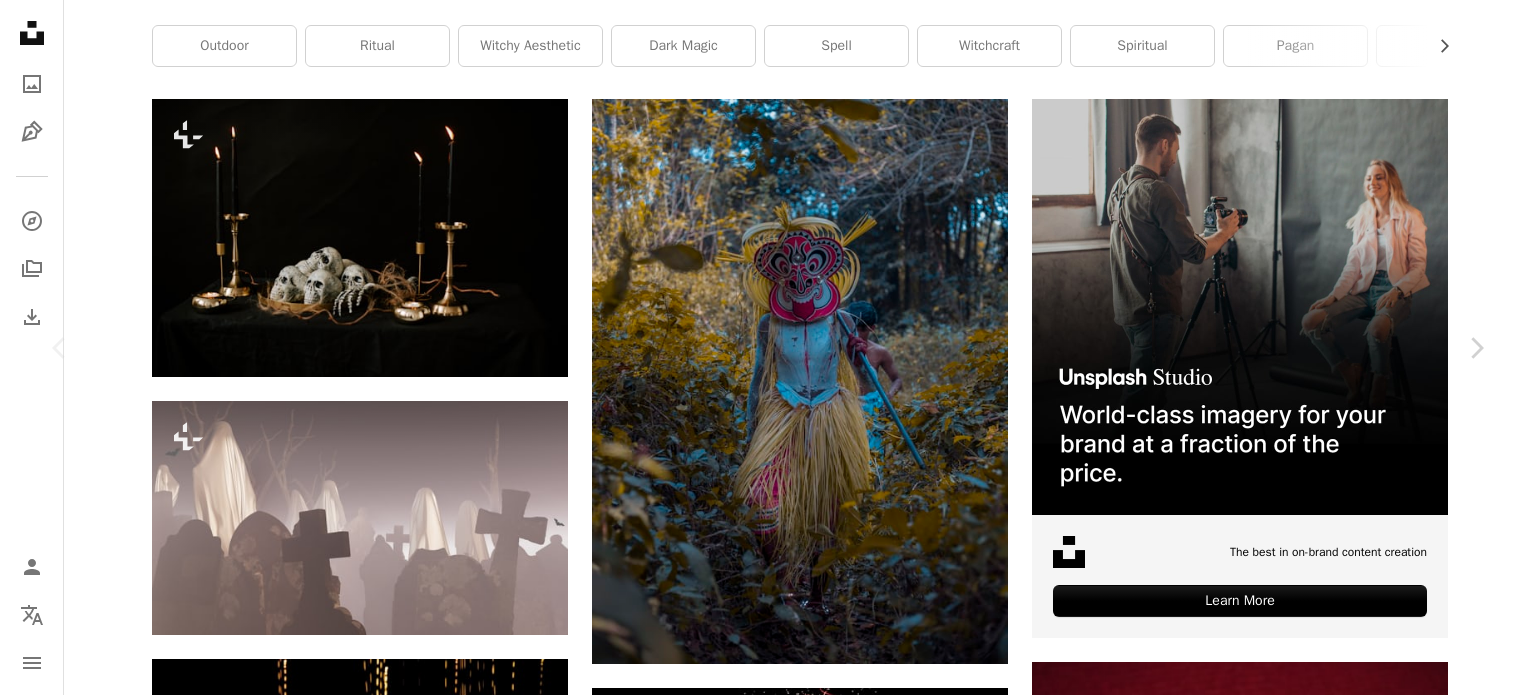 click on "**********" at bounding box center (768, 2123) 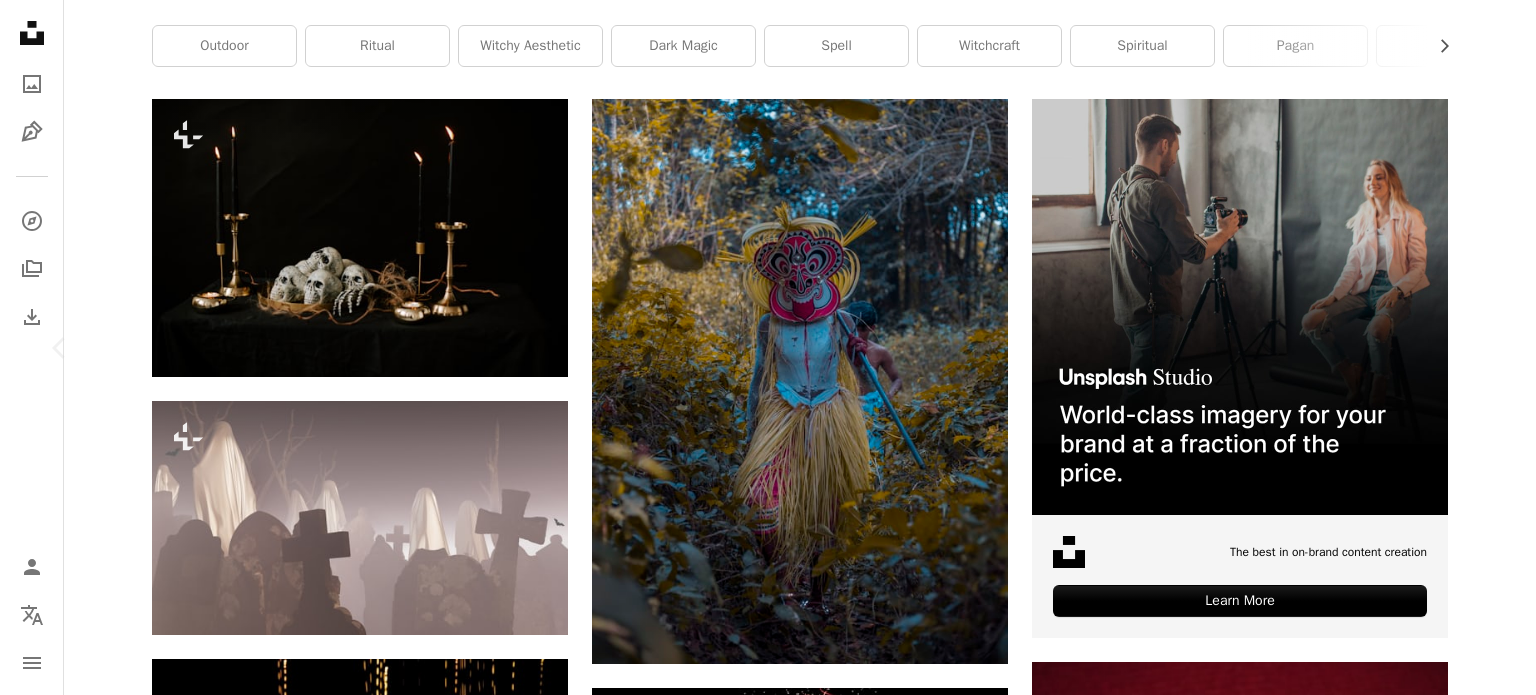 click on "Chevron right" at bounding box center [1476, 348] 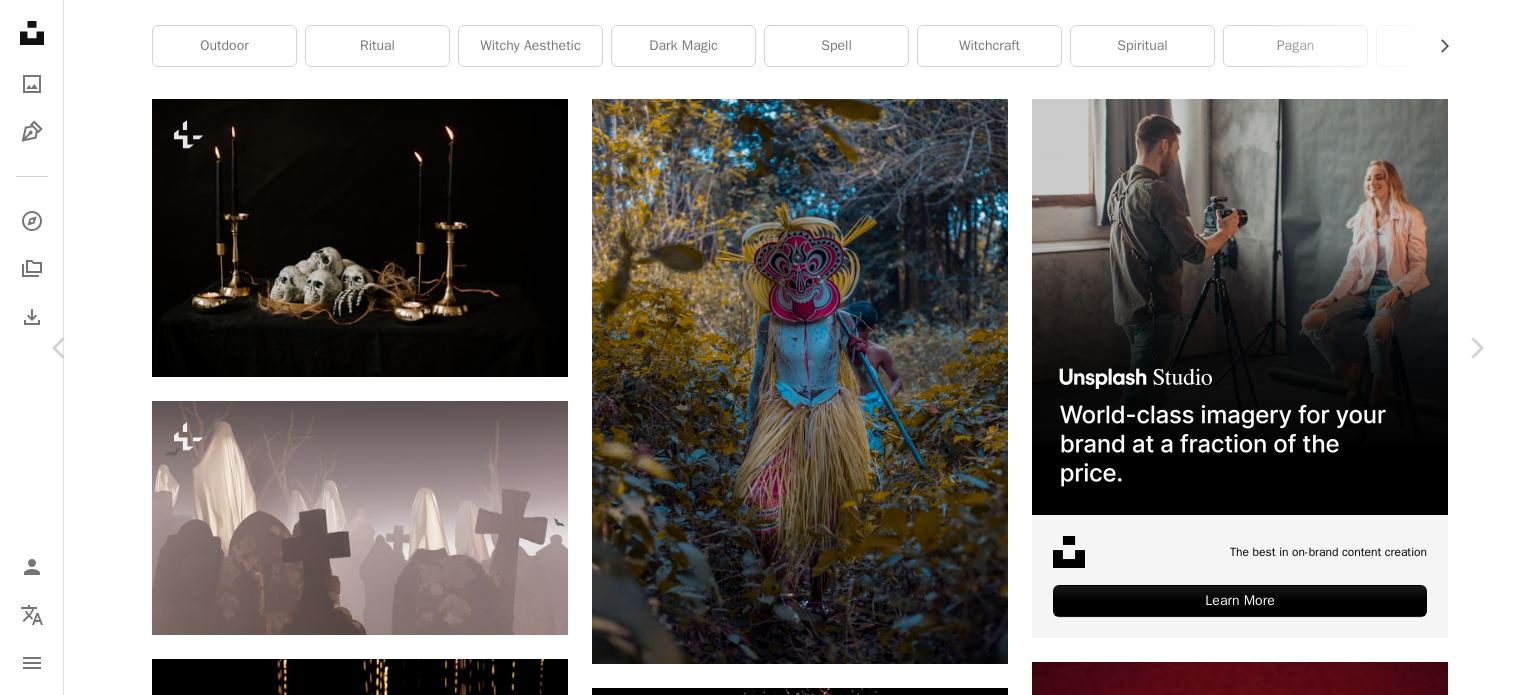 click on "An X shape Chevron left Chevron right Ganesh Krishnan R ganesh_payyanur A heart A plus sign Download free Chevron down Zoom in Views 672,555 Downloads 5,392 A forward-right arrow Share Info icon Info More Actions A map marker Near Sree Raghavapuram Temple (Hanumarambalam), Kunhimangalam, [CITY], [STATE] 670309, India Calendar outlined Published on January 8, 2019 Camera Canon, EOS 6D Mark II Safety Free to use under the Unsplash License art dark horror god kerala old theyyam rituals beliefs kannur human winter snow india crowd festival outdoors snowman toy carnival HD Wallpapers Browse premium related images on iStock | Save 20% with code UNSPLASH20 View more on iStock ↗ Related images A heart A plus sign Happy Face Emoji Available for hire A checkmark inside of a circle Arrow pointing down A heart A plus sign Ksenia Yakovleva Arrow pointing down Plus sign for Unsplash+ A heart A plus sign George Dagerotip For Unsplash+ A lock Download A heart A plus sign Gift Habeshaw Available for hire Arrow pointing down" at bounding box center (768, 4994) 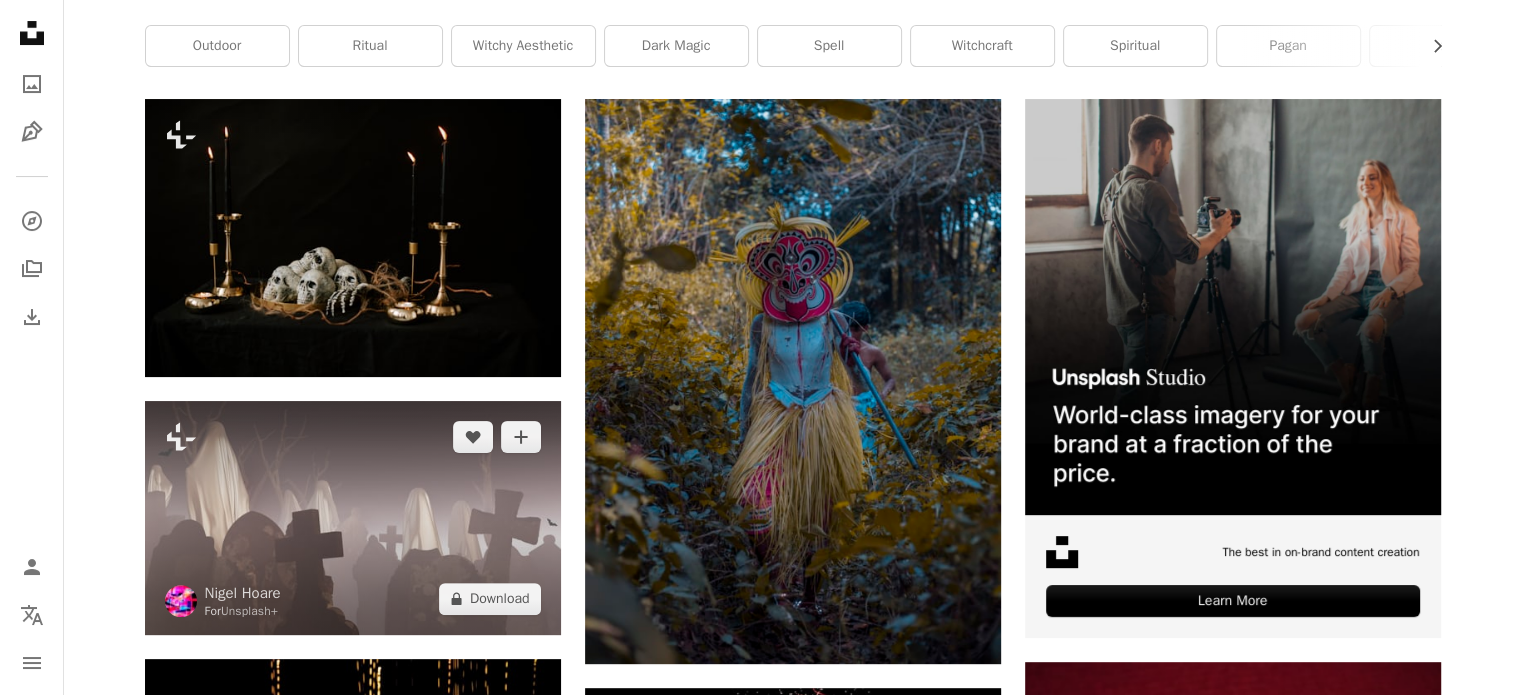 click at bounding box center [353, 518] 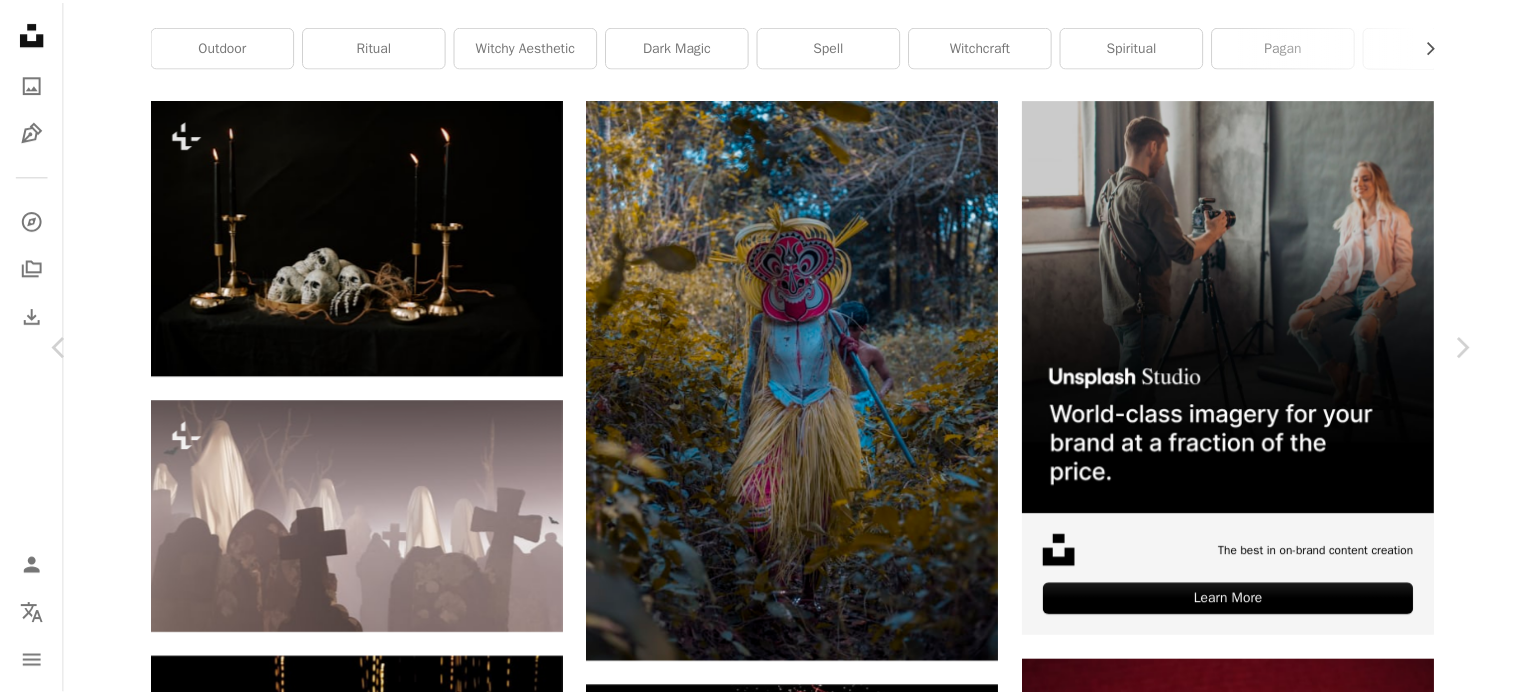 scroll, scrollTop: 800, scrollLeft: 0, axis: vertical 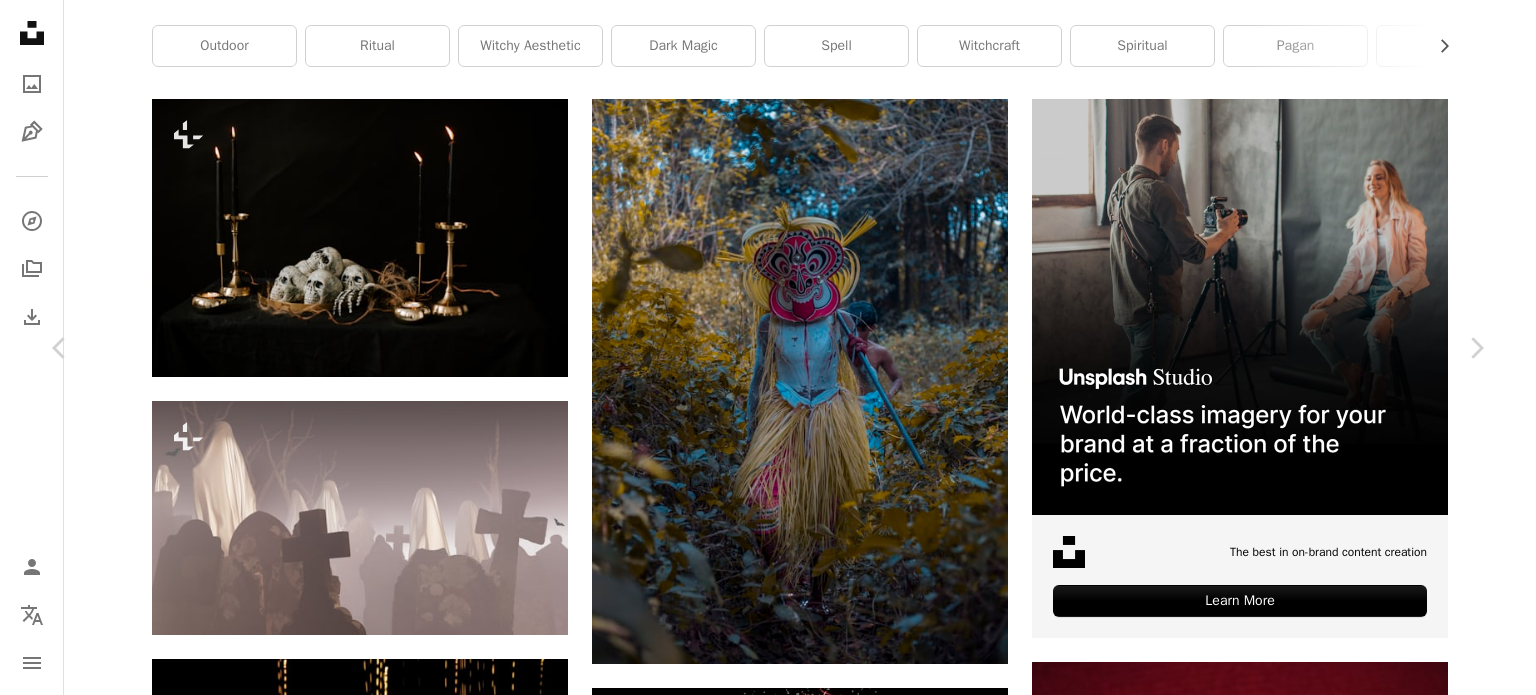 click on "[FIRST] [LAST]" at bounding box center (768, 4994) 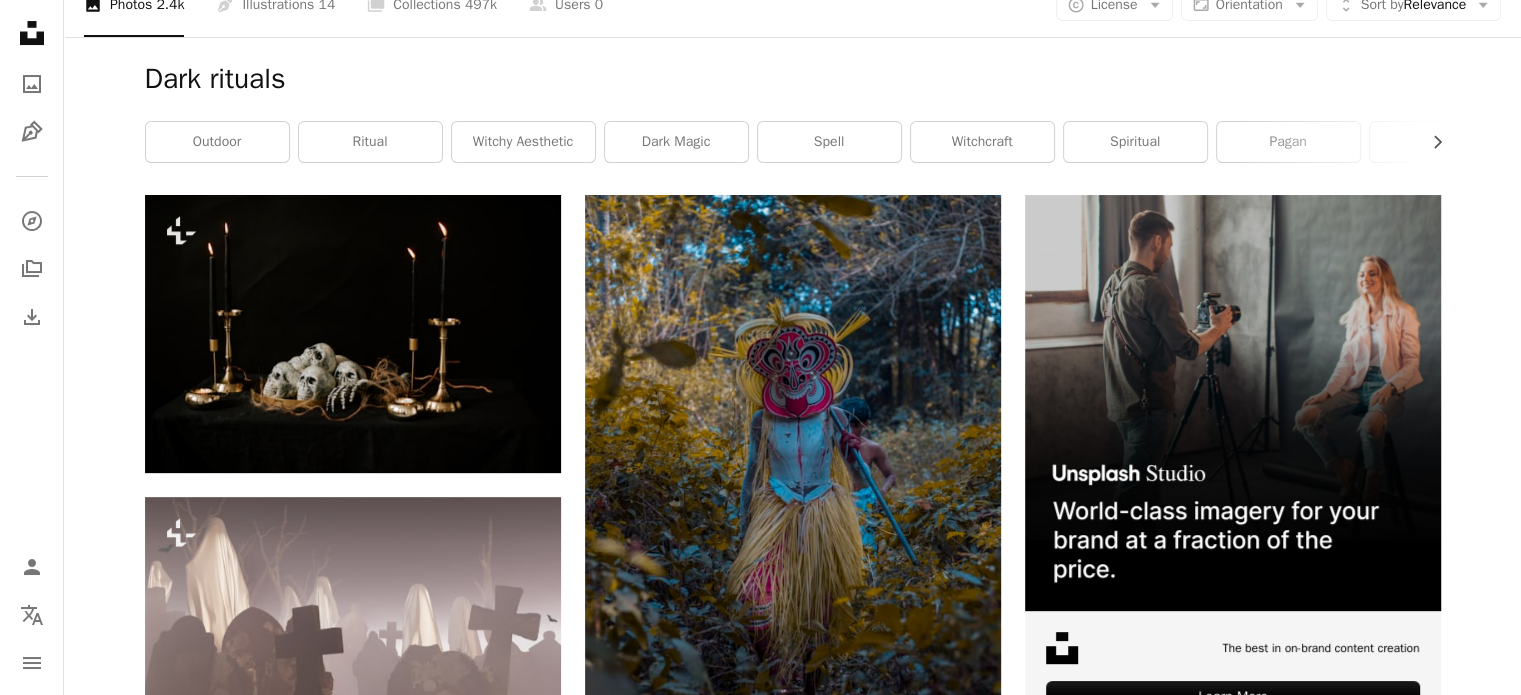 scroll, scrollTop: 0, scrollLeft: 0, axis: both 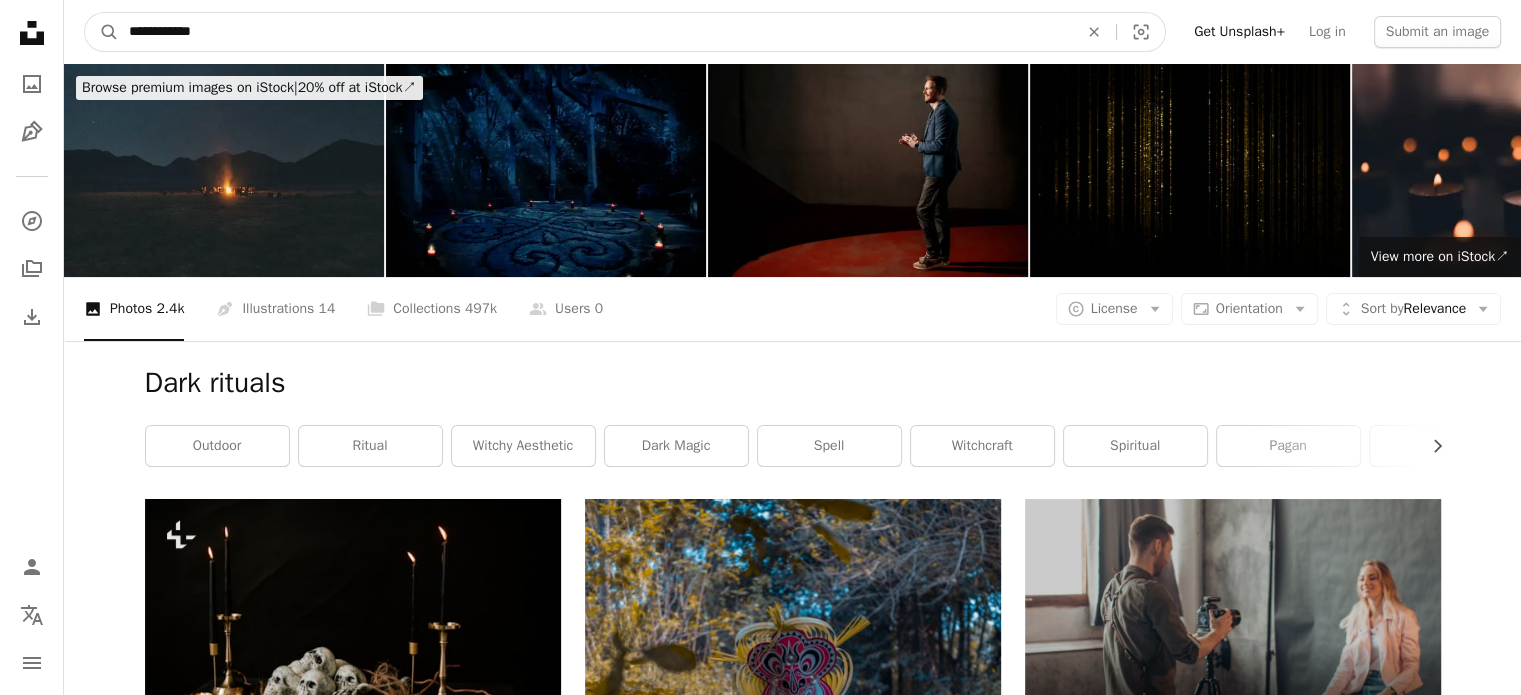 drag, startPoint x: 229, startPoint y: 23, endPoint x: 74, endPoint y: -12, distance: 158.90248 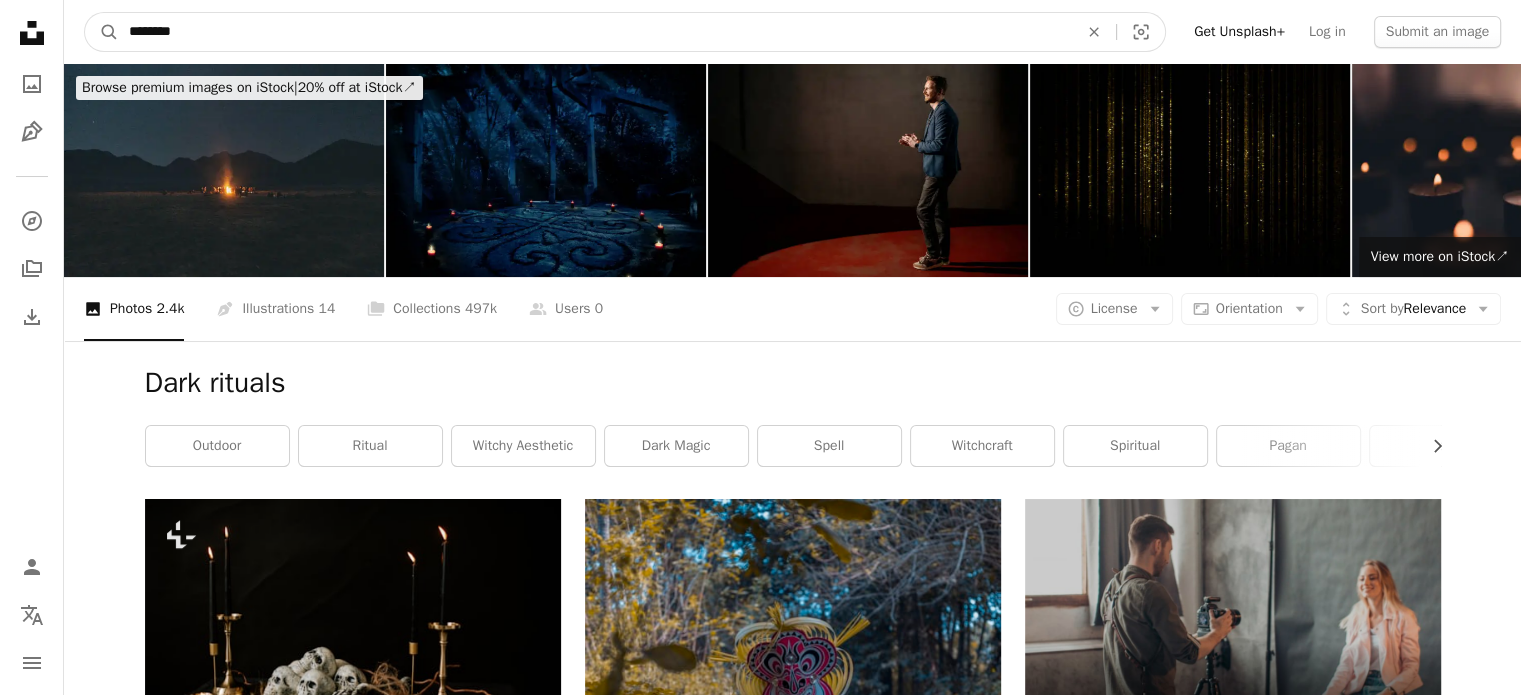 type on "*********" 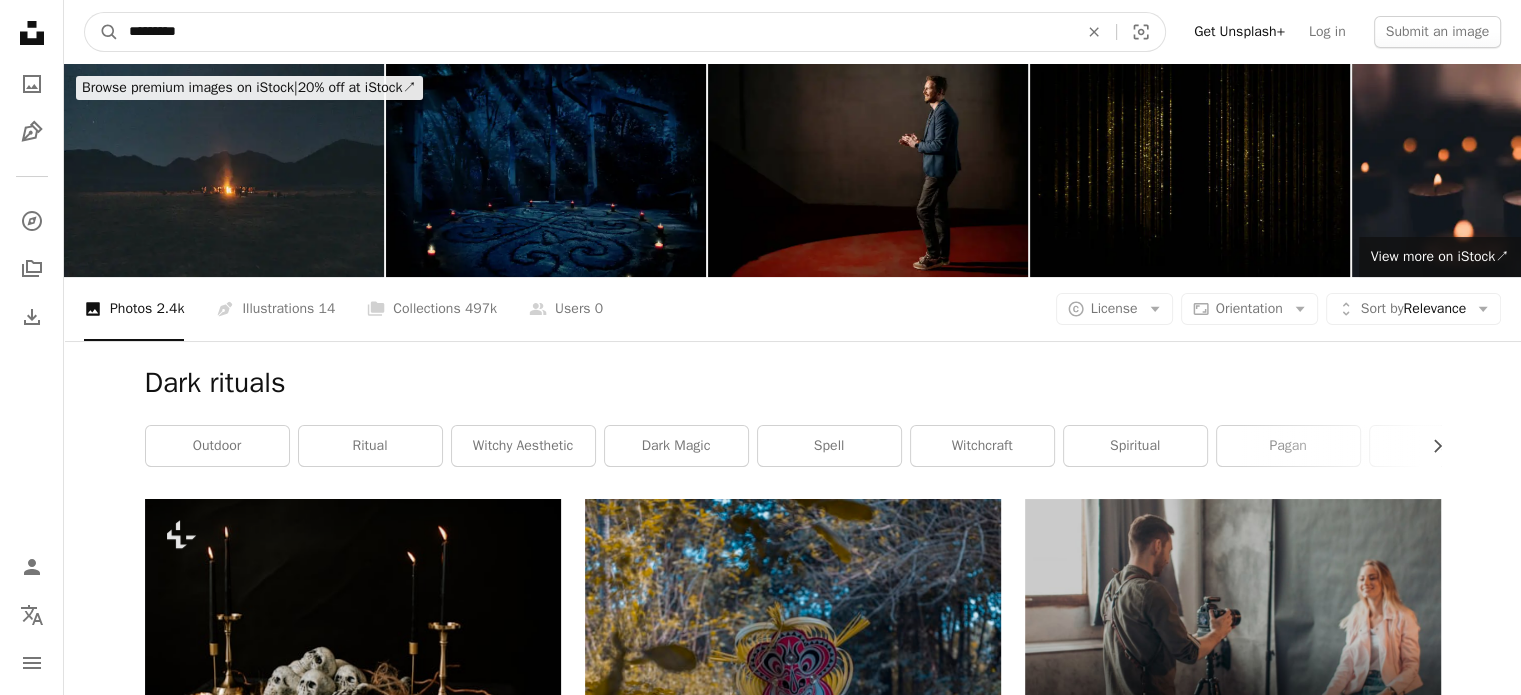 click on "A magnifying glass" at bounding box center (102, 32) 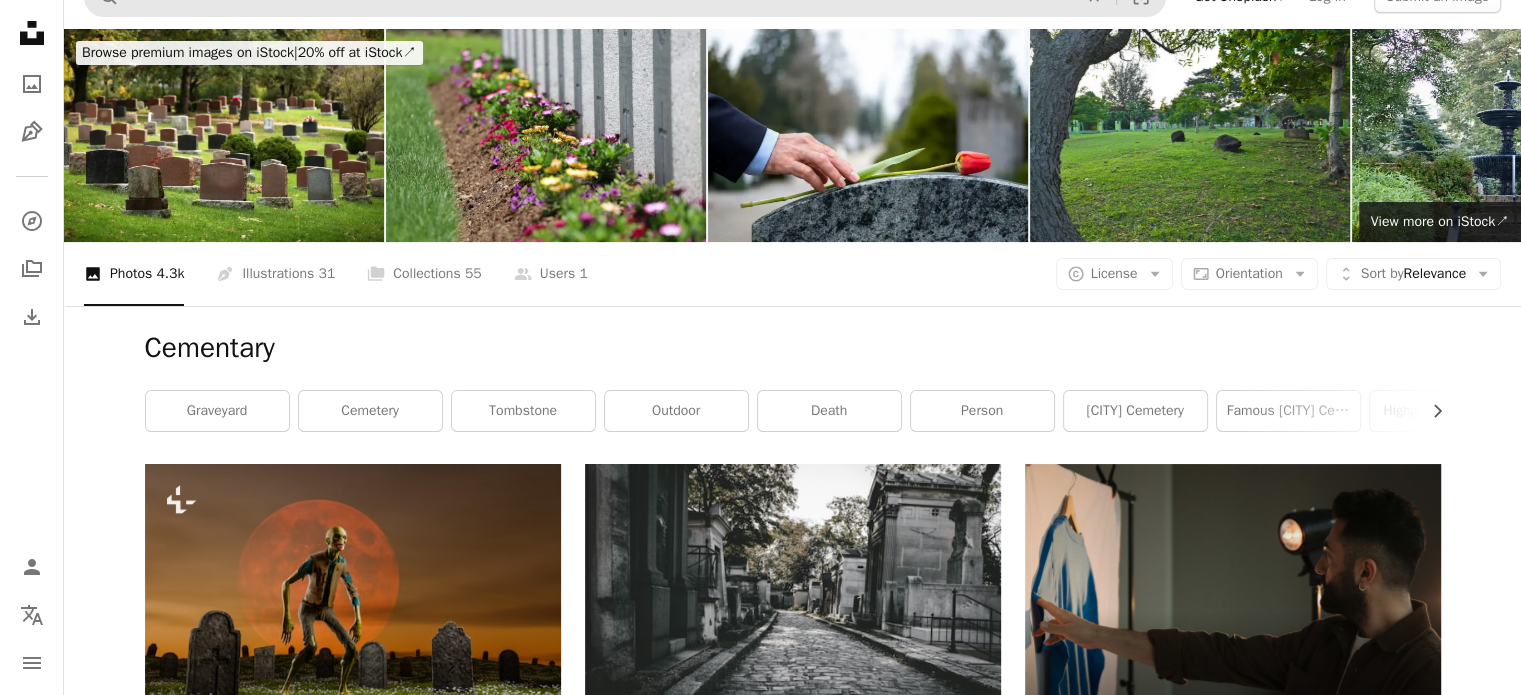 scroll, scrollTop: 0, scrollLeft: 0, axis: both 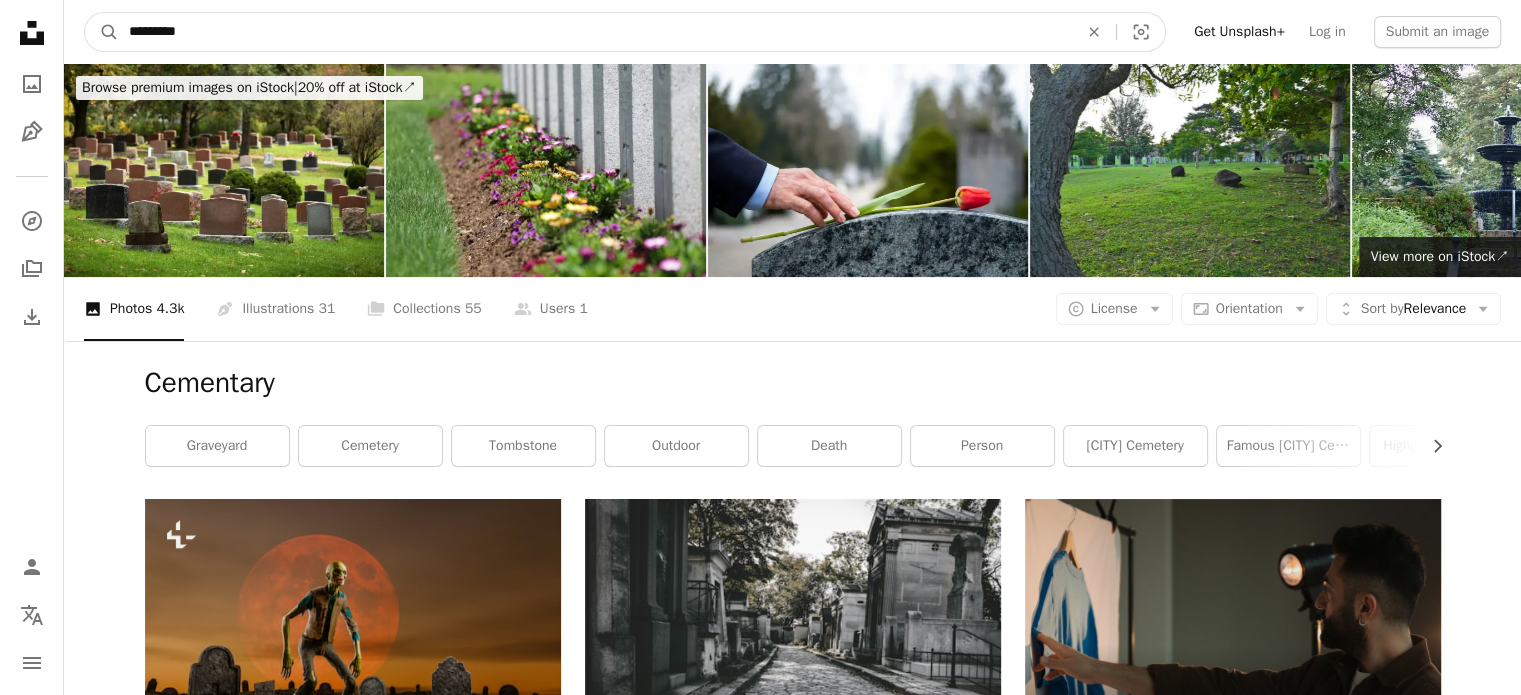 drag, startPoint x: 224, startPoint y: 25, endPoint x: 52, endPoint y: 25, distance: 172 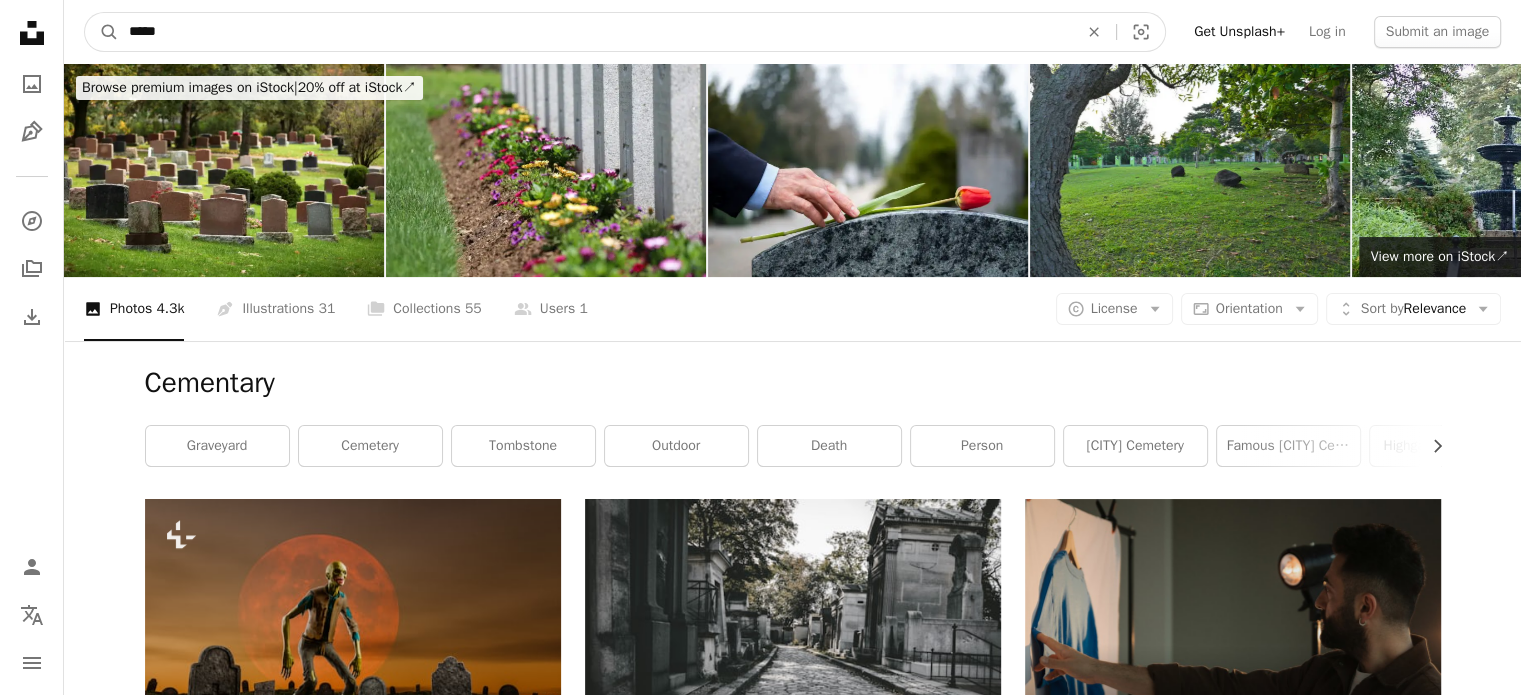 type on "*****" 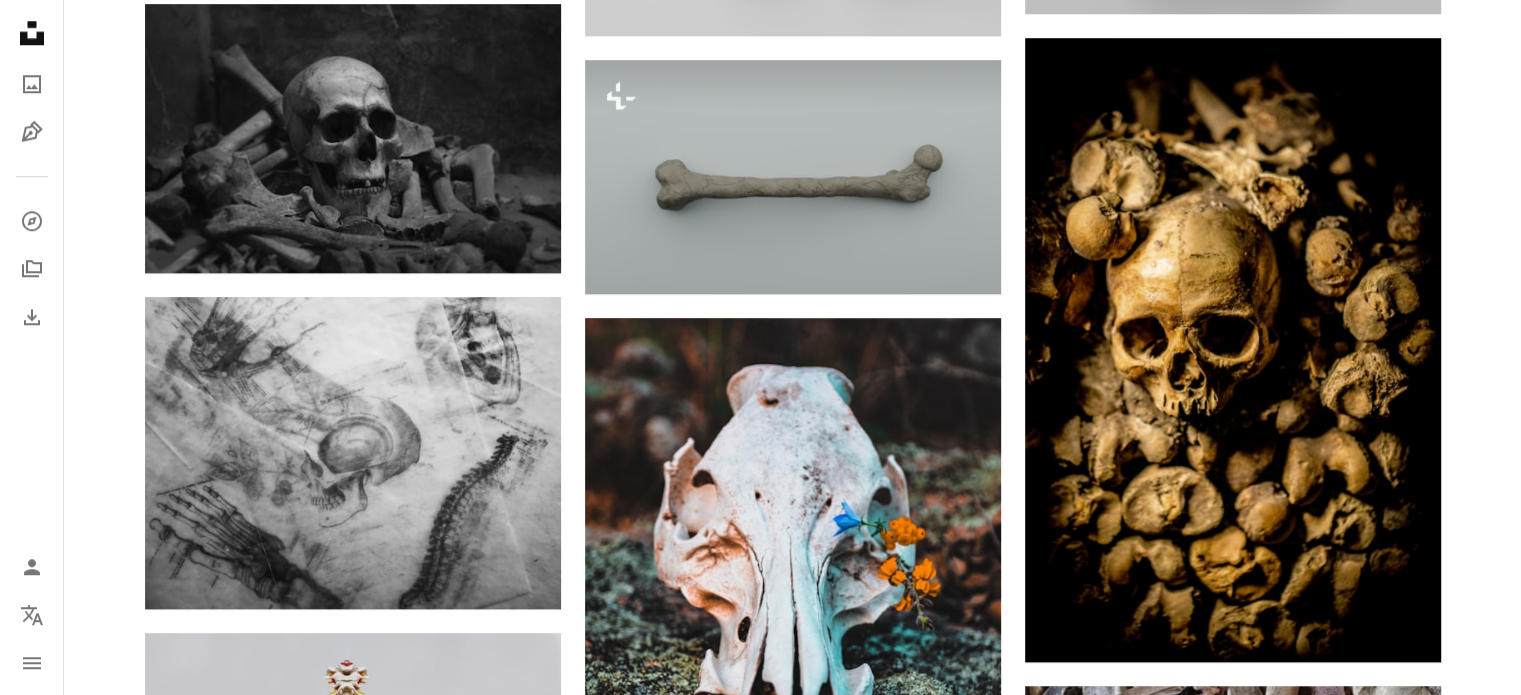 scroll, scrollTop: 1866, scrollLeft: 0, axis: vertical 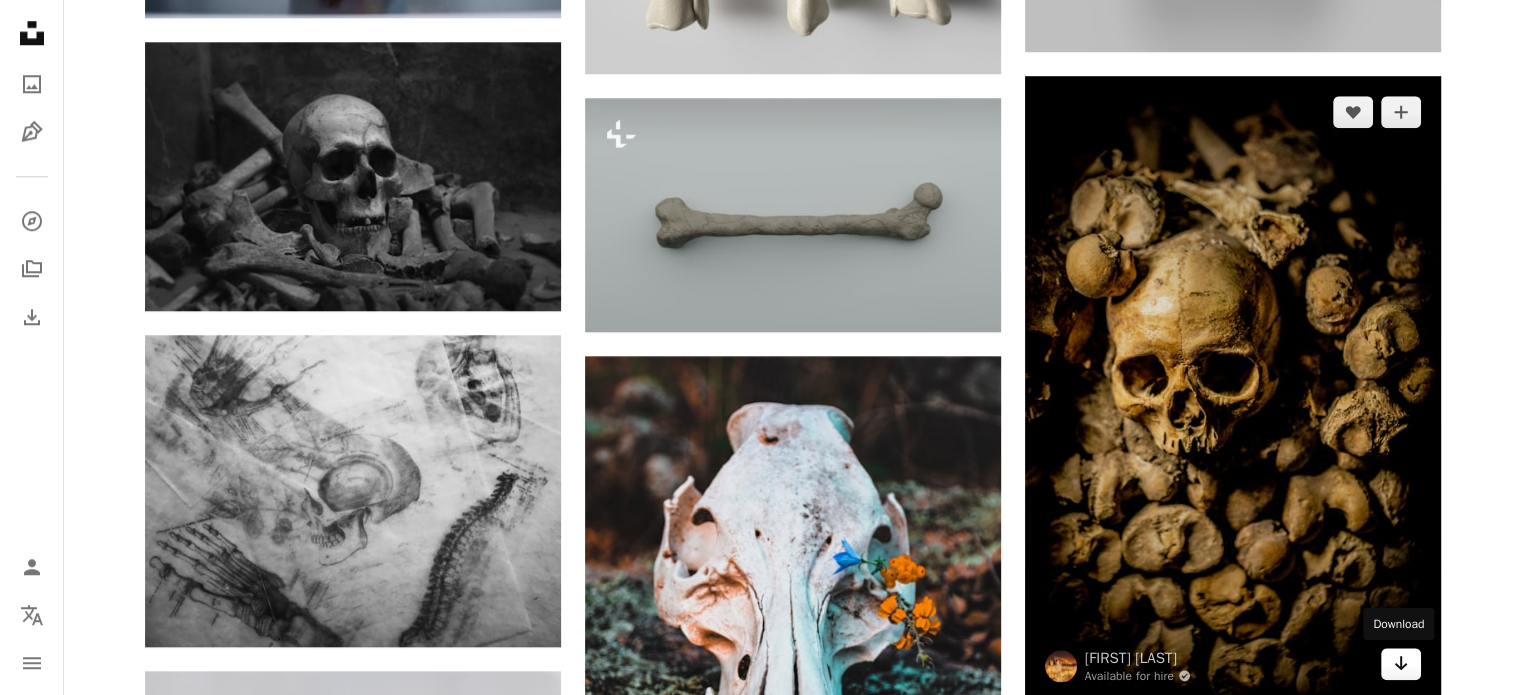 click on "Arrow pointing down" 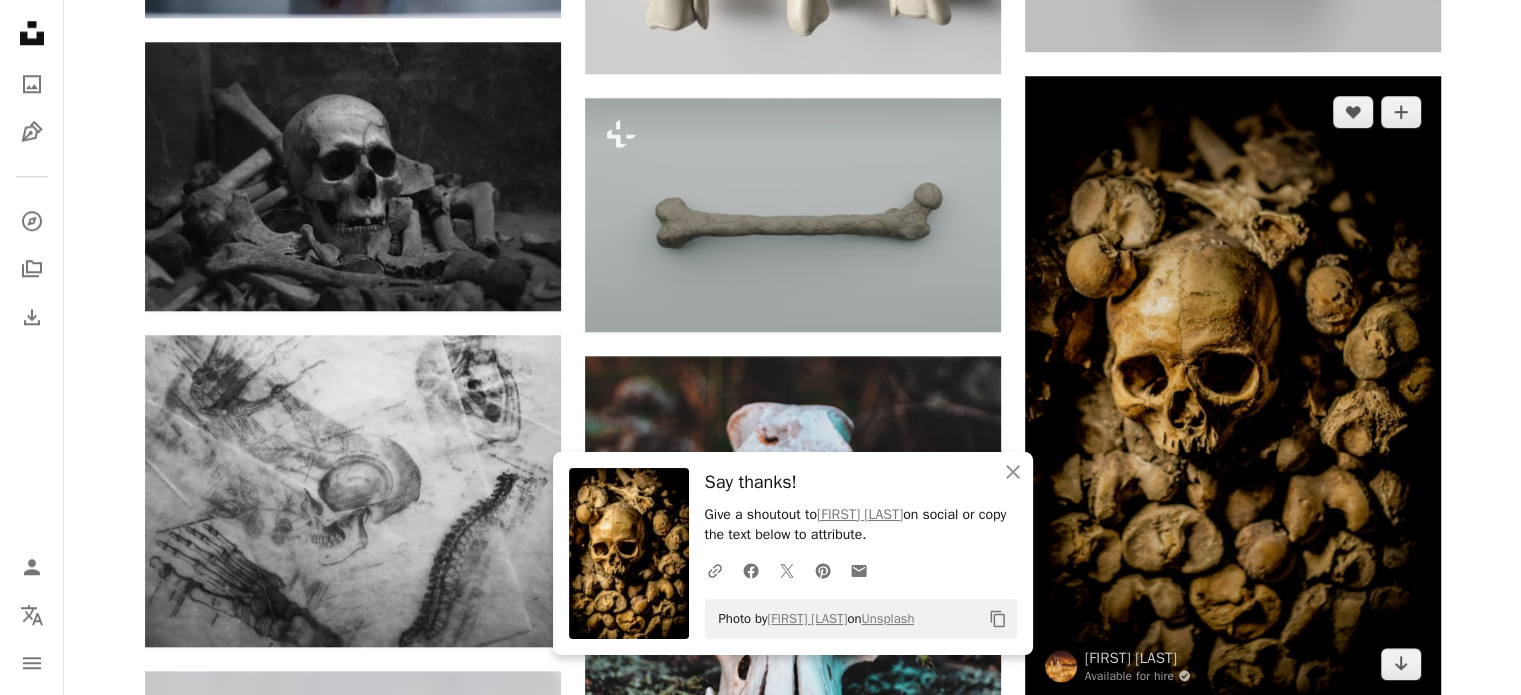 click at bounding box center [1233, 388] 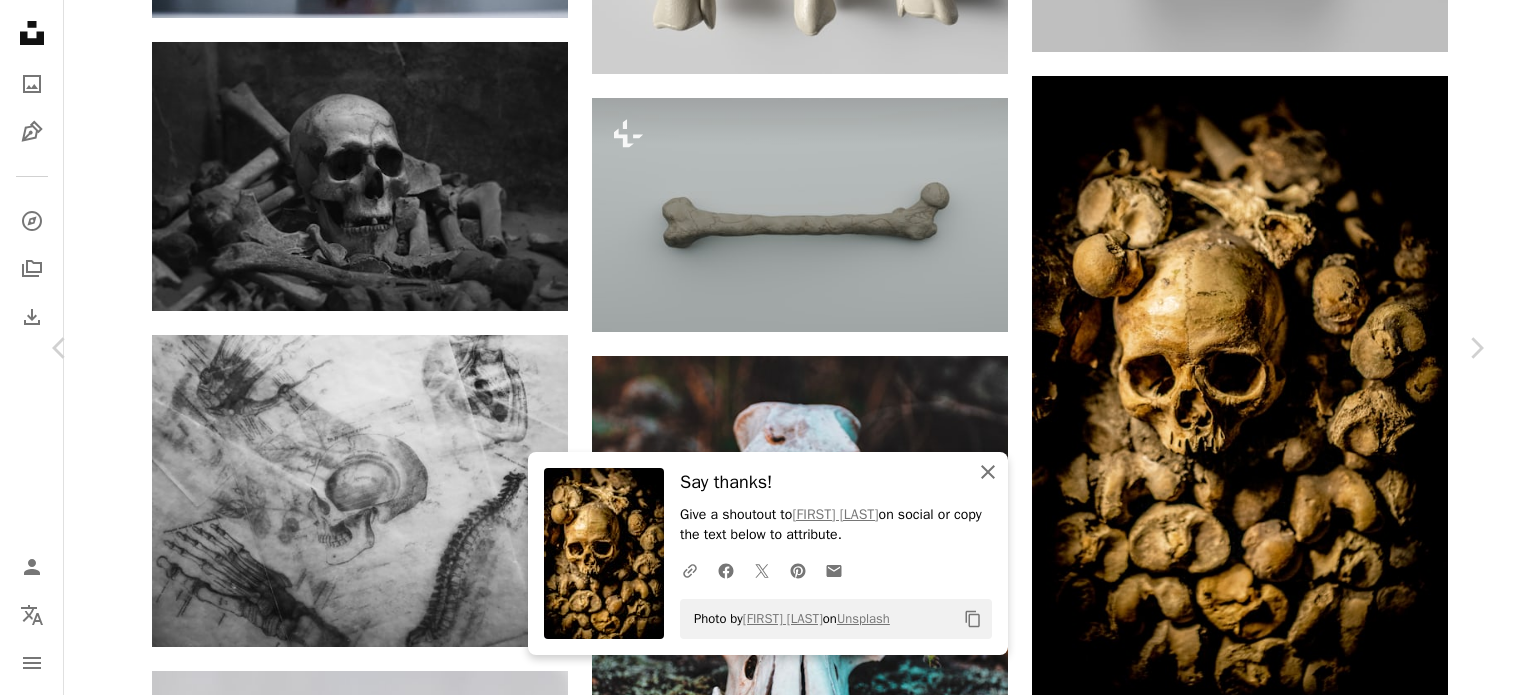 click on "An X shape" 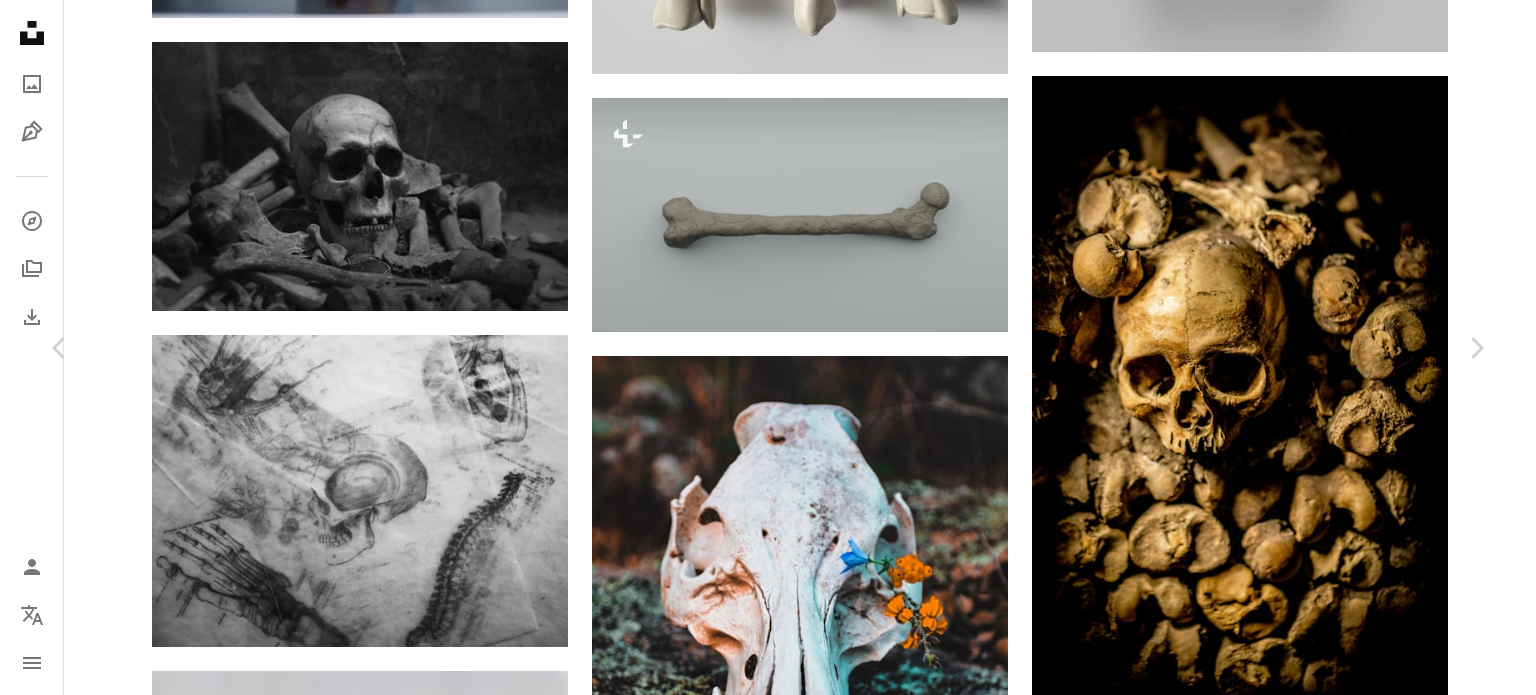 click on "An X shape Chevron left Chevron right [FIRST] [LAST] Available for hire A checkmark inside of a circle A heart A plus sign Download free Chevron down Zoom in Views 3,332,451 Downloads 28,981 A forward-right arrow Share Info icon Info More Actions the skull Calendar outlined Published on January [DAY], [YEAR] Camera SONY, ILCE-7RM2 Safety Free to use under the Unsplash License human rock skull old stones bone bones skull background food plant vegetable brown garlic produce catacombs of paris Backgrounds Browse premium related images on iStock | Save 20% with code UNSPLASH20 View more on iStock ↗ Related images A heart A plus sign [FIRST] [LAST] Available for hire A checkmark inside of a circle Arrow pointing down A heart A plus sign [FIRST] [LAST] Available for hire A checkmark inside of a circle Arrow pointing down A heart A plus sign [FIRST] [LAST] Available for hire A checkmark inside of a circle For" at bounding box center [768, 2899] 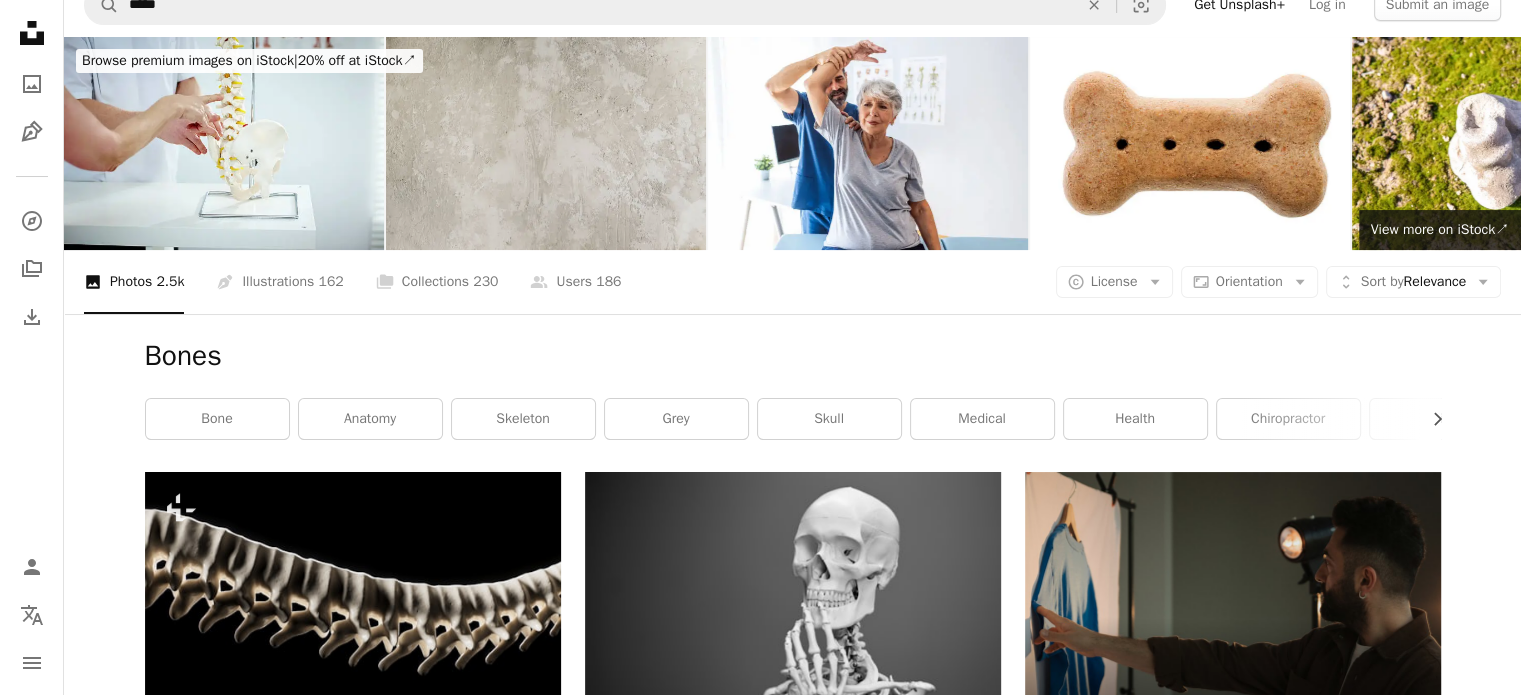 scroll, scrollTop: 0, scrollLeft: 0, axis: both 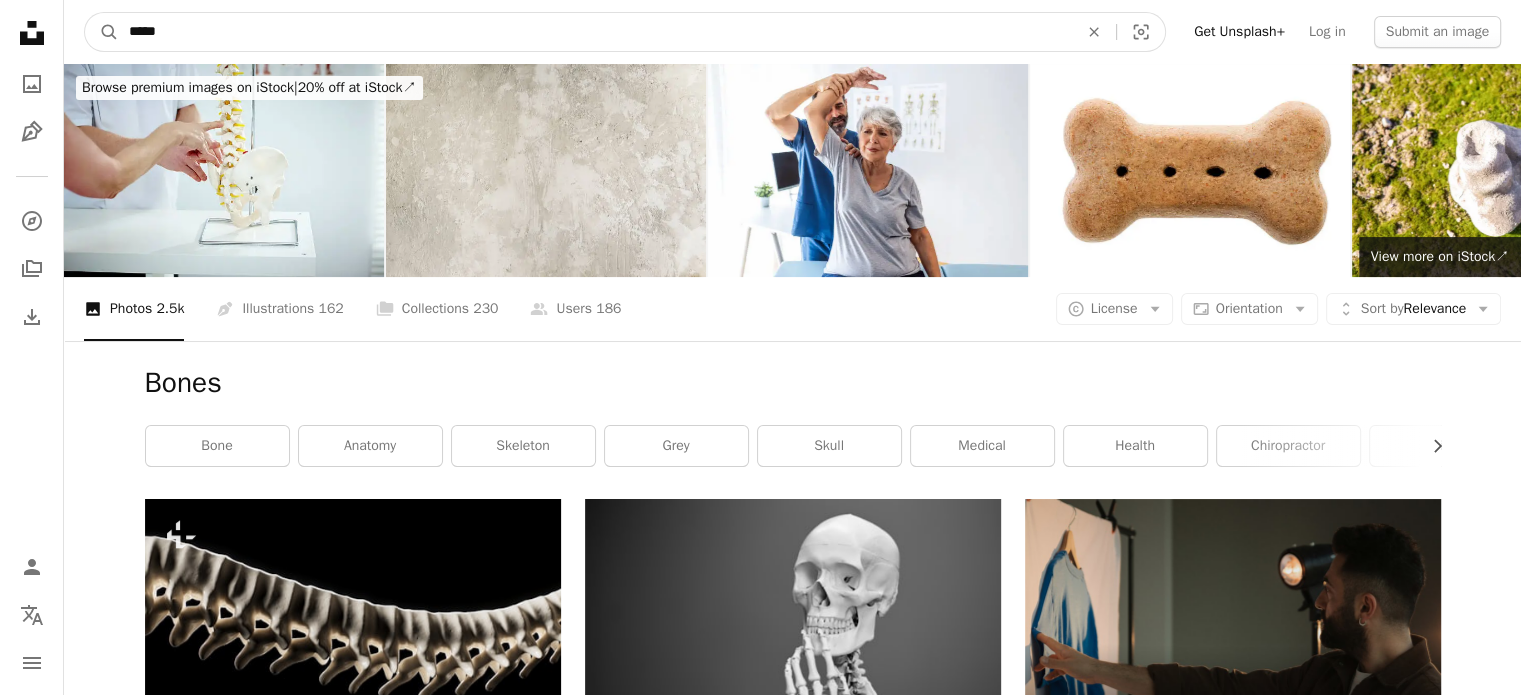 drag, startPoint x: 274, startPoint y: 20, endPoint x: 80, endPoint y: -5, distance: 195.60419 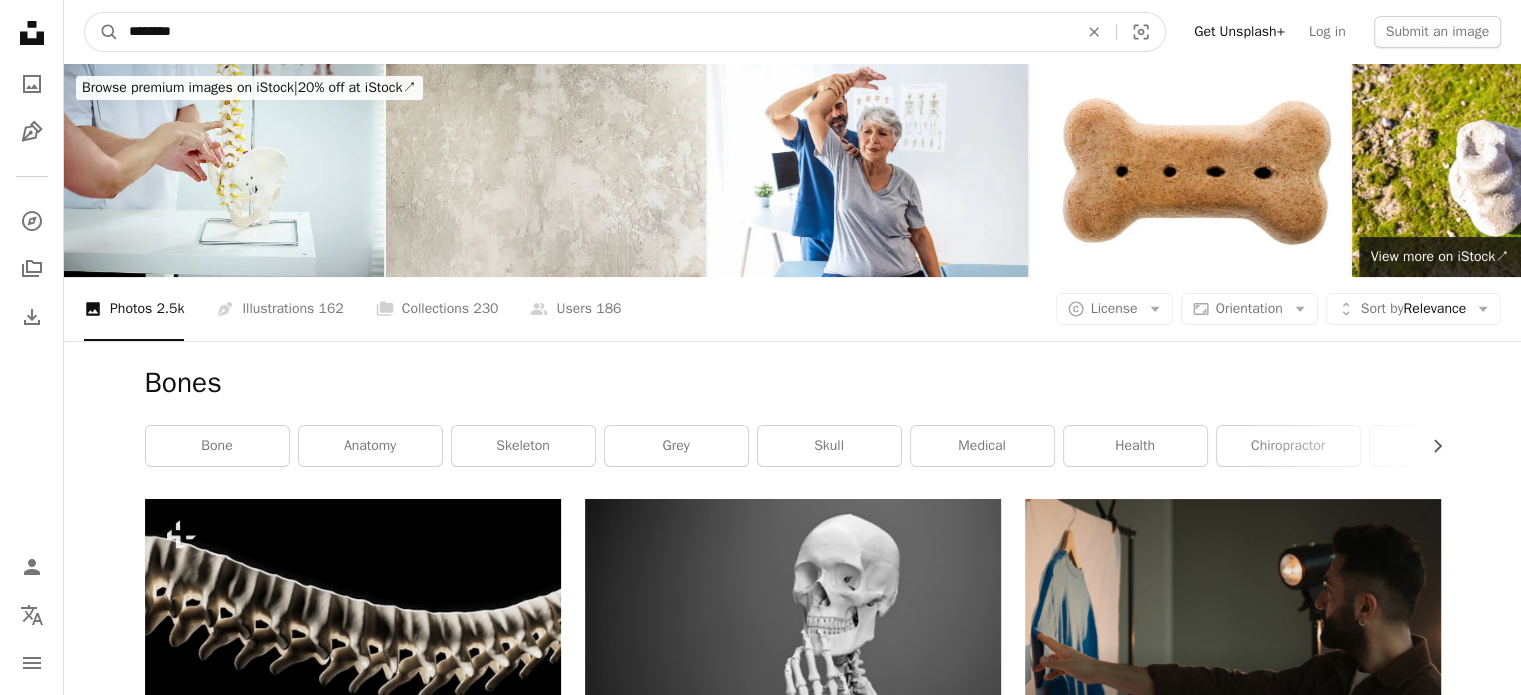 type on "********" 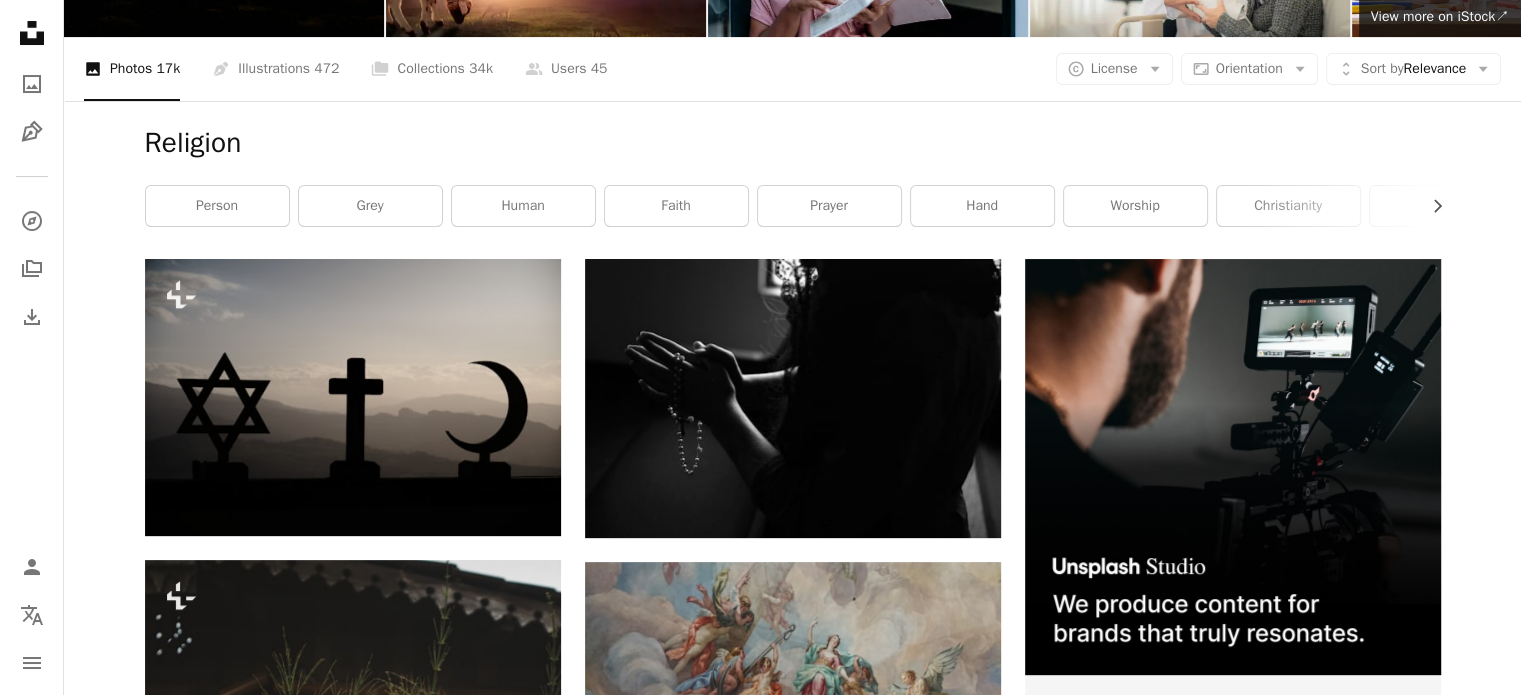 scroll, scrollTop: 0, scrollLeft: 0, axis: both 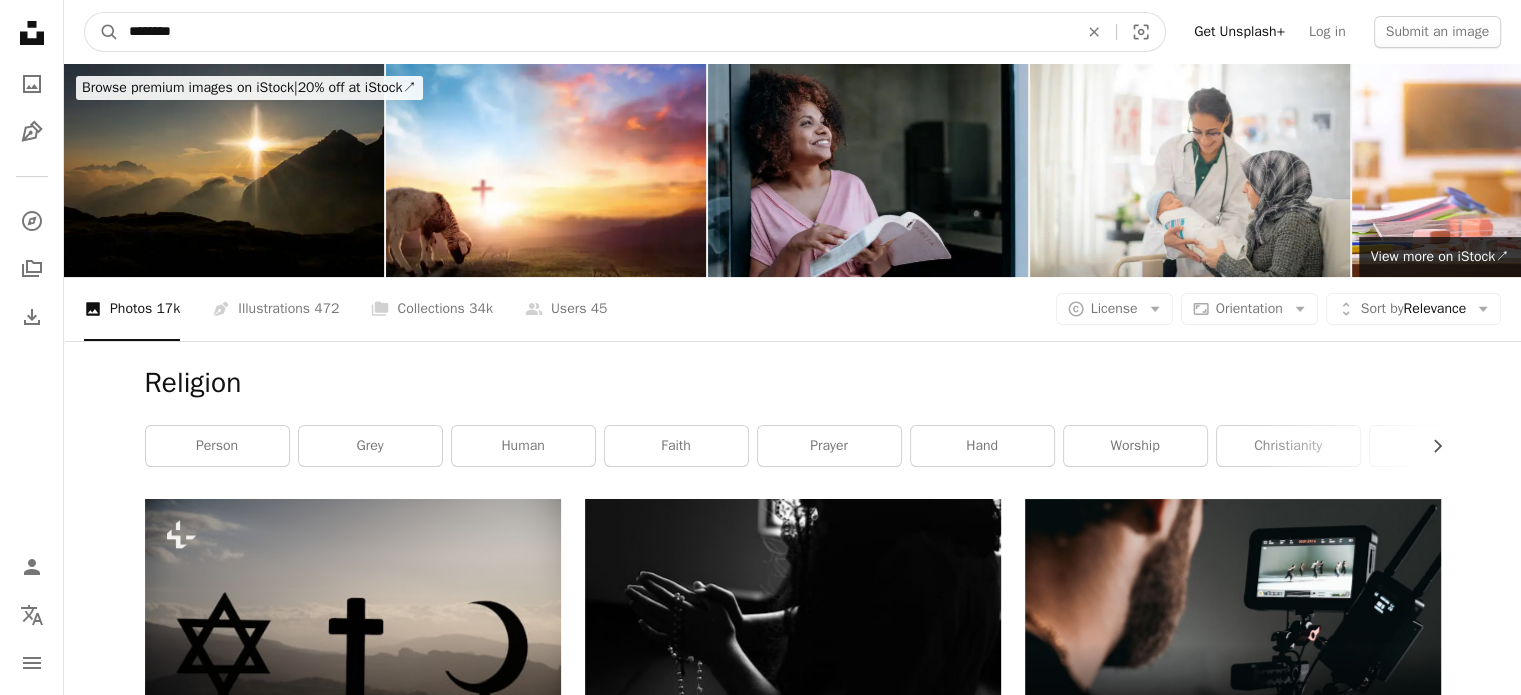 drag, startPoint x: 295, startPoint y: 23, endPoint x: 52, endPoint y: 31, distance: 243.13165 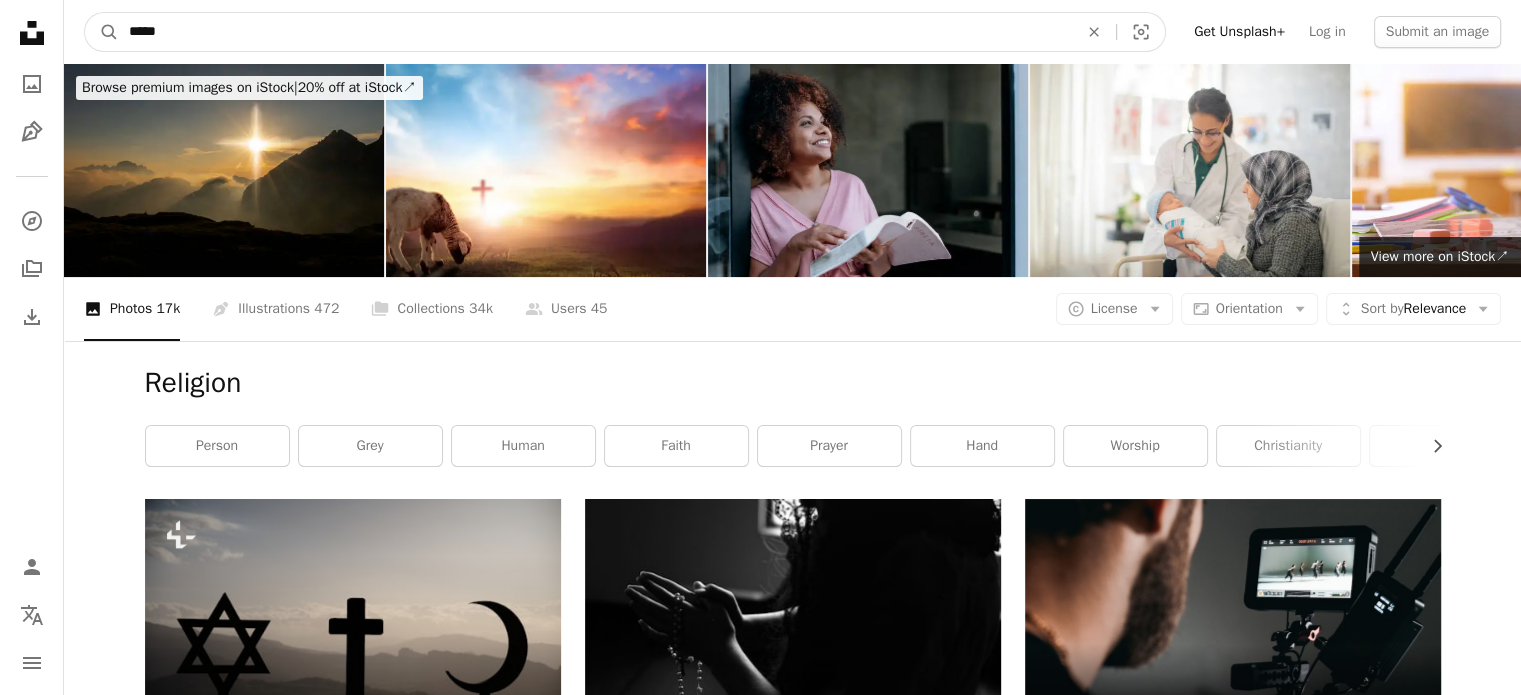 type on "******" 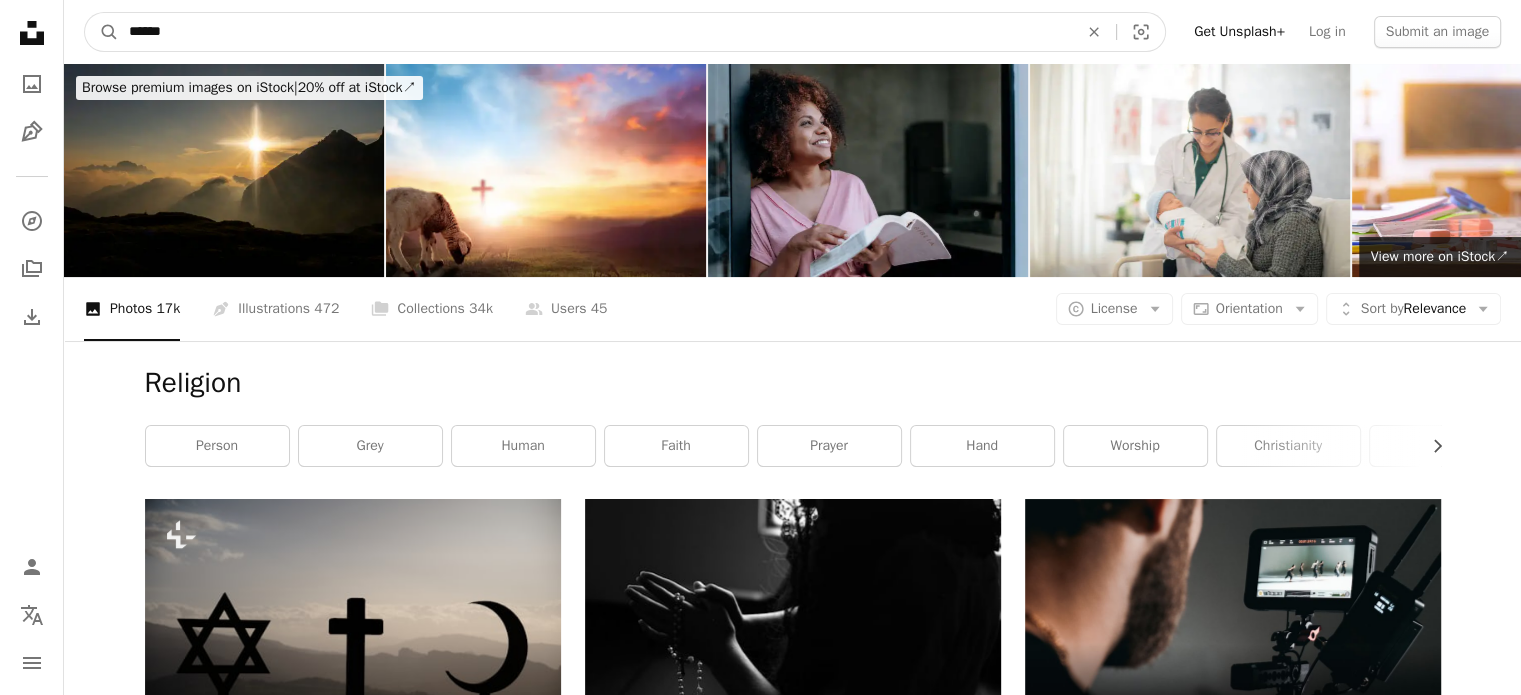 click on "A magnifying glass" at bounding box center [102, 32] 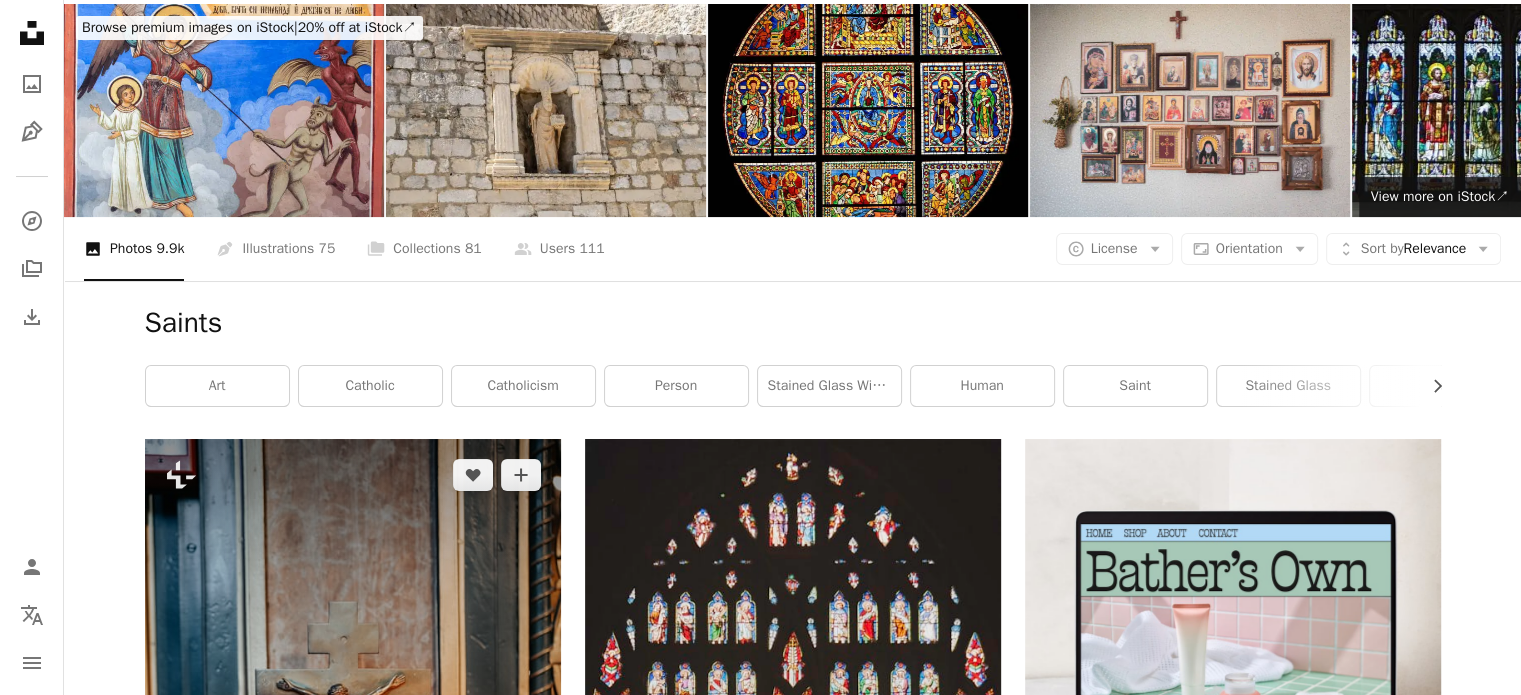scroll, scrollTop: 0, scrollLeft: 0, axis: both 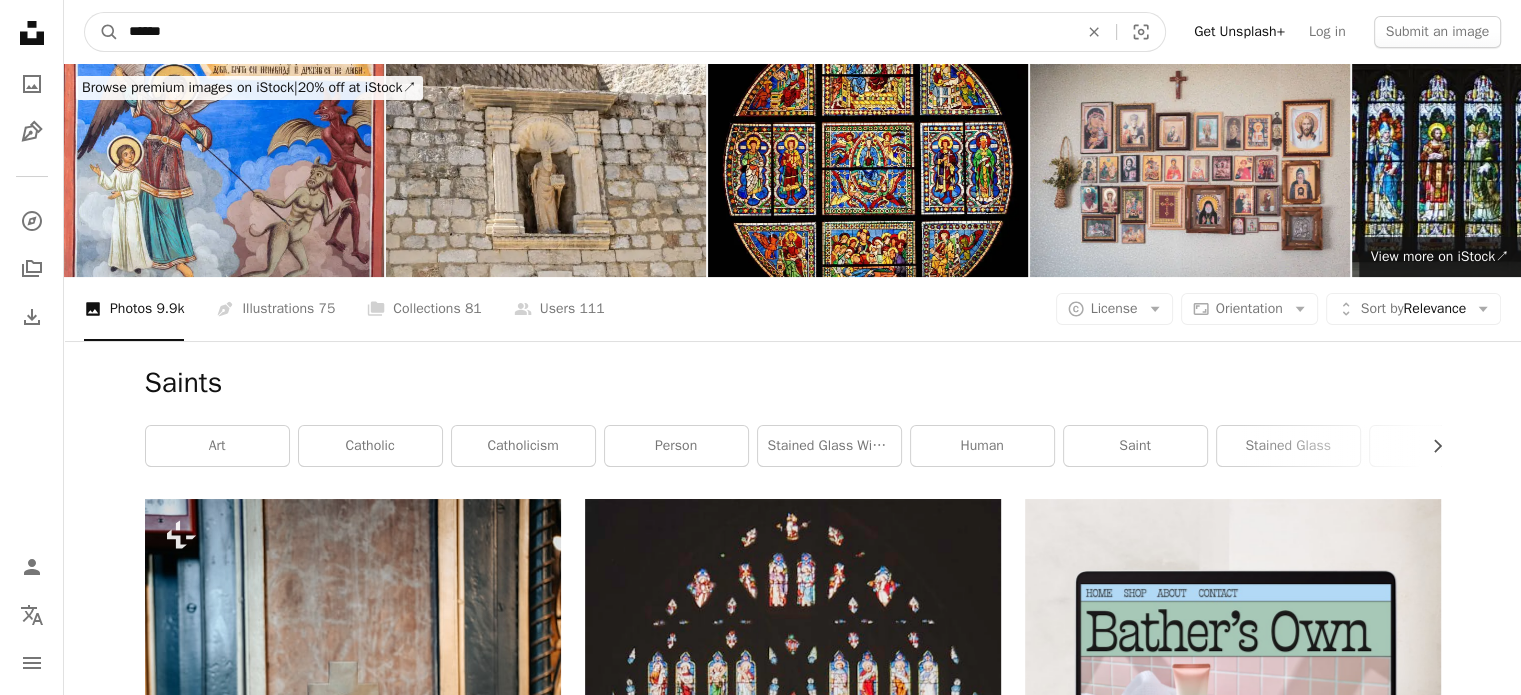 drag, startPoint x: 272, startPoint y: 24, endPoint x: 43, endPoint y: 22, distance: 229.00873 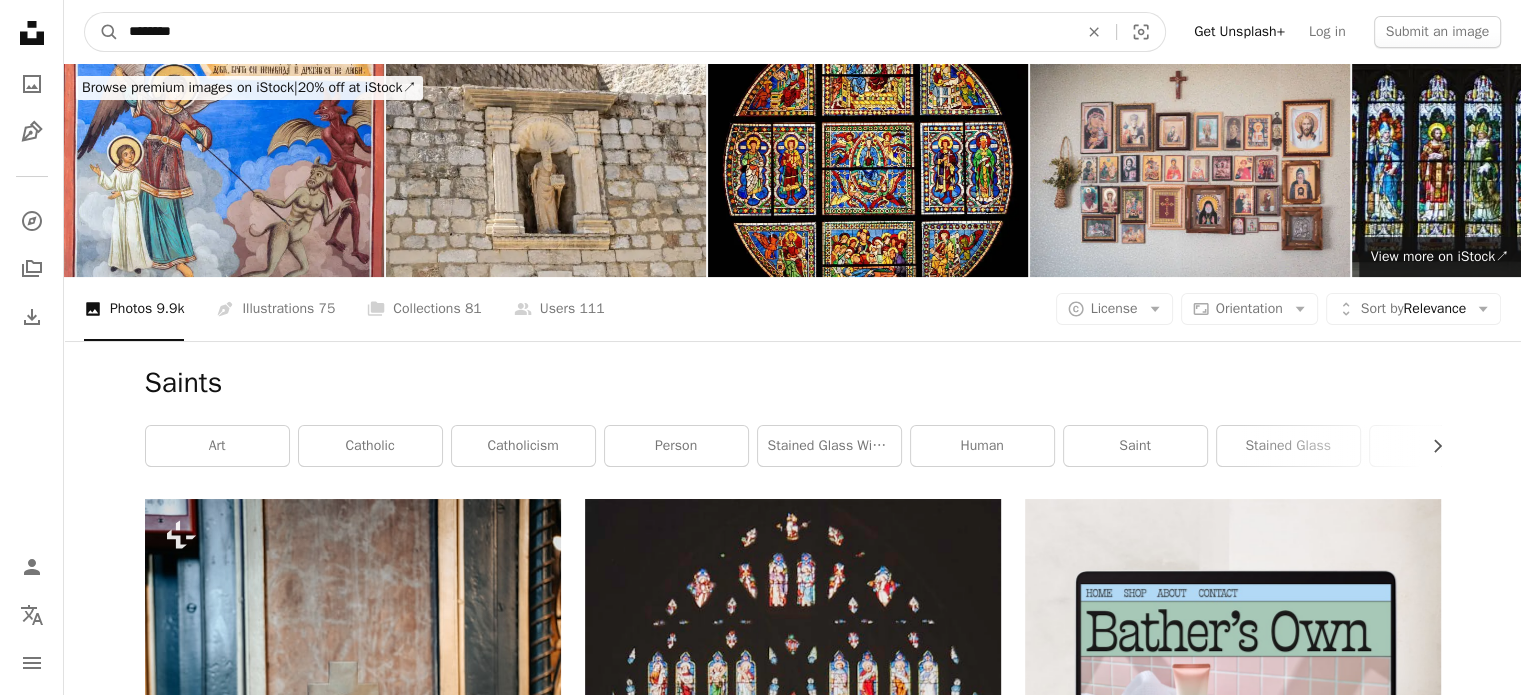 type on "*********" 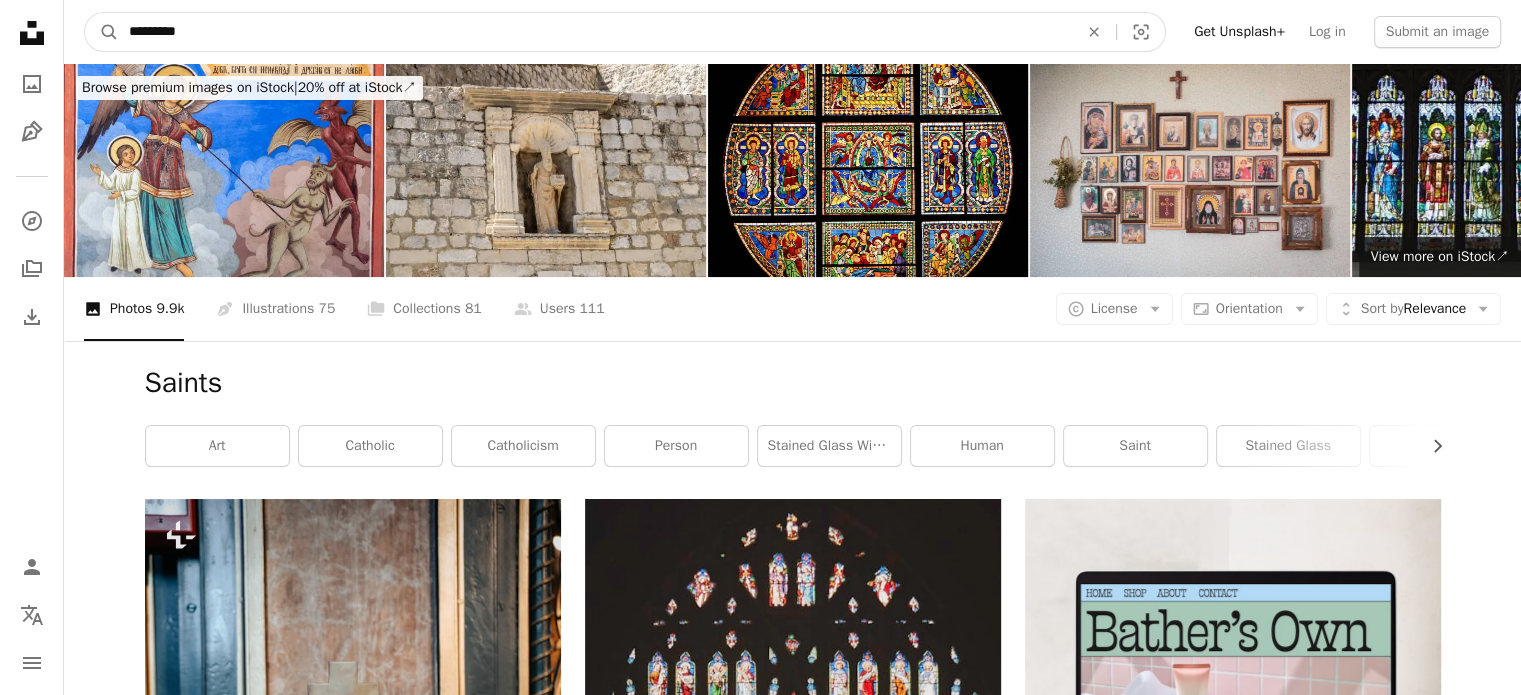 click on "A magnifying glass" at bounding box center [102, 32] 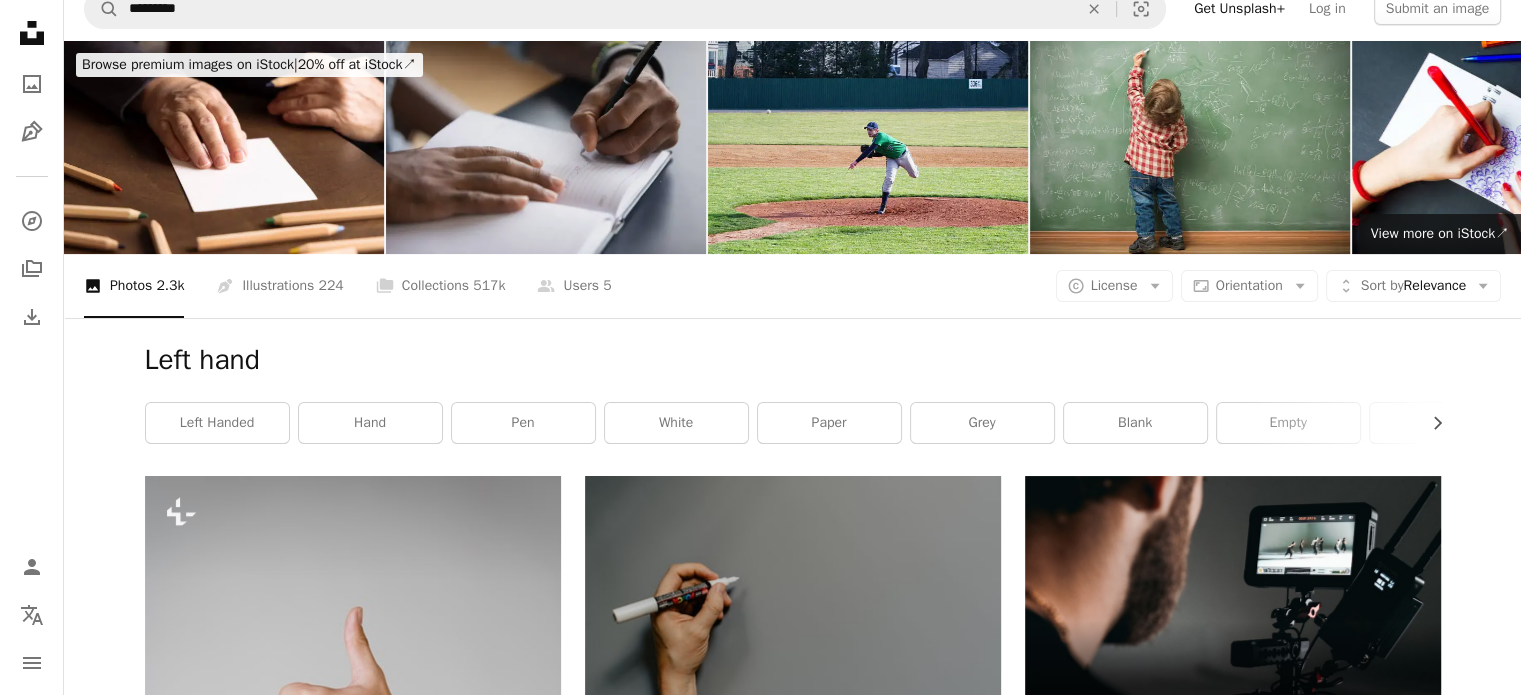 scroll, scrollTop: 0, scrollLeft: 0, axis: both 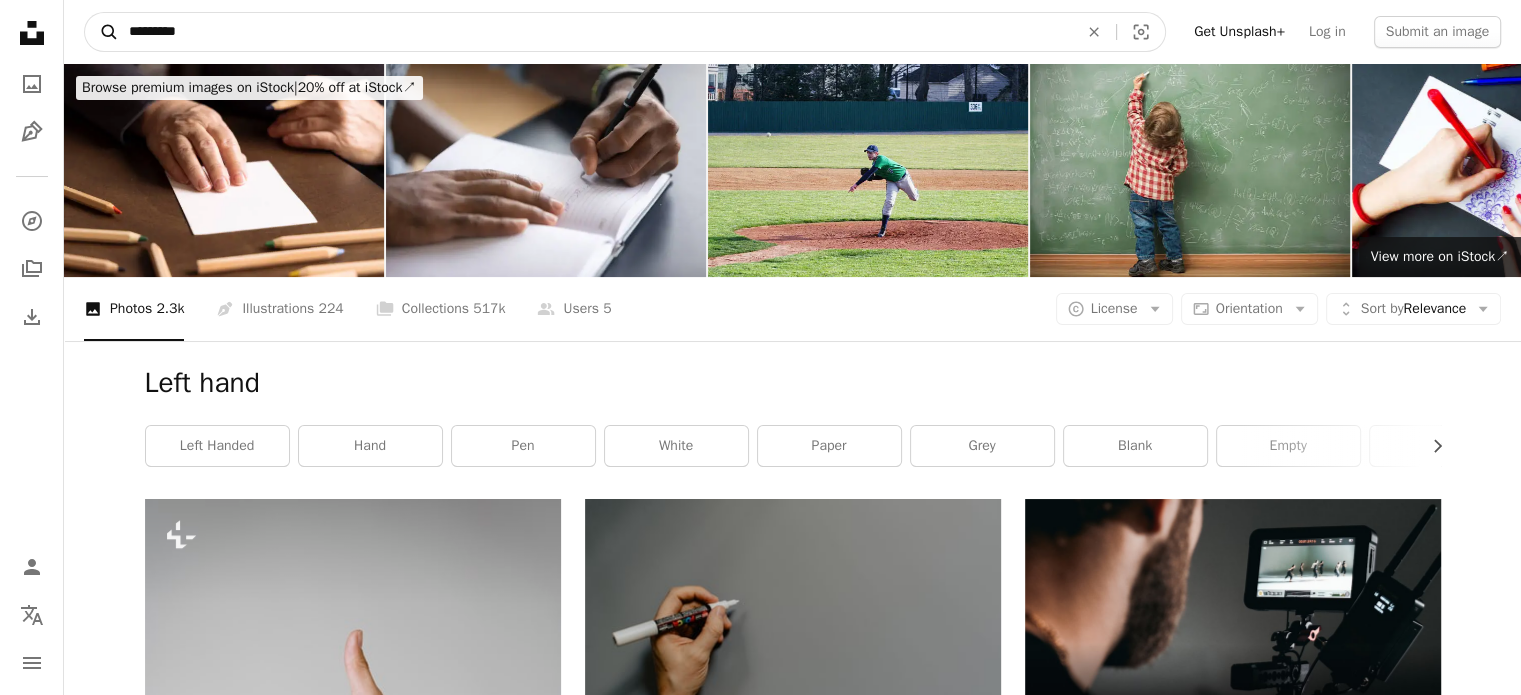 drag, startPoint x: 312, startPoint y: 32, endPoint x: 109, endPoint y: 31, distance: 203.00246 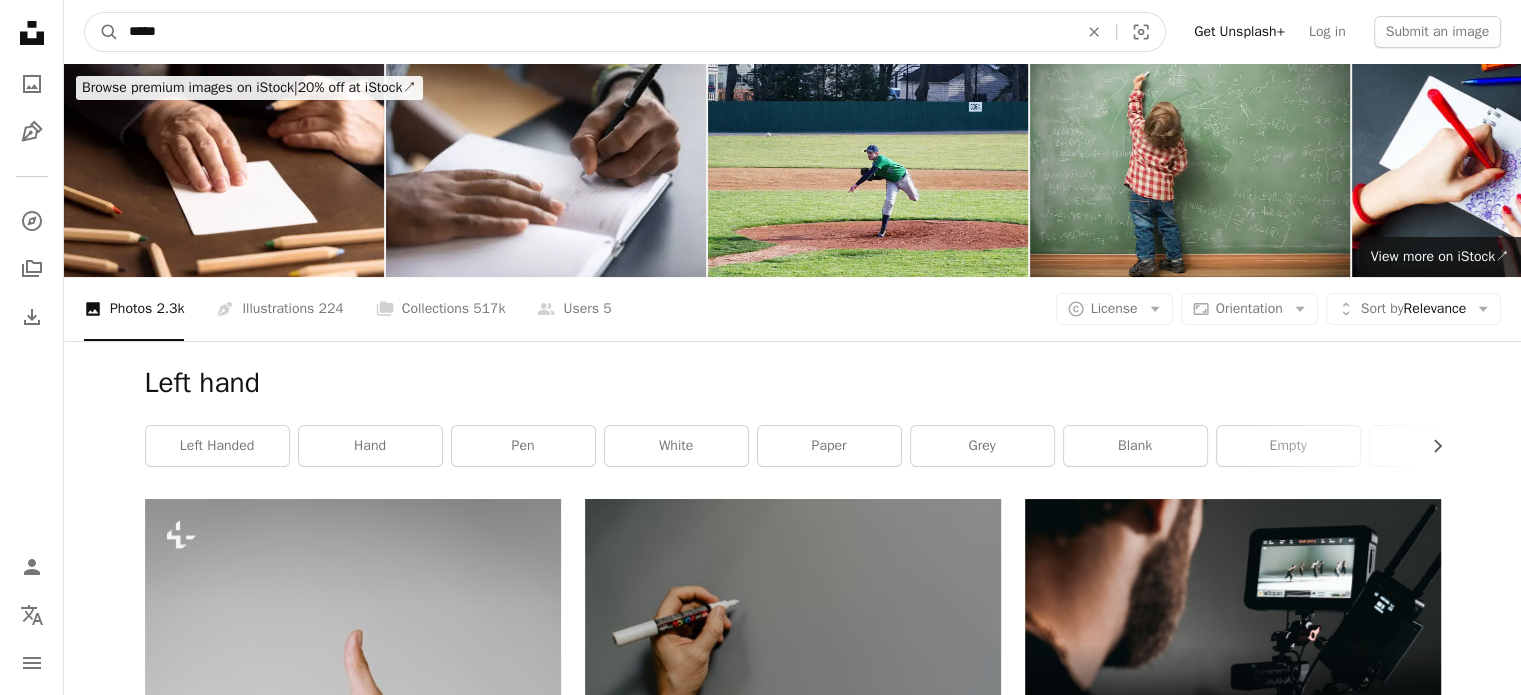 type on "*****" 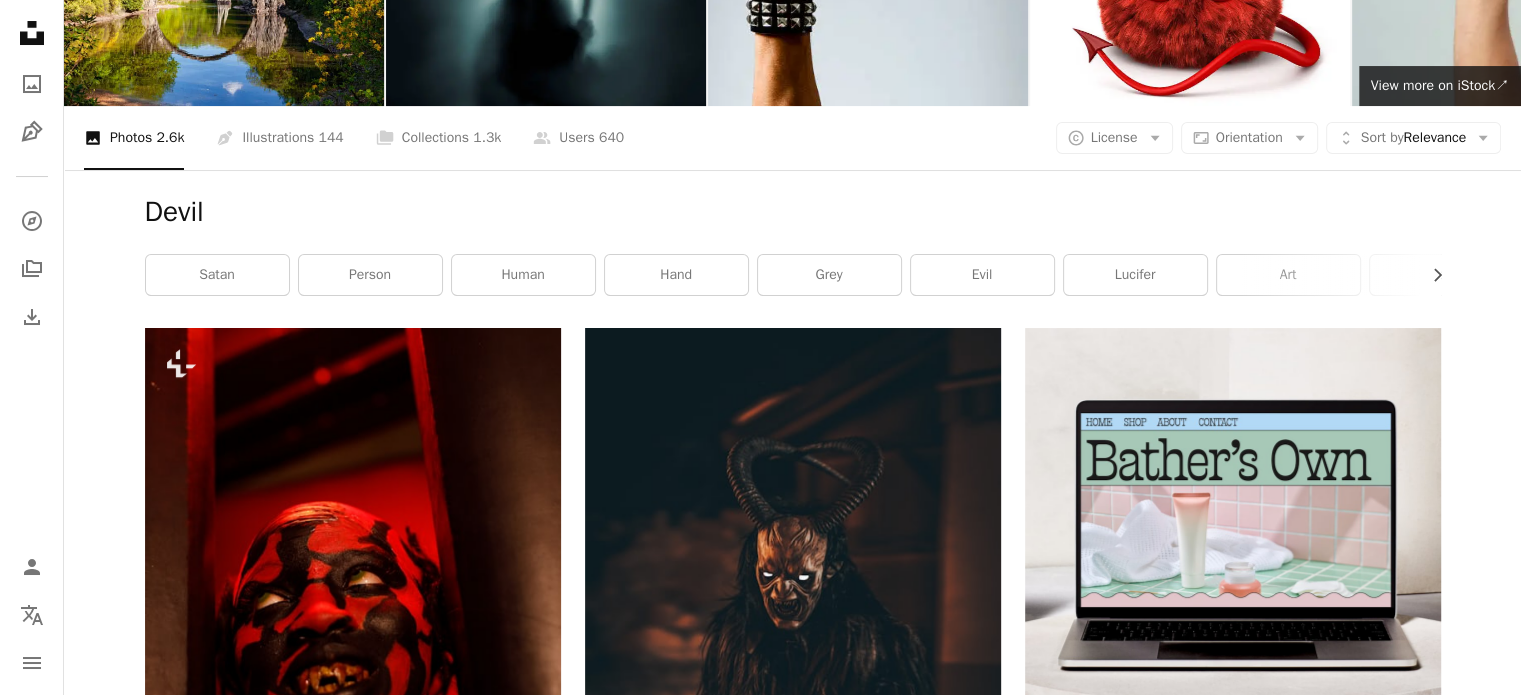 scroll, scrollTop: 0, scrollLeft: 0, axis: both 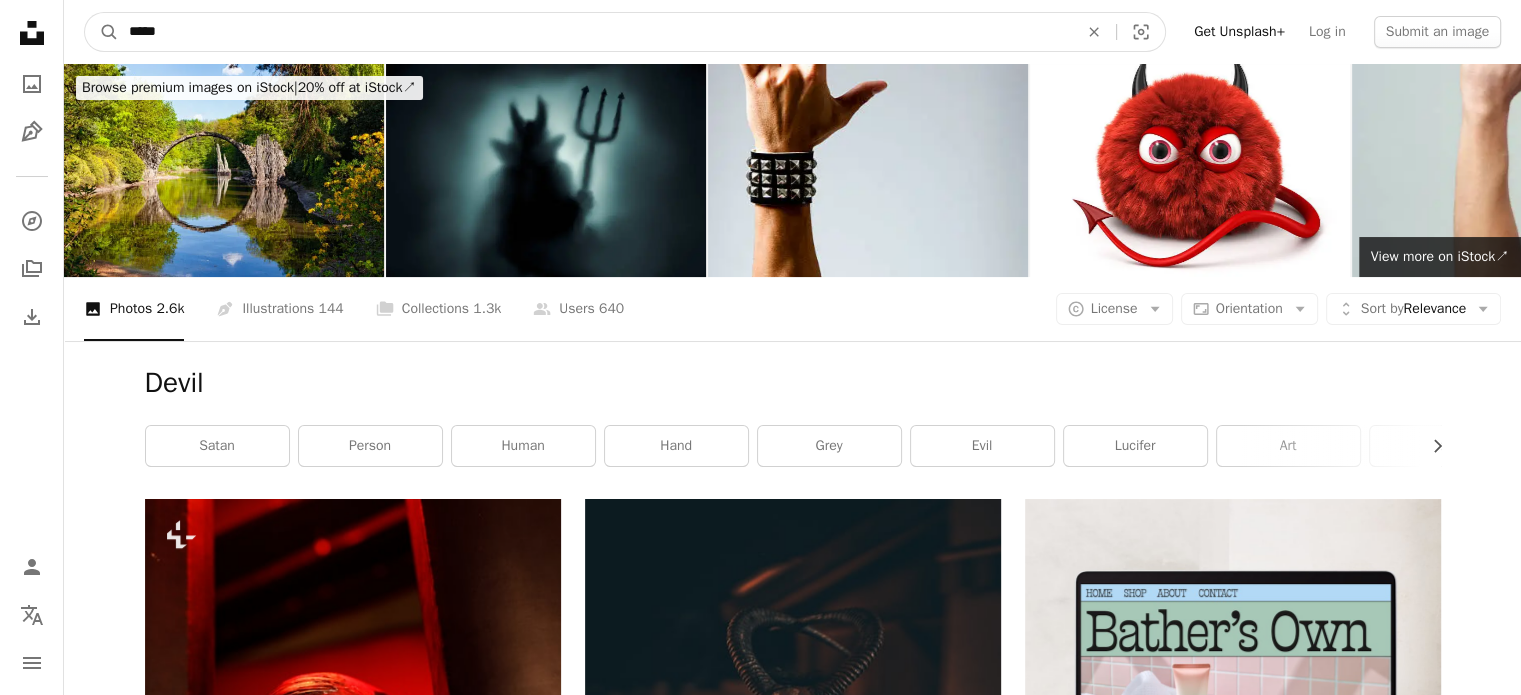 drag, startPoint x: 233, startPoint y: 22, endPoint x: 72, endPoint y: 21, distance: 161.00311 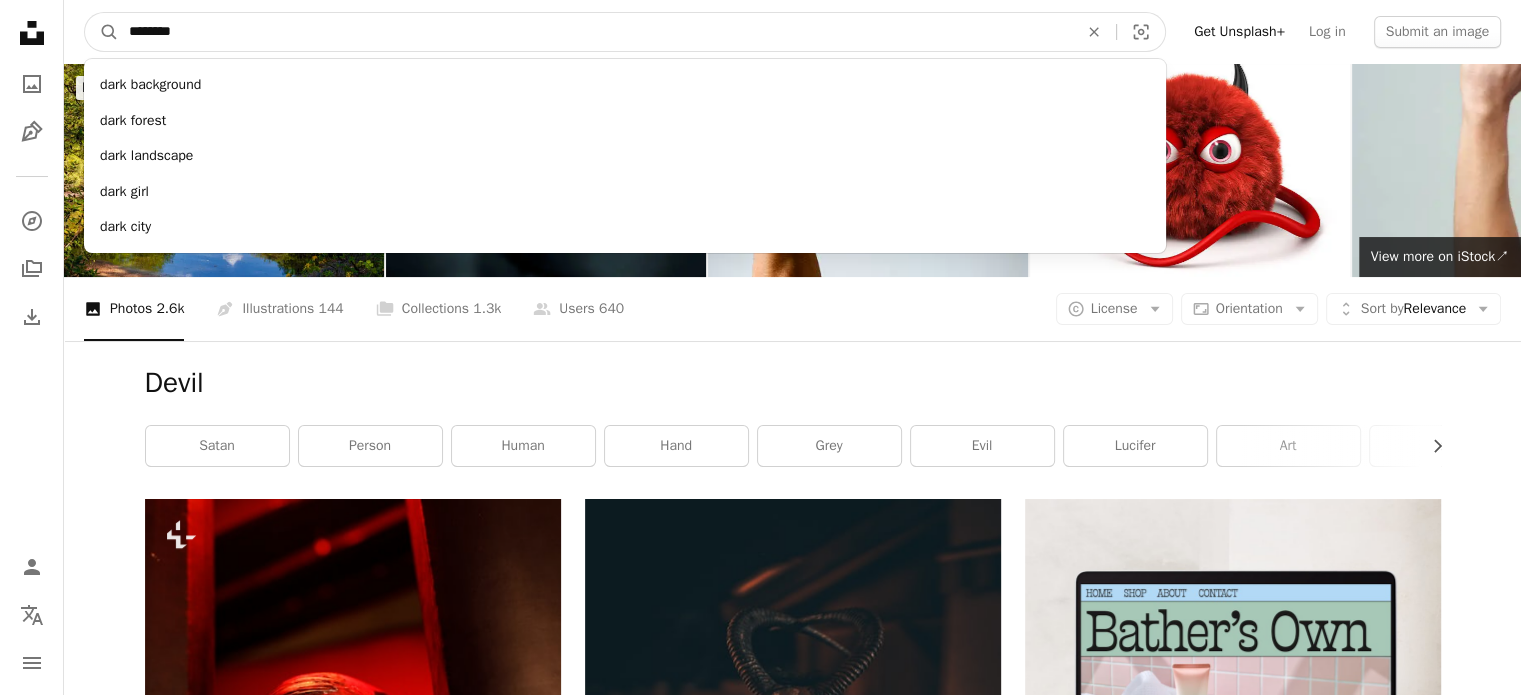 type on "*********" 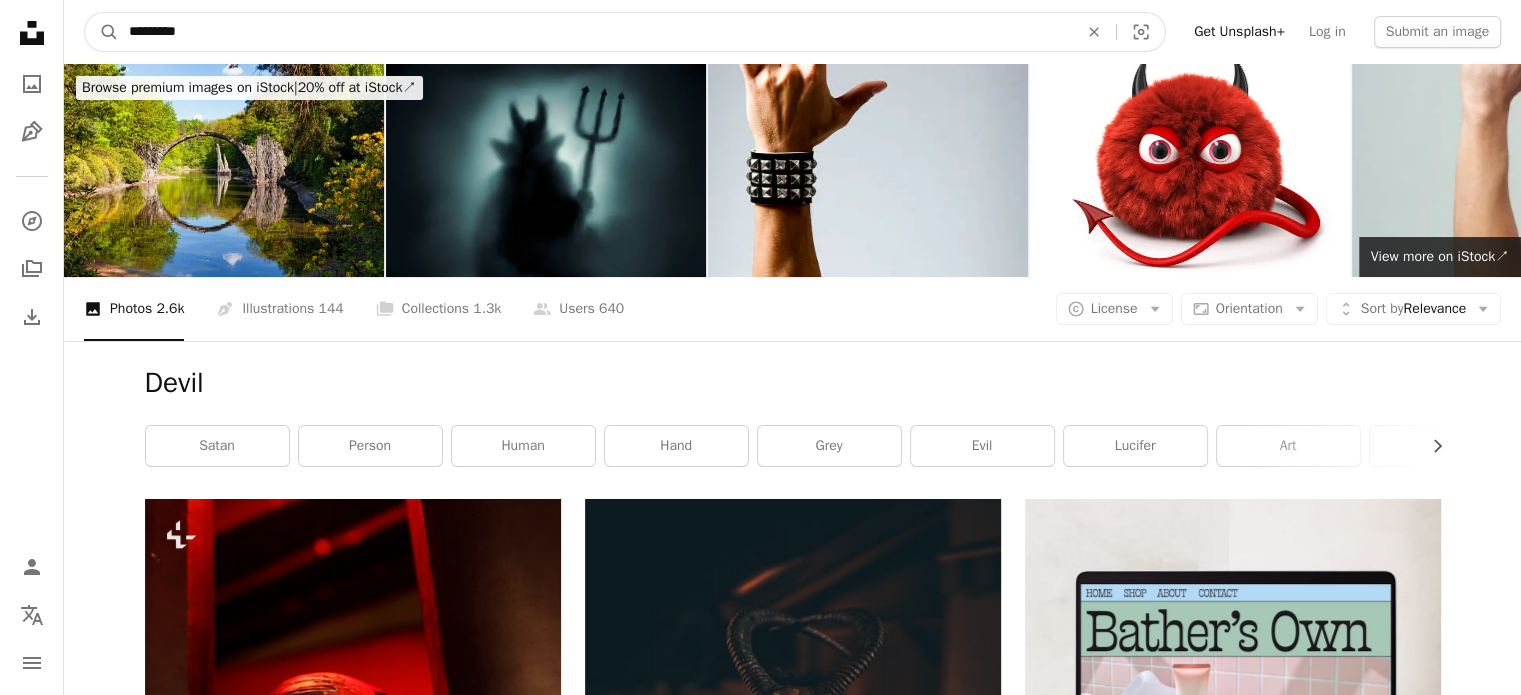 click on "A magnifying glass" at bounding box center (102, 32) 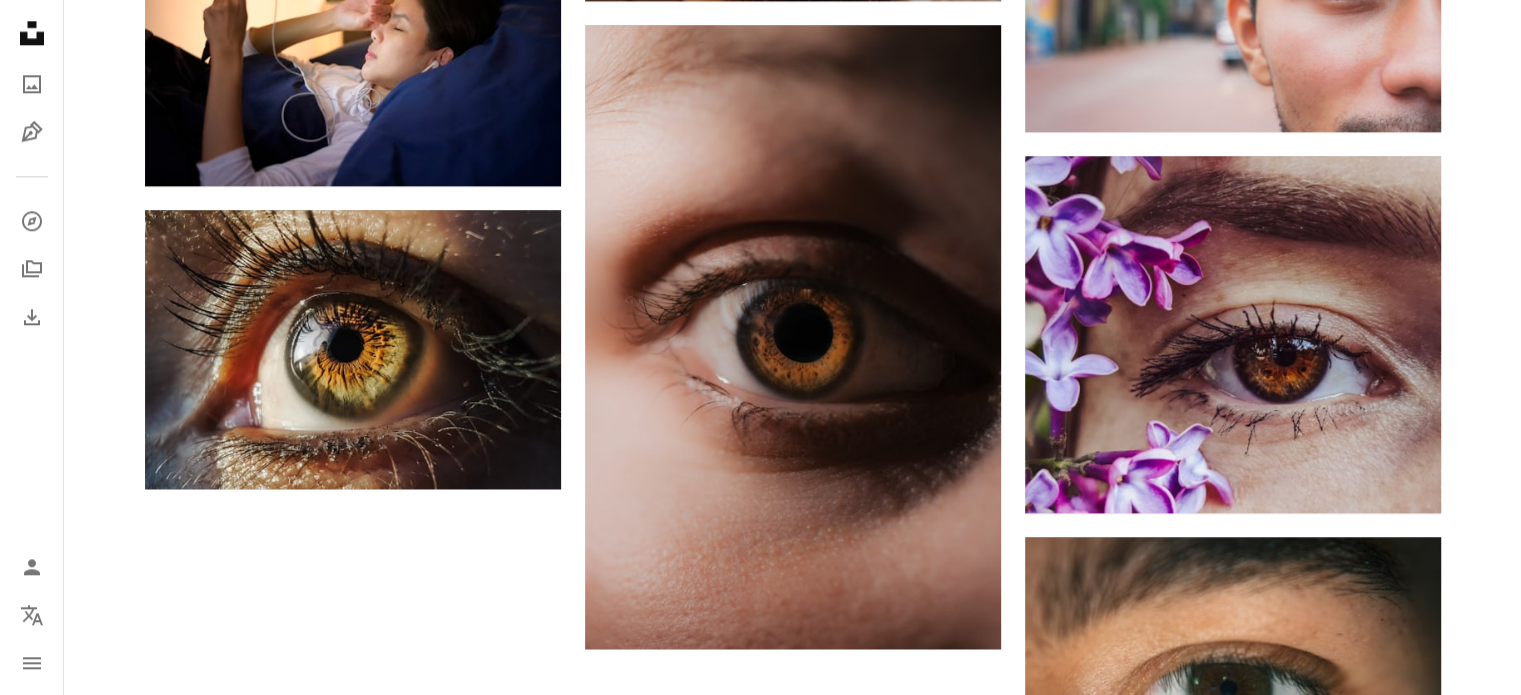 scroll, scrollTop: 2400, scrollLeft: 0, axis: vertical 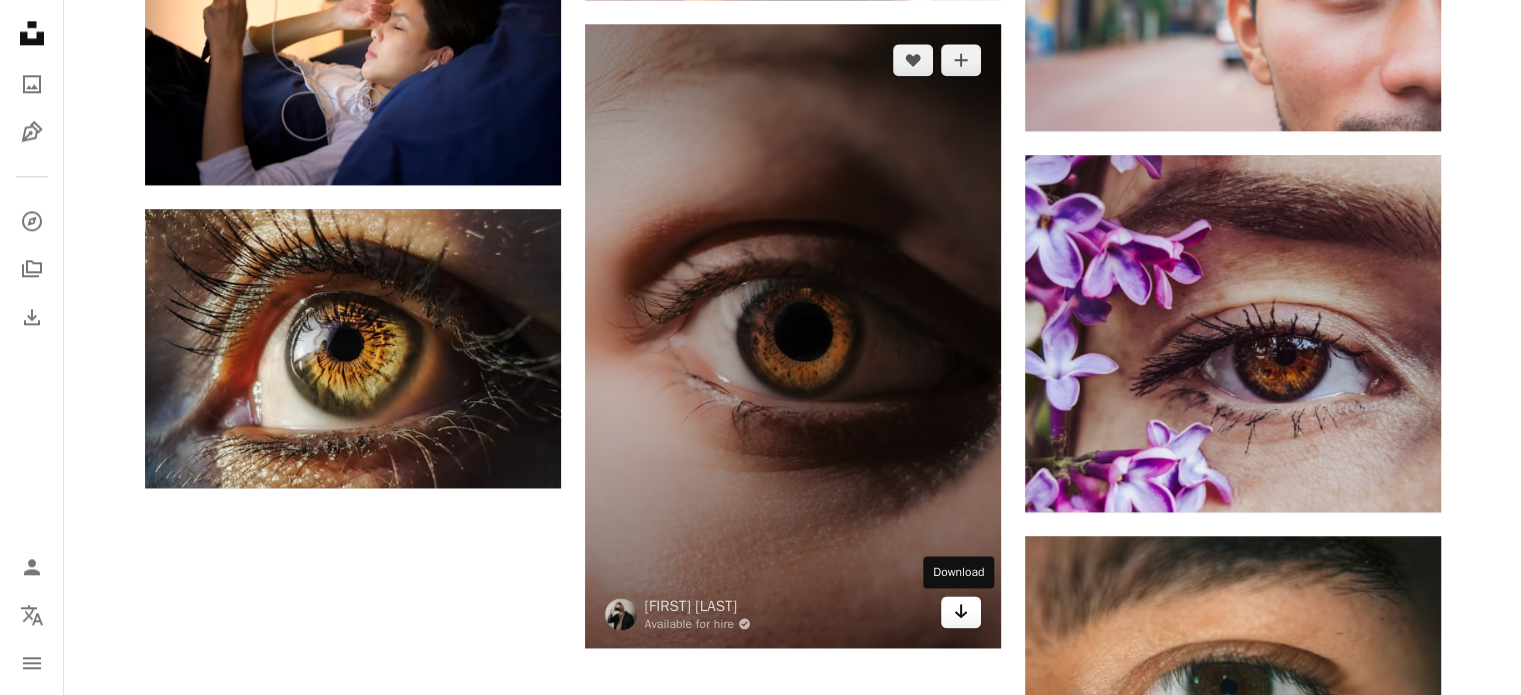 click on "Arrow pointing down" 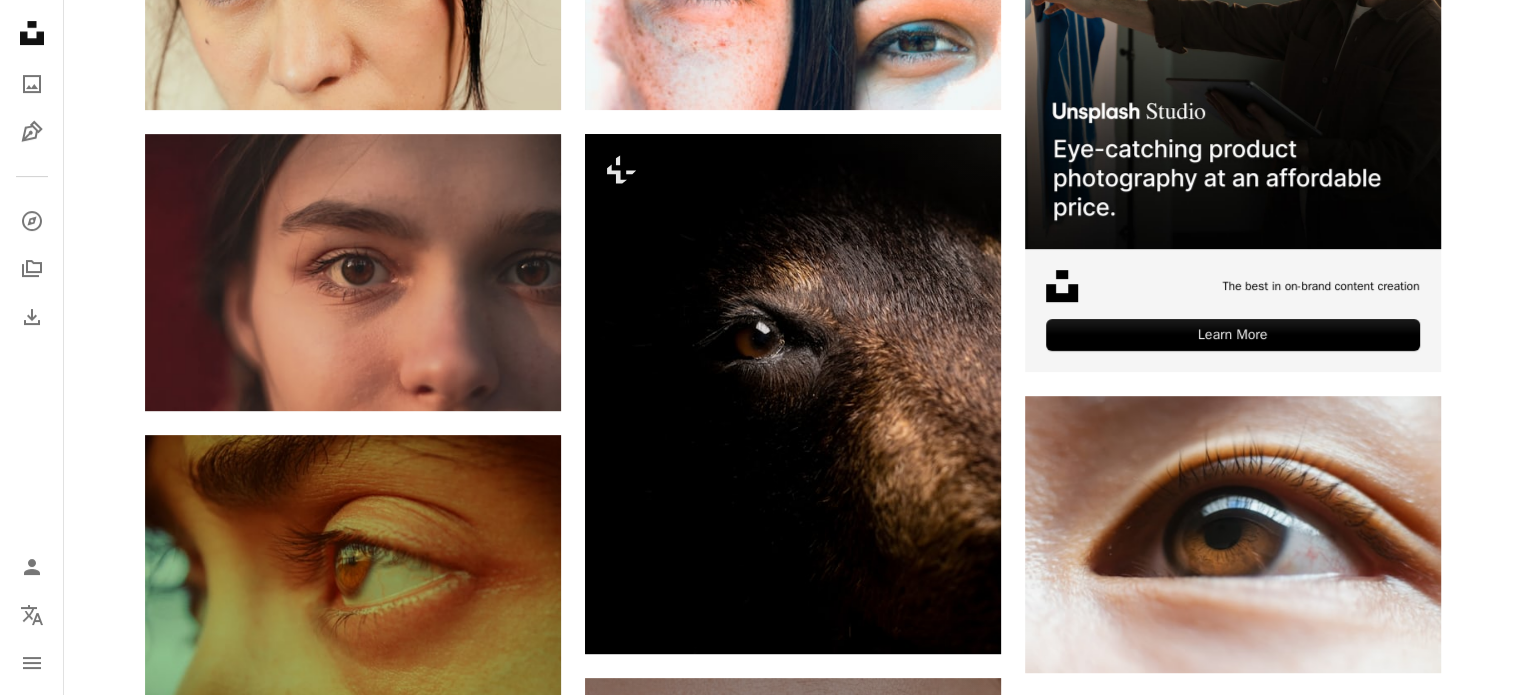 scroll, scrollTop: 0, scrollLeft: 0, axis: both 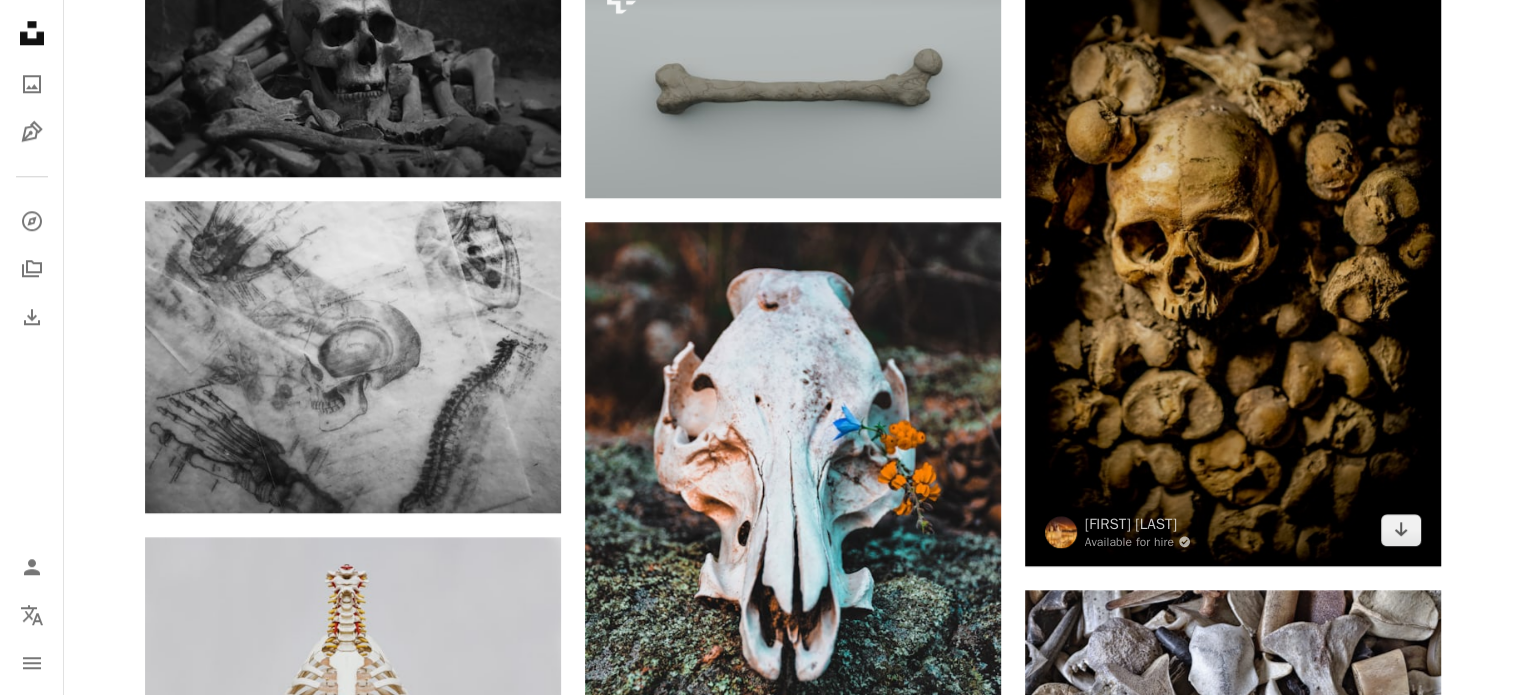 click at bounding box center (1233, 254) 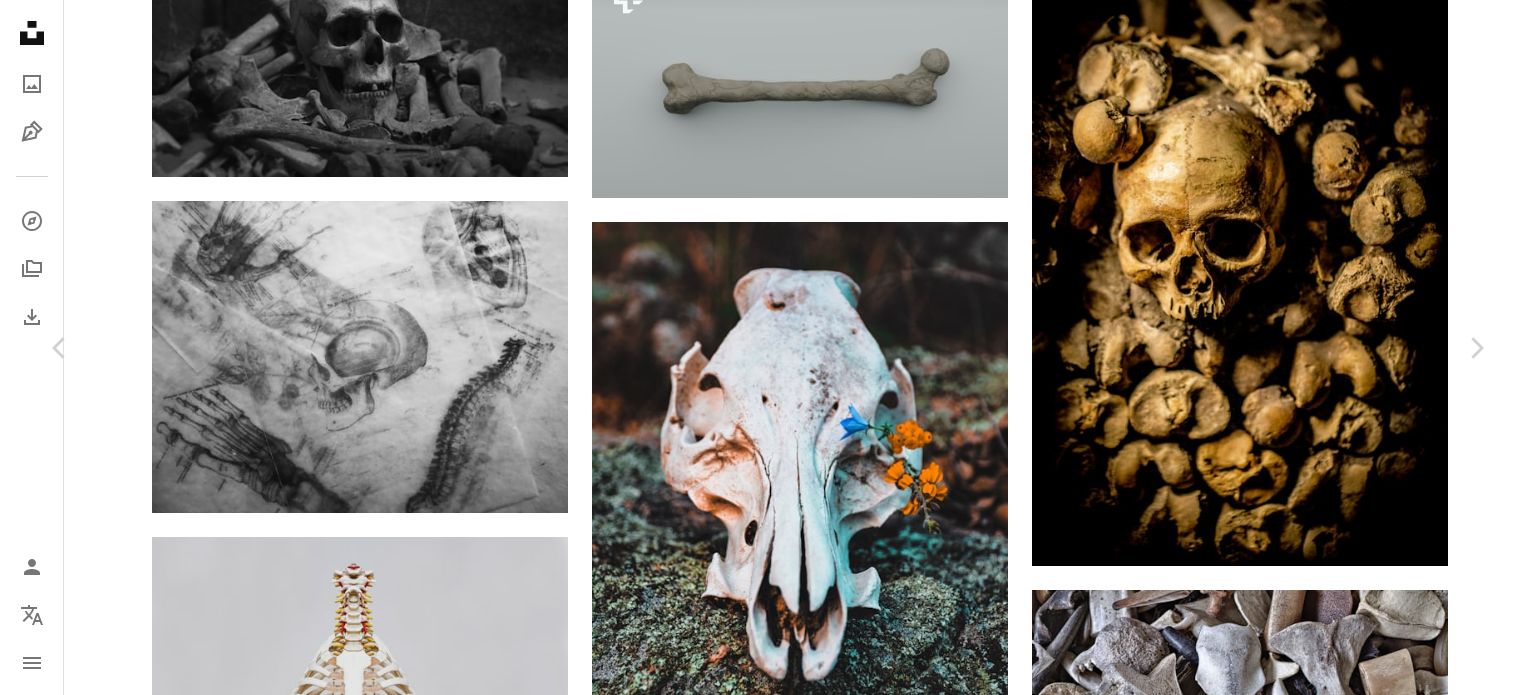 click on "An X shape Chevron left Chevron right [FIRST] [LAST] Available for hire A checkmark inside of a circle A heart A plus sign Download free Chevron down Zoom in Views 3,332,451 Downloads 28,981 A forward-right arrow Share Info icon Info More Actions the skull Calendar outlined Published on January [DAY], [YEAR] Camera SONY, ILCE-7RM2 Safety Free to use under the Unsplash License human rock skull old stones bone bones skull background food plant vegetable brown garlic produce catacombs of paris Backgrounds Browse premium related images on iStock | Save 20% with code UNSPLASH20 View more on iStock ↗ Related images A heart A plus sign [FIRST] [LAST] Available for hire A checkmark inside of a circle Arrow pointing down A heart A plus sign [FIRST] [LAST] Available for hire A checkmark inside of a circle Arrow pointing down A heart A plus sign [FIRST] [LAST] Available for hire A checkmark inside of a circle For" at bounding box center [768, 2765] 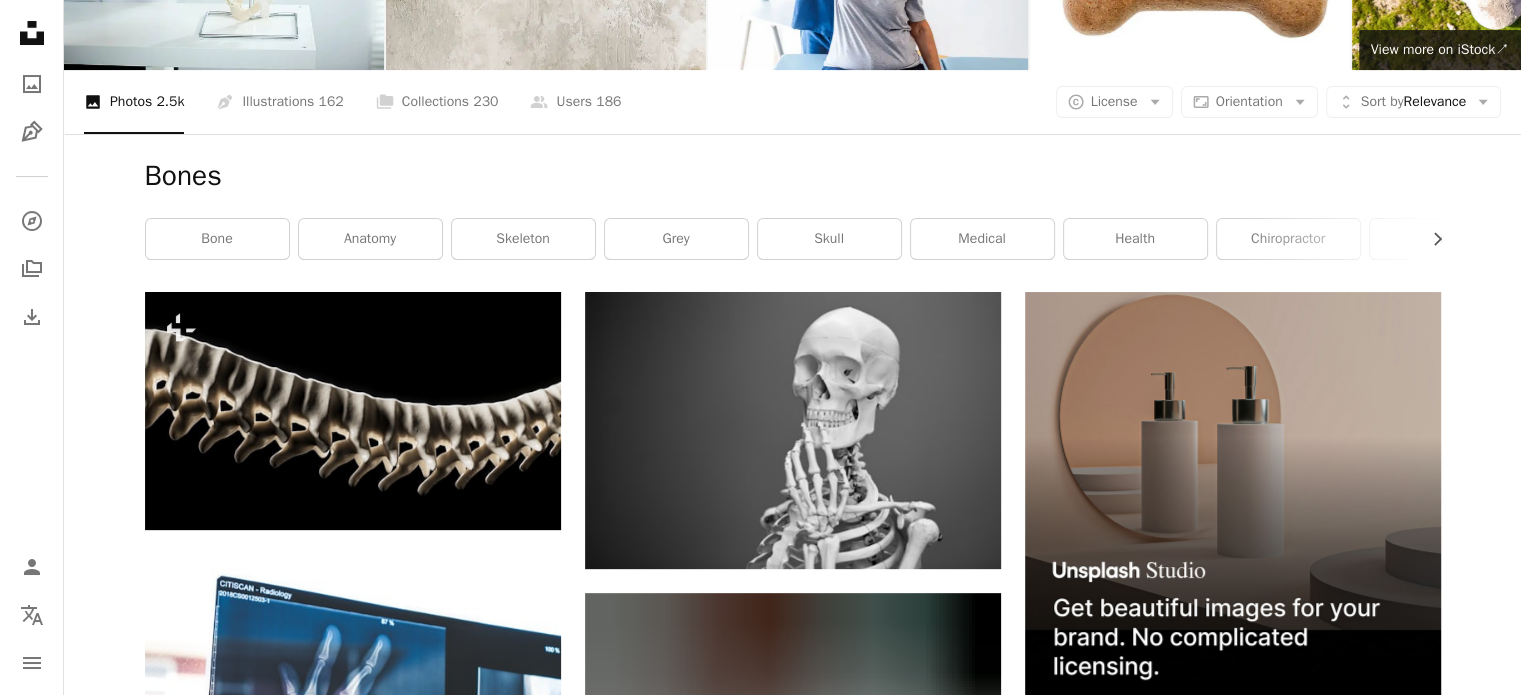 scroll, scrollTop: 0, scrollLeft: 0, axis: both 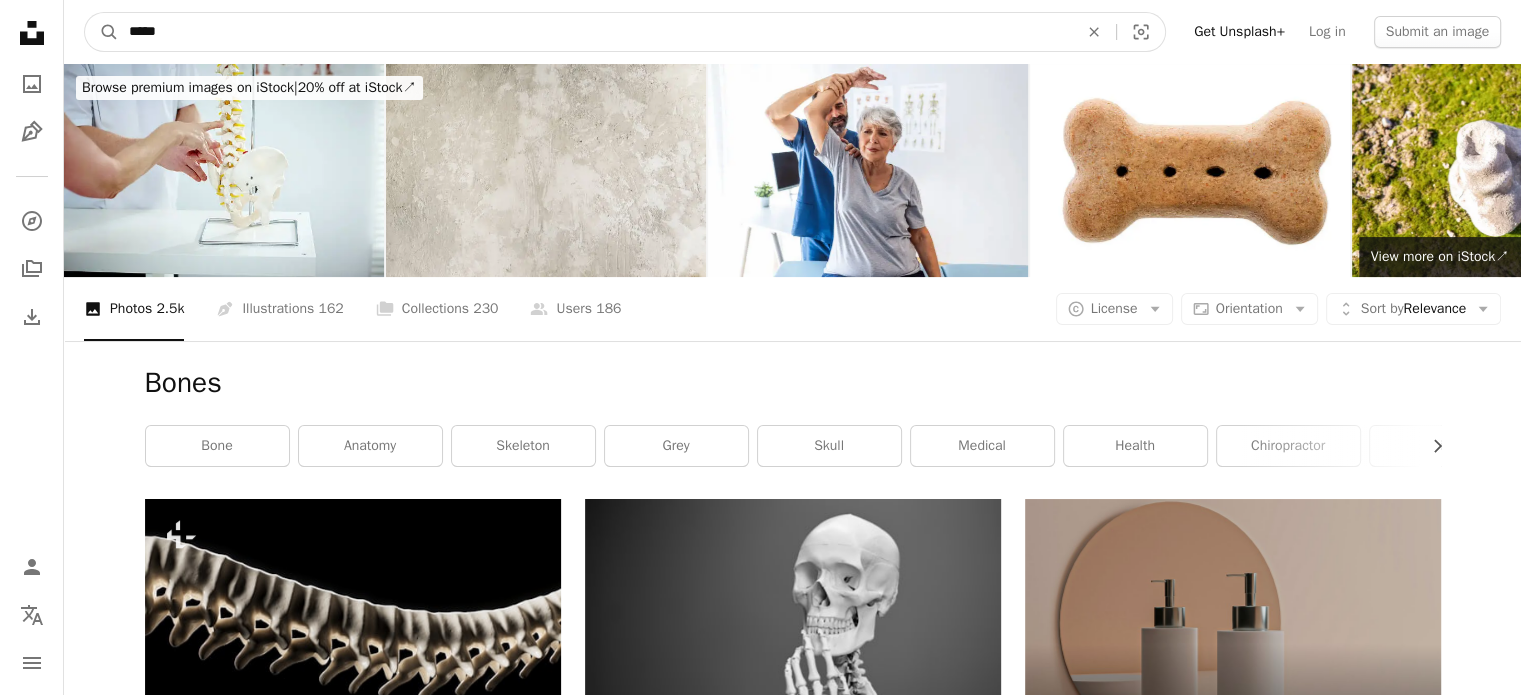 drag, startPoint x: 262, startPoint y: 16, endPoint x: 67, endPoint y: 6, distance: 195.25624 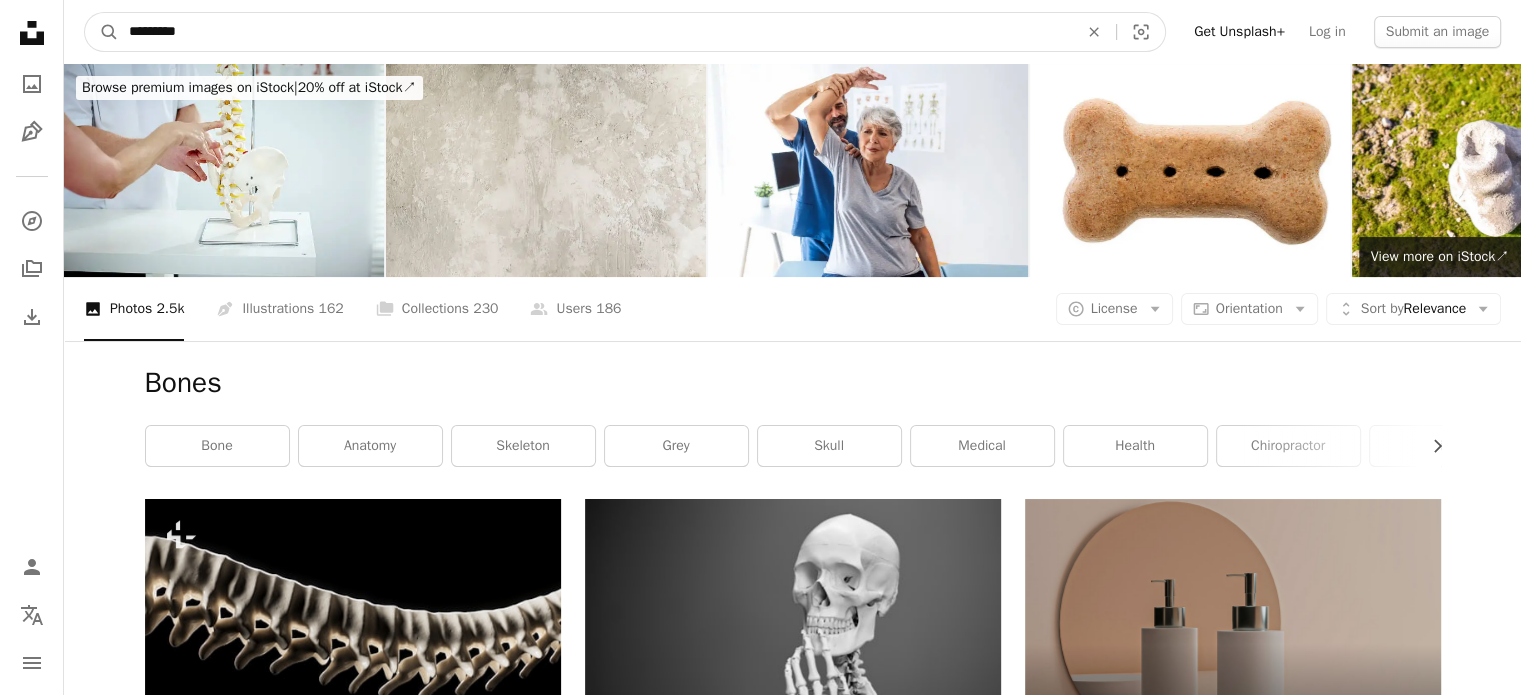 type on "*********" 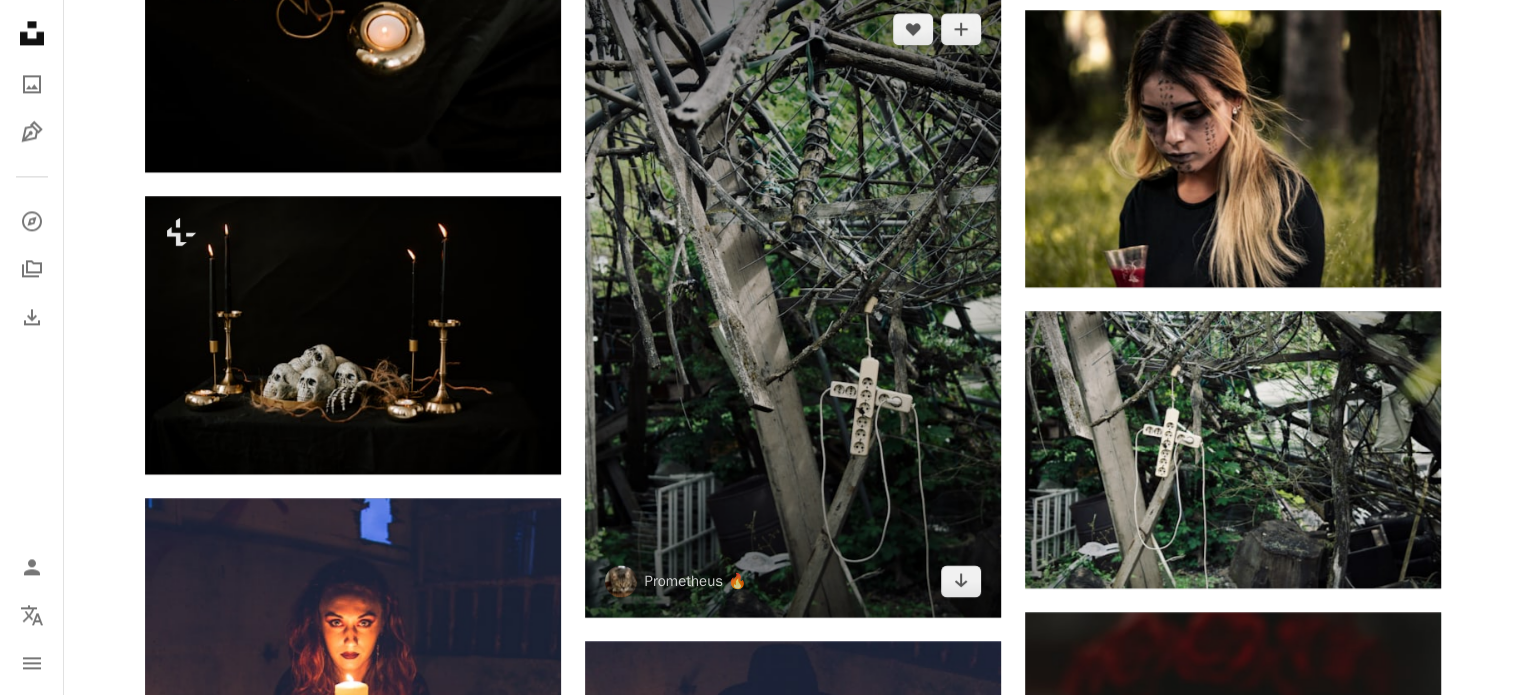 scroll, scrollTop: 2933, scrollLeft: 0, axis: vertical 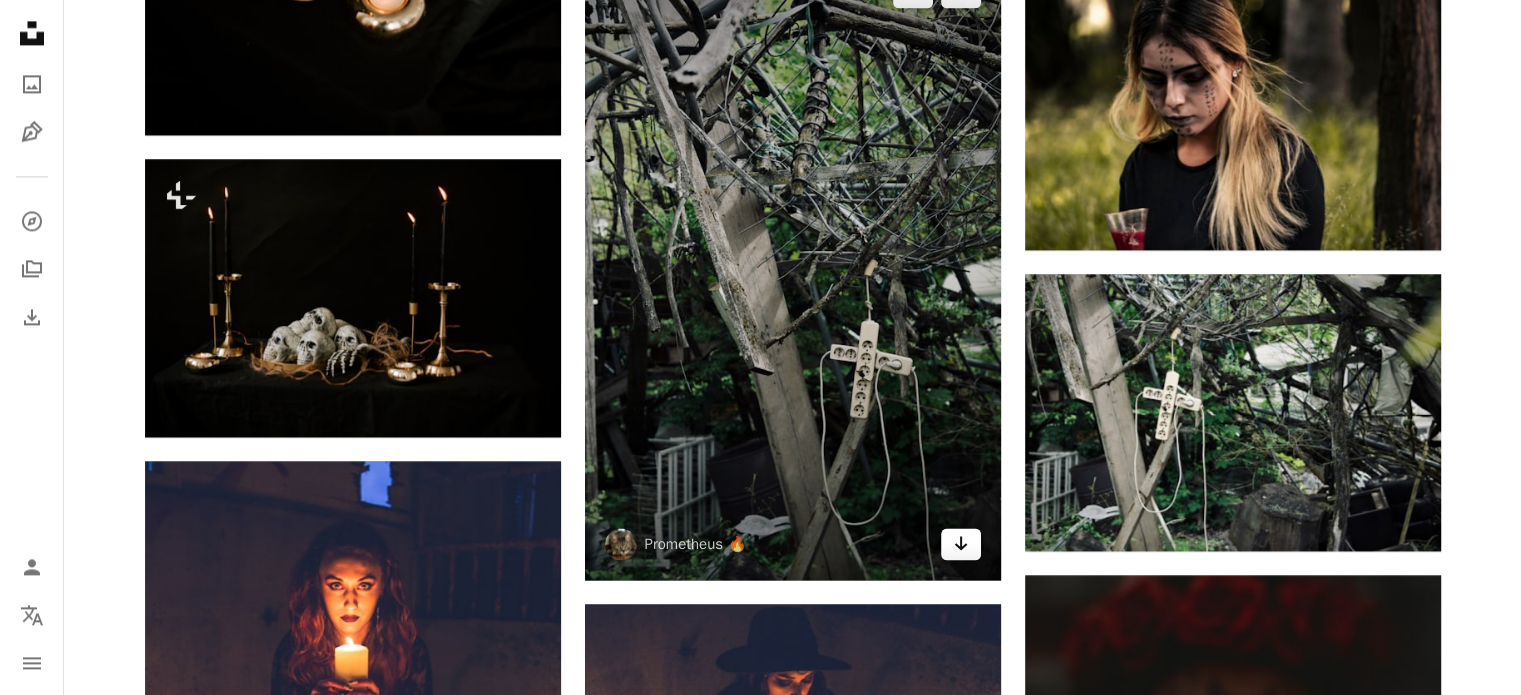 click on "Arrow pointing down" at bounding box center (961, 544) 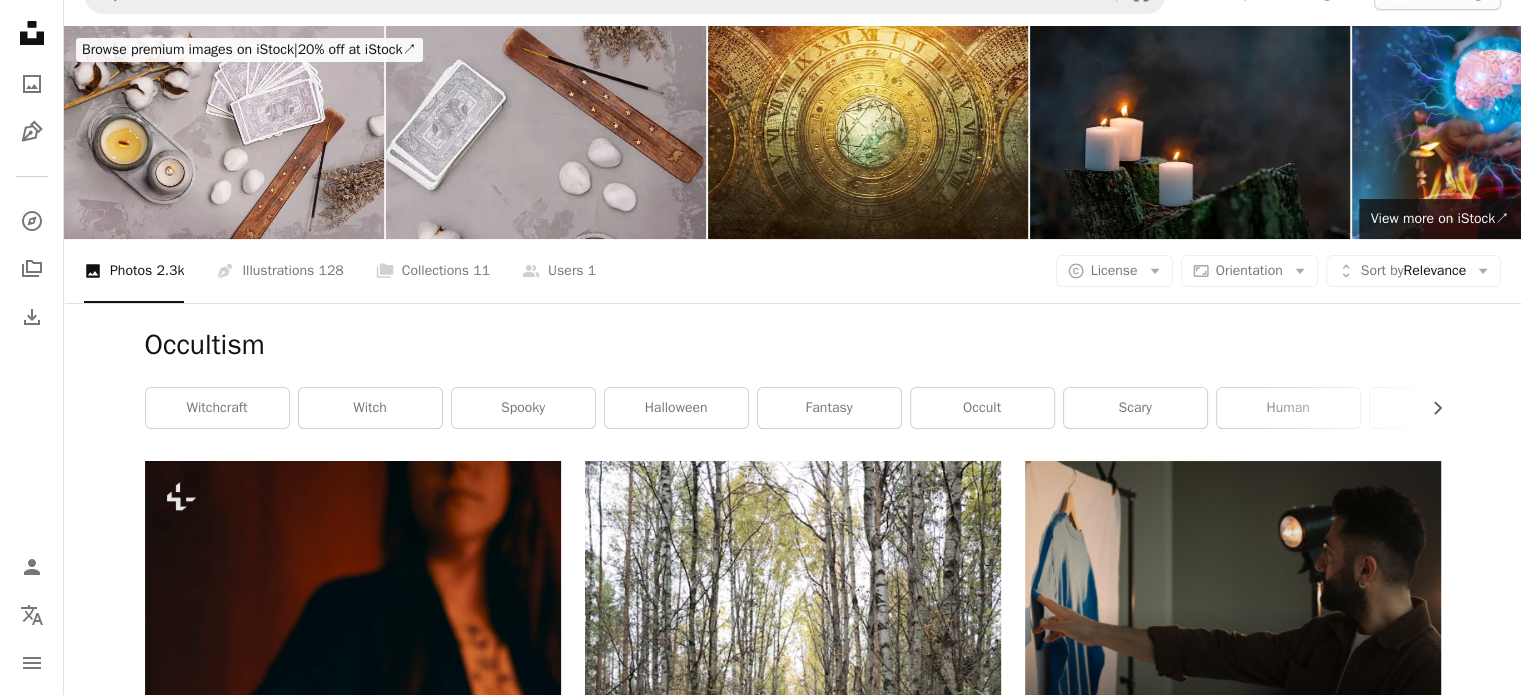scroll, scrollTop: 0, scrollLeft: 0, axis: both 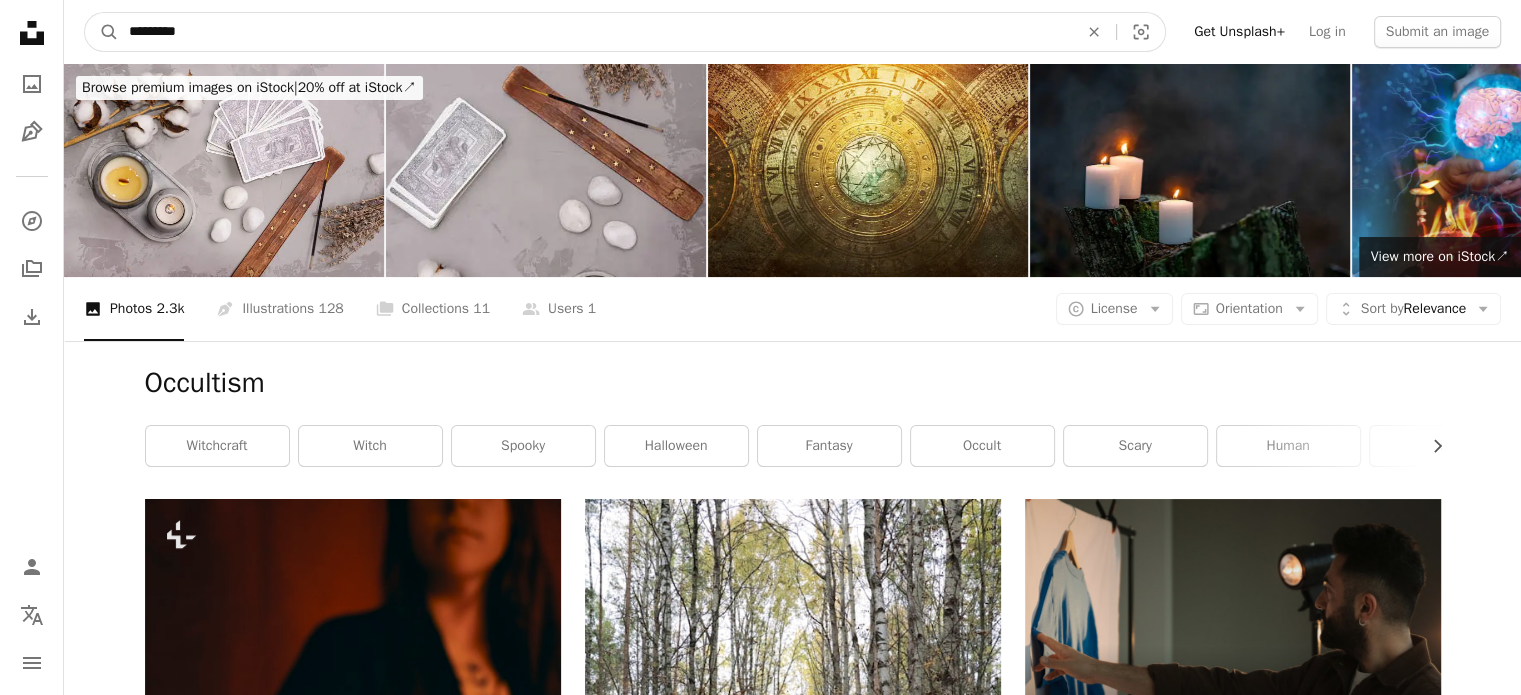 drag, startPoint x: 432, startPoint y: 47, endPoint x: 132, endPoint y: 31, distance: 300.42636 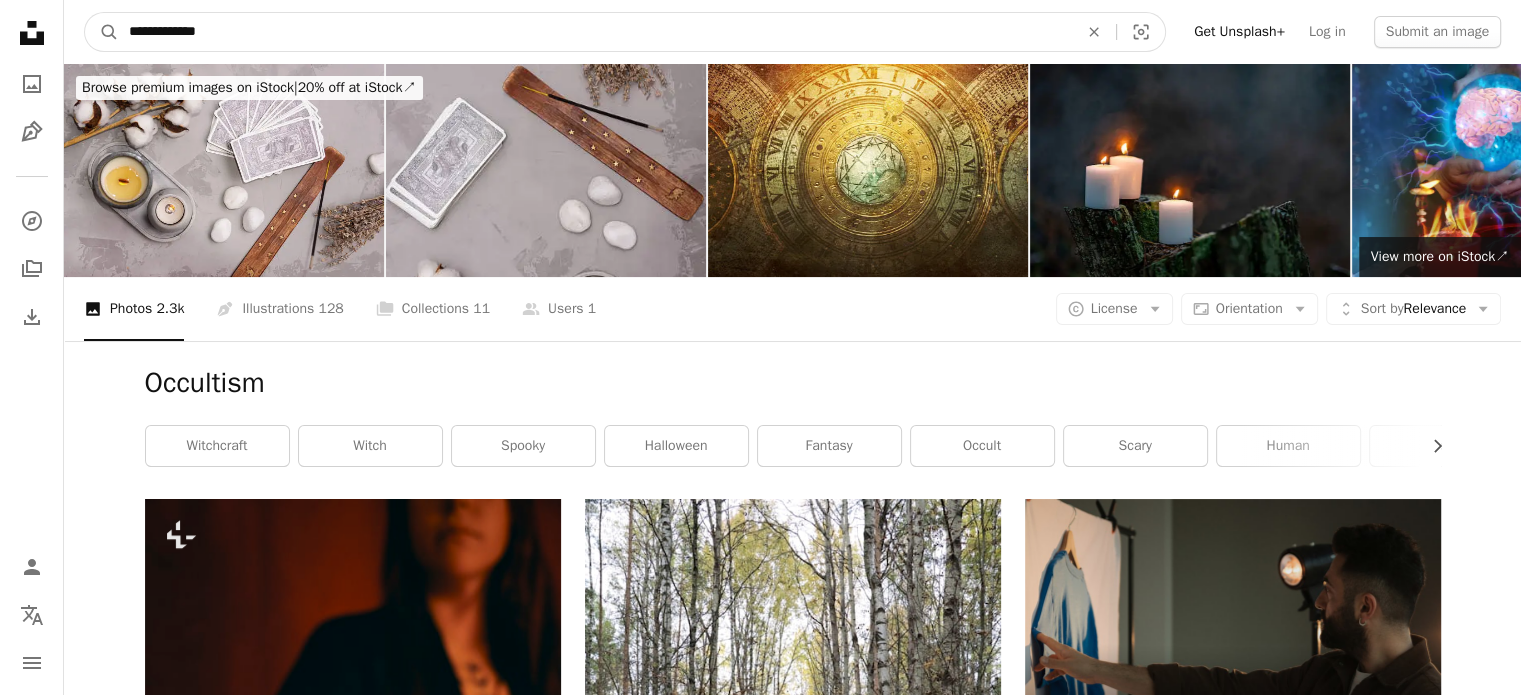 type on "**********" 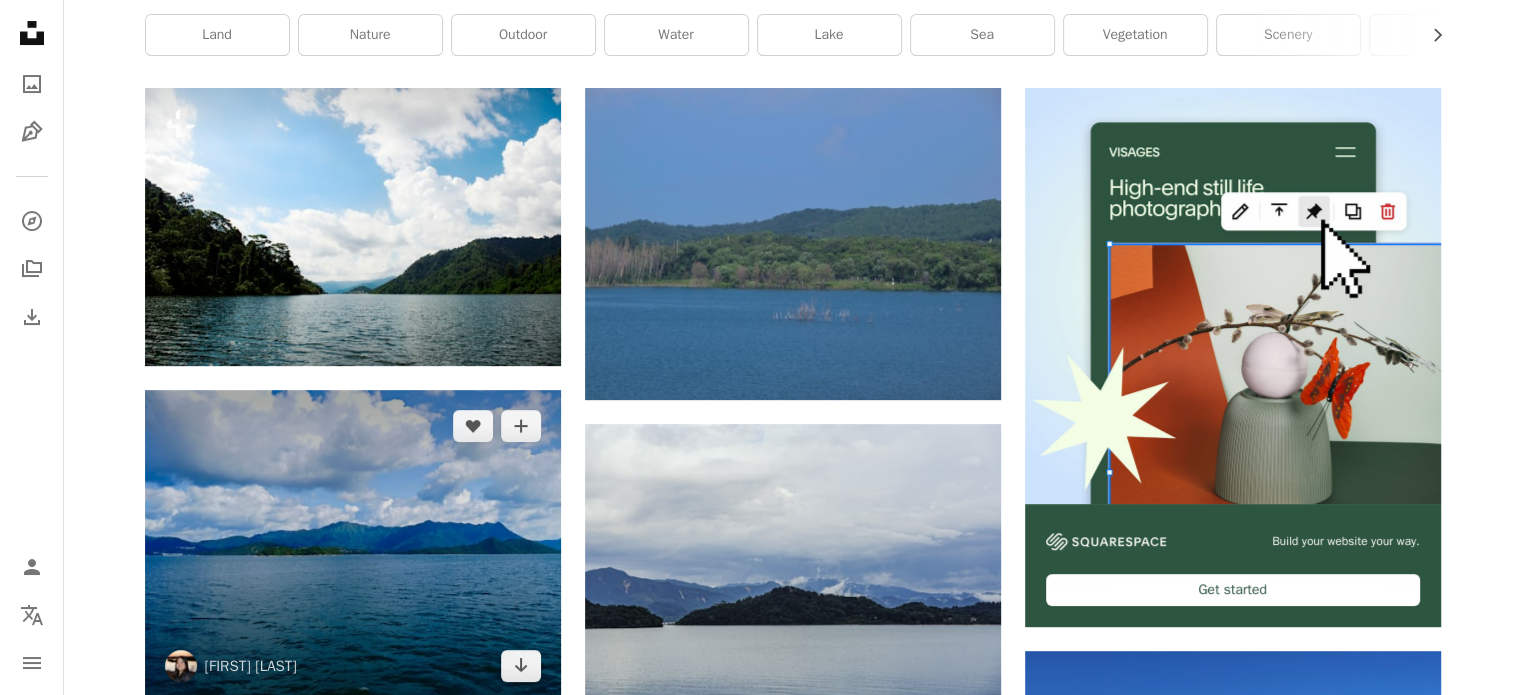 scroll, scrollTop: 533, scrollLeft: 0, axis: vertical 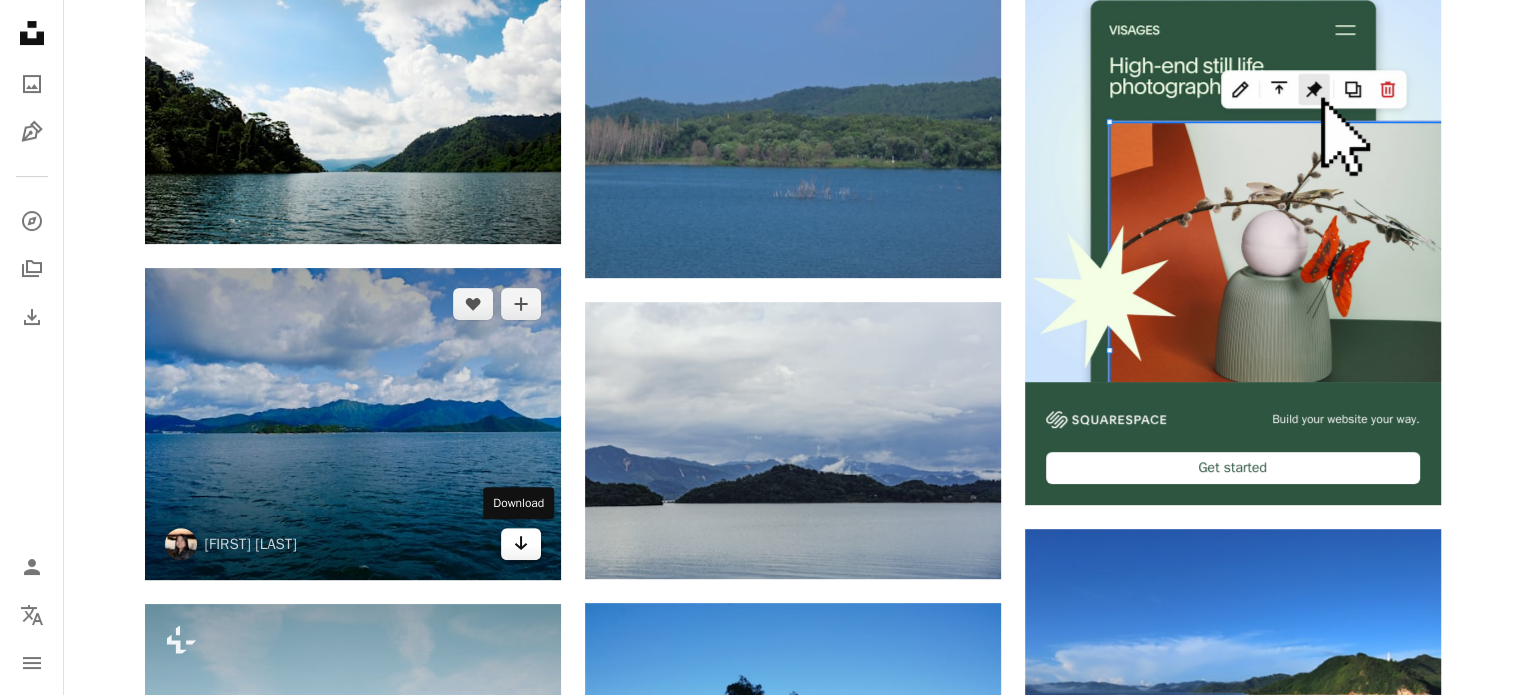 click on "Arrow pointing down" 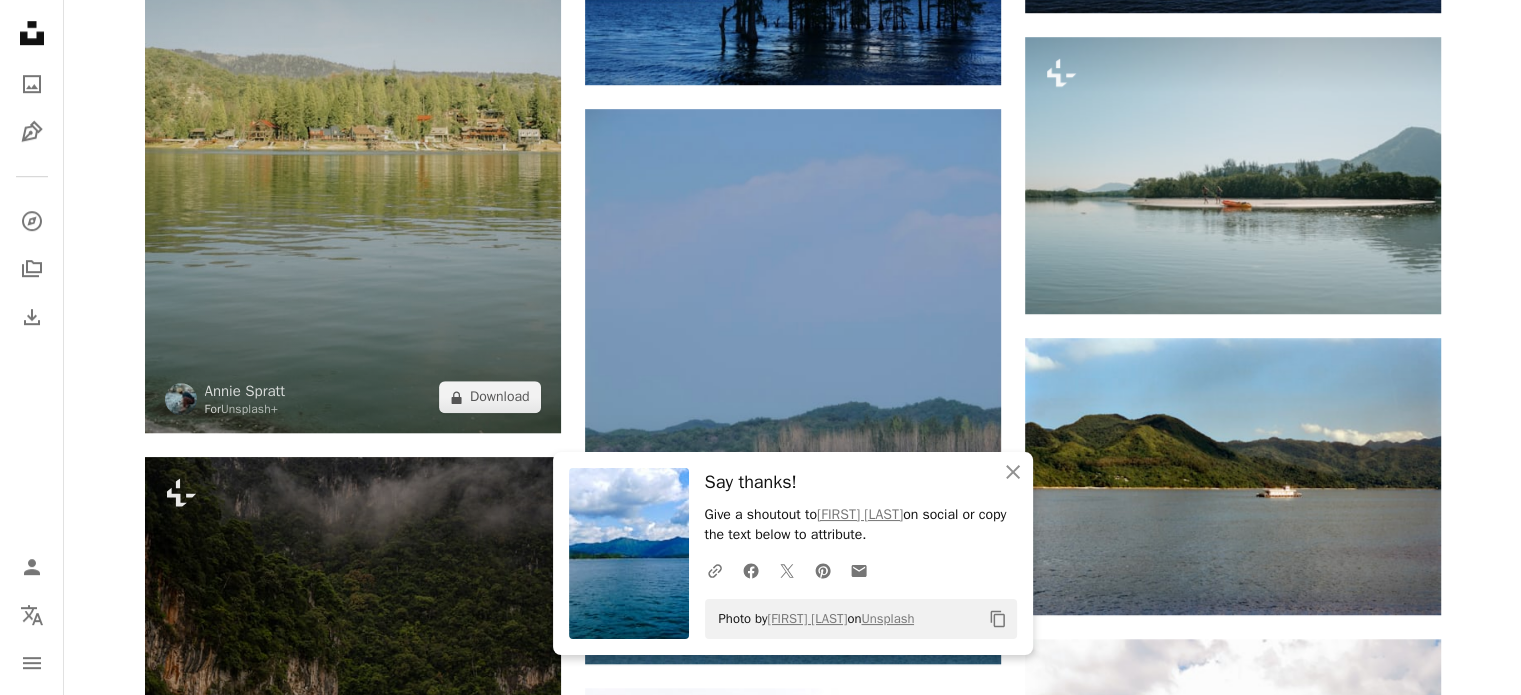 scroll, scrollTop: 1333, scrollLeft: 0, axis: vertical 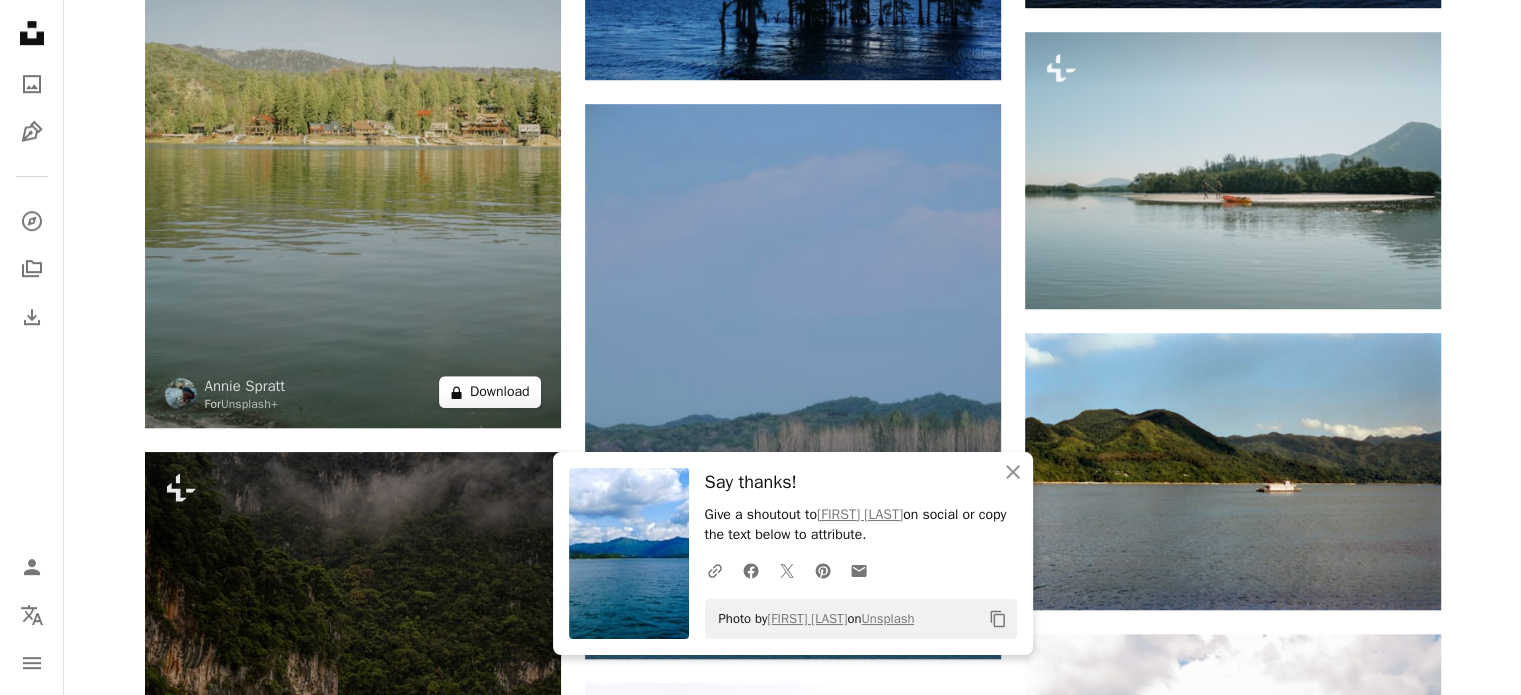 click on "A lock Download" at bounding box center (490, 392) 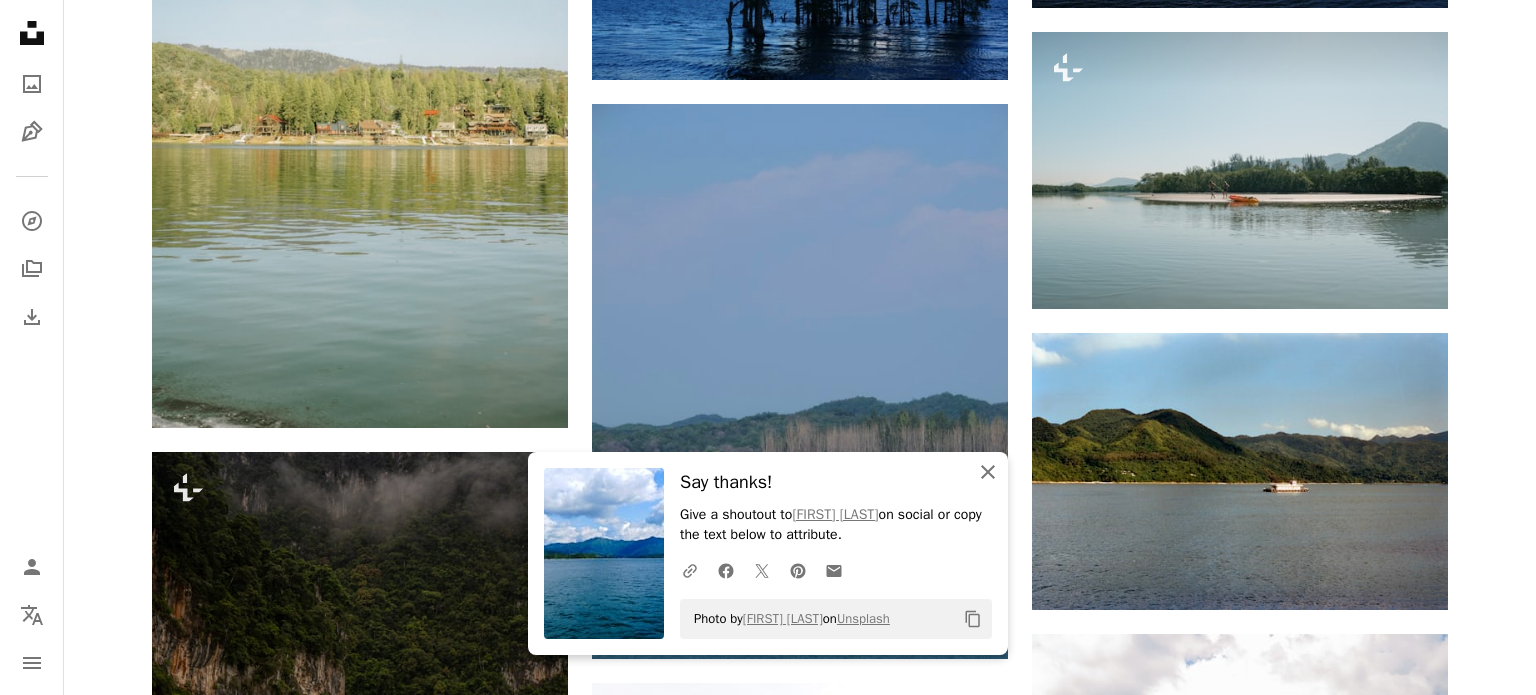 click on "An X shape Close" at bounding box center [988, 472] 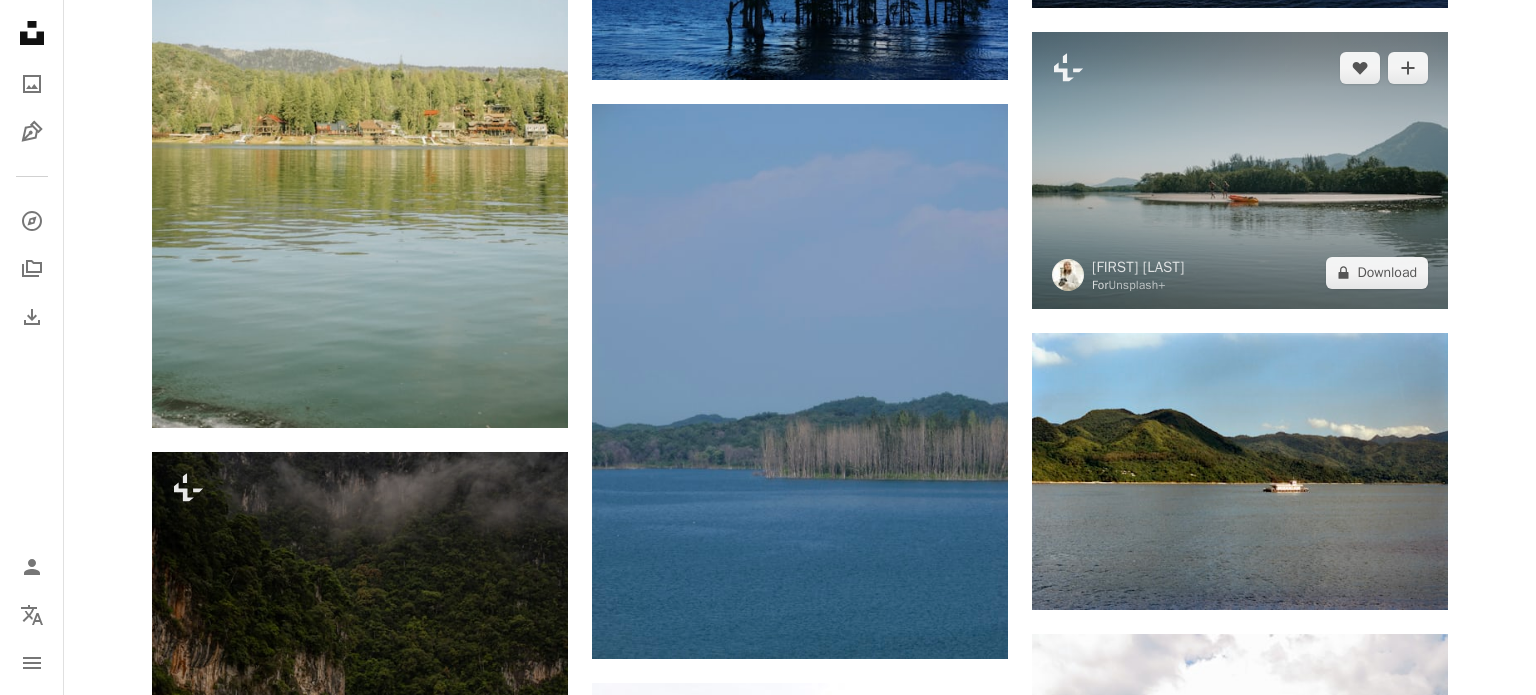 click on "An X shape Premium, ready to use images. Get unlimited access. A plus sign Members-only content added monthly A plus sign Unlimited royalty-free downloads A plus sign Illustrations  New A plus sign Enhanced legal protections yearly 65%  off monthly $20   $7 CAD per month * Get  Unsplash+ * When paid annually, billed upfront  $84 Taxes where applicable. Renews automatically. Cancel anytime." at bounding box center [768, 3995] 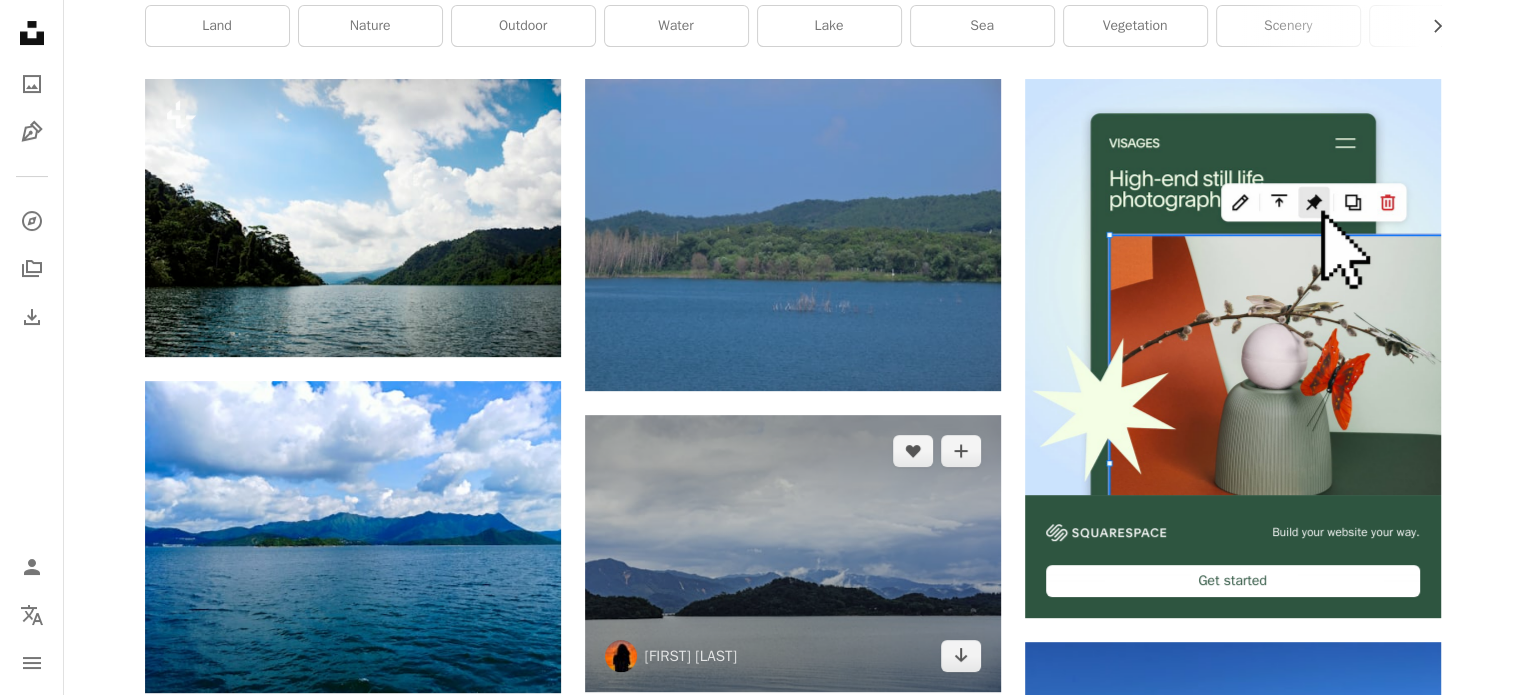 scroll, scrollTop: 533, scrollLeft: 0, axis: vertical 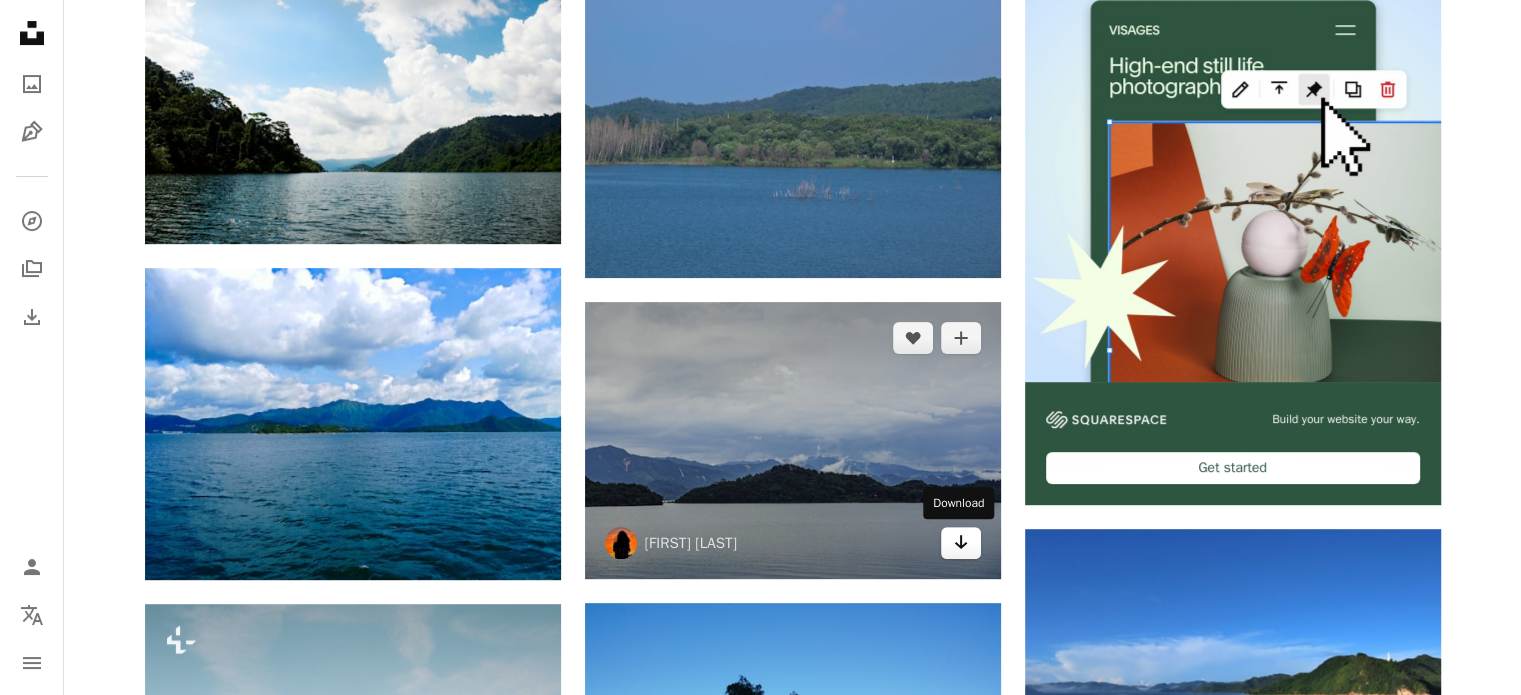 click on "Arrow pointing down" at bounding box center (961, 543) 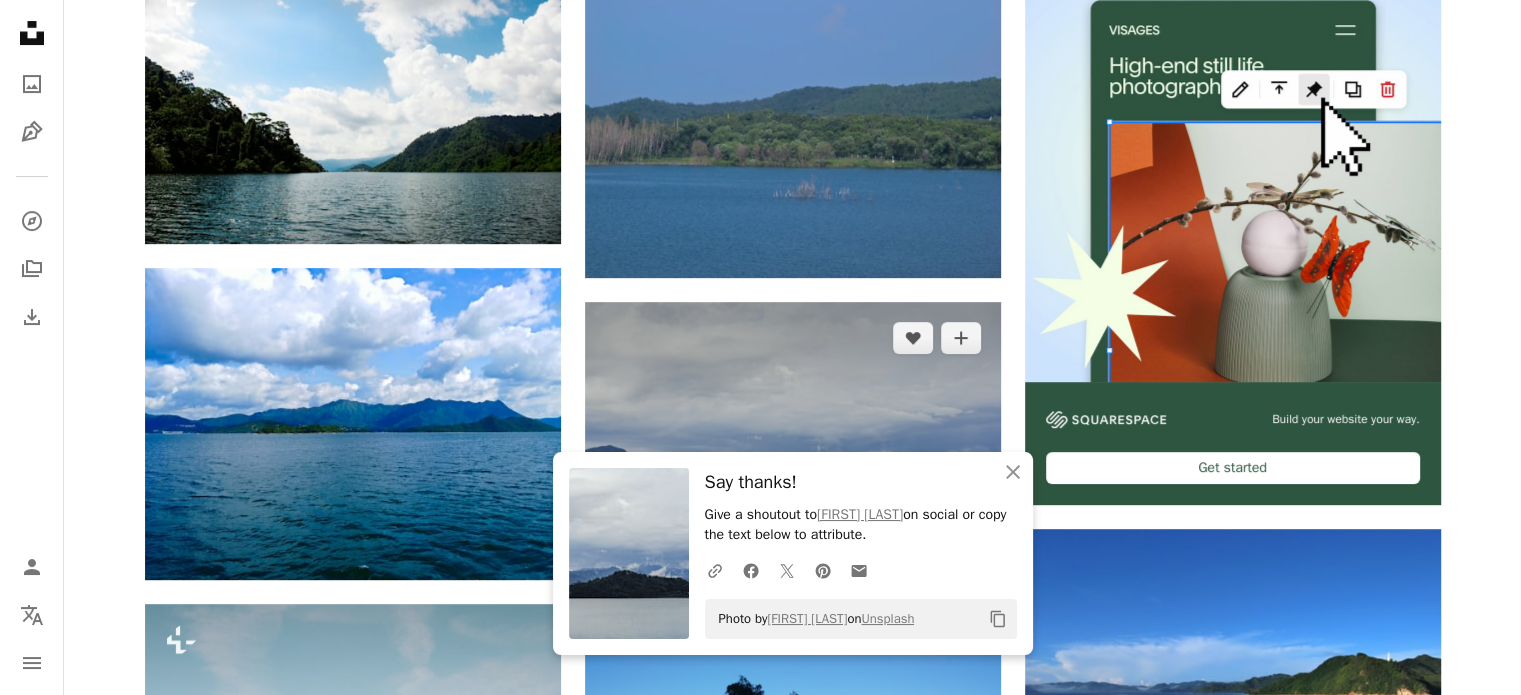 click at bounding box center [793, 440] 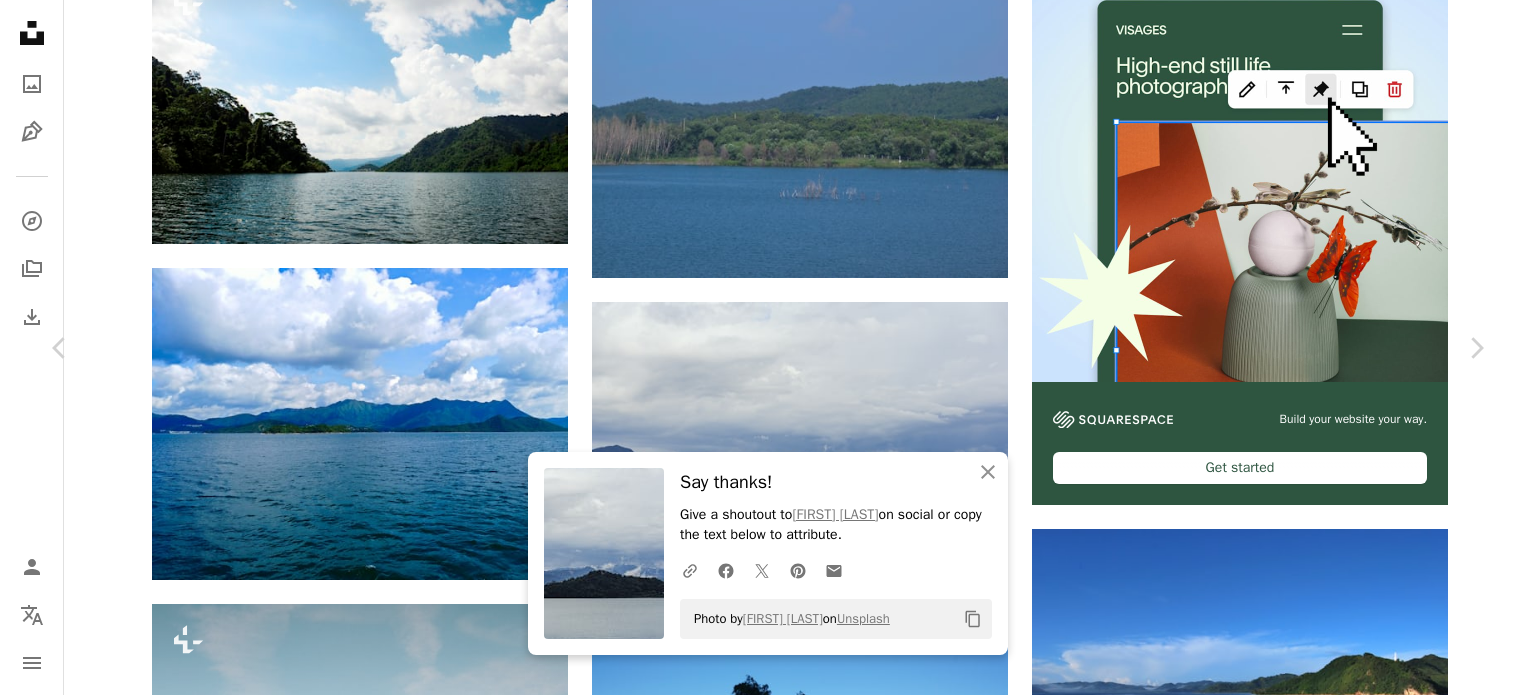 click on "[FIRST] [LAST]" at bounding box center (768, 4795) 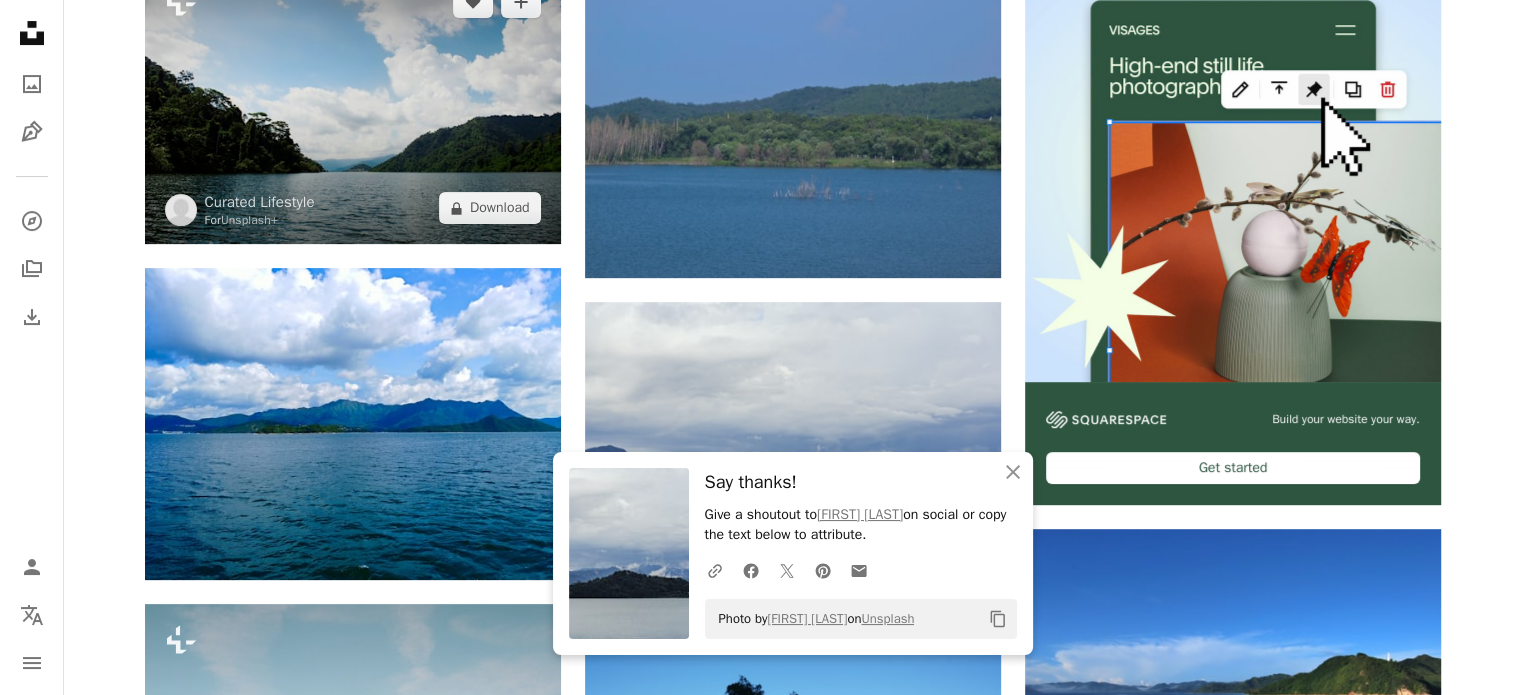 scroll, scrollTop: 0, scrollLeft: 0, axis: both 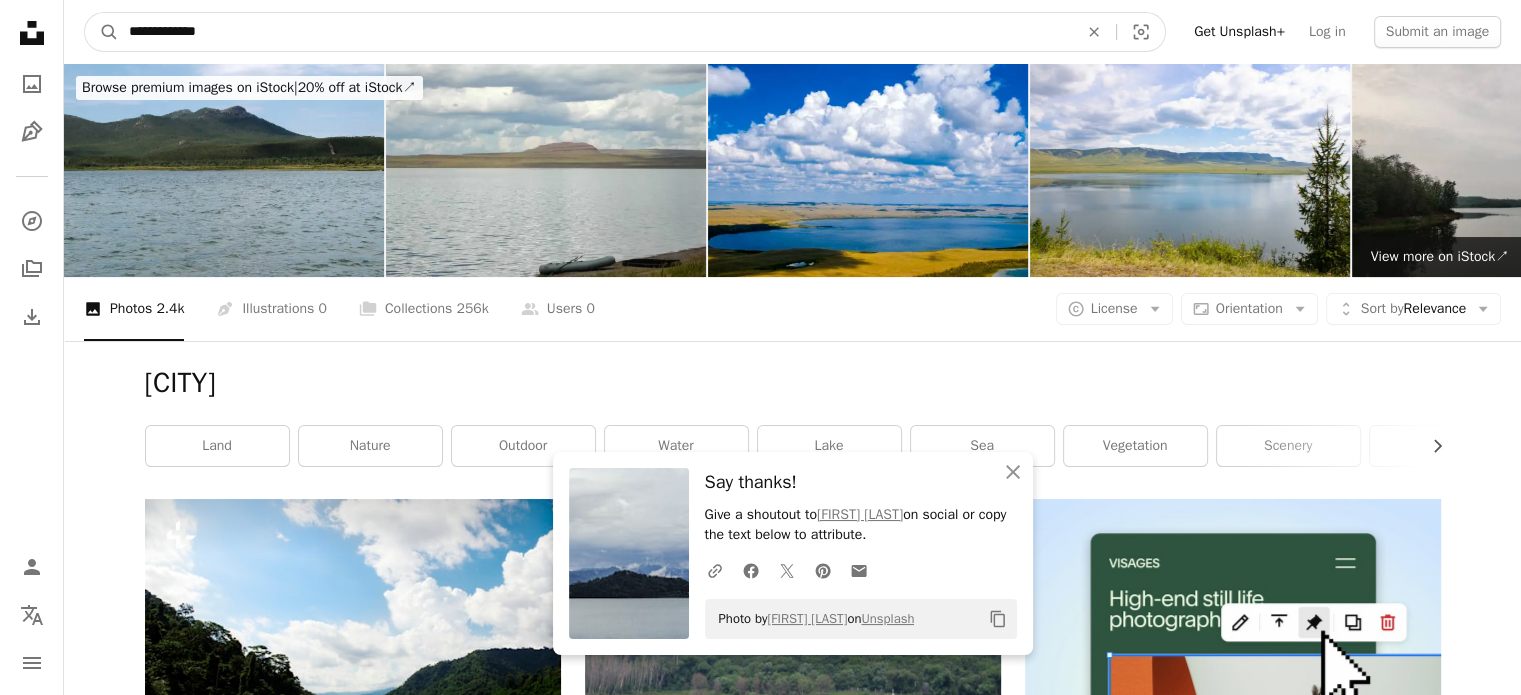 drag, startPoint x: 338, startPoint y: 23, endPoint x: 0, endPoint y: -4, distance: 339.0767 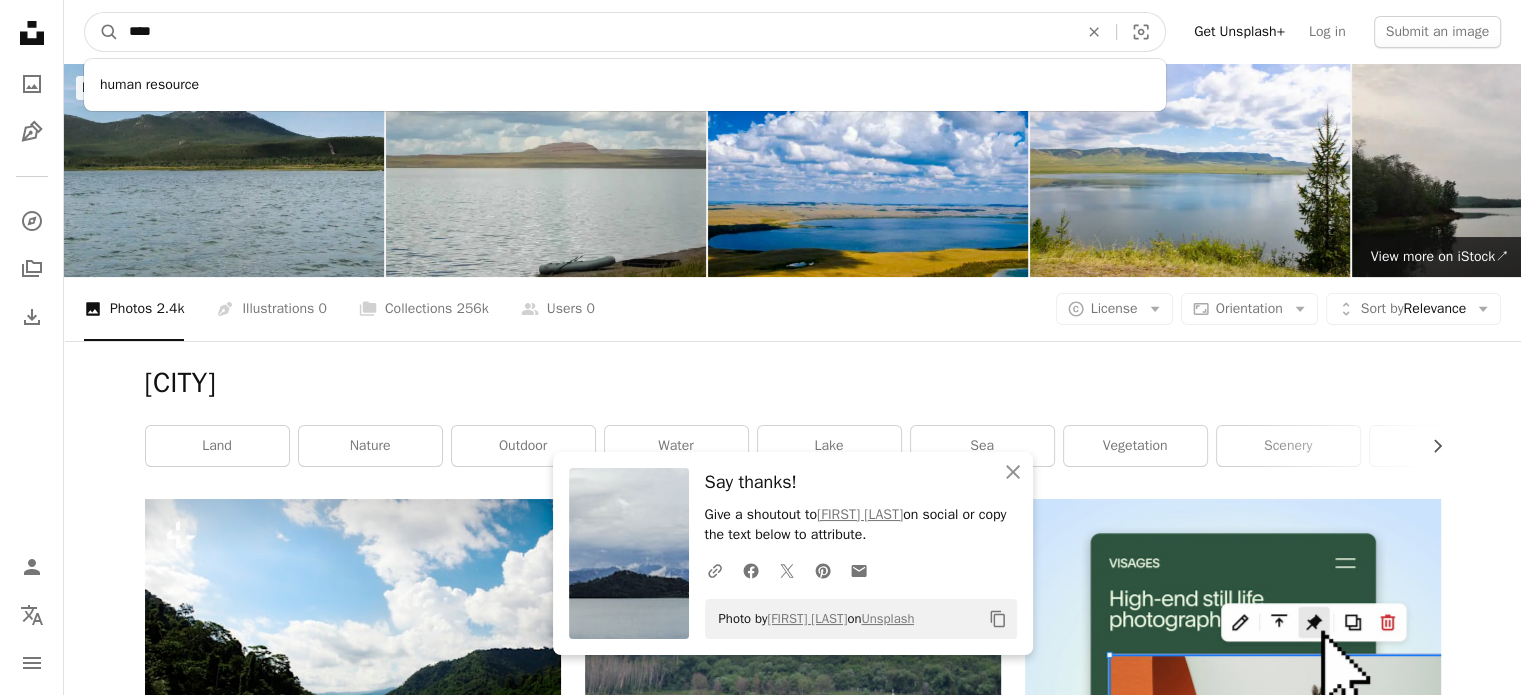 type on "***" 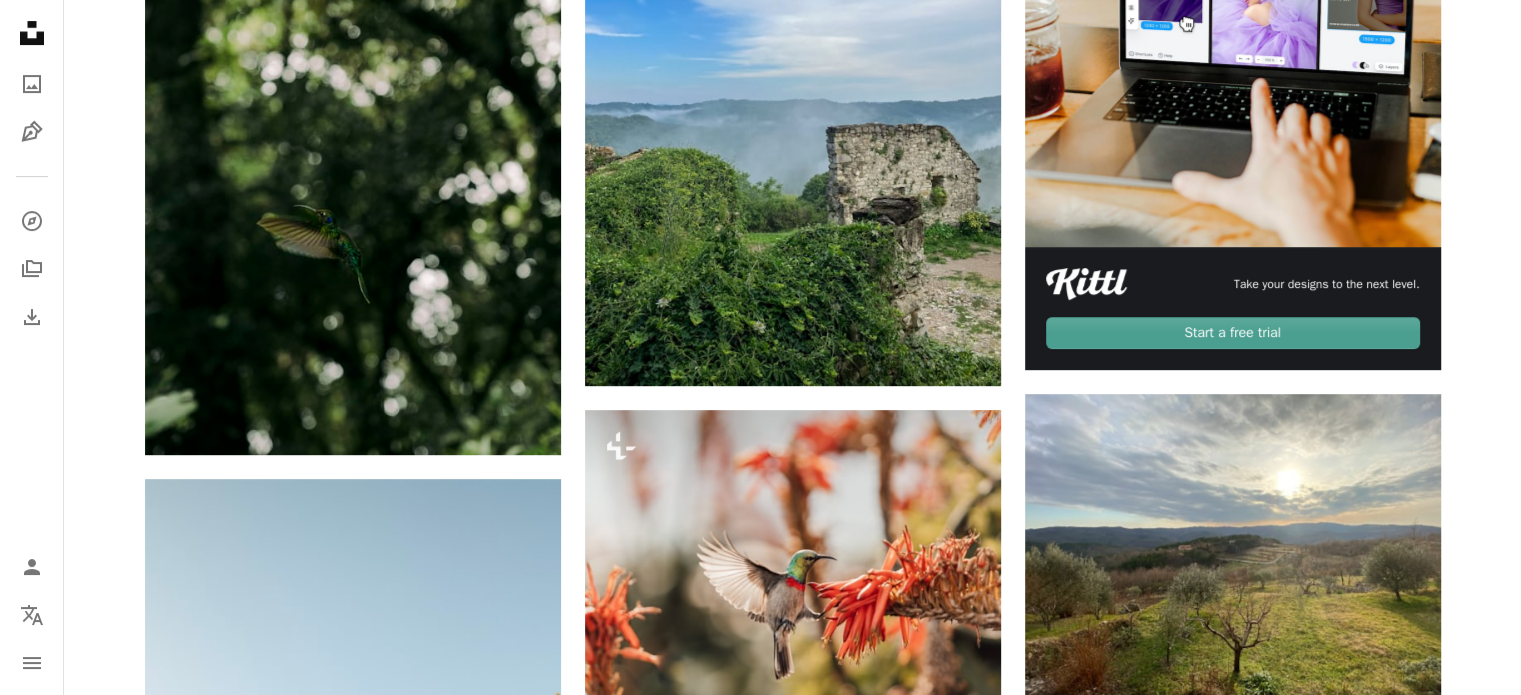 scroll, scrollTop: 0, scrollLeft: 0, axis: both 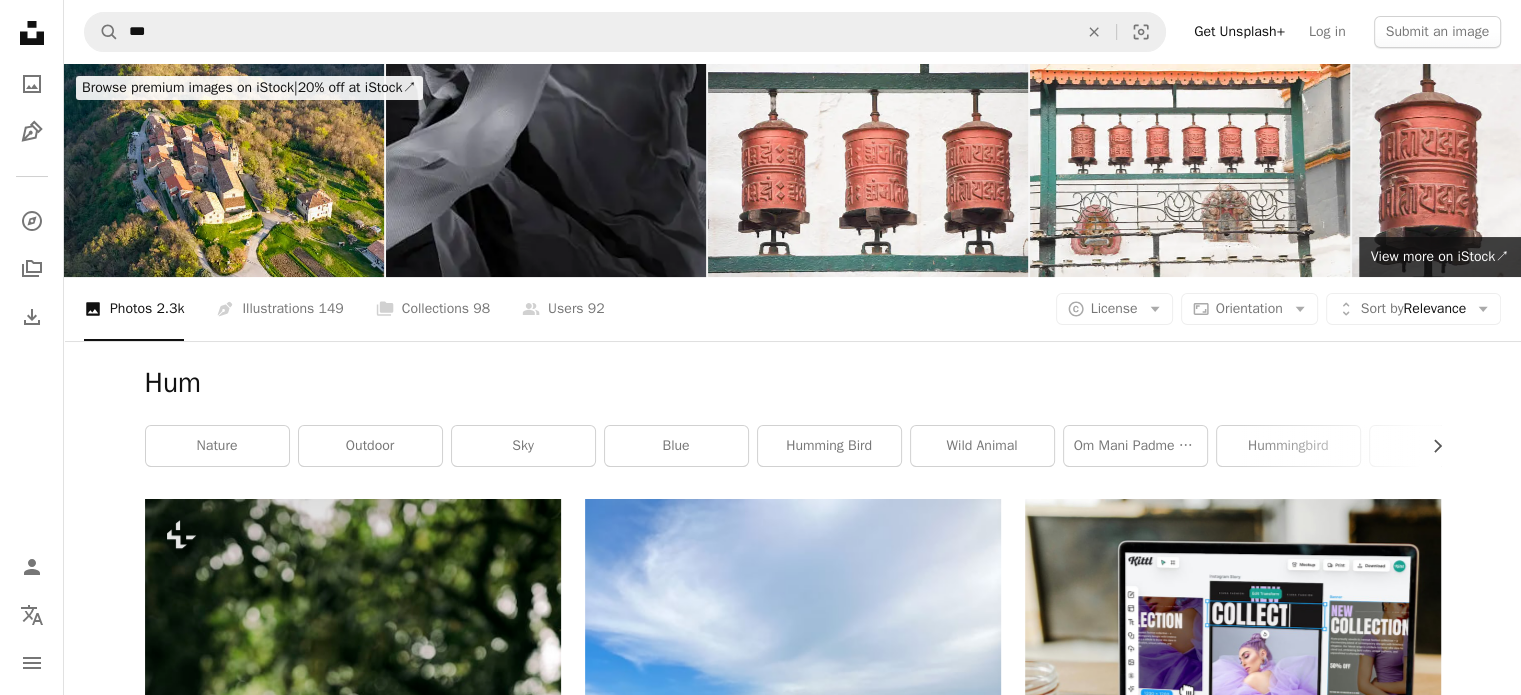 drag, startPoint x: 392, startPoint y: 3, endPoint x: 89, endPoint y: -21, distance: 303.949 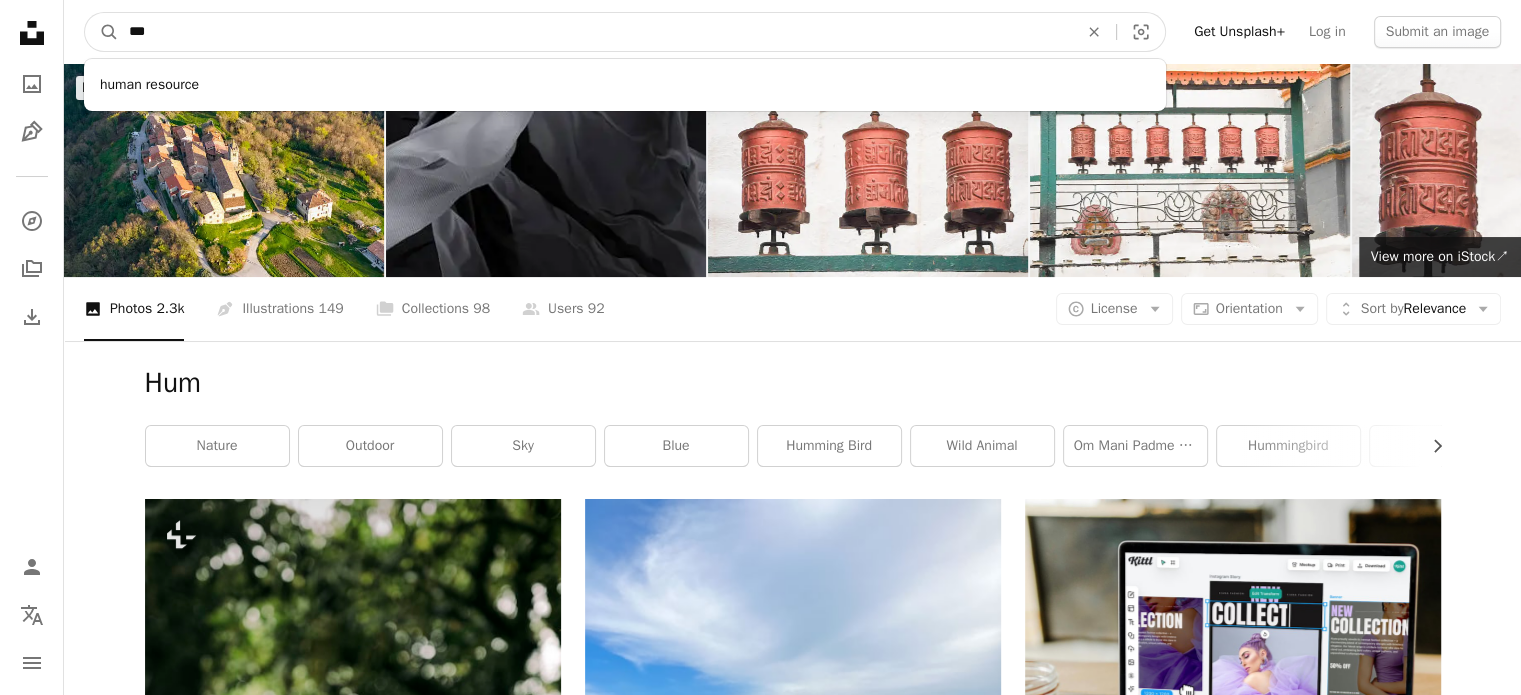 drag, startPoint x: 222, startPoint y: 49, endPoint x: 70, endPoint y: 19, distance: 154.93224 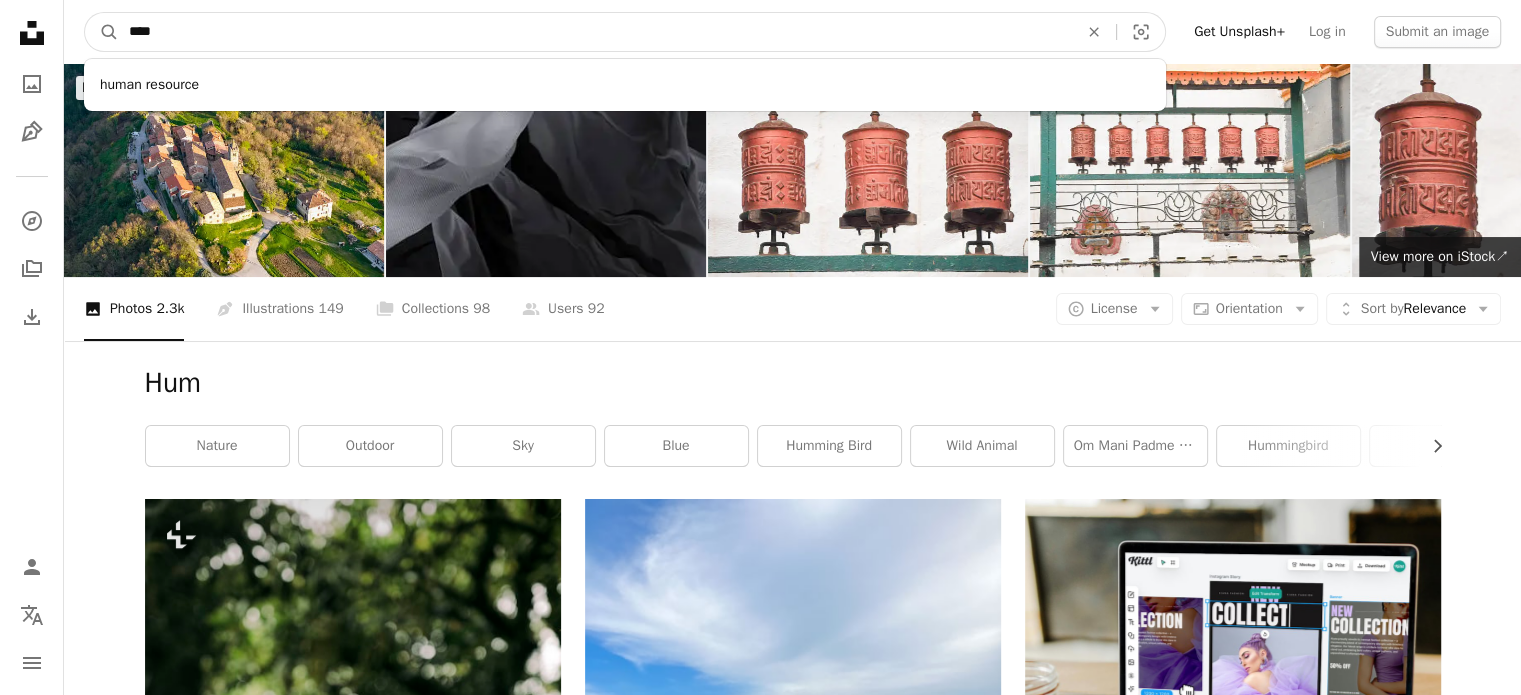 type on "****" 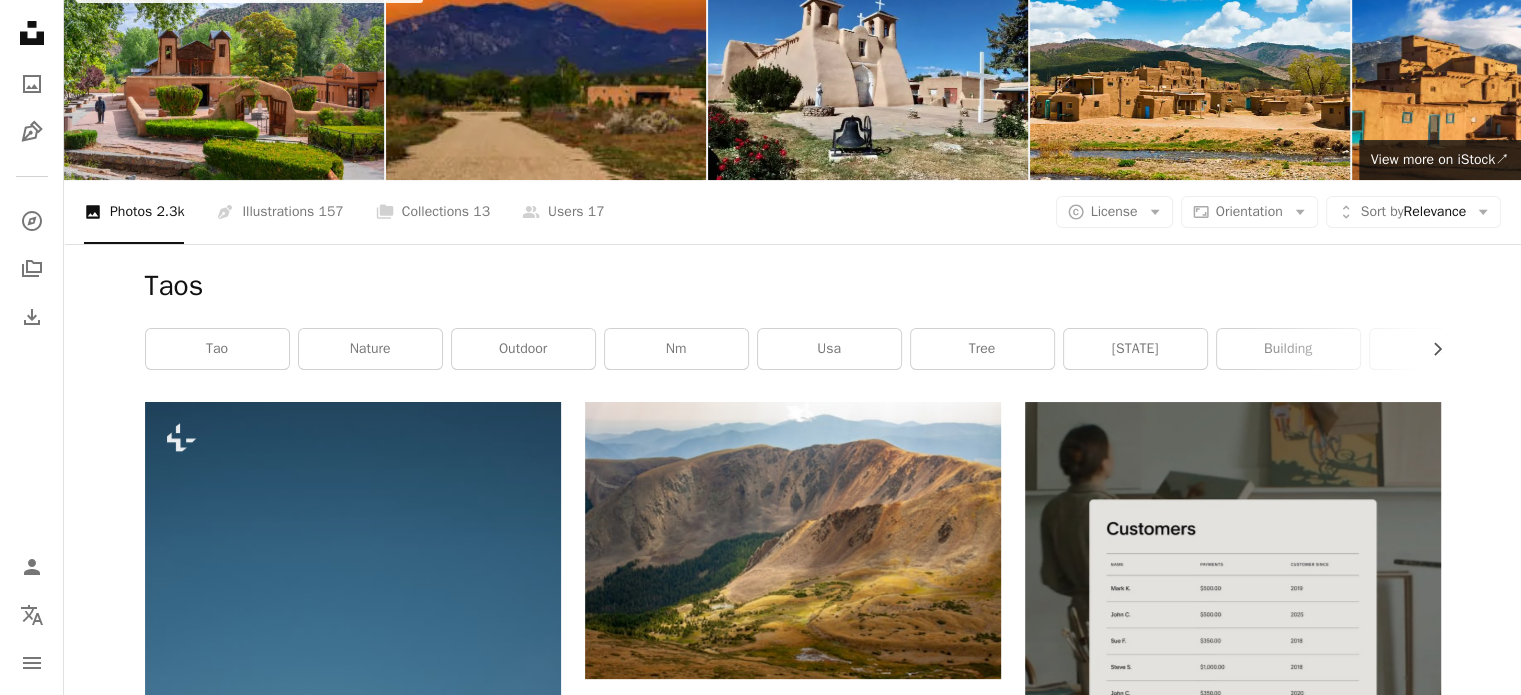 scroll, scrollTop: 0, scrollLeft: 0, axis: both 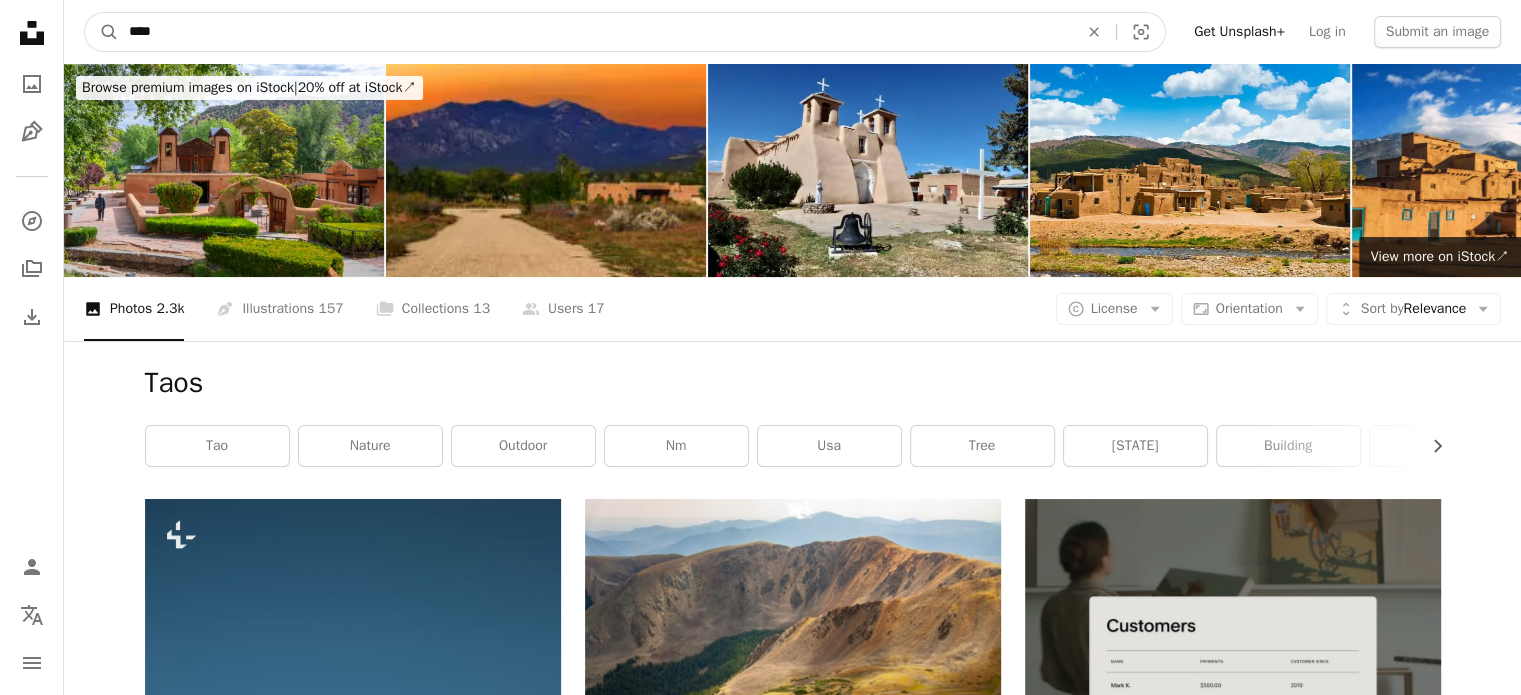click on "****" at bounding box center [595, 32] 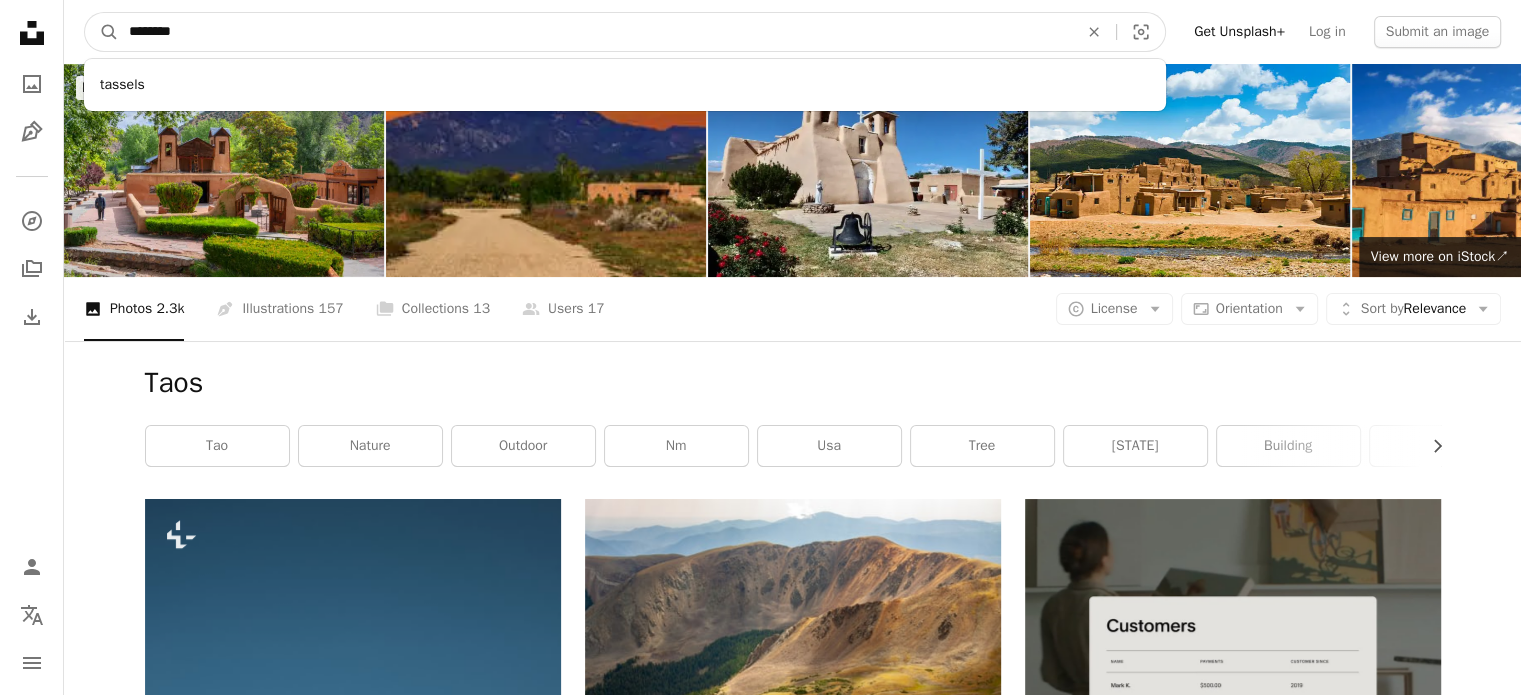 type on "********" 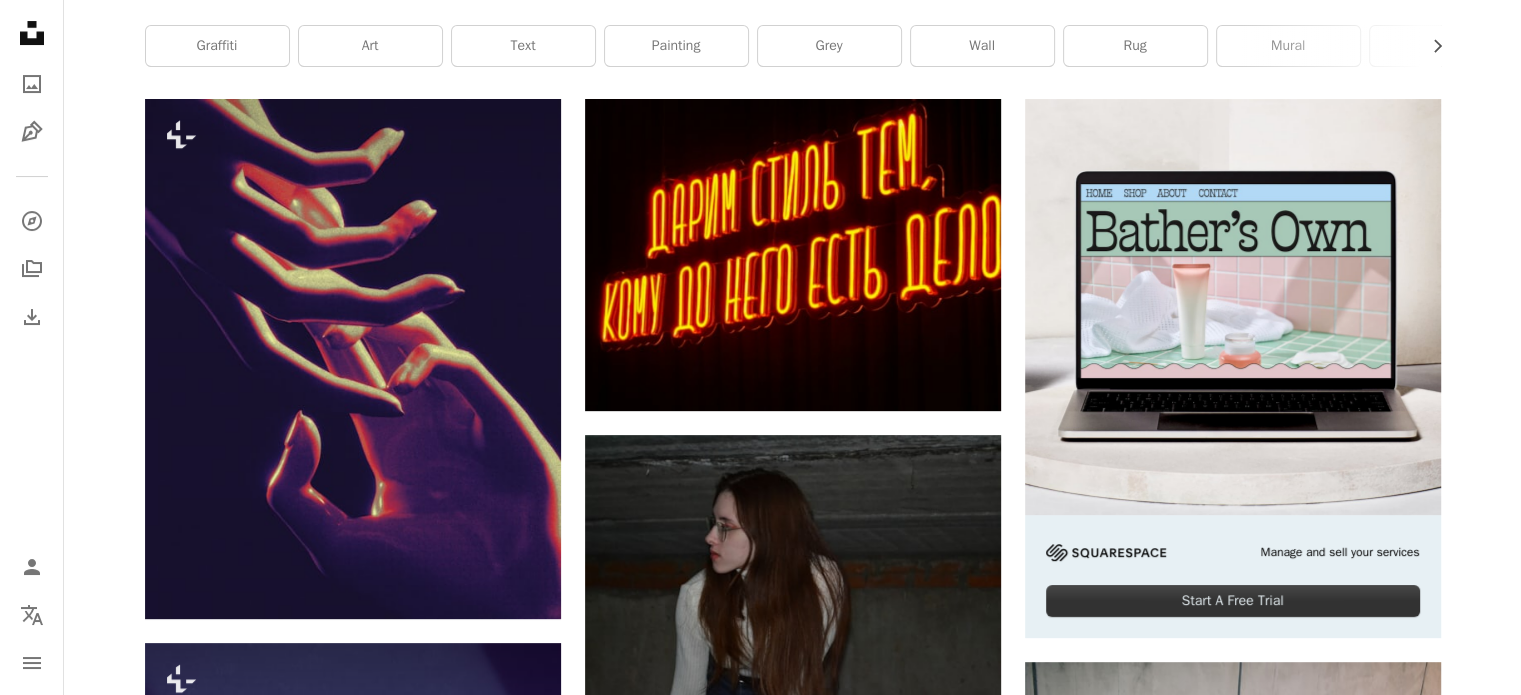 scroll, scrollTop: 0, scrollLeft: 0, axis: both 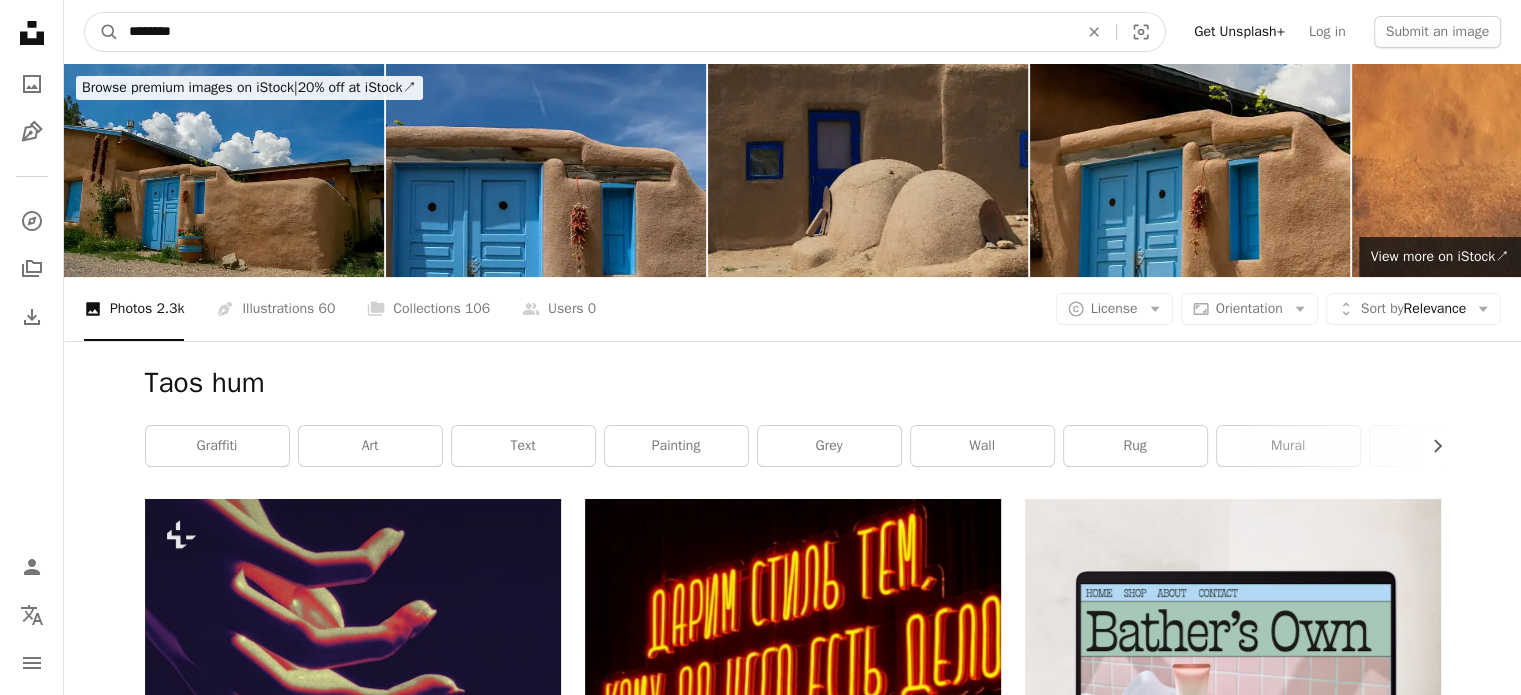 drag, startPoint x: 273, startPoint y: 21, endPoint x: 76, endPoint y: 29, distance: 197.16237 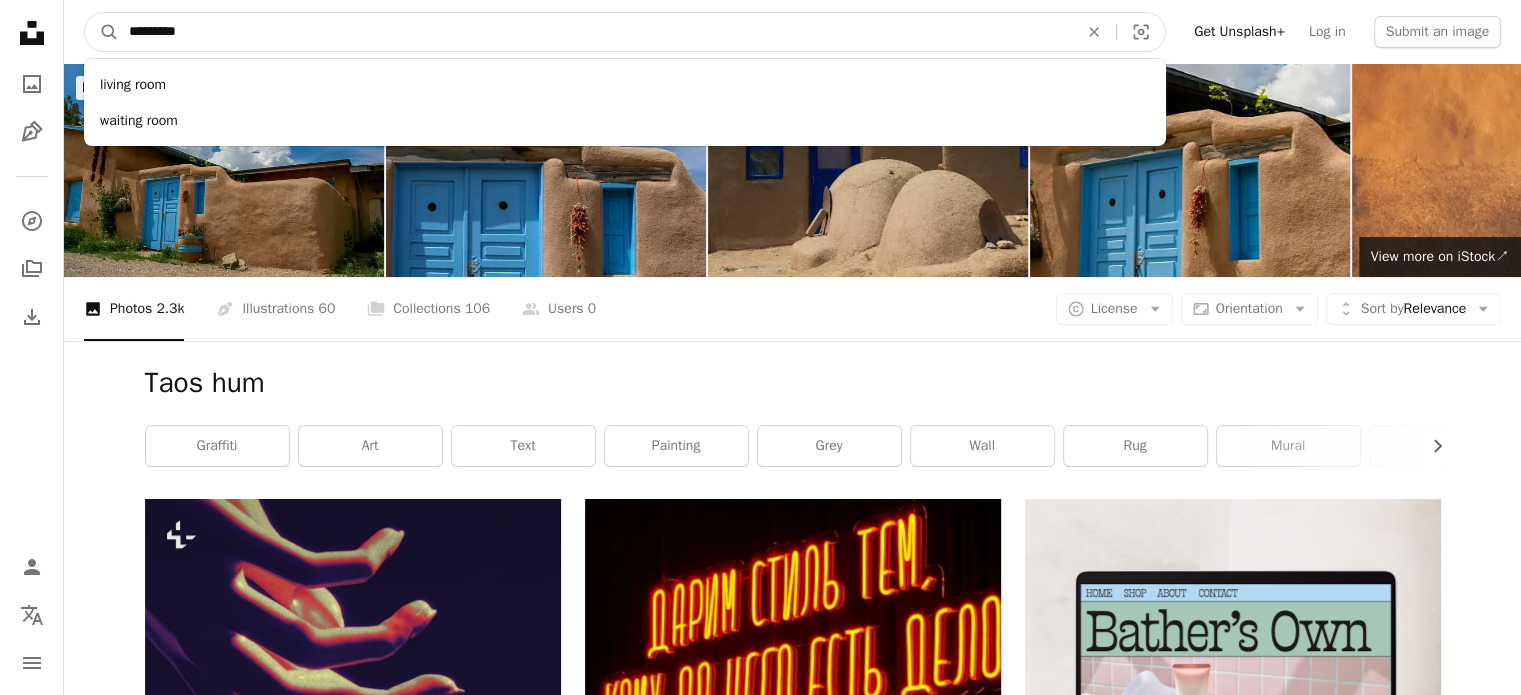 click on "A magnifying glass" at bounding box center (102, 32) 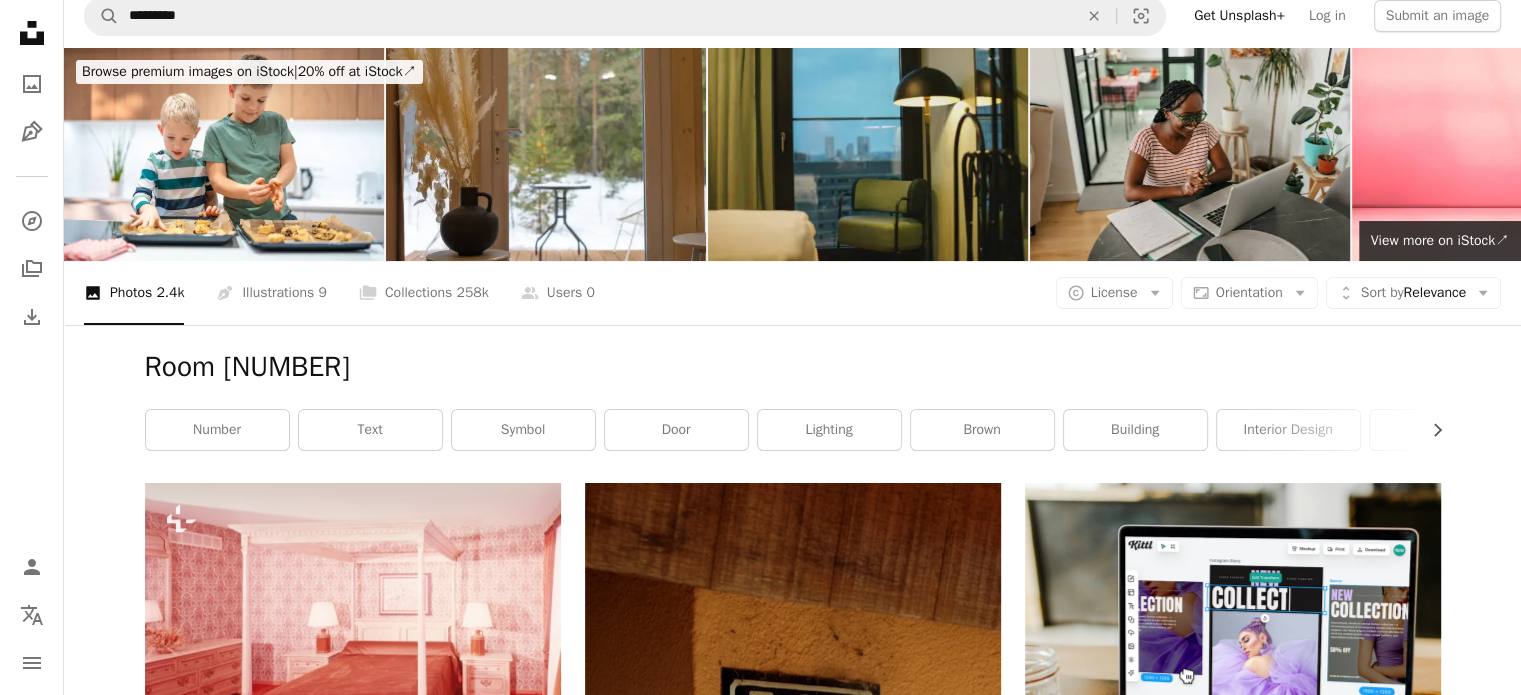scroll, scrollTop: 0, scrollLeft: 0, axis: both 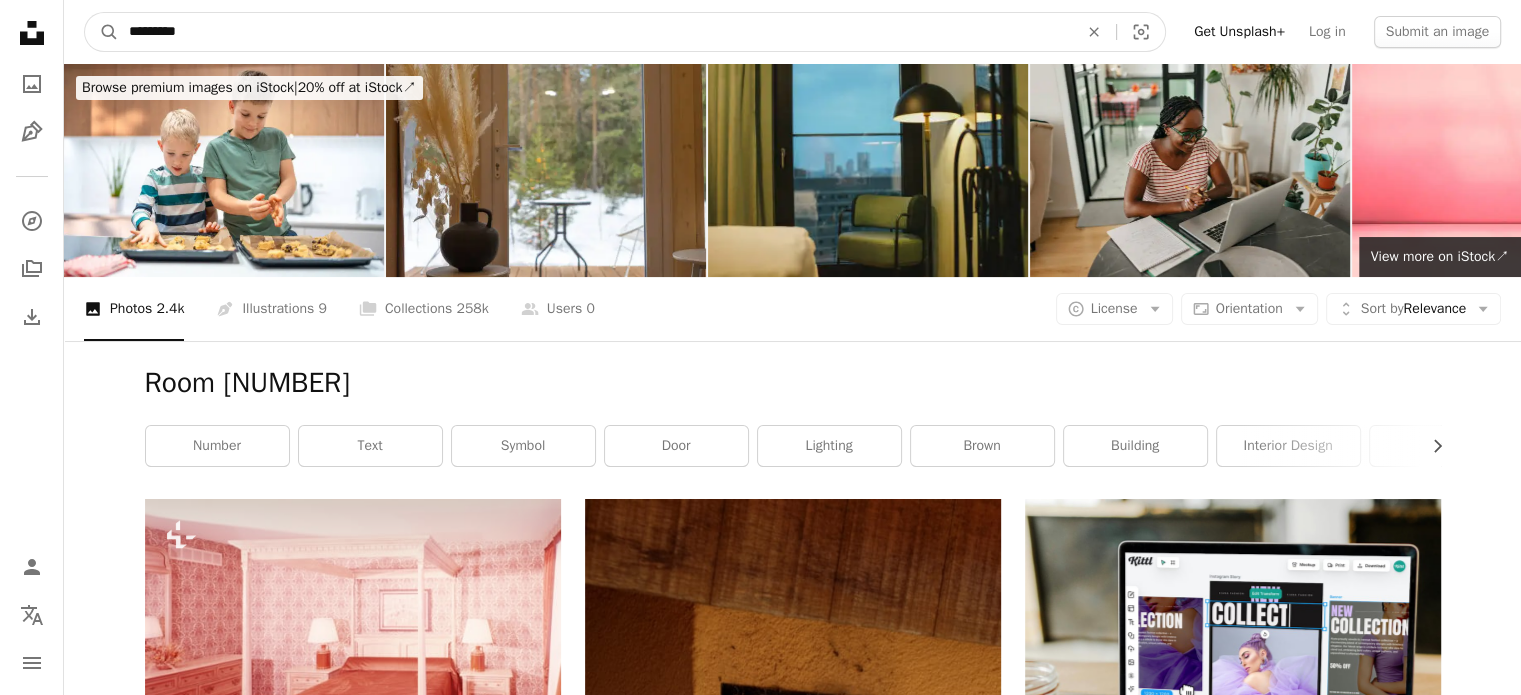 drag, startPoint x: 340, startPoint y: 12, endPoint x: 120, endPoint y: 37, distance: 221.4159 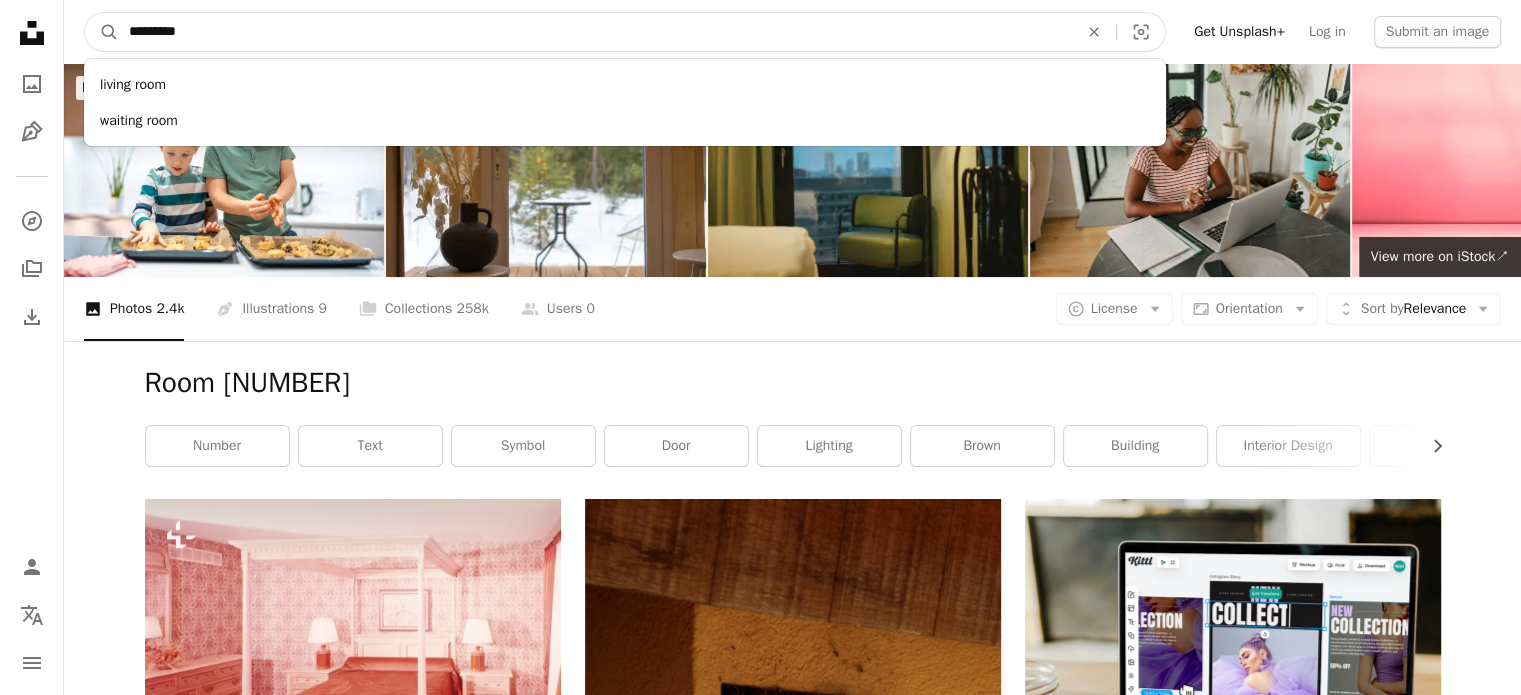 paste 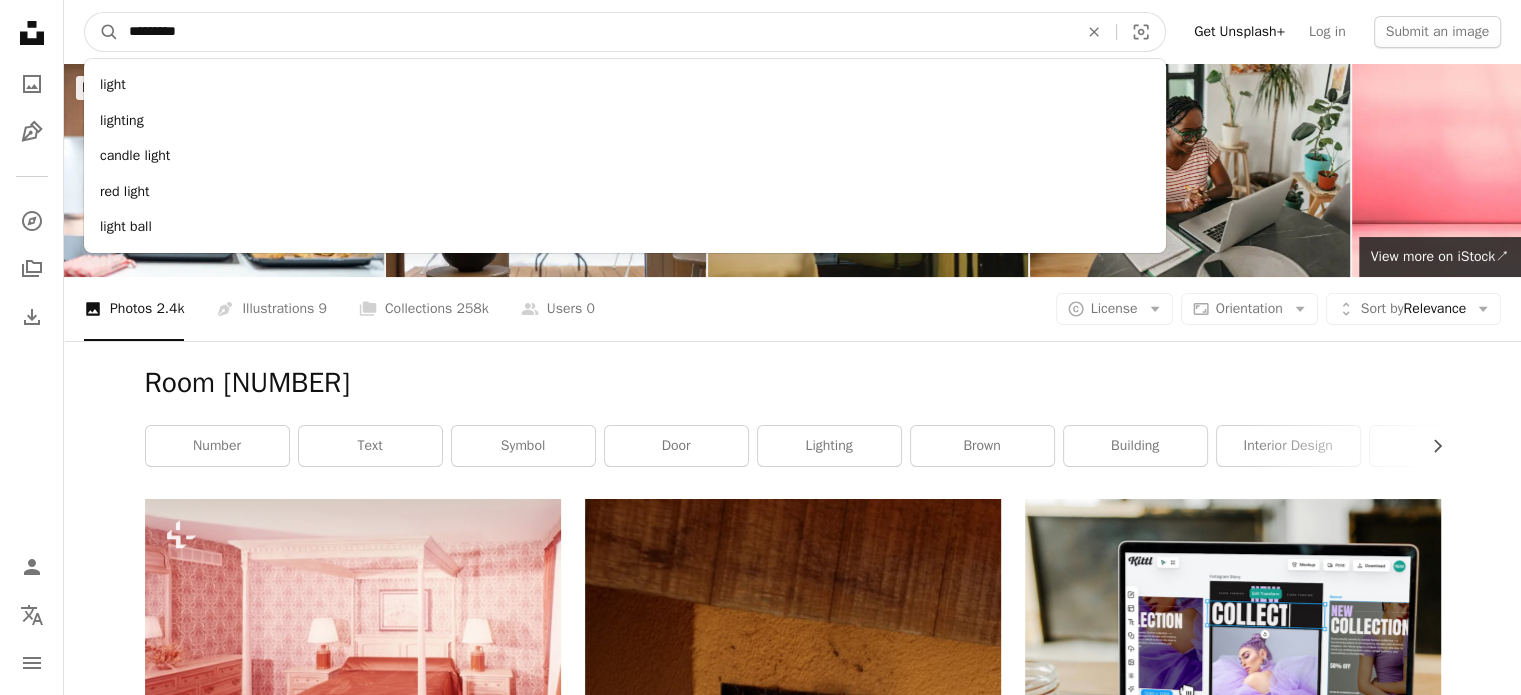 type on "**********" 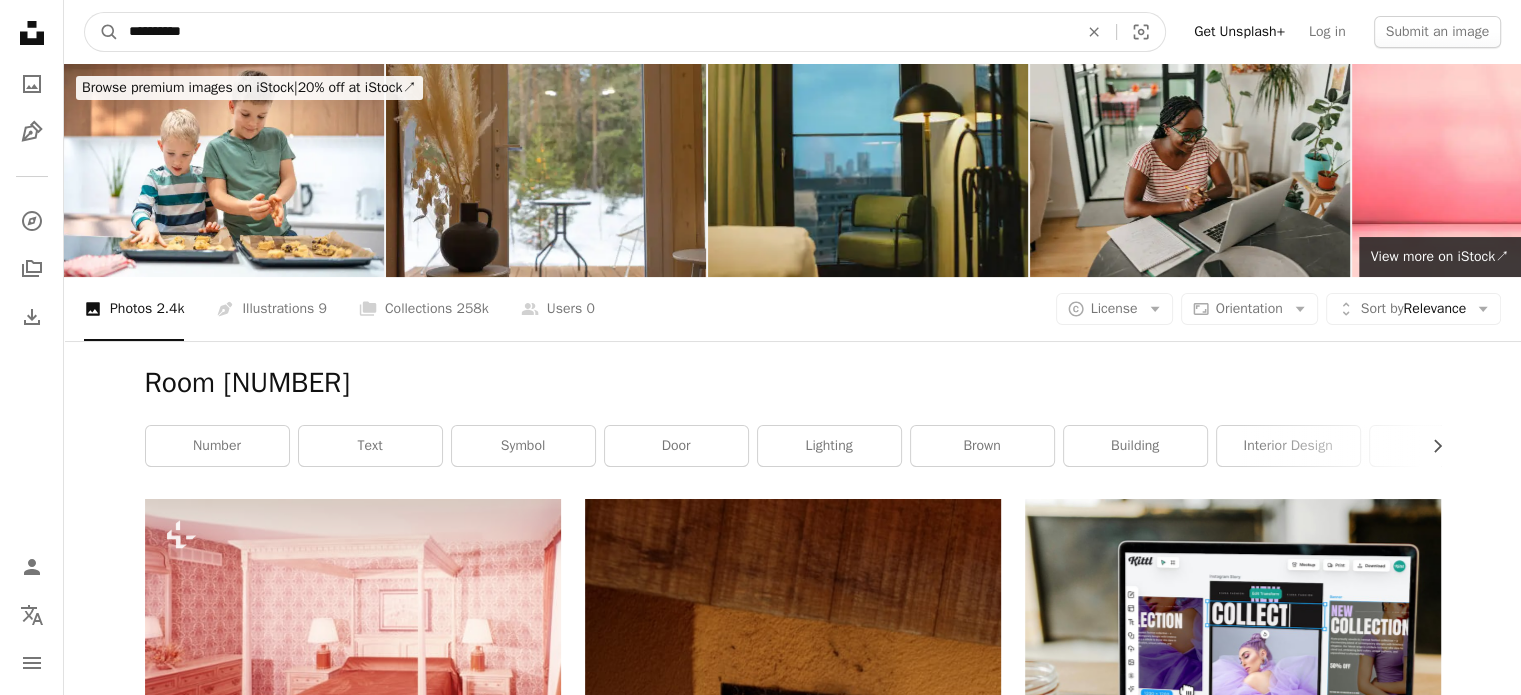 click on "A magnifying glass" at bounding box center [102, 32] 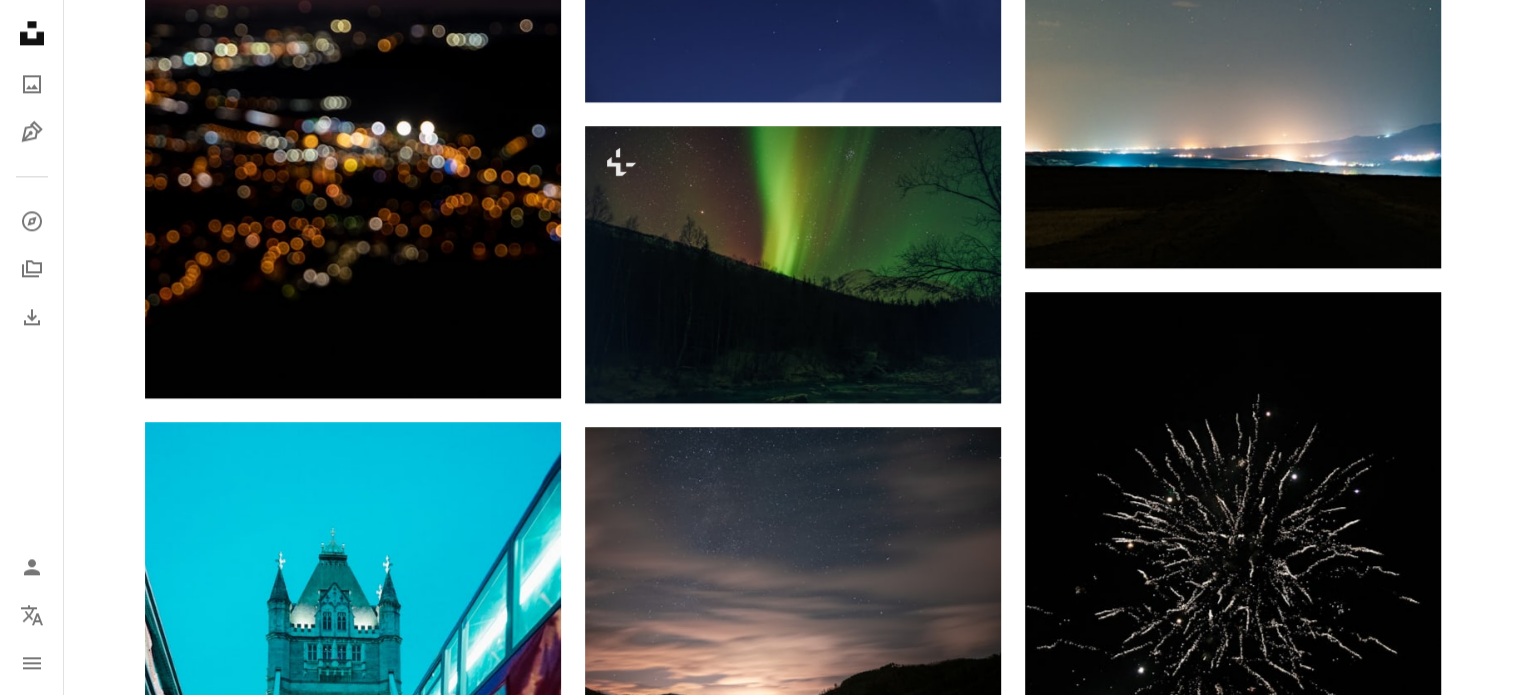 scroll, scrollTop: 2400, scrollLeft: 0, axis: vertical 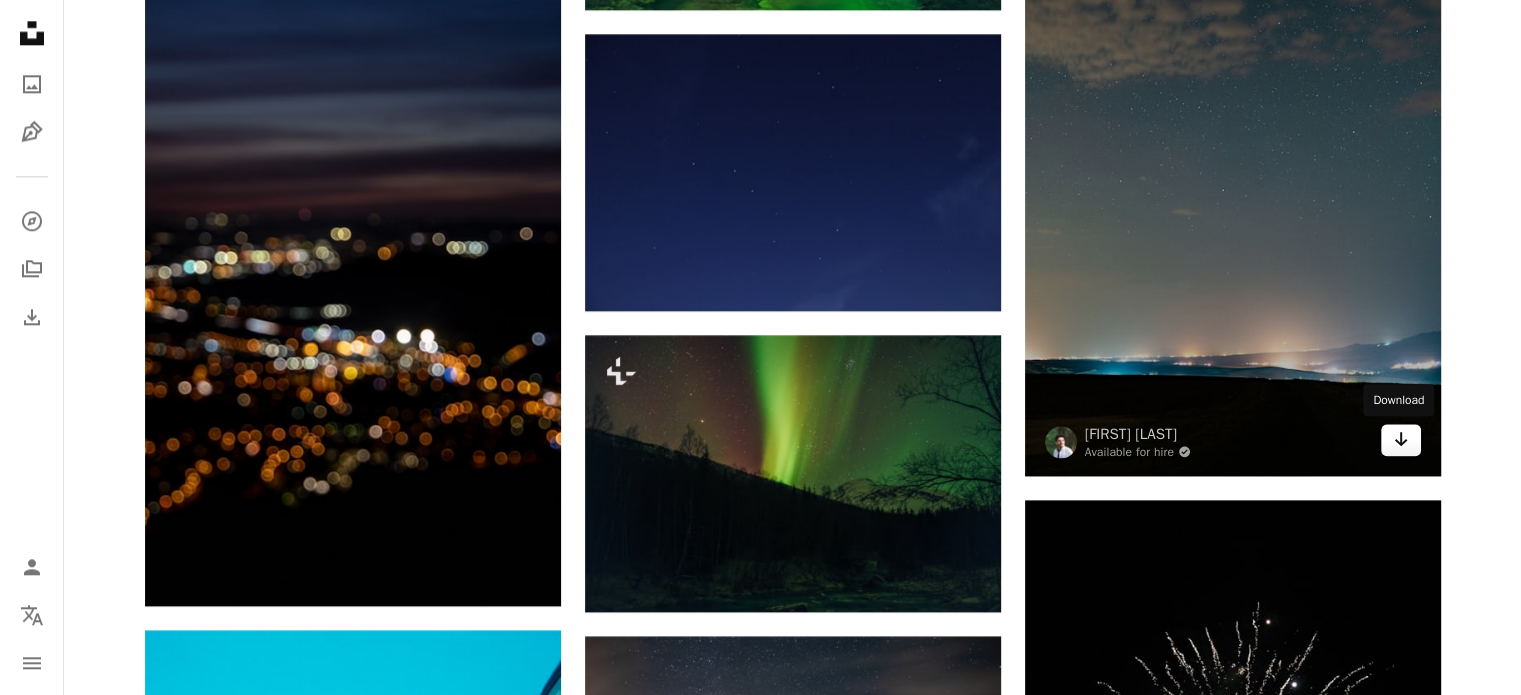 click on "Arrow pointing down" 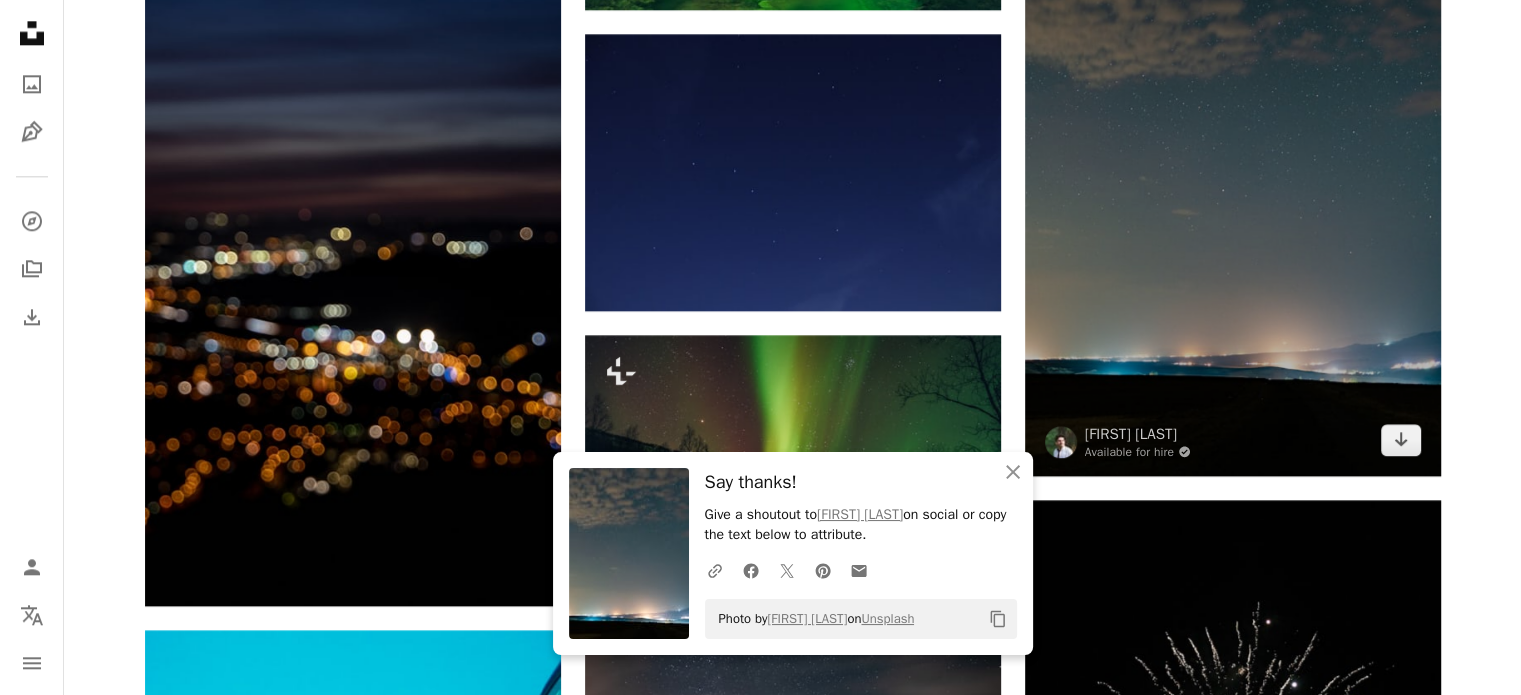 click at bounding box center (1233, 164) 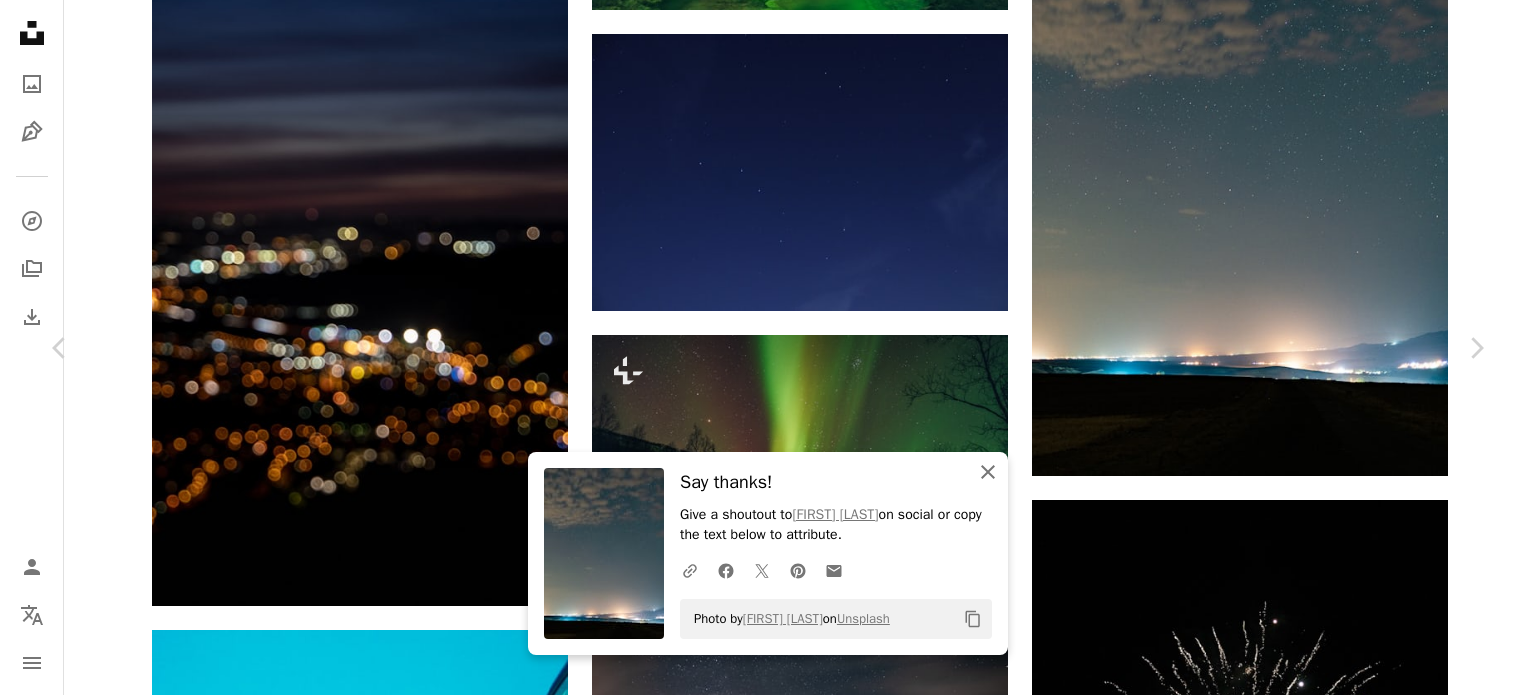 click 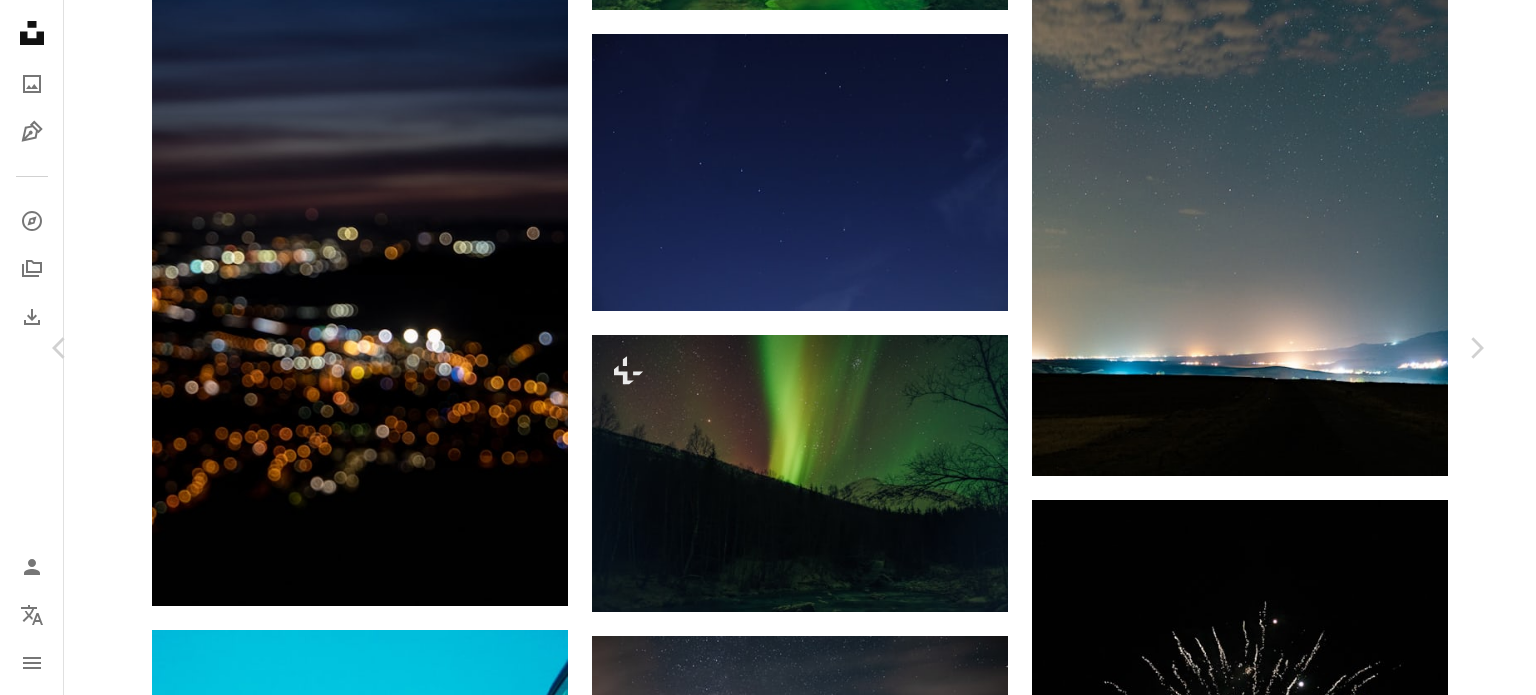 click on "An X shape Chevron left Chevron right [FIRST] [LAST] Available for hire A checkmark inside of a circle A heart A plus sign Download free Chevron down Zoom in Views 36,026 Downloads 328 A forward-right arrow Share Info icon Info More Actions cities and stars A map marker Ardabil Province, Iran Calendar outlined Published on  January 7, 2022 Camera SONY, ILCE-7M3 Safety Free to use under the  Unsplash License space night sky earth stars star starry sky night city city at night lights dreamy stars in the sky atmosphere lights background stars at night epic landscape epic sky light night beach land sea Public domain images Browse premium related images on iStock  |  Save 20% with code UNSPLASH20 View more on iStock  ↗ Related images A heart A plus sign Sid Suratia Arrow pointing down A heart A plus sign David Gavi Available for hire A checkmark inside of a circle Arrow pointing down A heart A plus sign Akhil Lincoln Available for hire A checkmark inside of a circle Arrow pointing down A heart A plus sign For" at bounding box center (768, 2894) 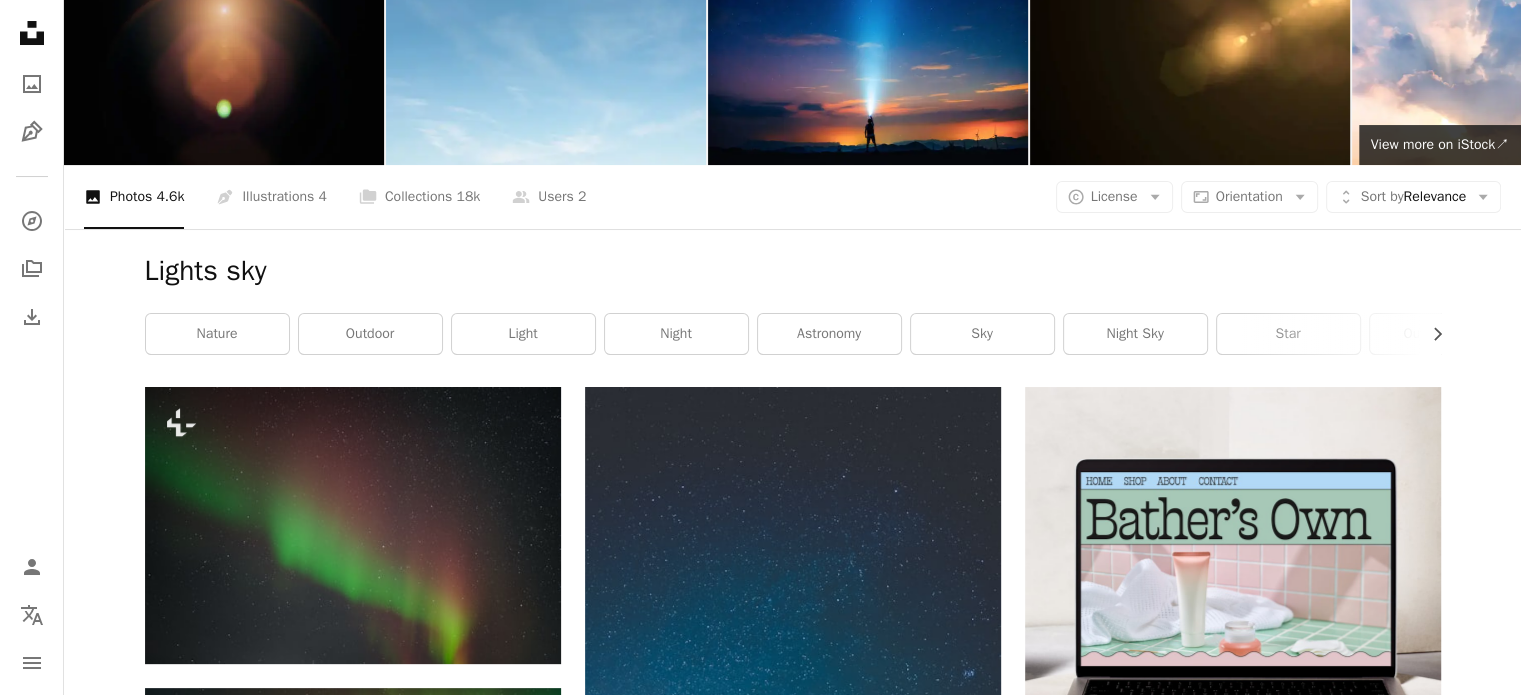 scroll, scrollTop: 0, scrollLeft: 0, axis: both 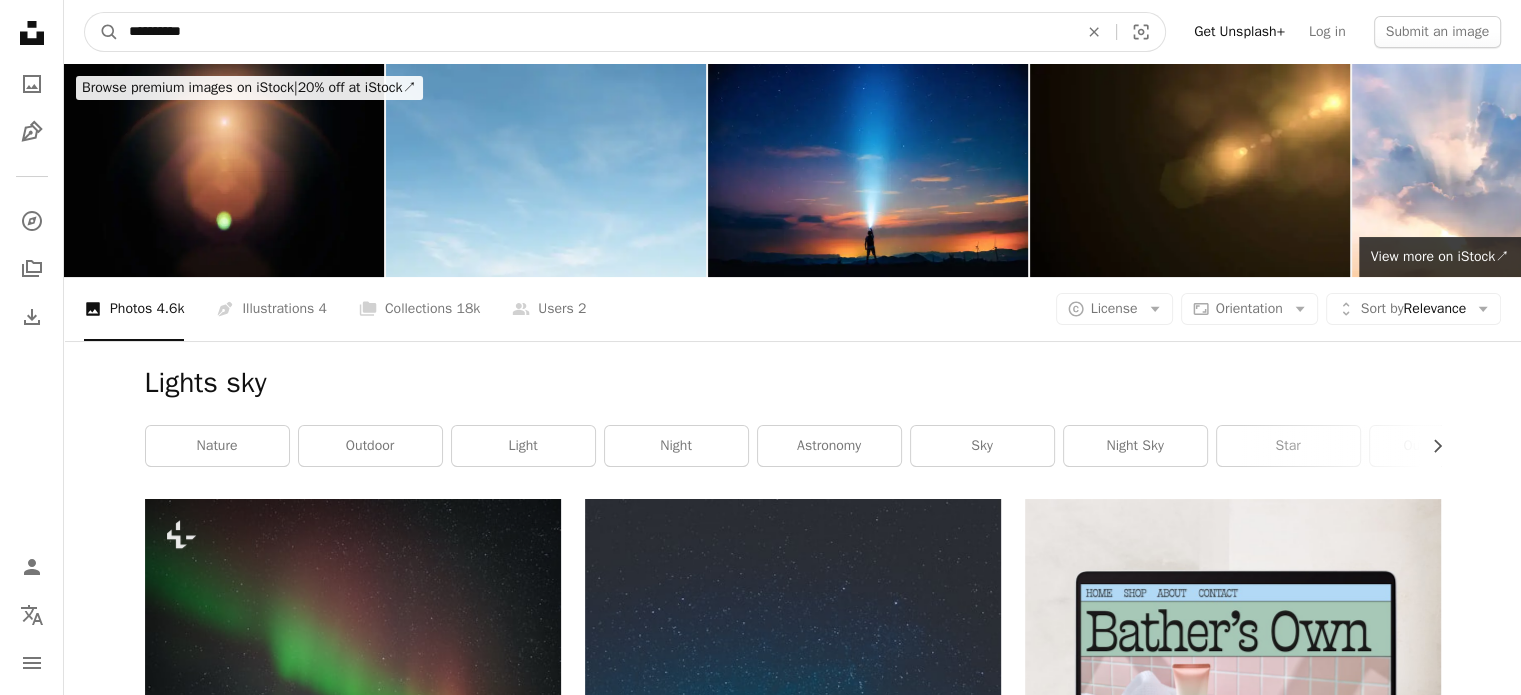 drag, startPoint x: 249, startPoint y: 24, endPoint x: 79, endPoint y: 11, distance: 170.49634 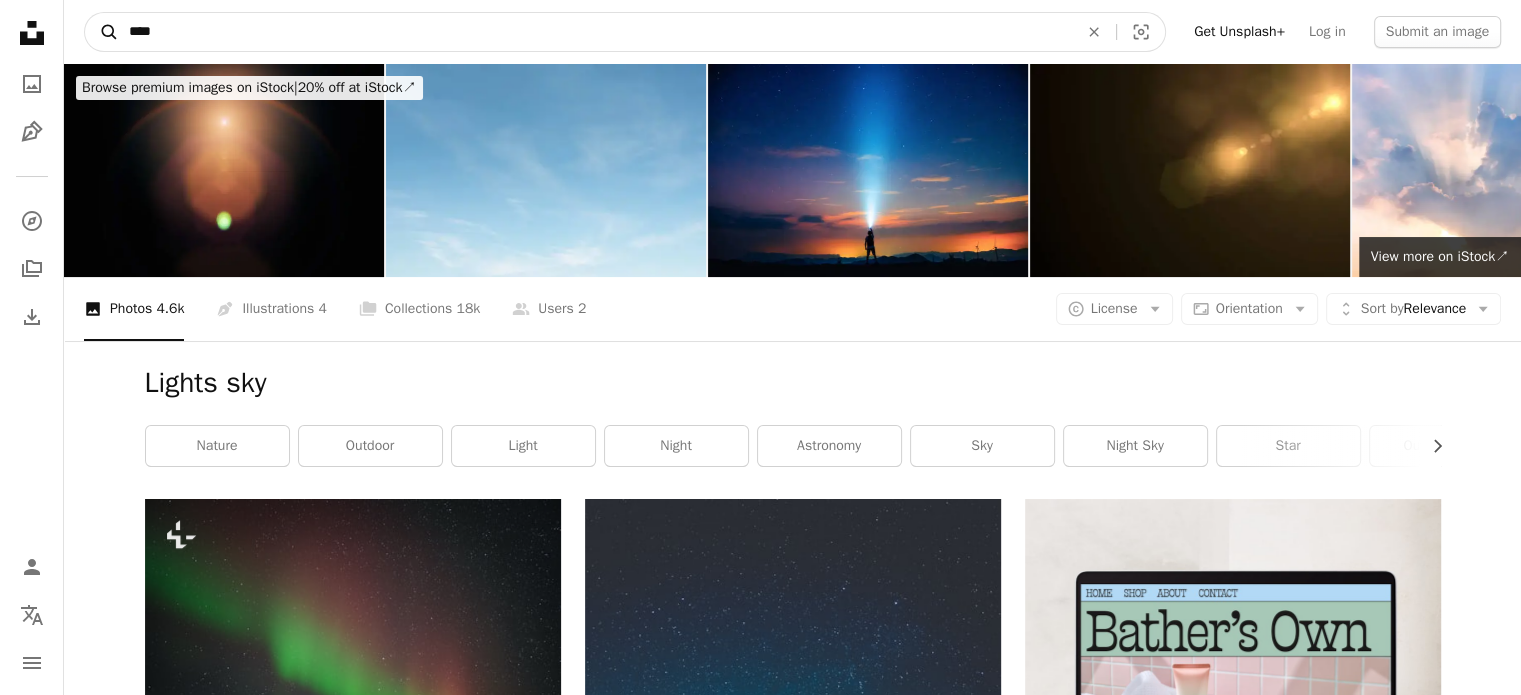 type on "***" 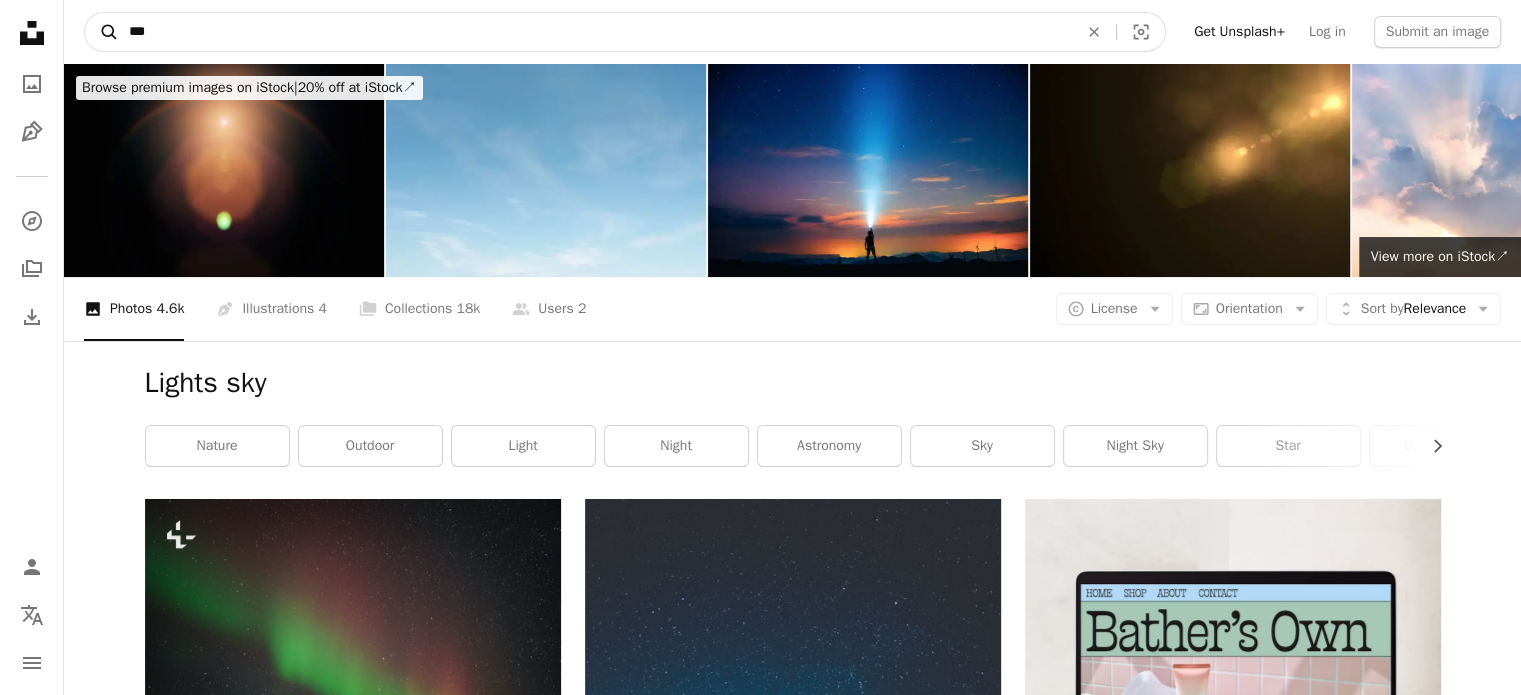 click on "A magnifying glass" at bounding box center (102, 32) 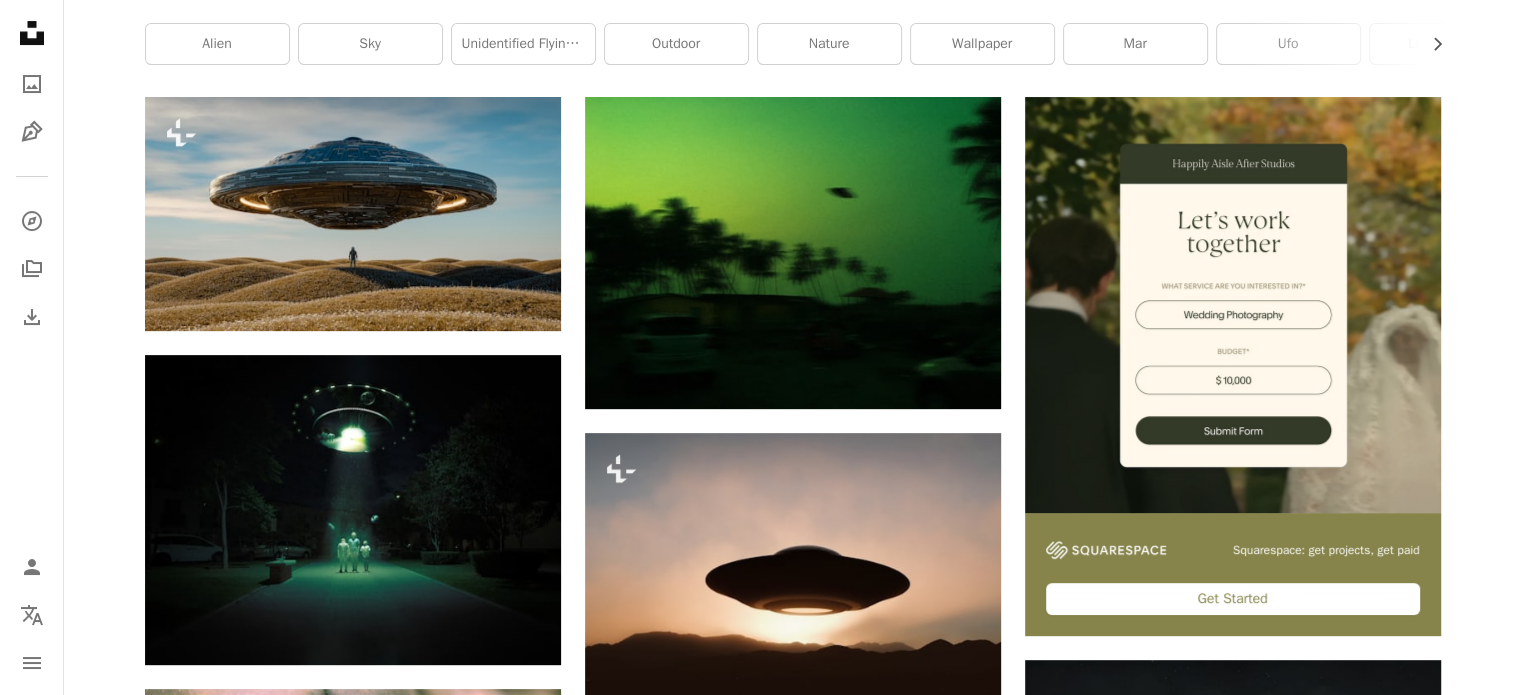 scroll, scrollTop: 400, scrollLeft: 0, axis: vertical 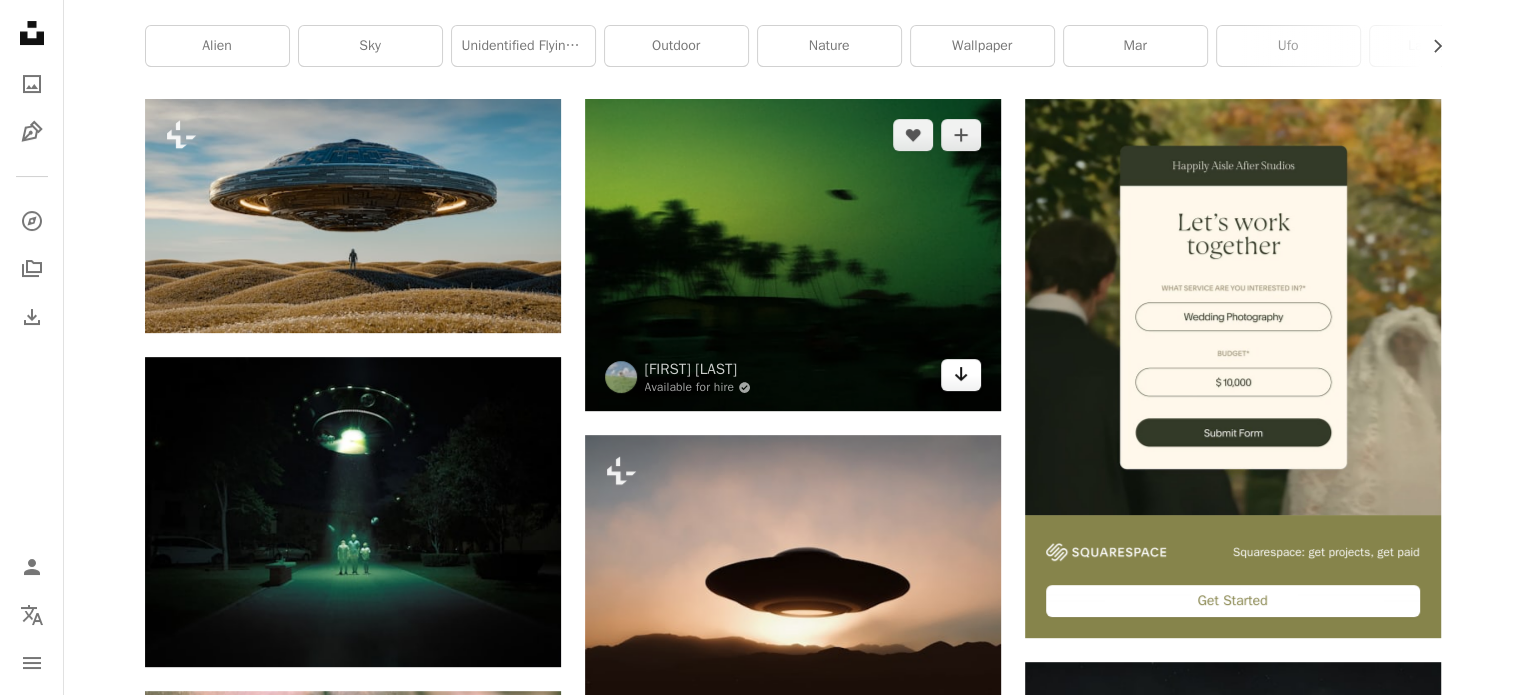 click on "Arrow pointing down" at bounding box center (961, 375) 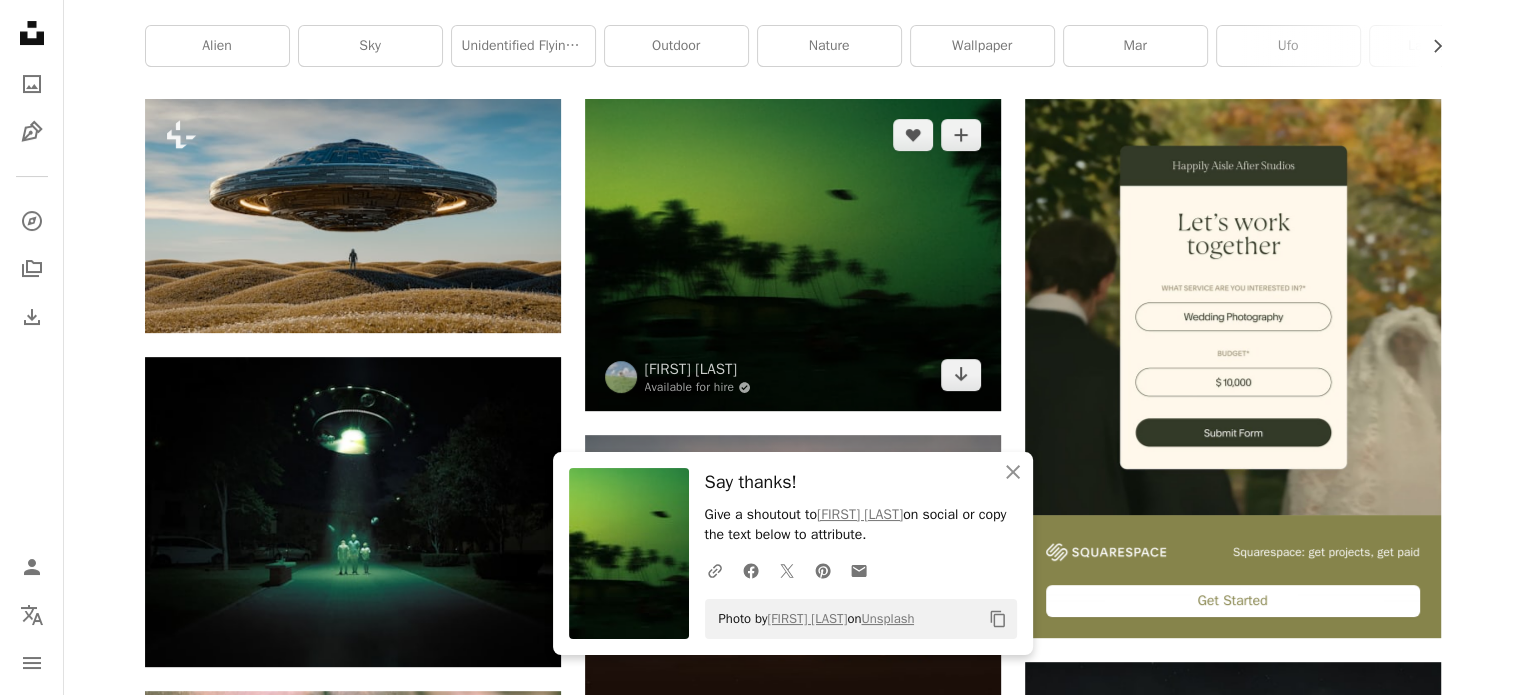 click at bounding box center [793, 255] 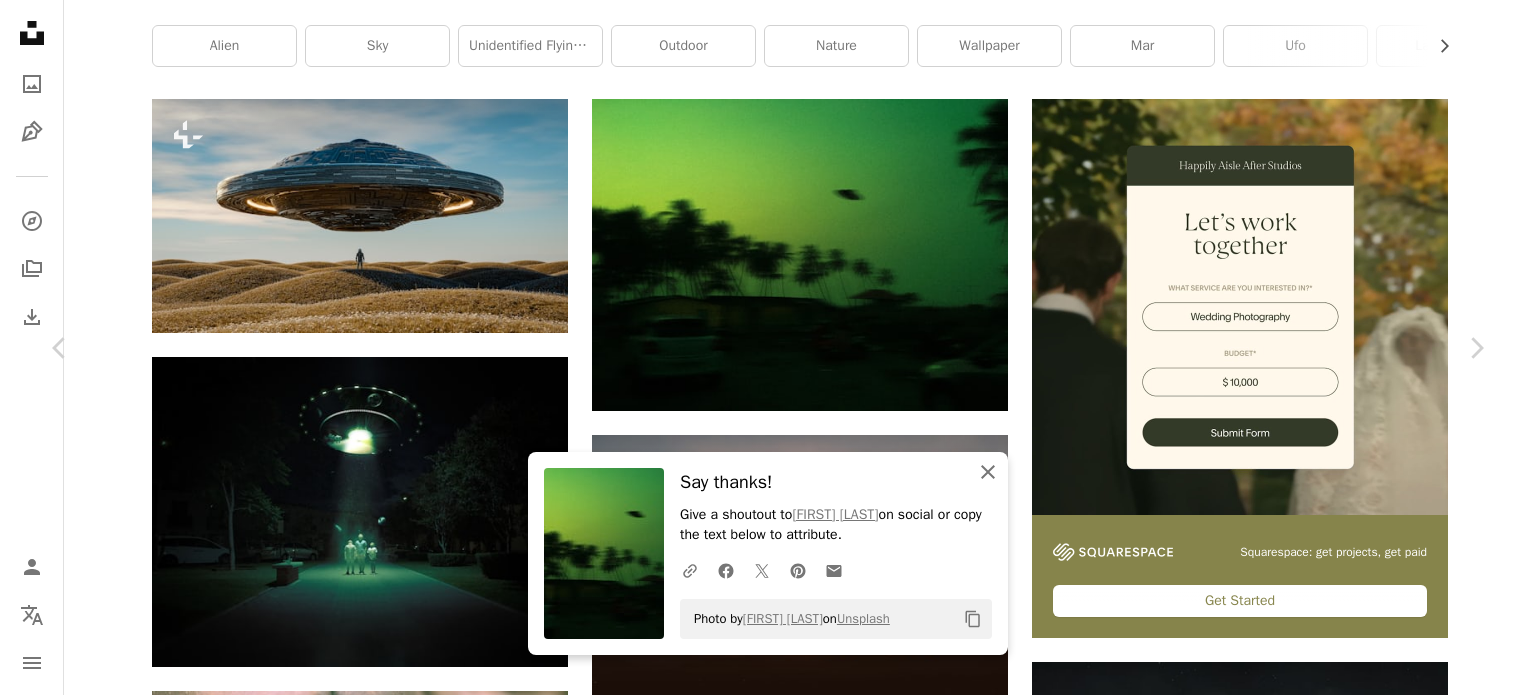click on "An X shape" 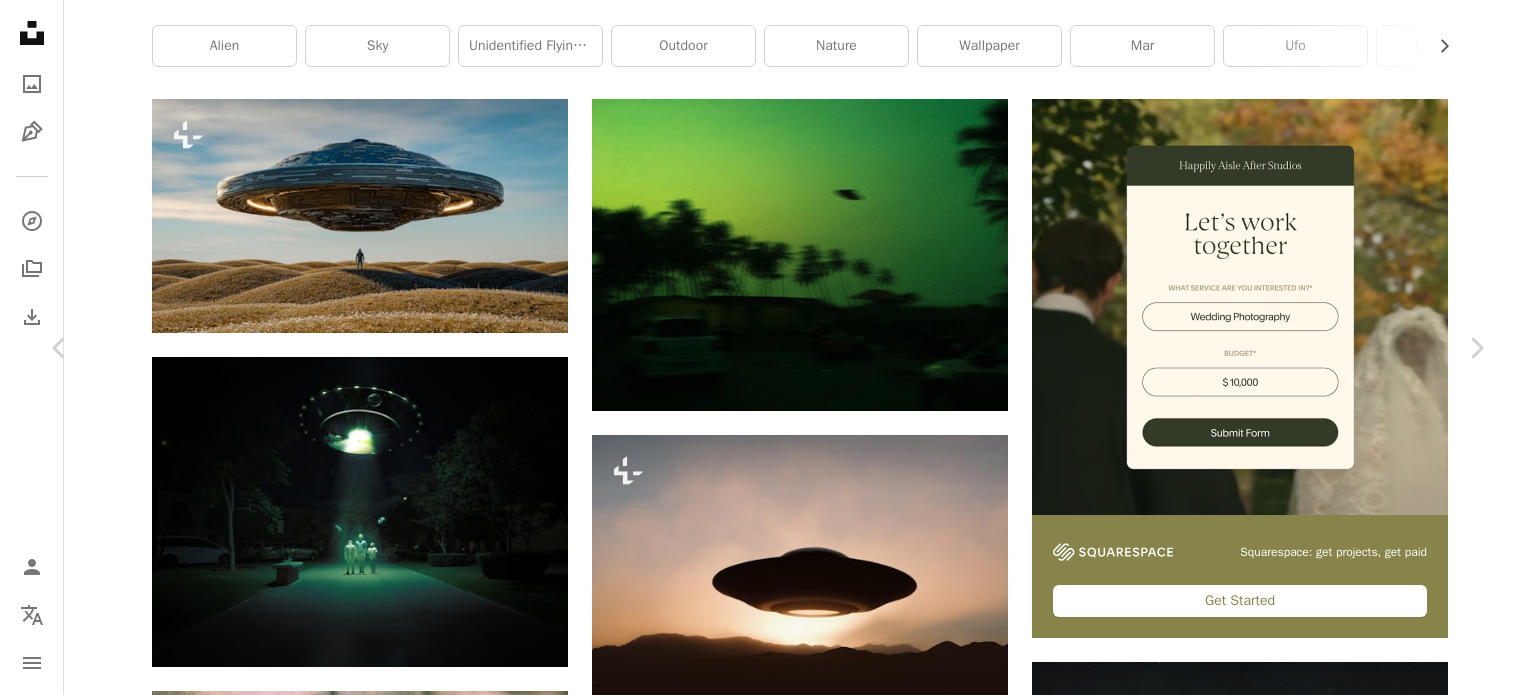 click on "[FIRST] [LAST]" at bounding box center (768, 4233) 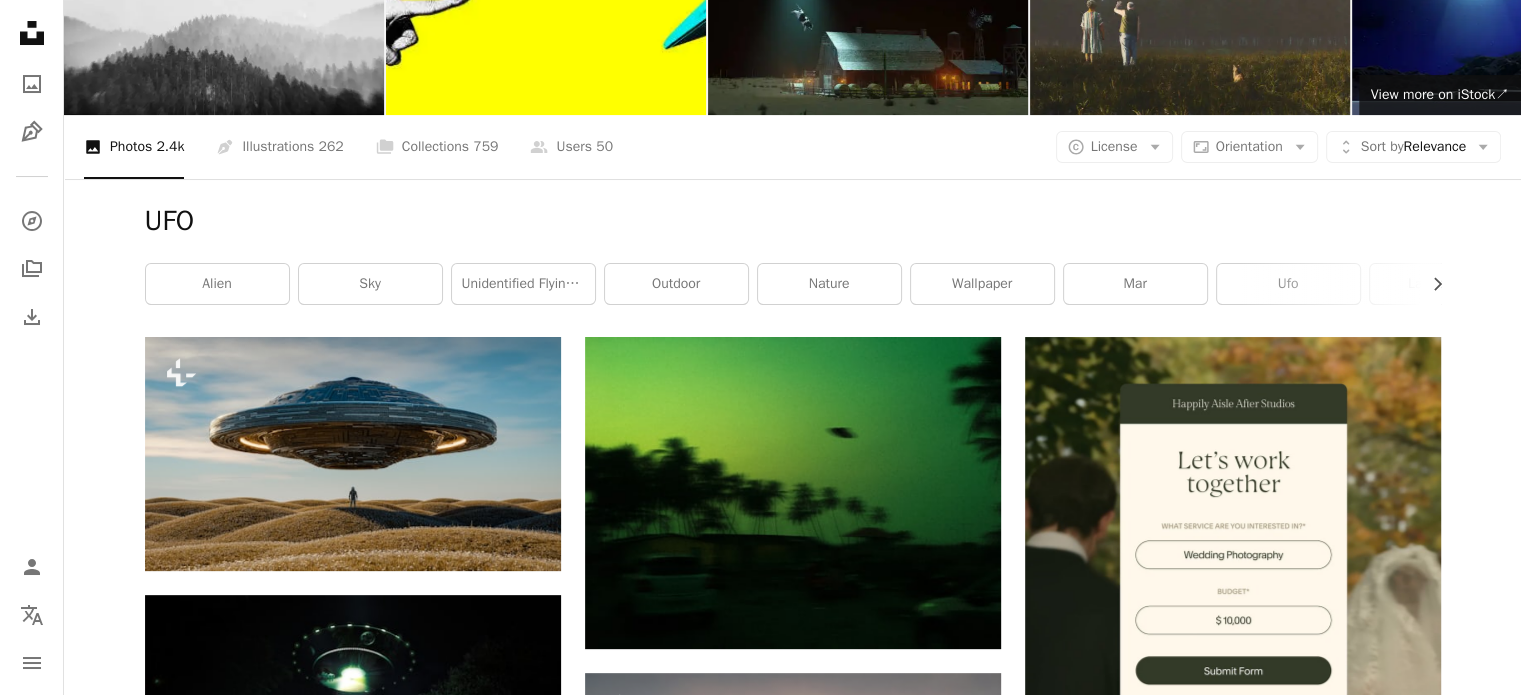 scroll, scrollTop: 0, scrollLeft: 0, axis: both 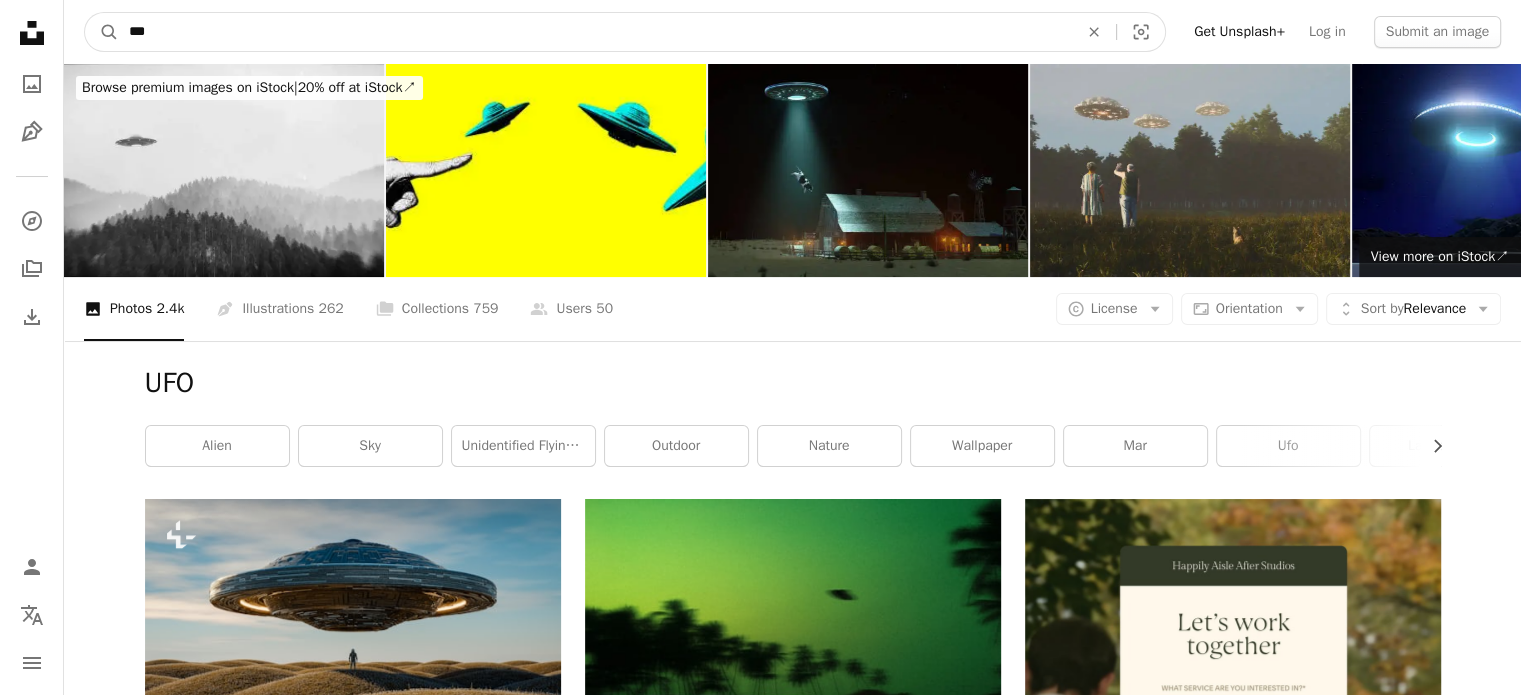drag, startPoint x: 244, startPoint y: 31, endPoint x: 8, endPoint y: 27, distance: 236.03389 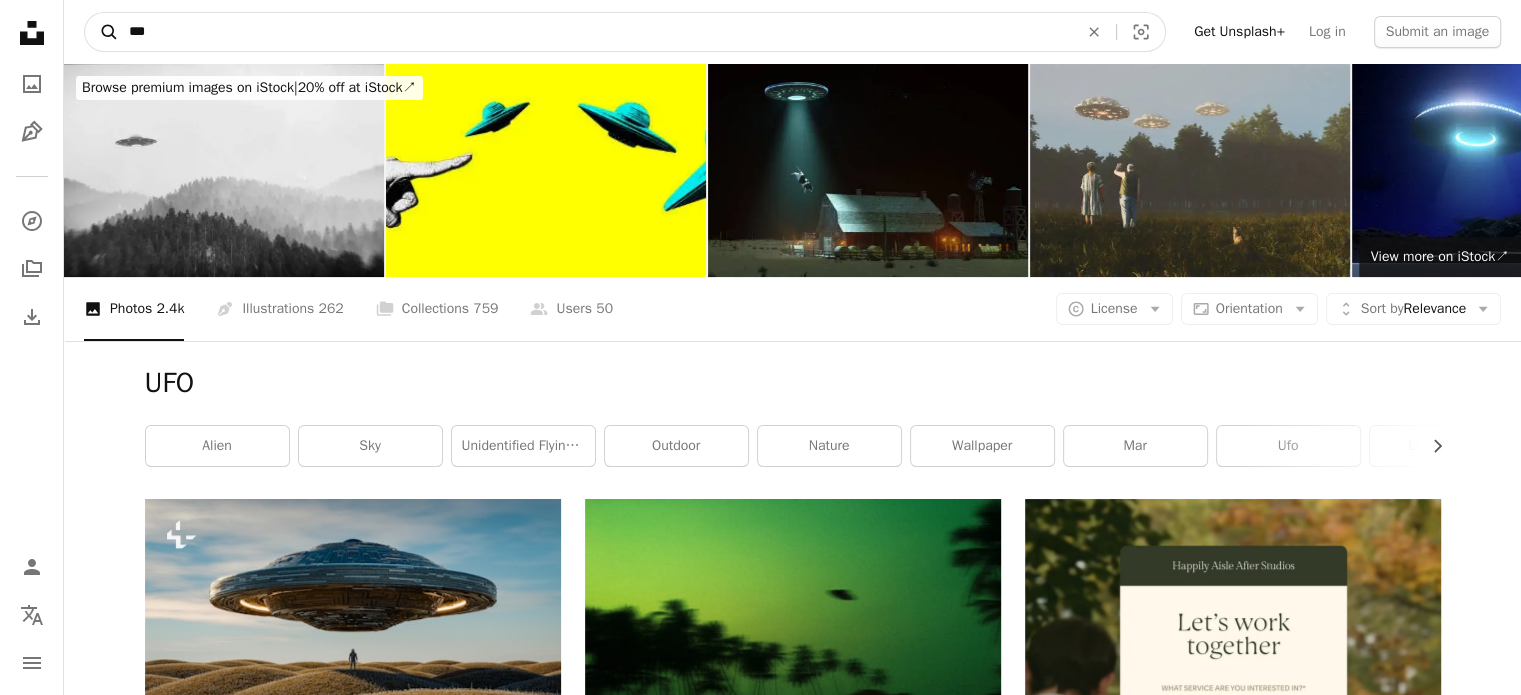 paste on "**********" 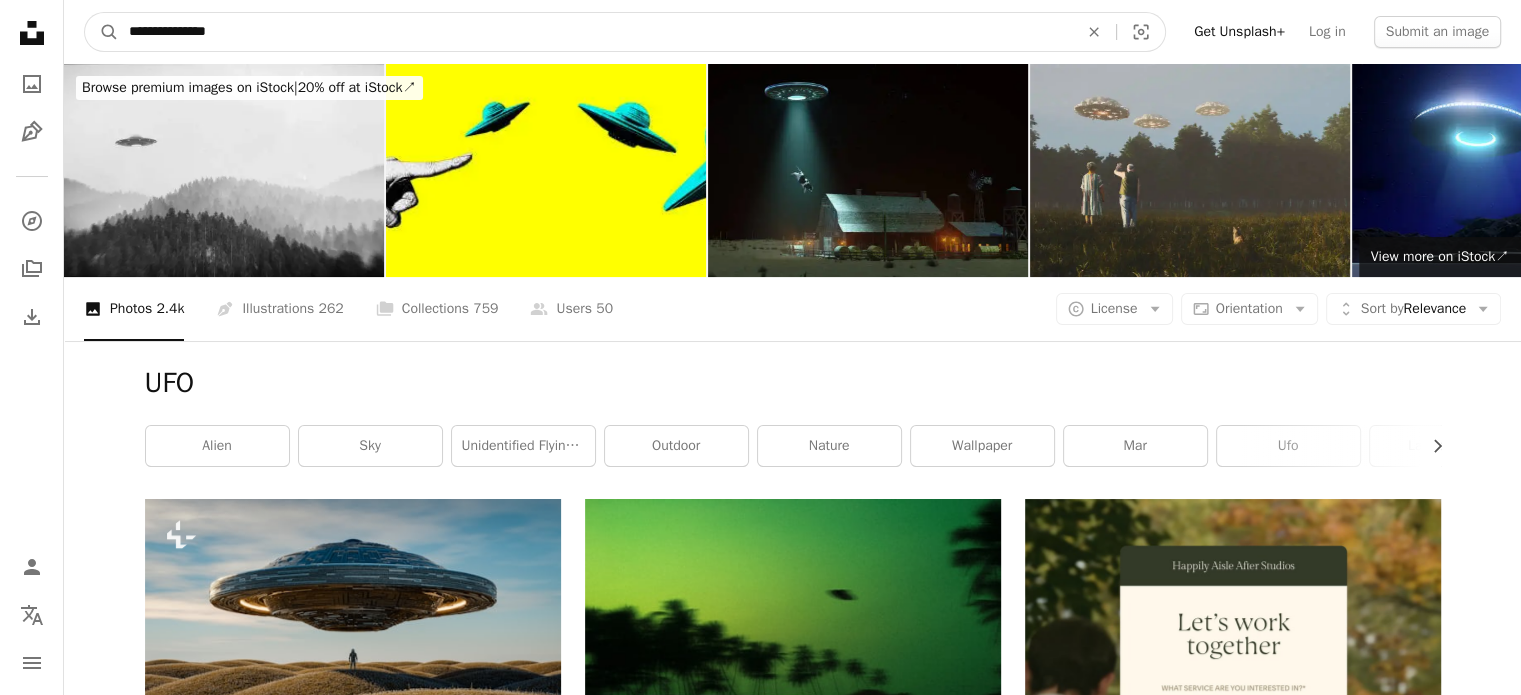 type on "**********" 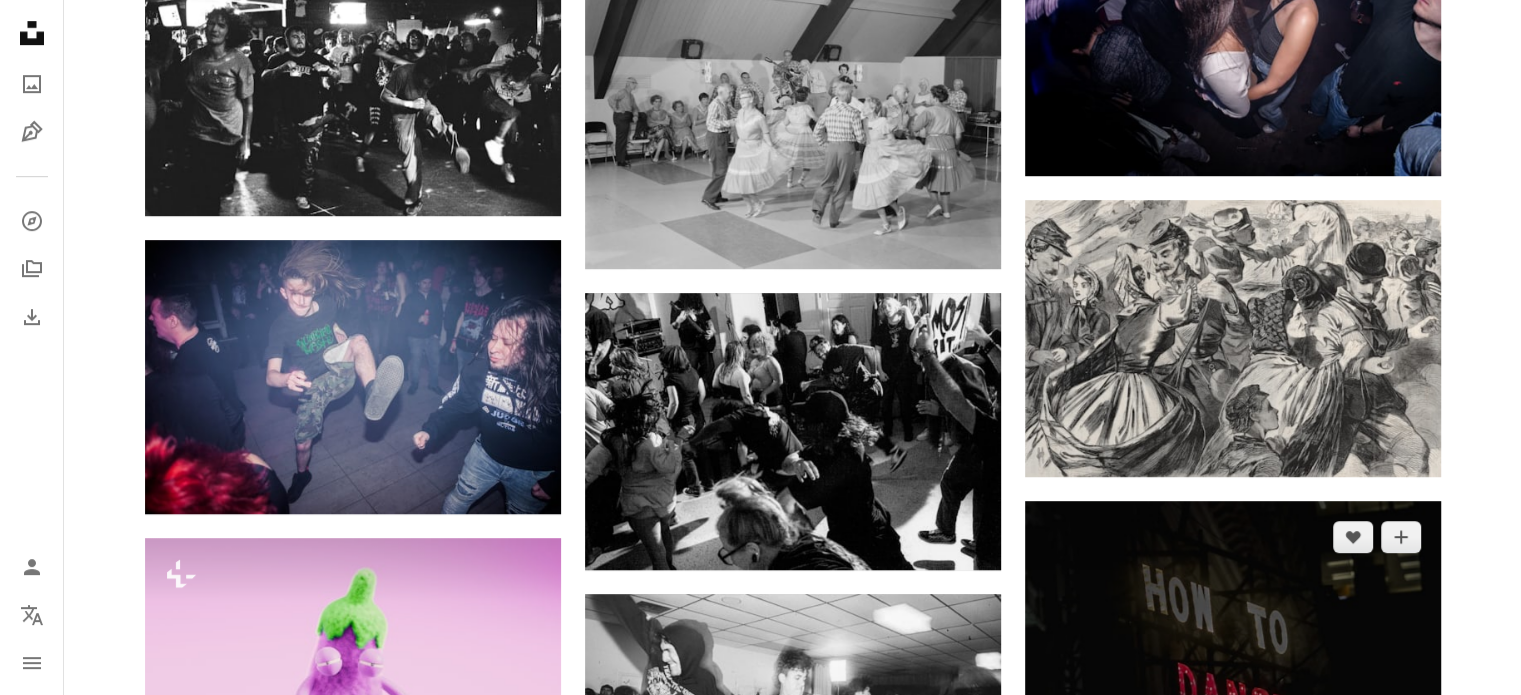 scroll, scrollTop: 1200, scrollLeft: 0, axis: vertical 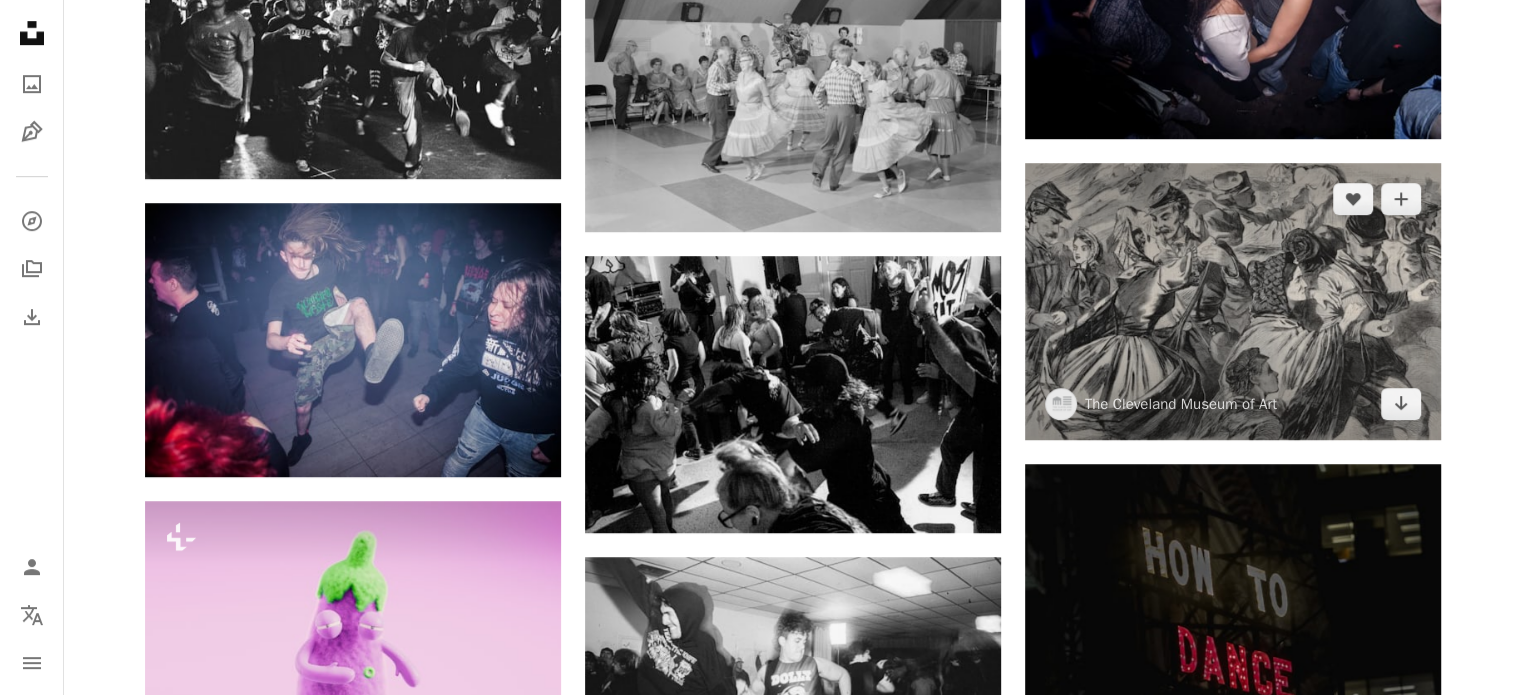 click at bounding box center (1233, 301) 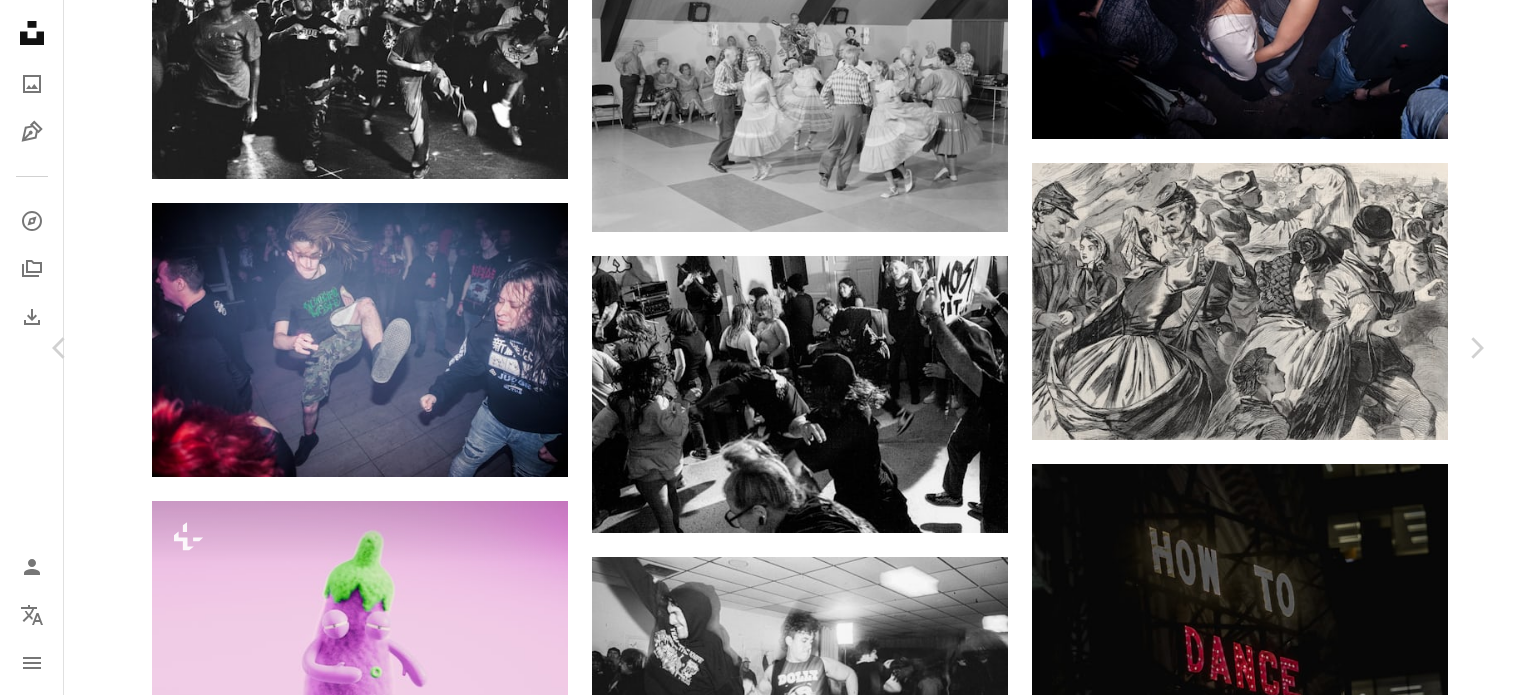 click on "An X shape Chevron left Chevron right The Cleveland Museum of Art clevelandart A heart A plus sign Download free Chevron down Zoom in ––– ––  –– ––– –––– –––– ––– ––  –– ––– –––– –––– ––– ––  –– ––– –––– –––– A forward-right arrow Share Info icon Info More Actions Home from the War 1863 Winslow Homer (American, 1836–1910) America wood engraving Purchase from the J. H. Wade Fund 1942.1269 Catalogue raisonné: Foster 68 –––   – –––  – – ––  – ––––. ––– ––– ––––  –––– ––– ––– – –––– –––– ––– –––   –––– –––– Browse premium related images on iStock | Save 20% with code UNSPLASH20 Related images" at bounding box center (768, 3268) 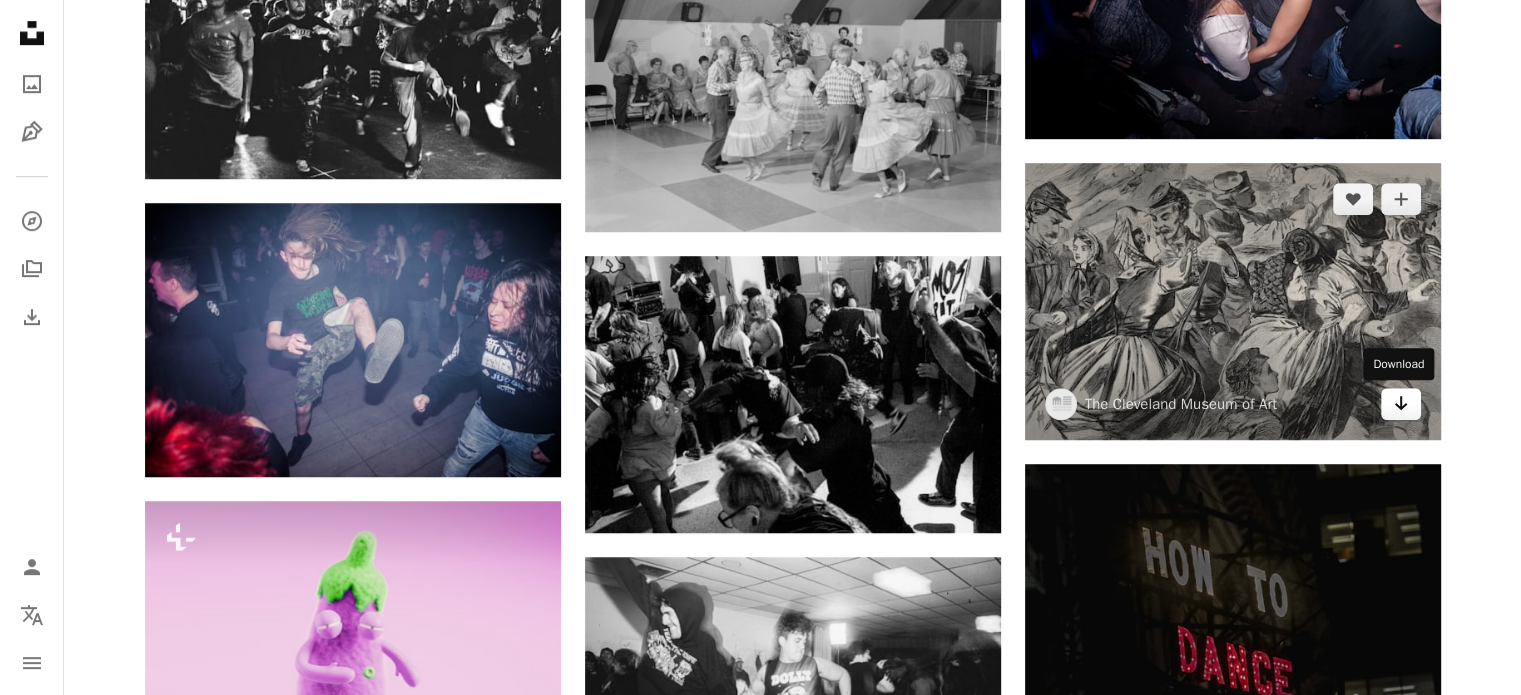 click on "Arrow pointing down" 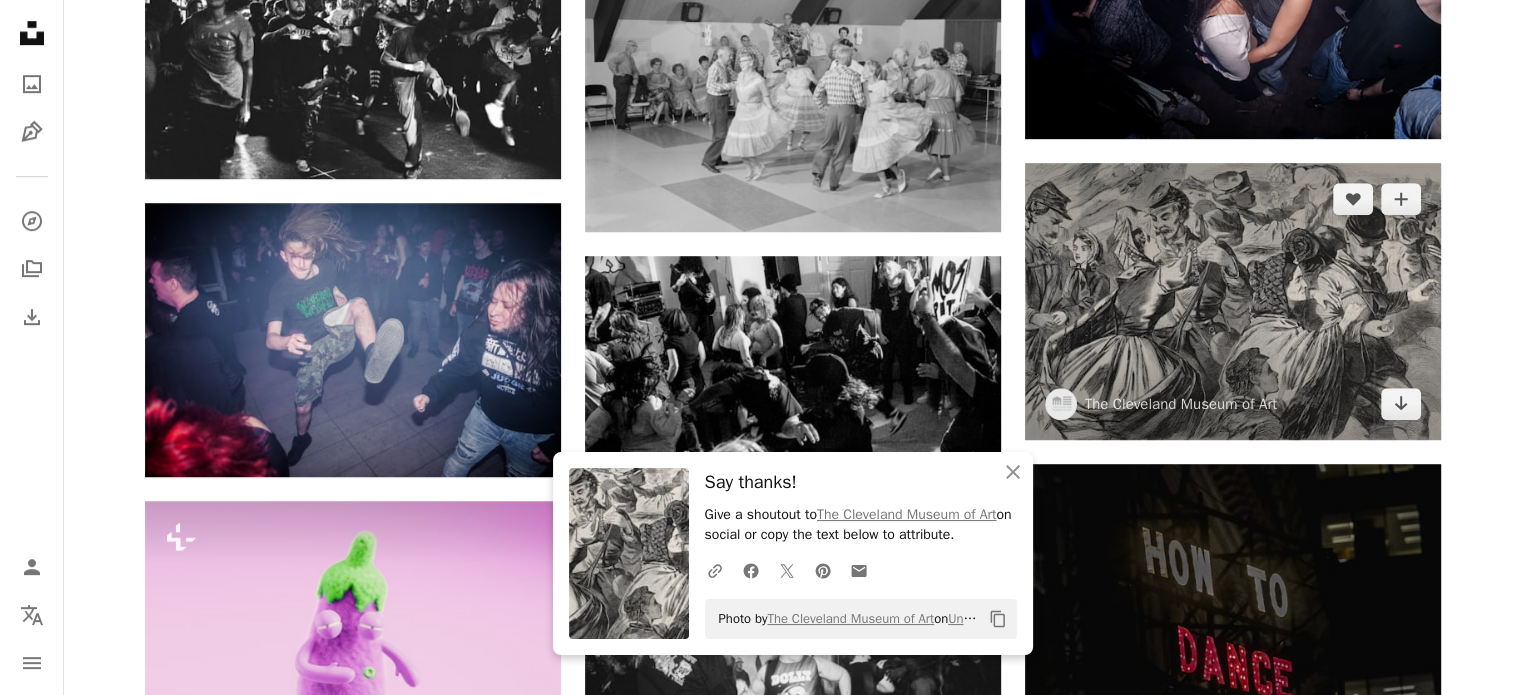 click at bounding box center [1233, 301] 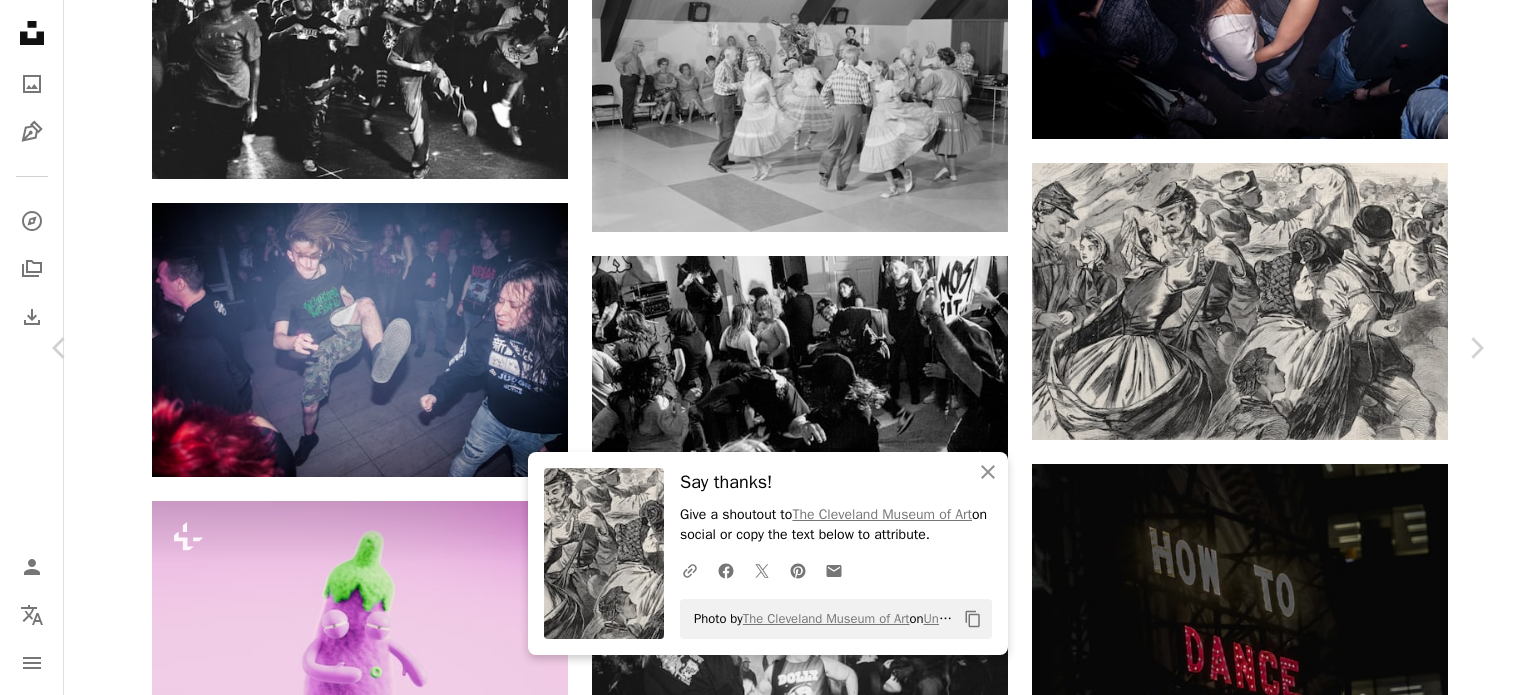 click on "An X shape Chevron left Chevron right An X shape Close Say thanks! Give a shoutout to The Cleveland Museum of Art on social or copy the text below to attribute. A URL sharing icon (chains) Facebook icon X (formerly Twitter) icon Pinterest icon An envelope Photo by The Cleveland Museum of Art on Unsplash
Copy content The Cleveland Museum of Art clevelandart A heart A plus sign Download free Chevron down Zoom in Views 29,216 Downloads 93 A forward-right arrow Share Info icon Info More Actions Home from the War 1863 Winslow Homer (American, 1836–1910) America wood engraving Purchase from the J. H. Wade Fund 1942.1269 Catalogue raisonné: Foster 68 Calendar outlined Published on January 2, 2025 Safety Dual License: Public Domain  & Unsplash License art artwork victory soldiers engraving piece of art monochrome art wood engraving american art woman man human face painting female adult male drawing sketch head Free pictures Browse premium related images on iStock | Save 20% with code UNSPLASH20" at bounding box center [768, 3268] 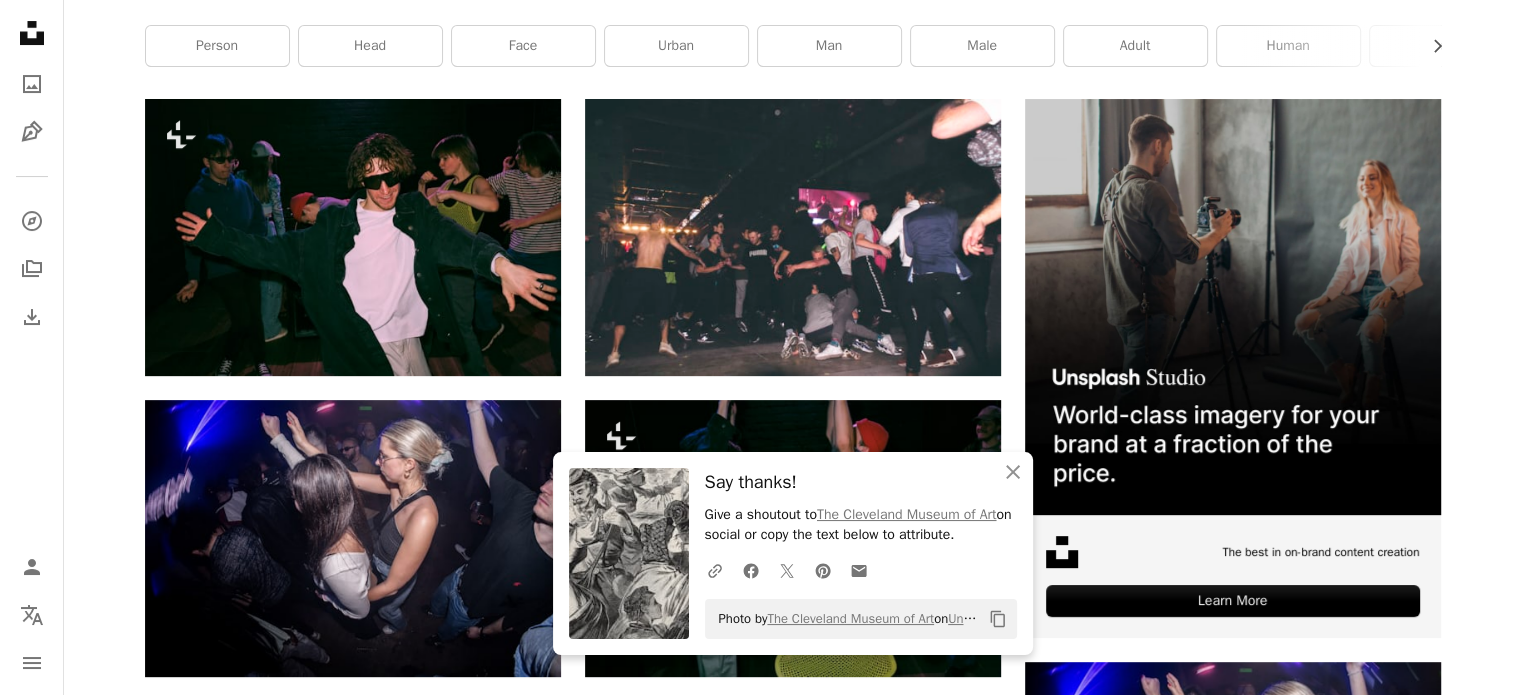 scroll, scrollTop: 0, scrollLeft: 0, axis: both 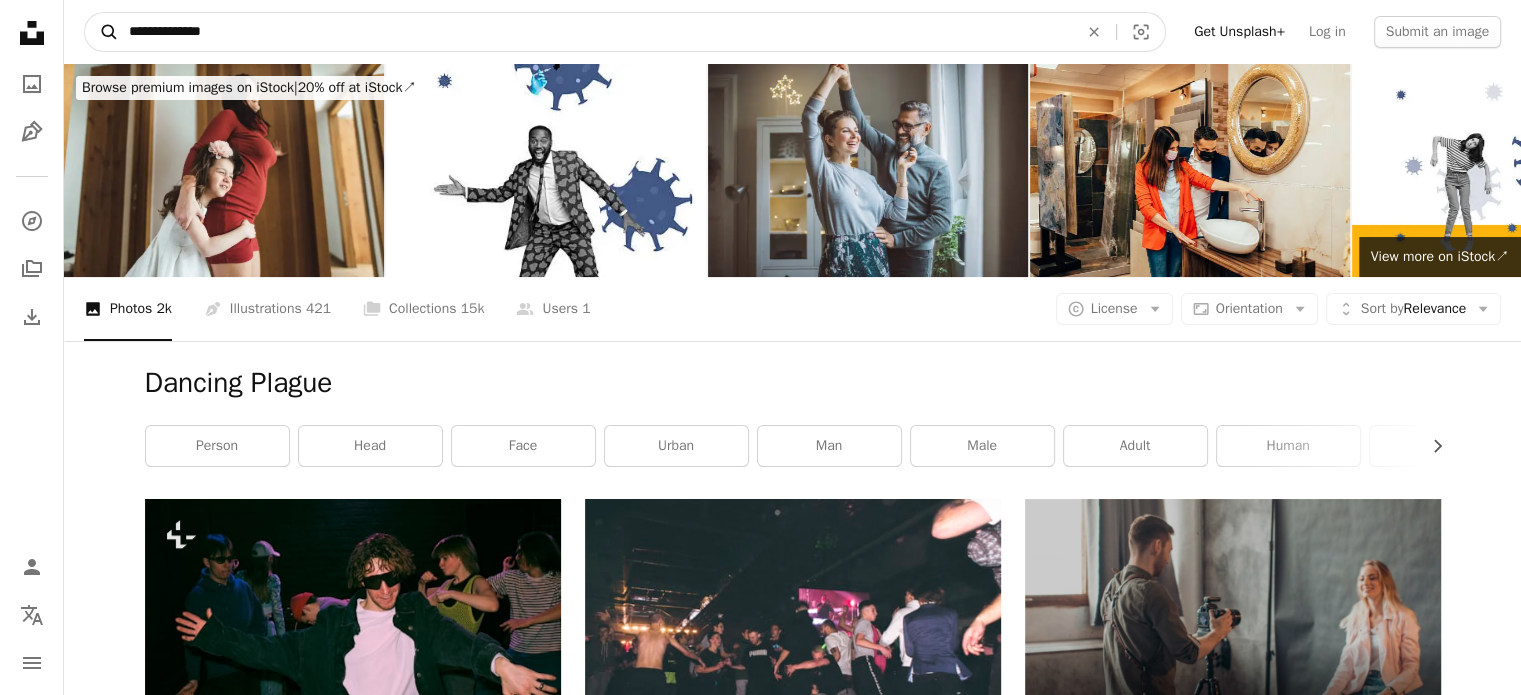 drag, startPoint x: 383, startPoint y: 32, endPoint x: 88, endPoint y: 17, distance: 295.3811 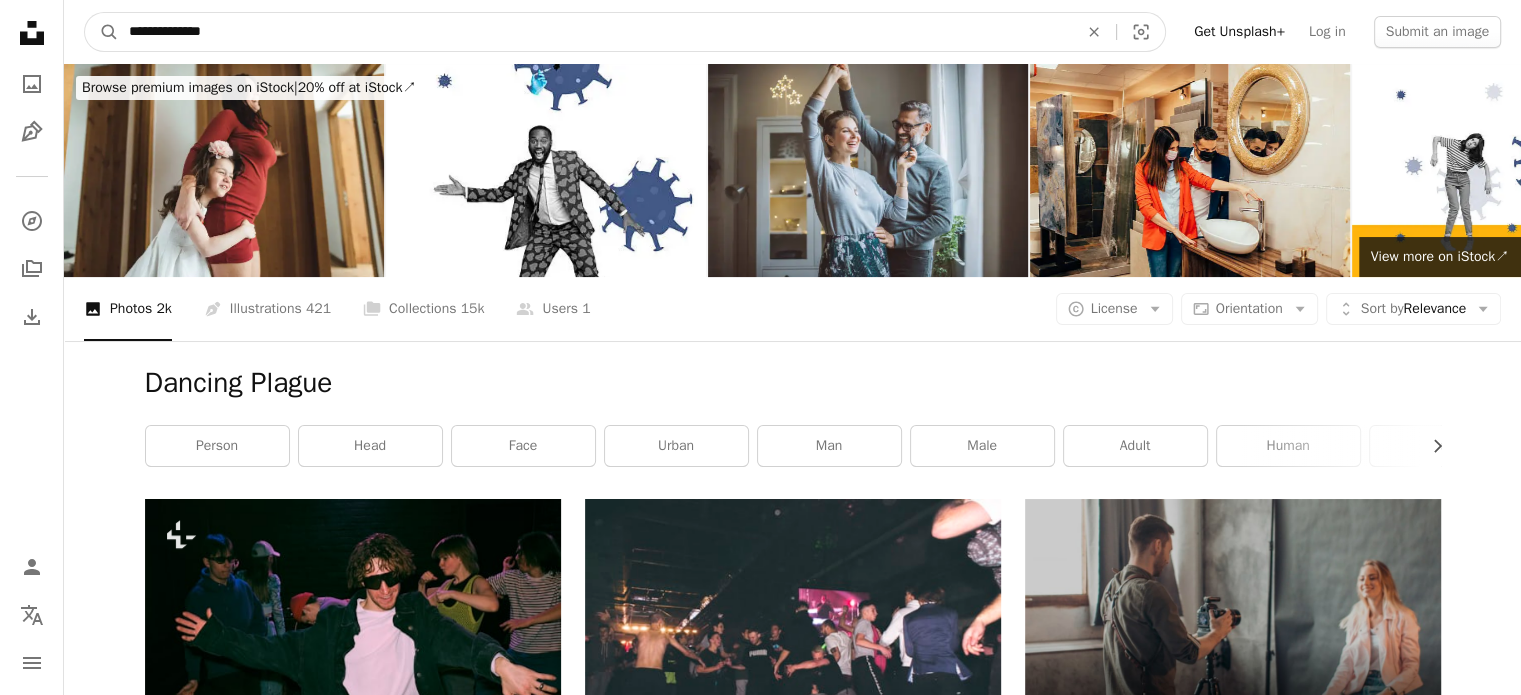 paste on "********" 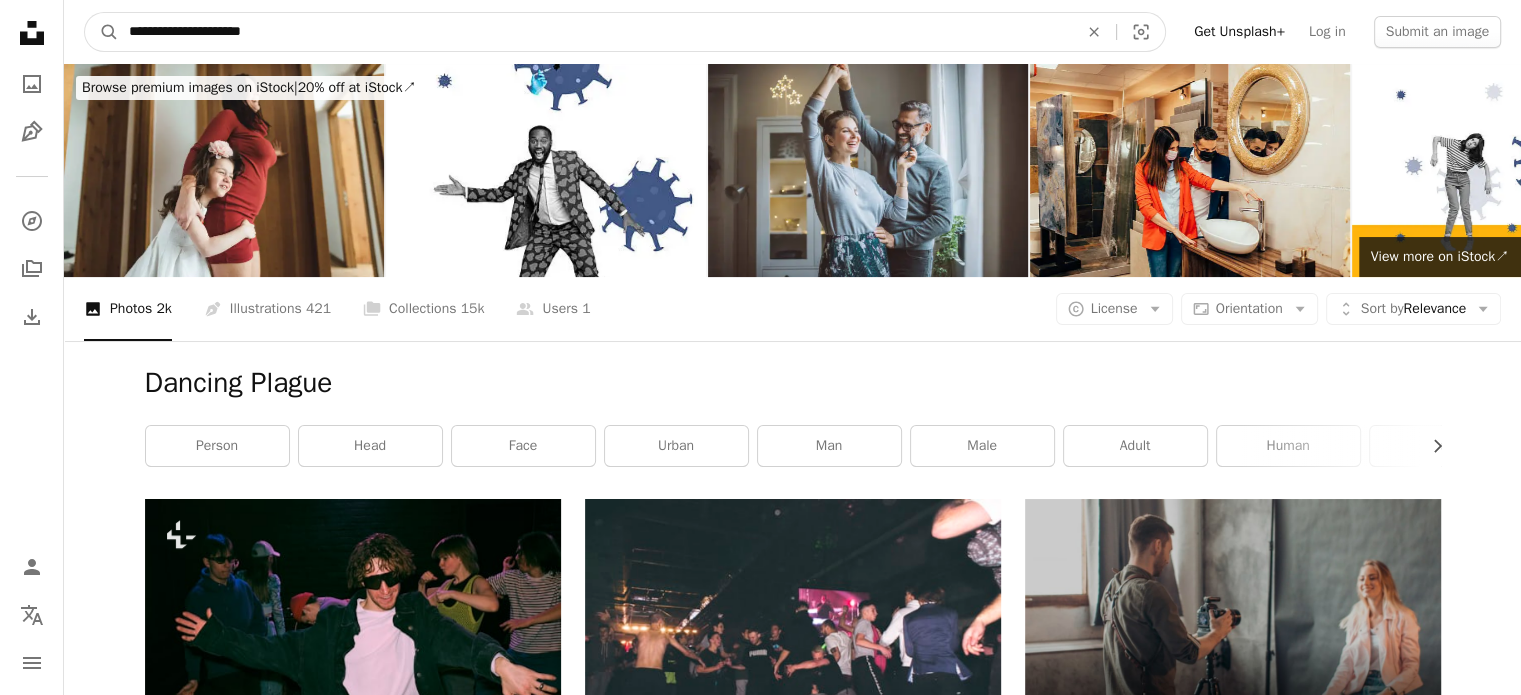 type on "**********" 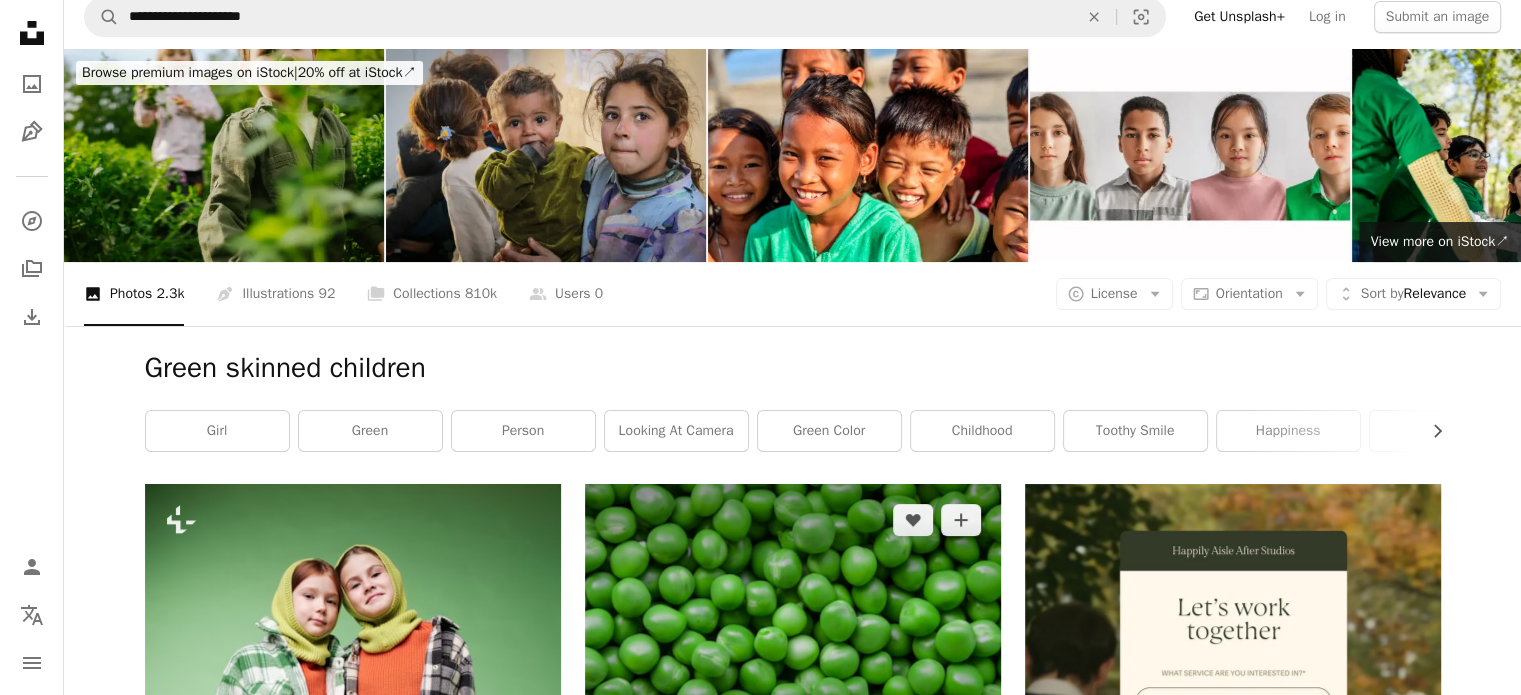 scroll, scrollTop: 0, scrollLeft: 0, axis: both 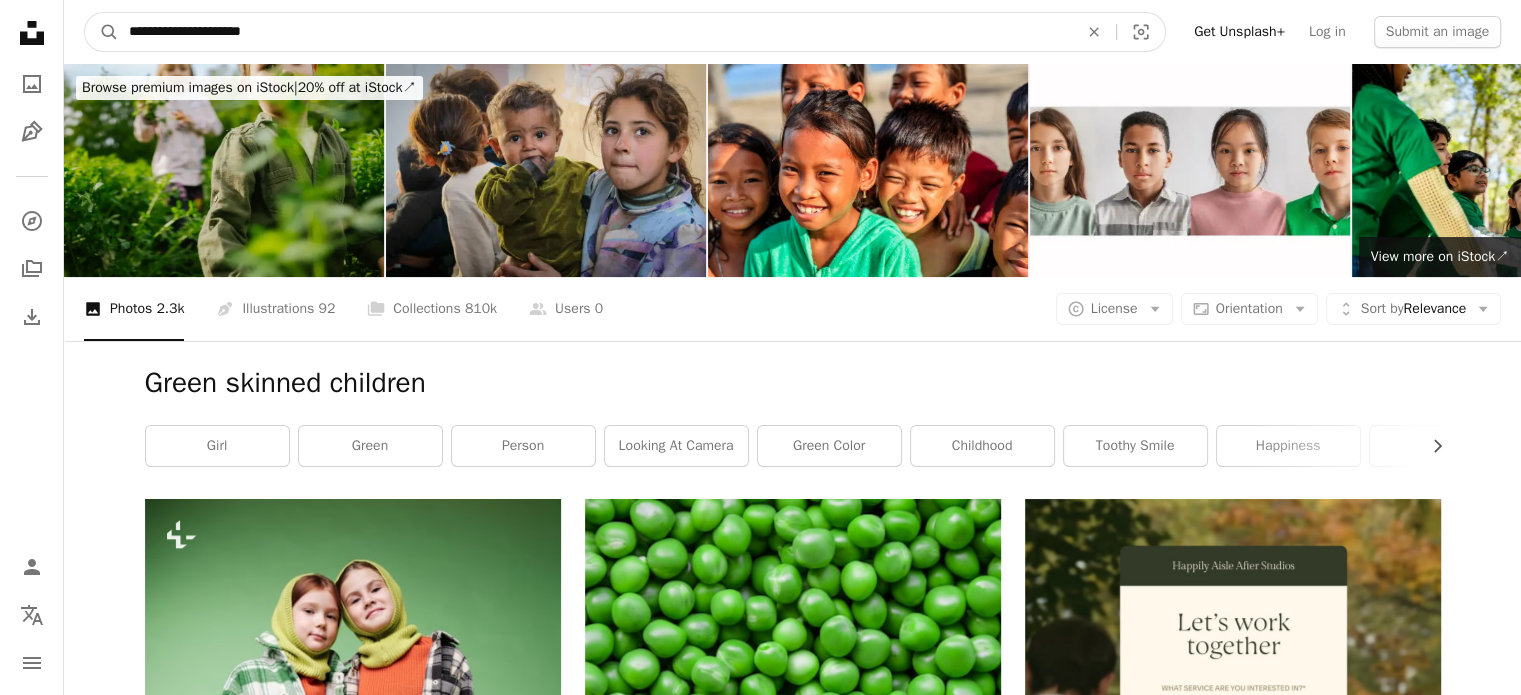 drag, startPoint x: 170, startPoint y: 22, endPoint x: 5, endPoint y: 23, distance: 165.00304 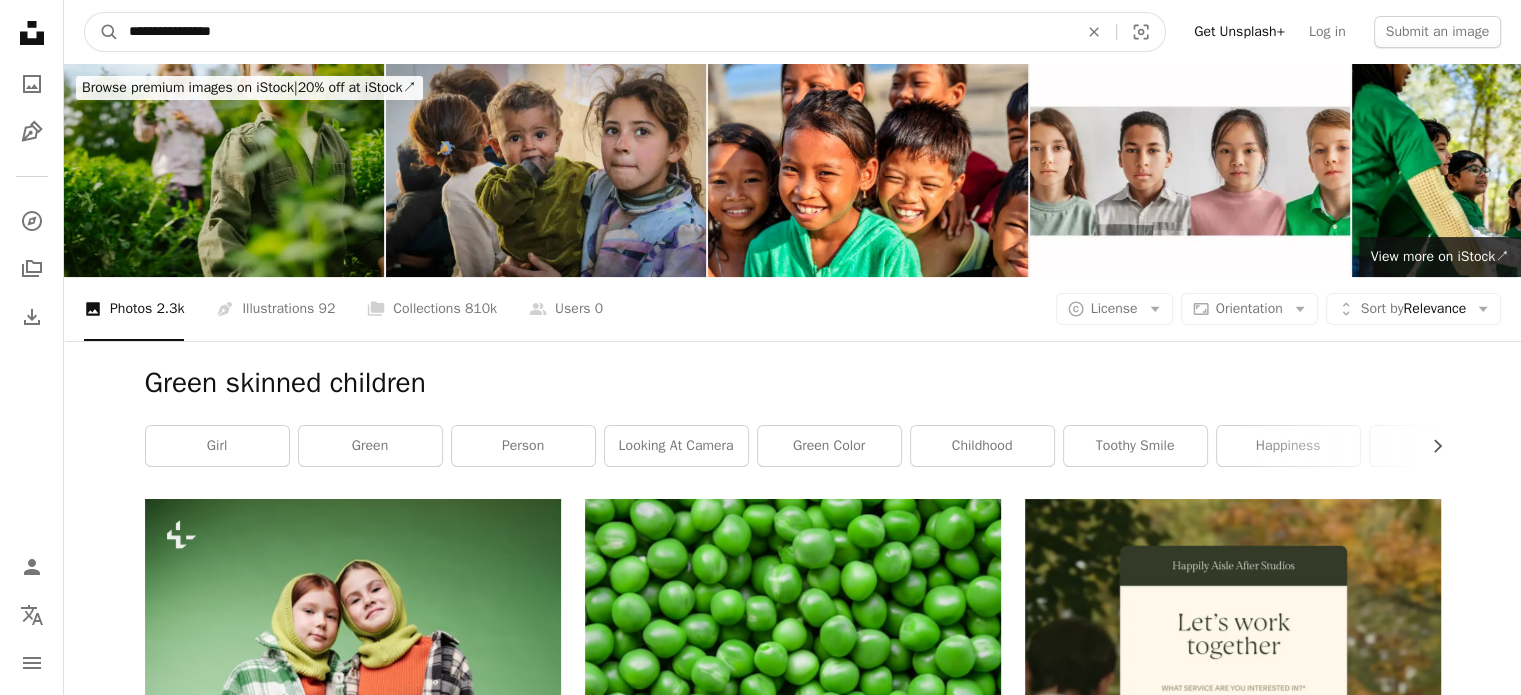 type on "**********" 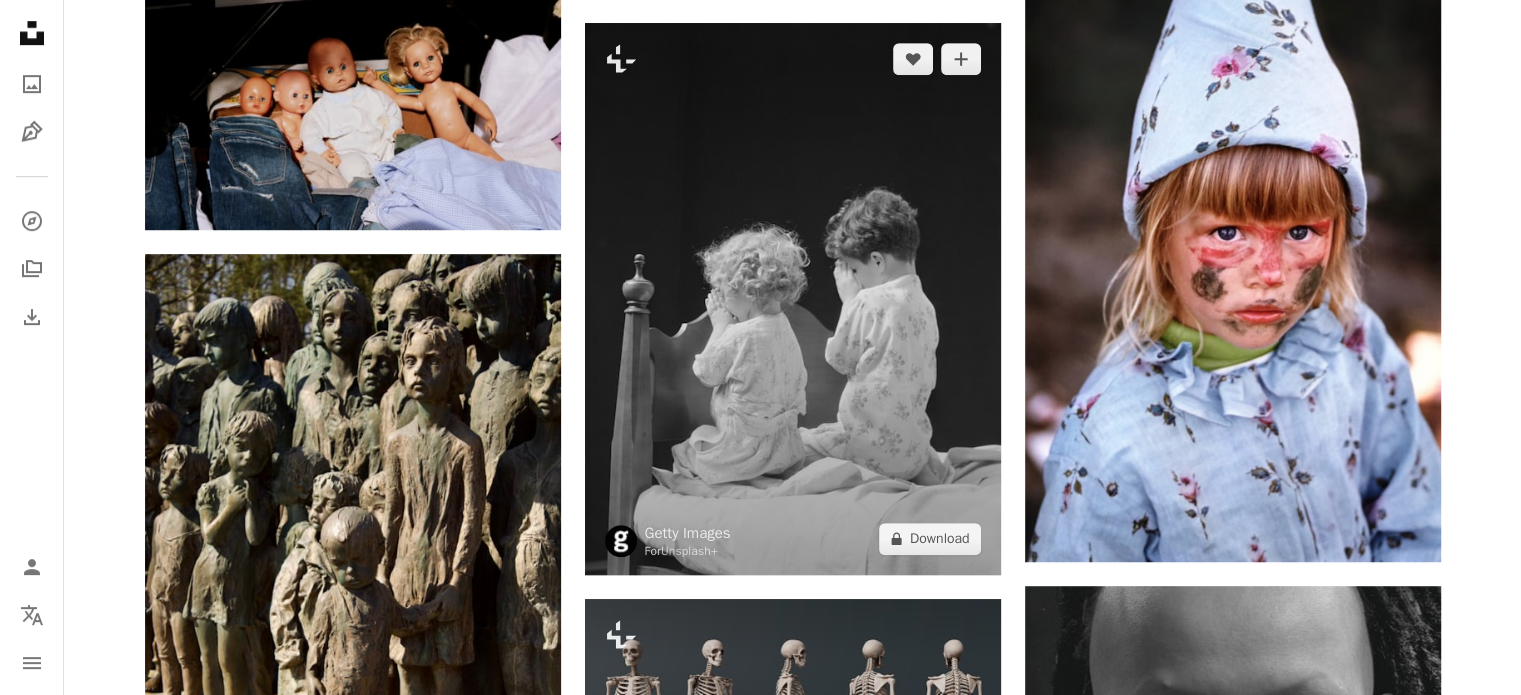 scroll, scrollTop: 1066, scrollLeft: 0, axis: vertical 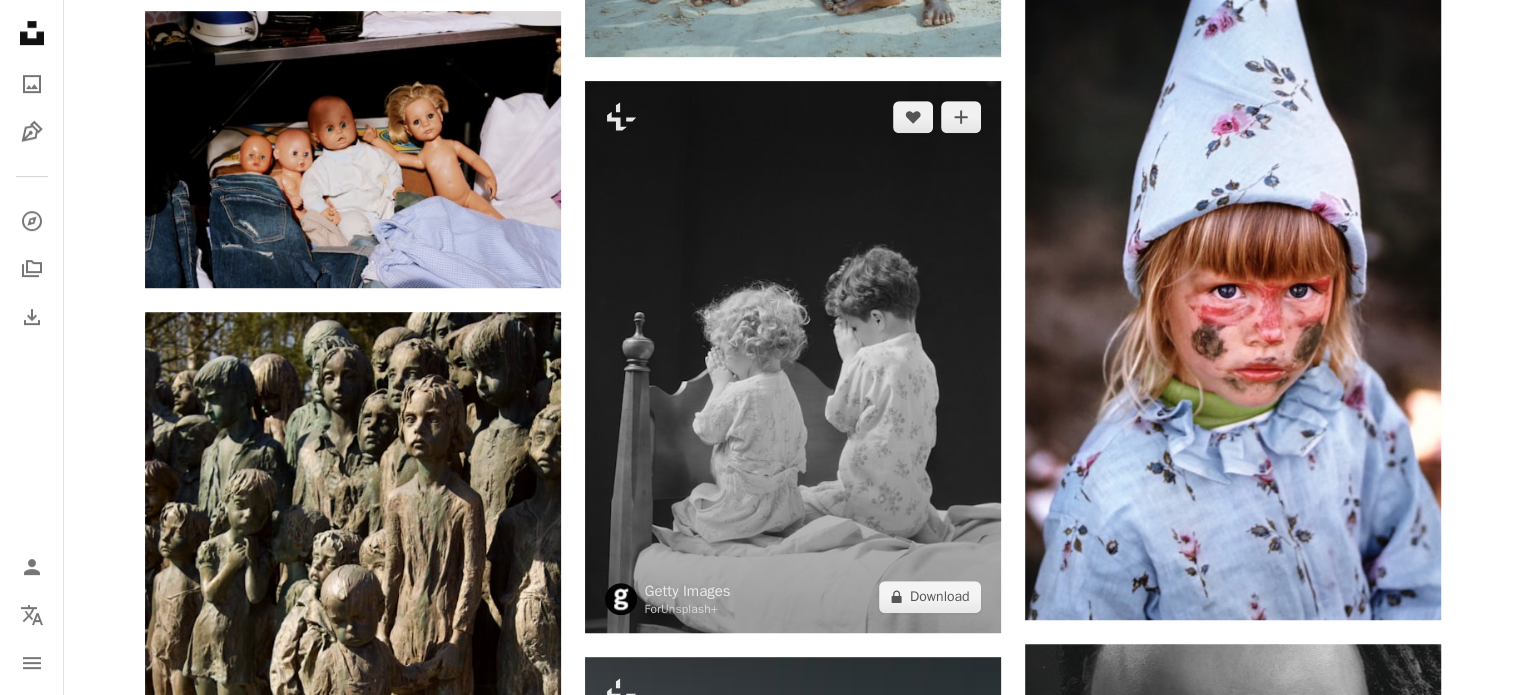 click at bounding box center [793, 357] 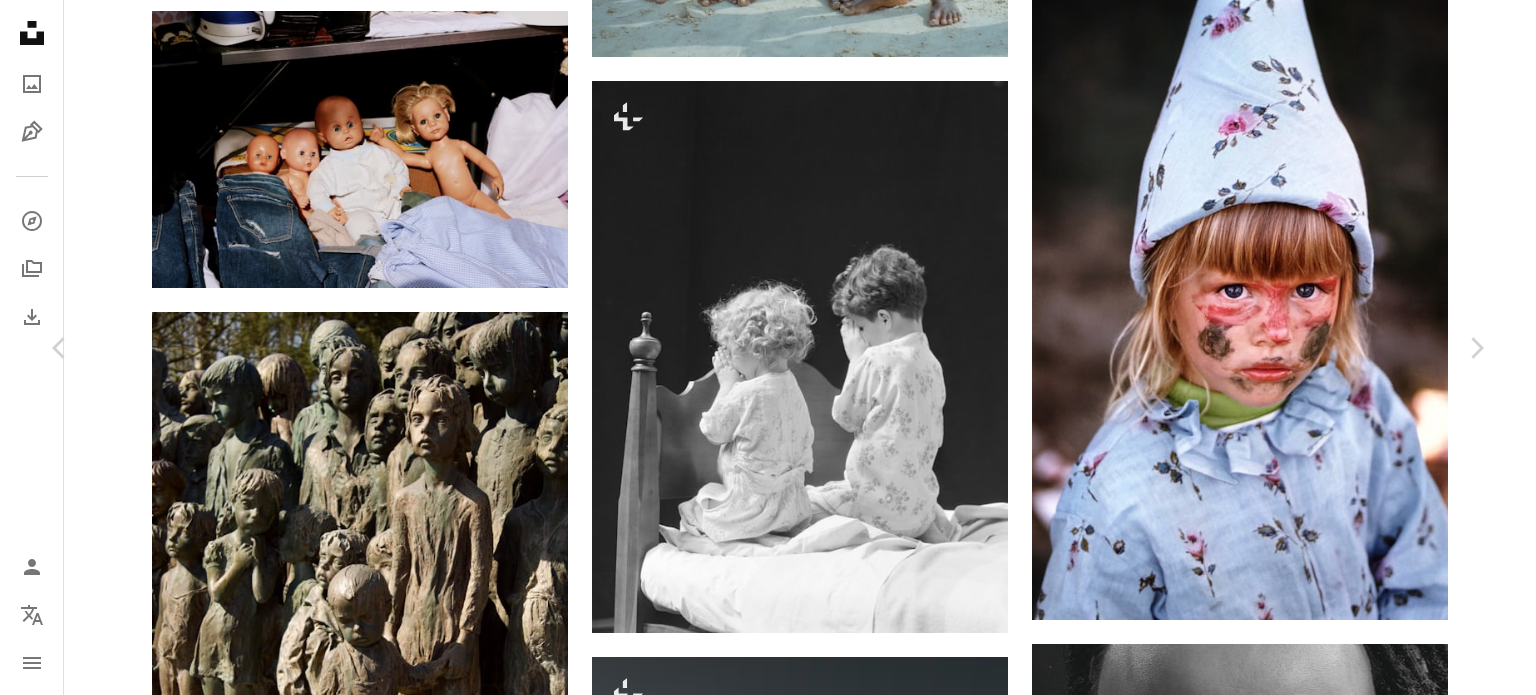 drag, startPoint x: 833, startPoint y: 388, endPoint x: 1099, endPoint y: 188, distance: 332.80023 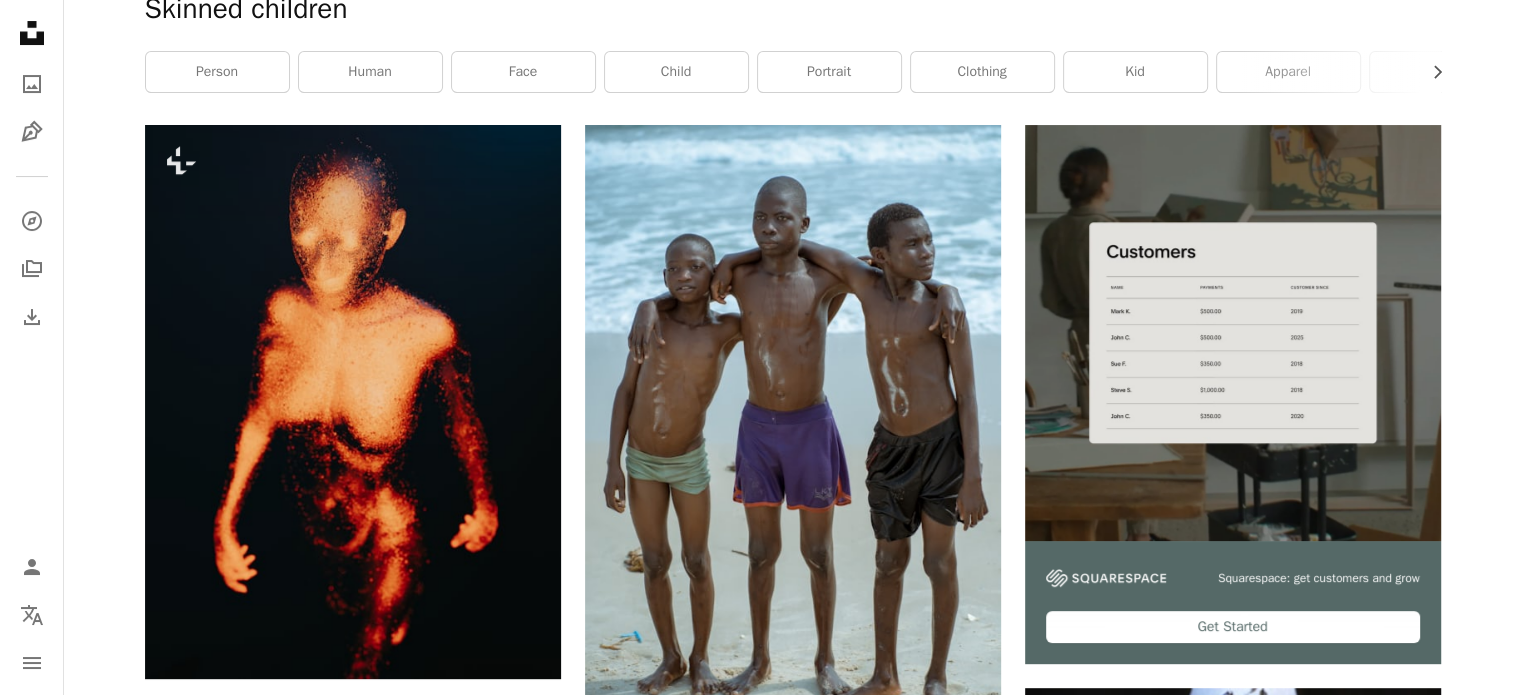scroll, scrollTop: 0, scrollLeft: 0, axis: both 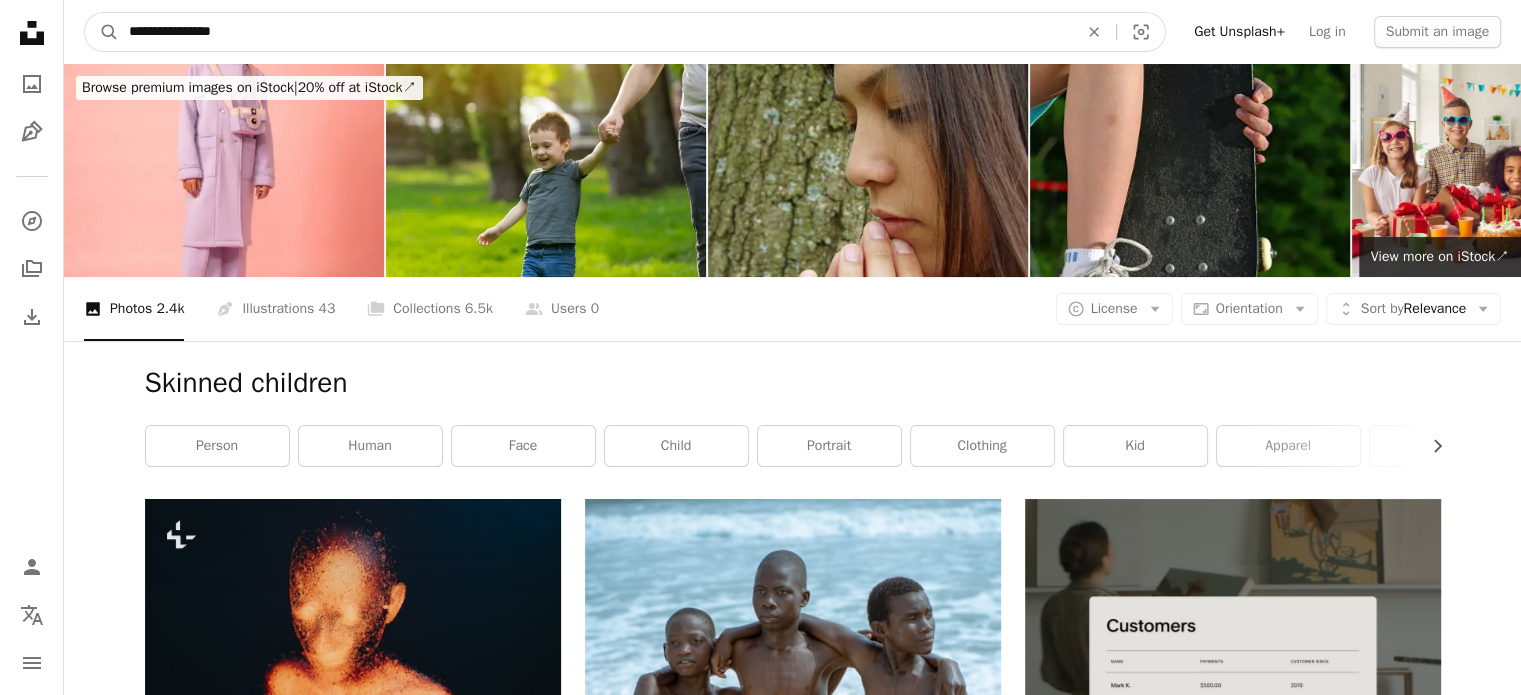 drag, startPoint x: 65, startPoint y: 11, endPoint x: 0, endPoint y: -15, distance: 70.00714 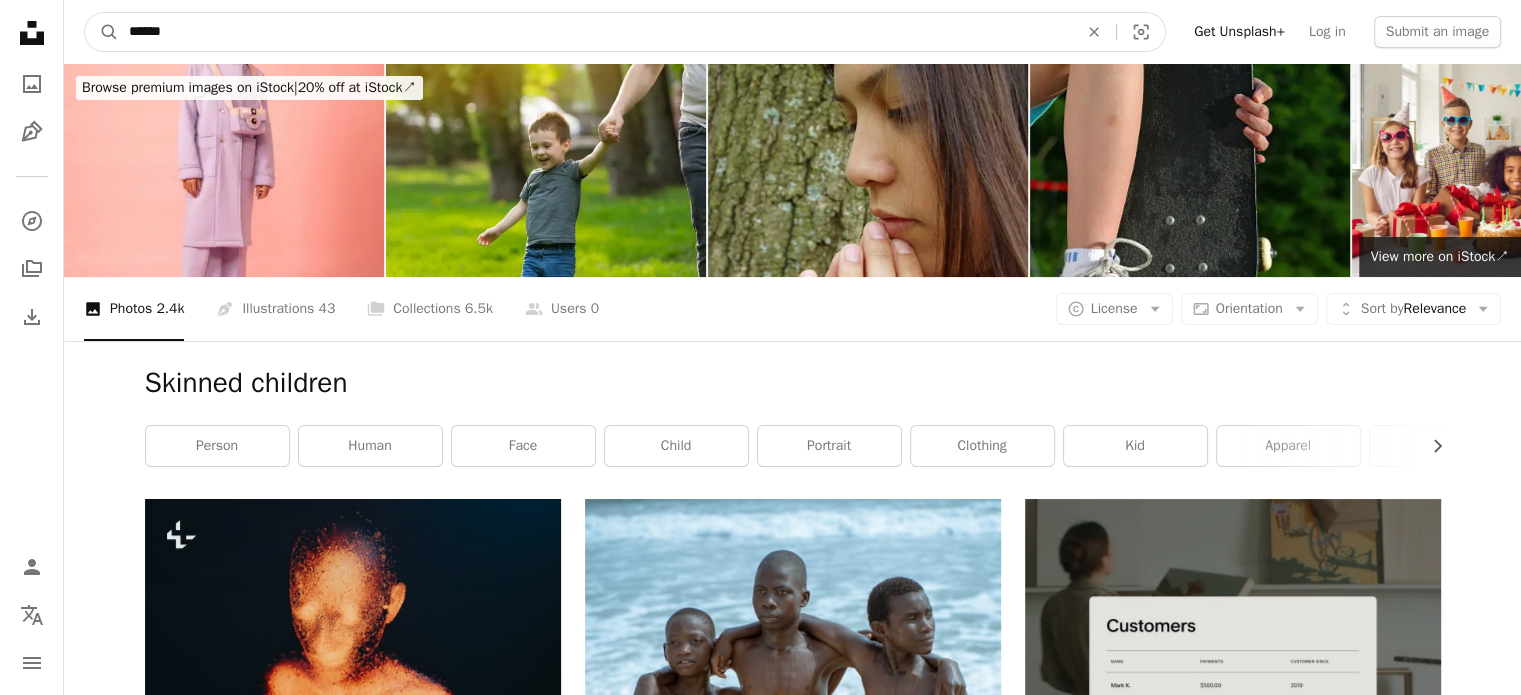click on "A magnifying glass" at bounding box center [102, 32] 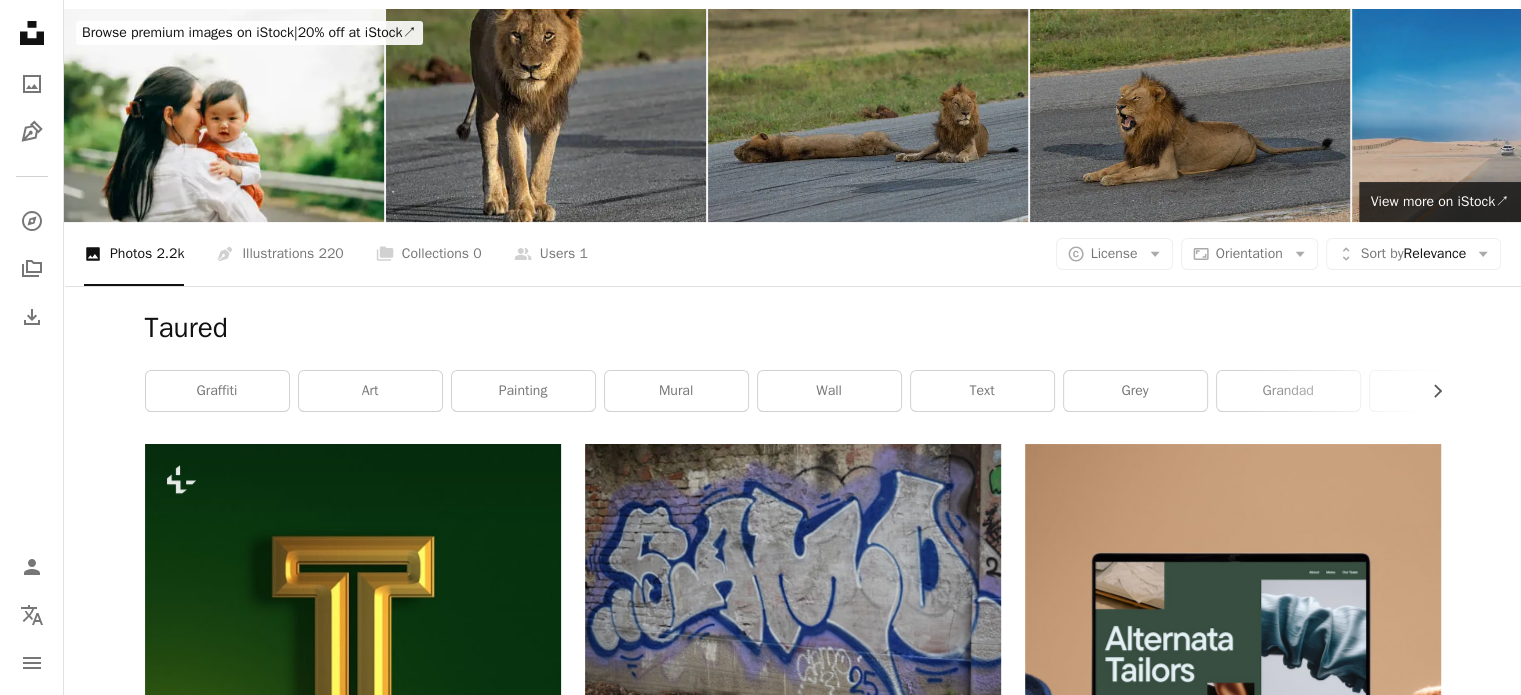 scroll, scrollTop: 0, scrollLeft: 0, axis: both 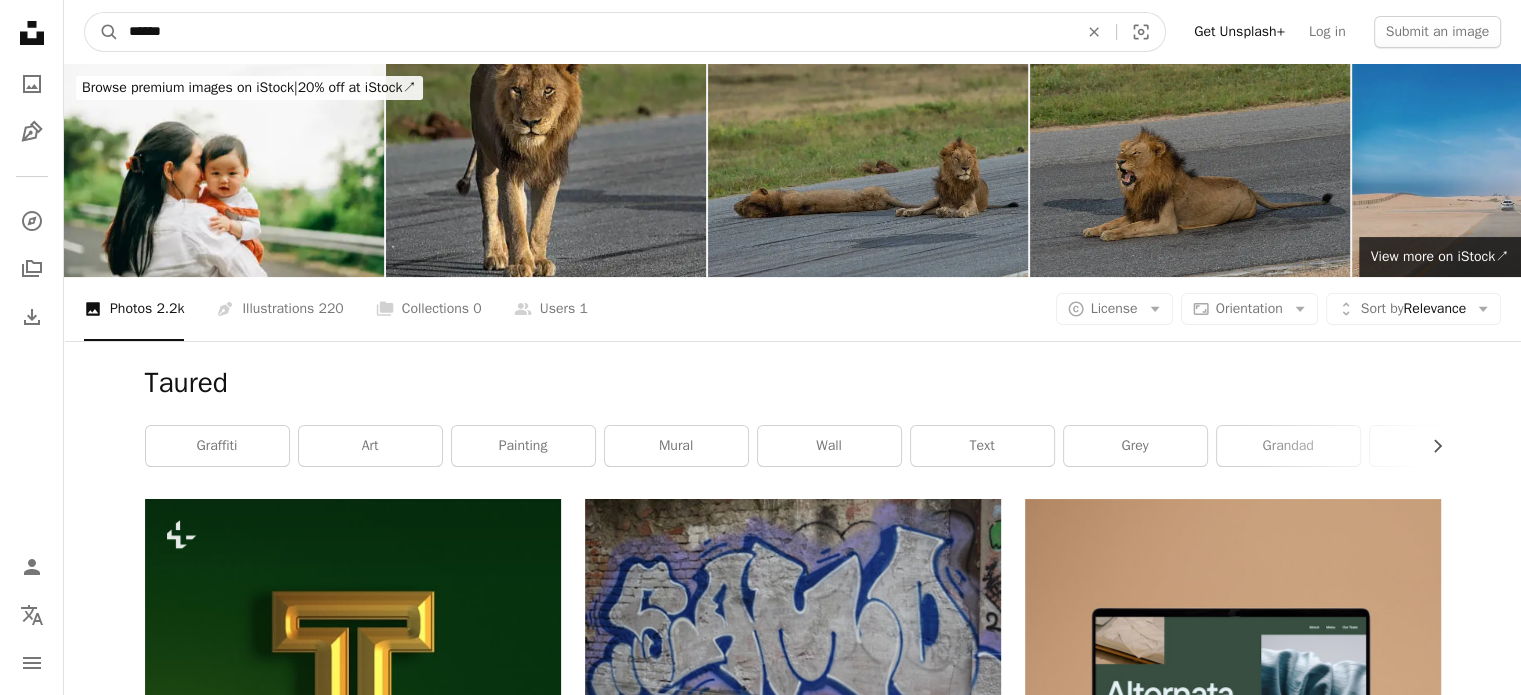 drag, startPoint x: 268, startPoint y: 42, endPoint x: 54, endPoint y: 15, distance: 215.69655 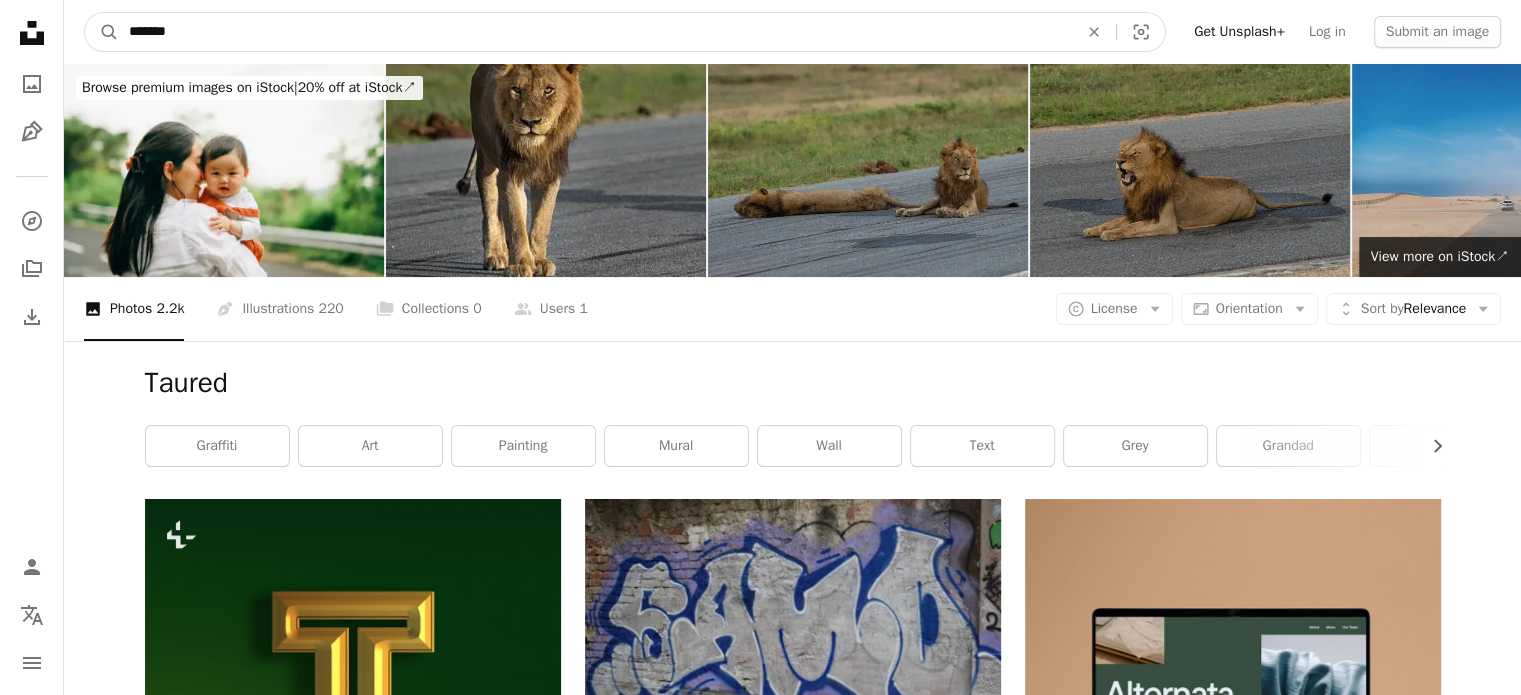 type on "********" 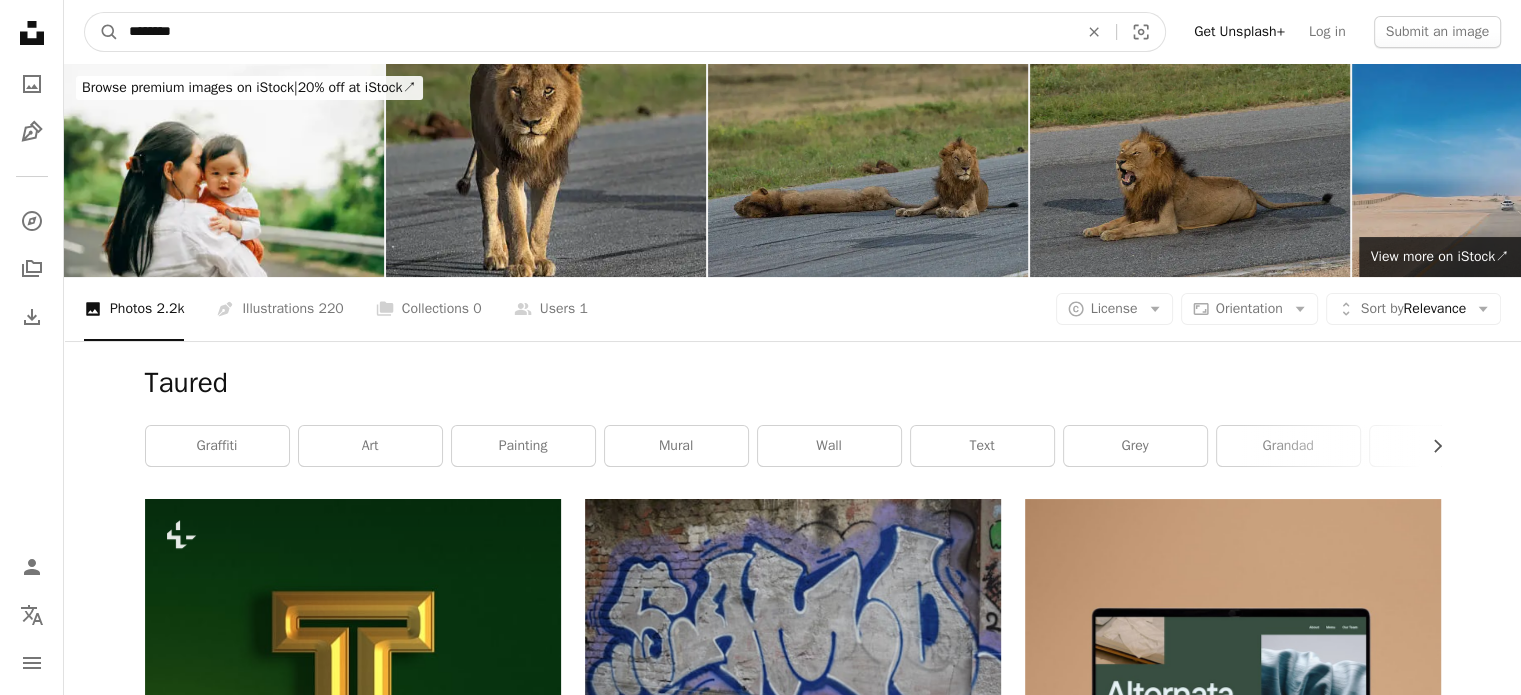click on "A magnifying glass" at bounding box center (102, 32) 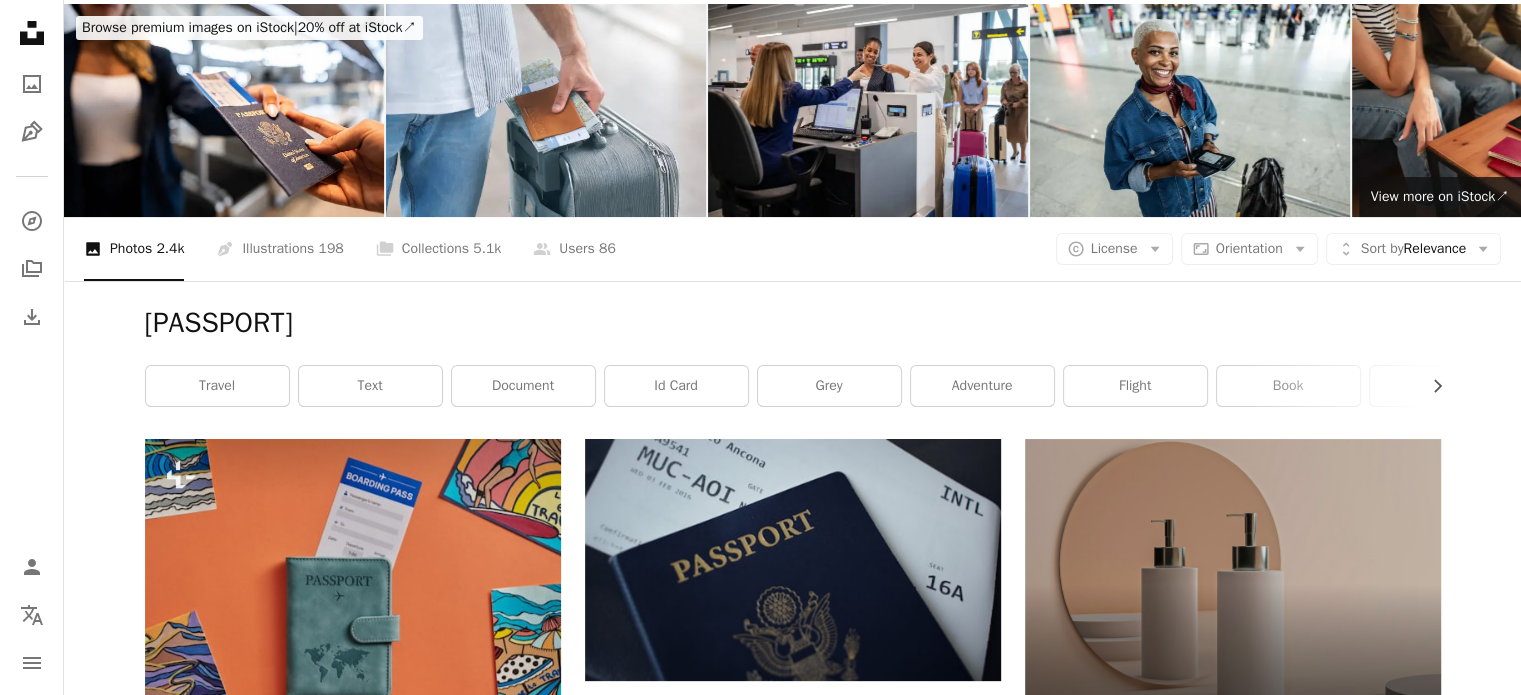 scroll, scrollTop: 0, scrollLeft: 0, axis: both 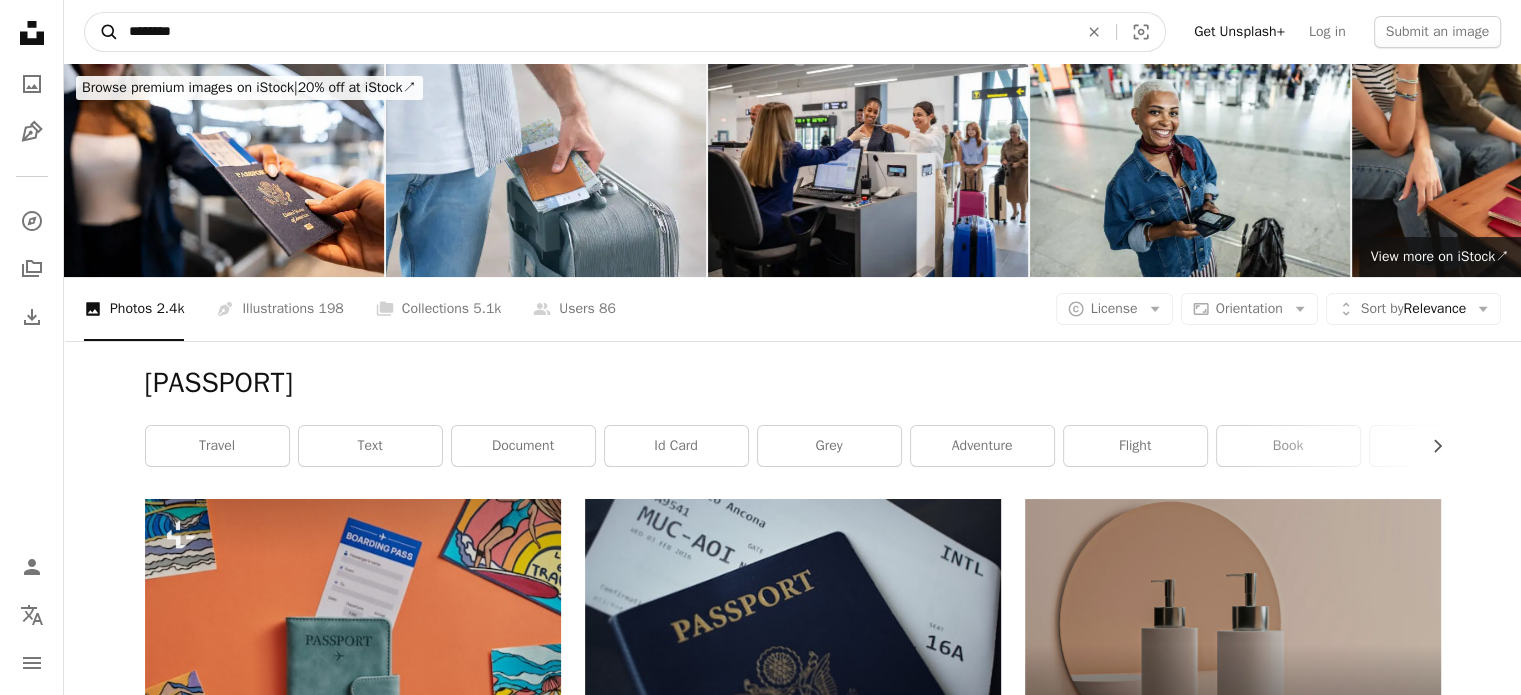 drag, startPoint x: 271, startPoint y: 27, endPoint x: 91, endPoint y: 16, distance: 180.3358 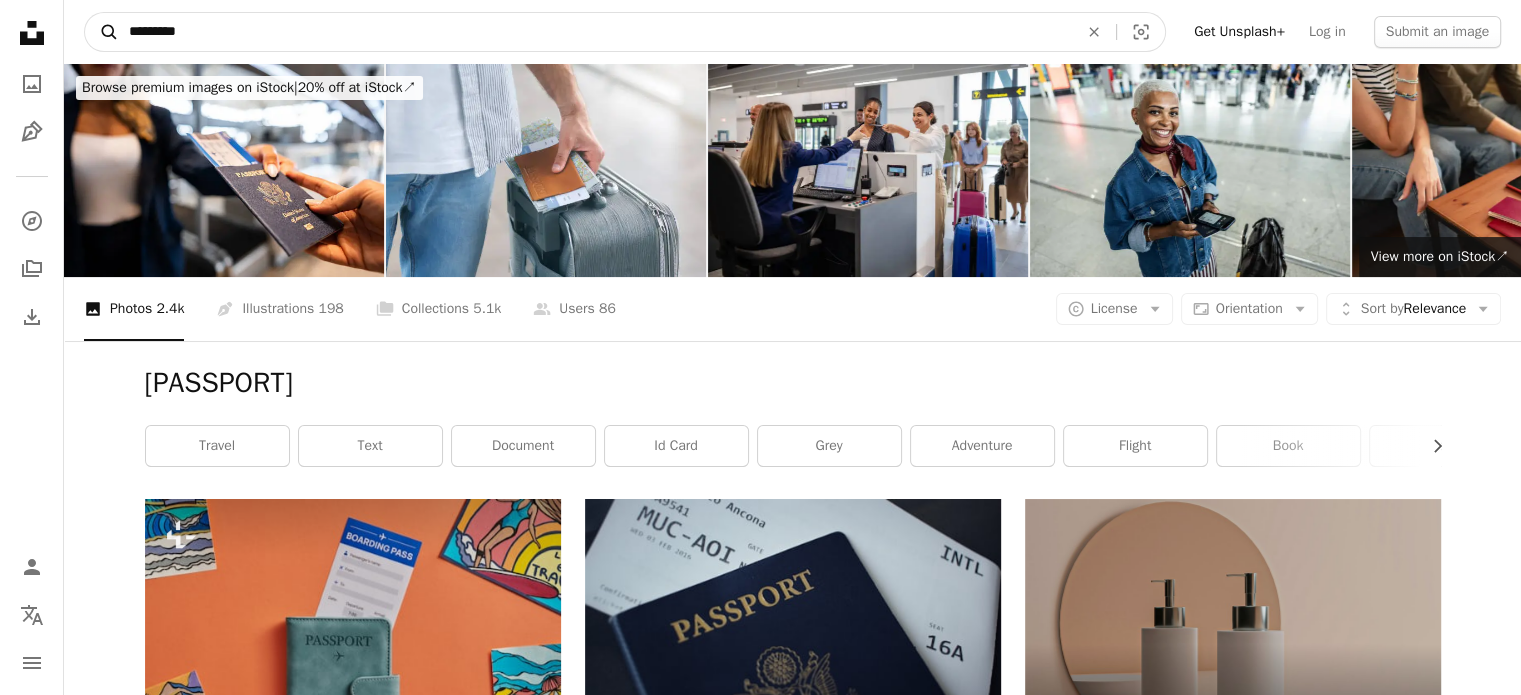 click on "A magnifying glass" at bounding box center [102, 32] 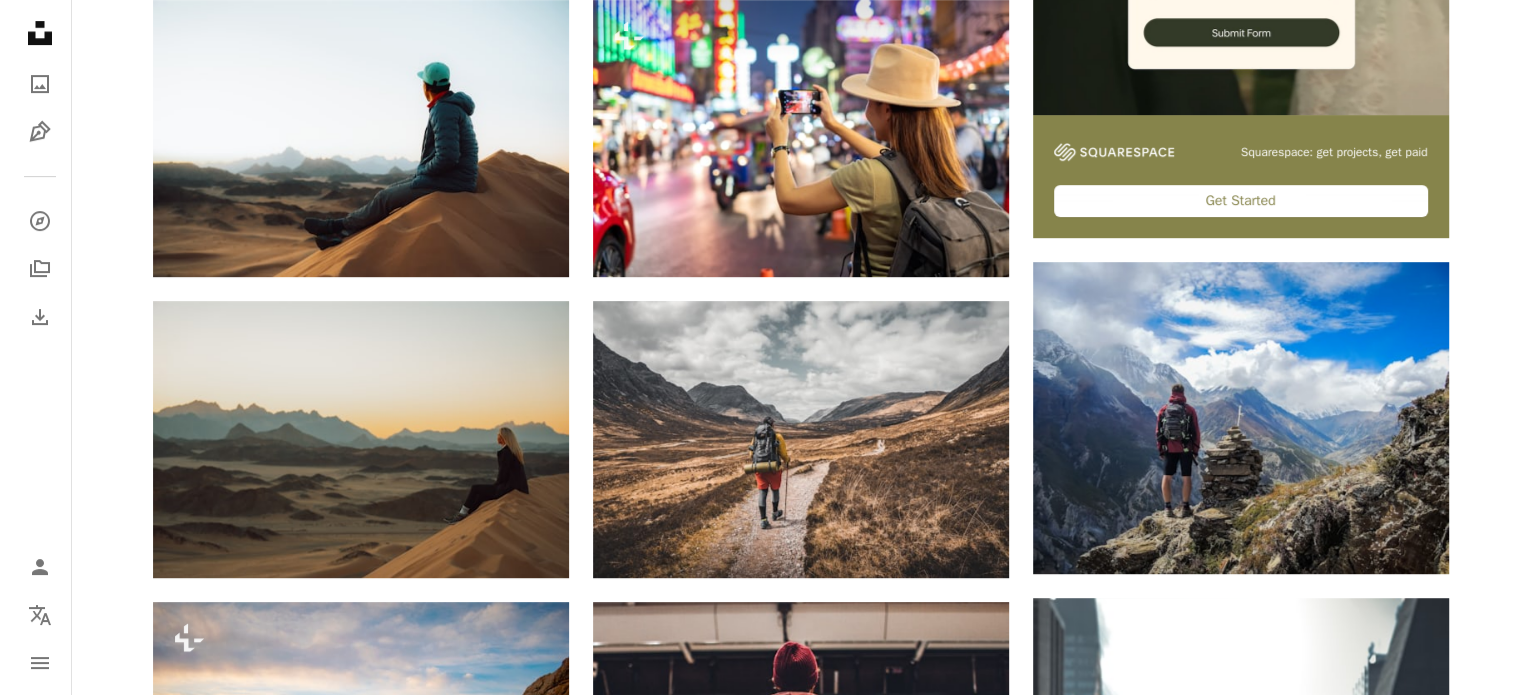 scroll, scrollTop: 1200, scrollLeft: 0, axis: vertical 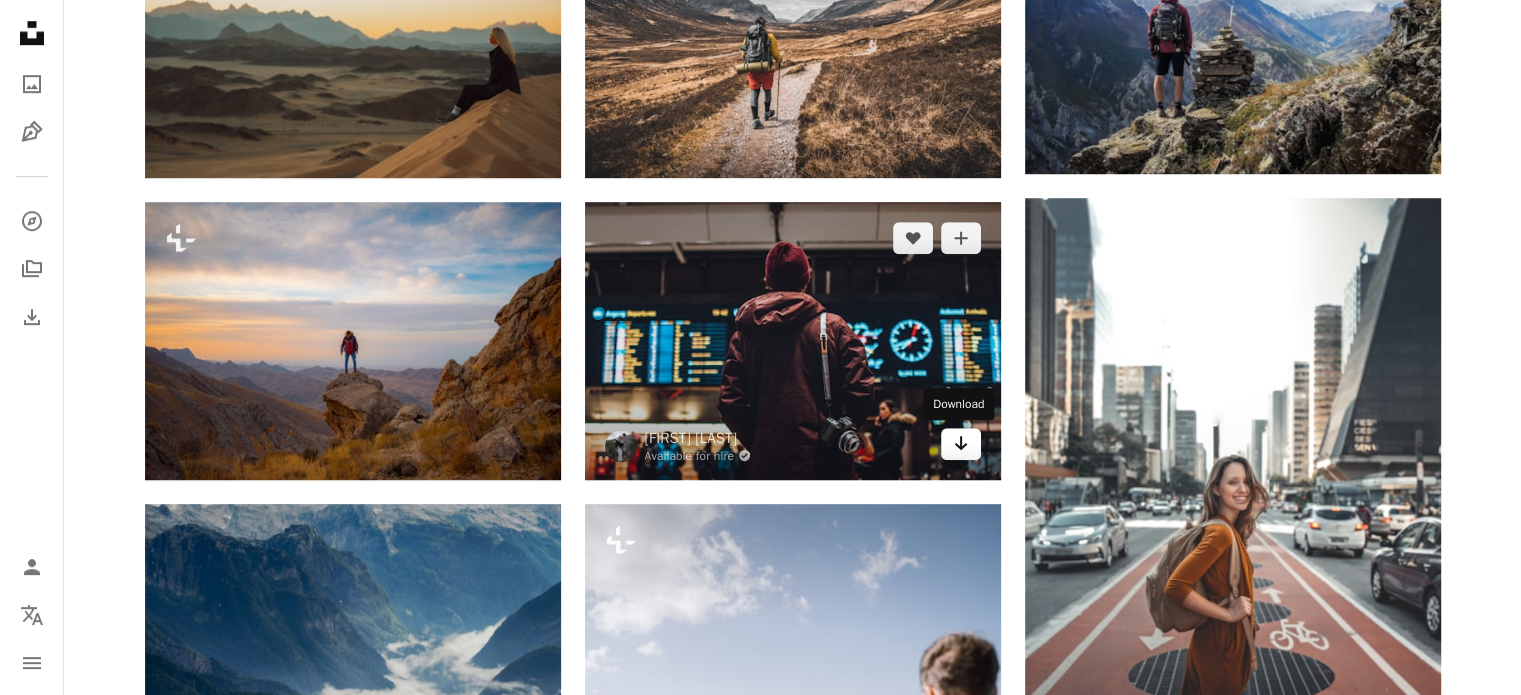 click on "Arrow pointing down" 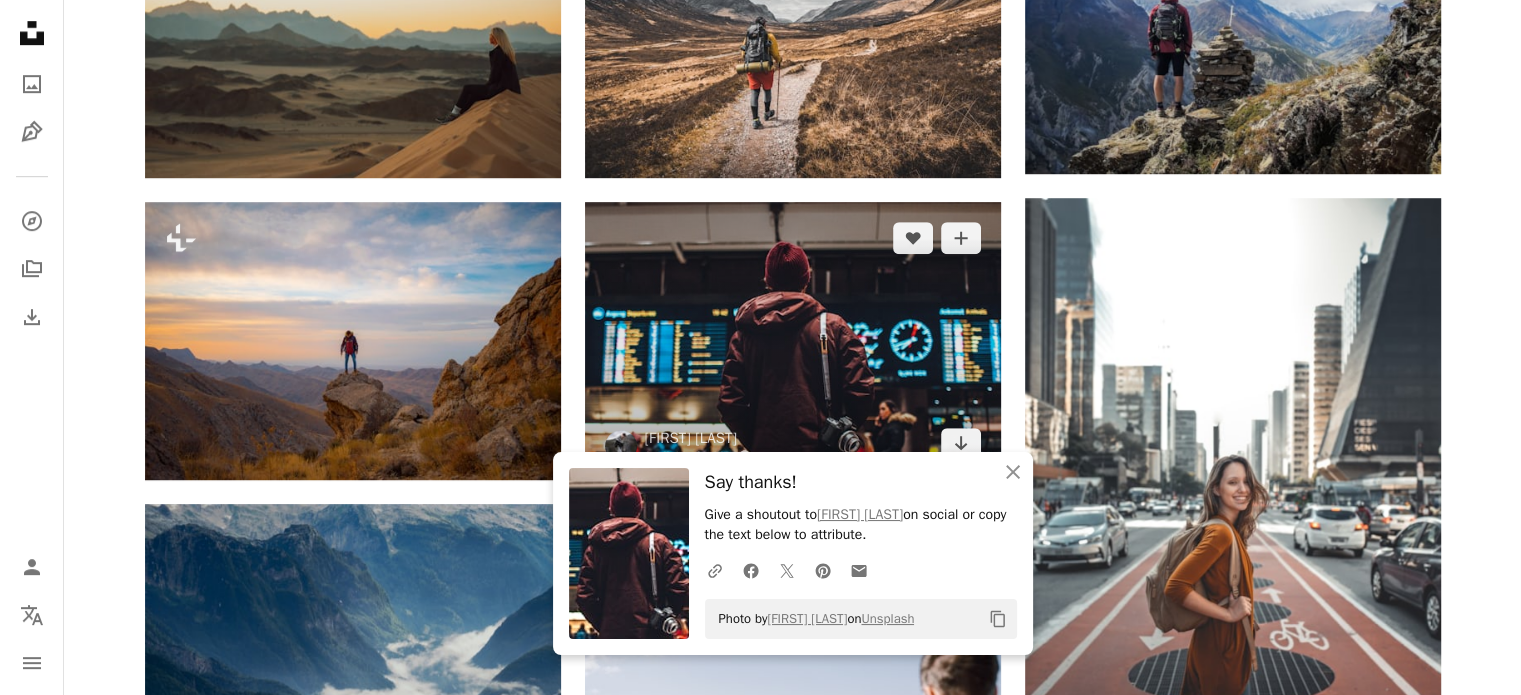 click at bounding box center [793, 340] 